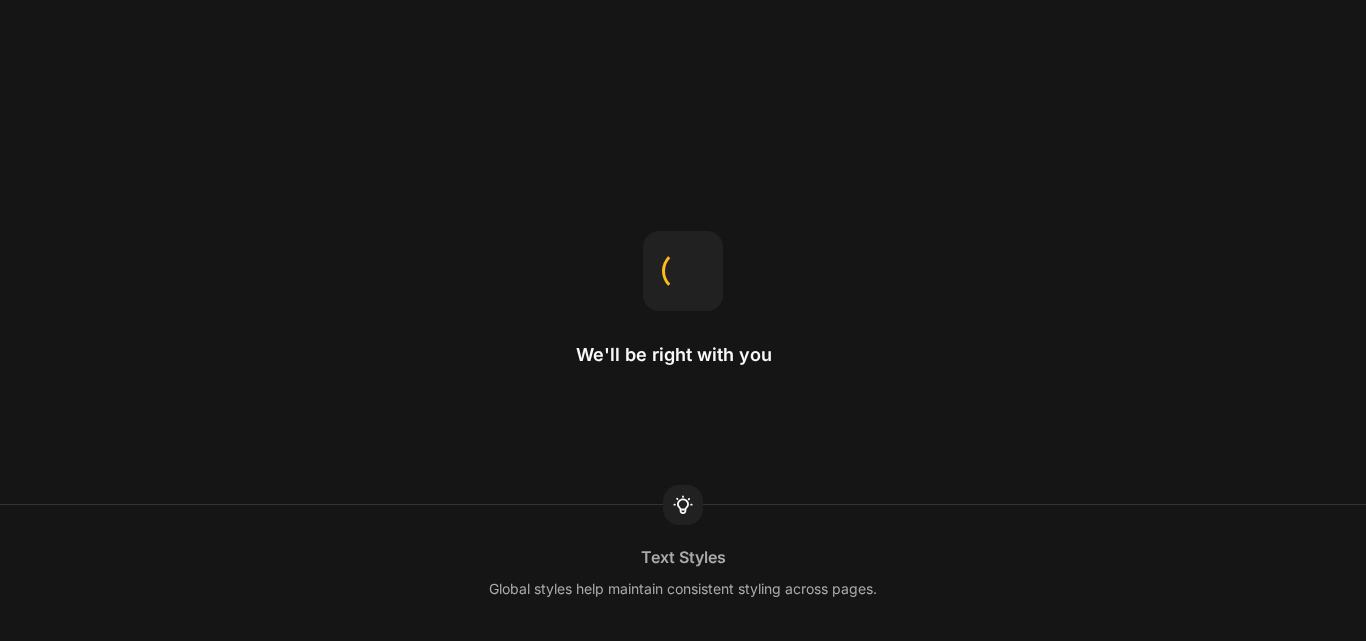 scroll, scrollTop: 0, scrollLeft: 0, axis: both 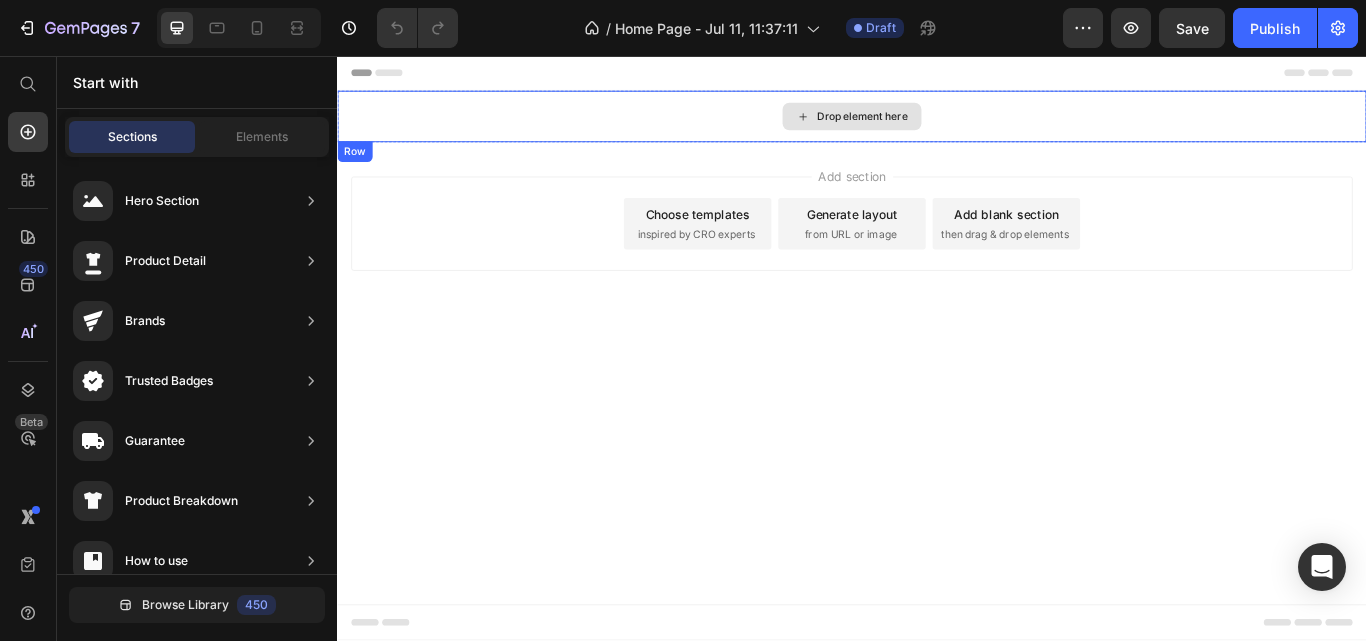 click on "Drop element here" at bounding box center (937, 127) 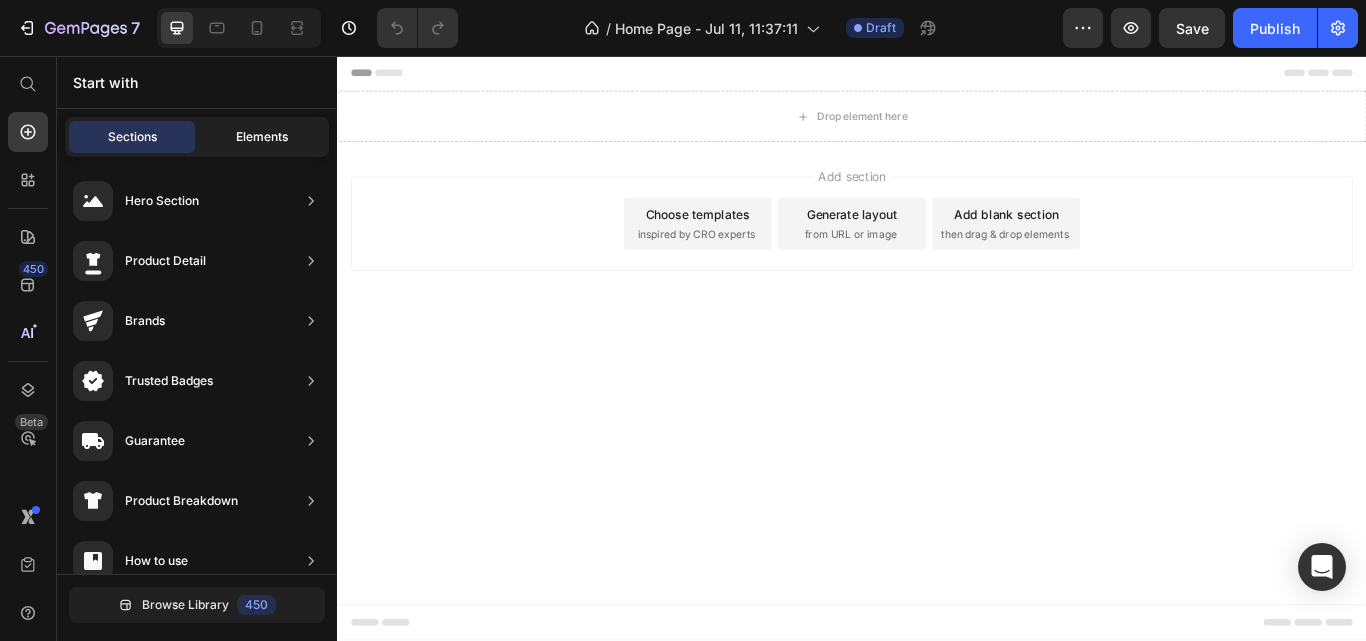click on "Elements" at bounding box center (262, 137) 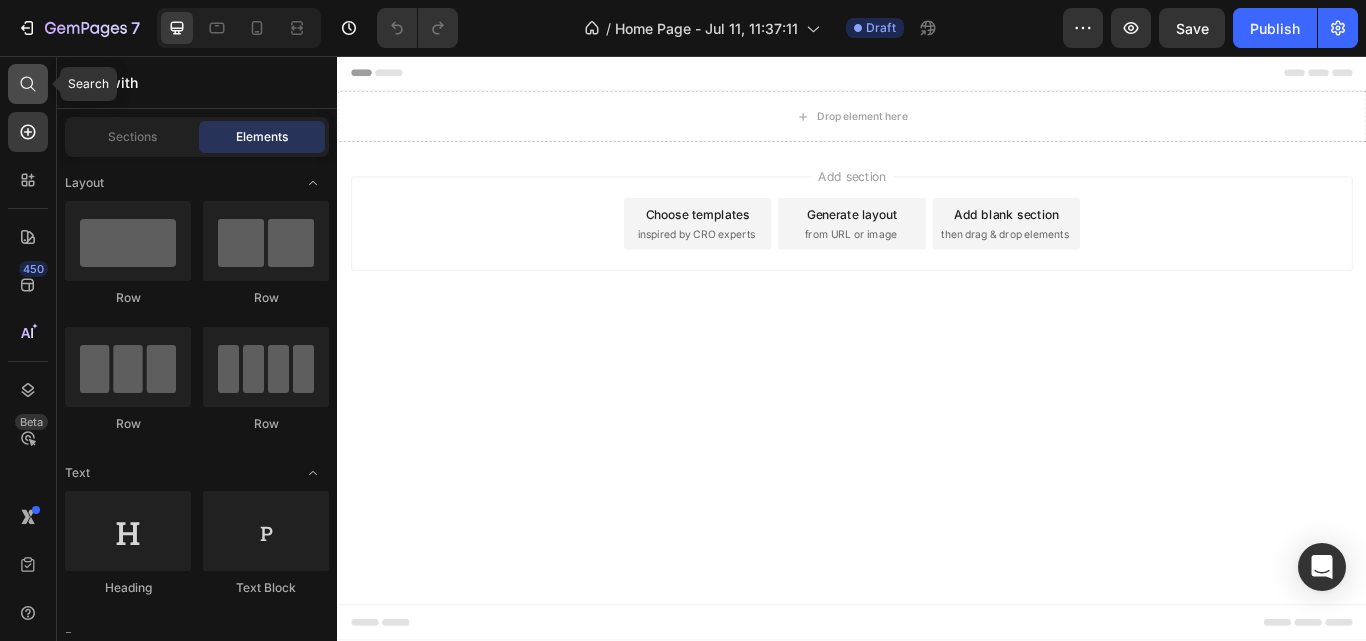 click 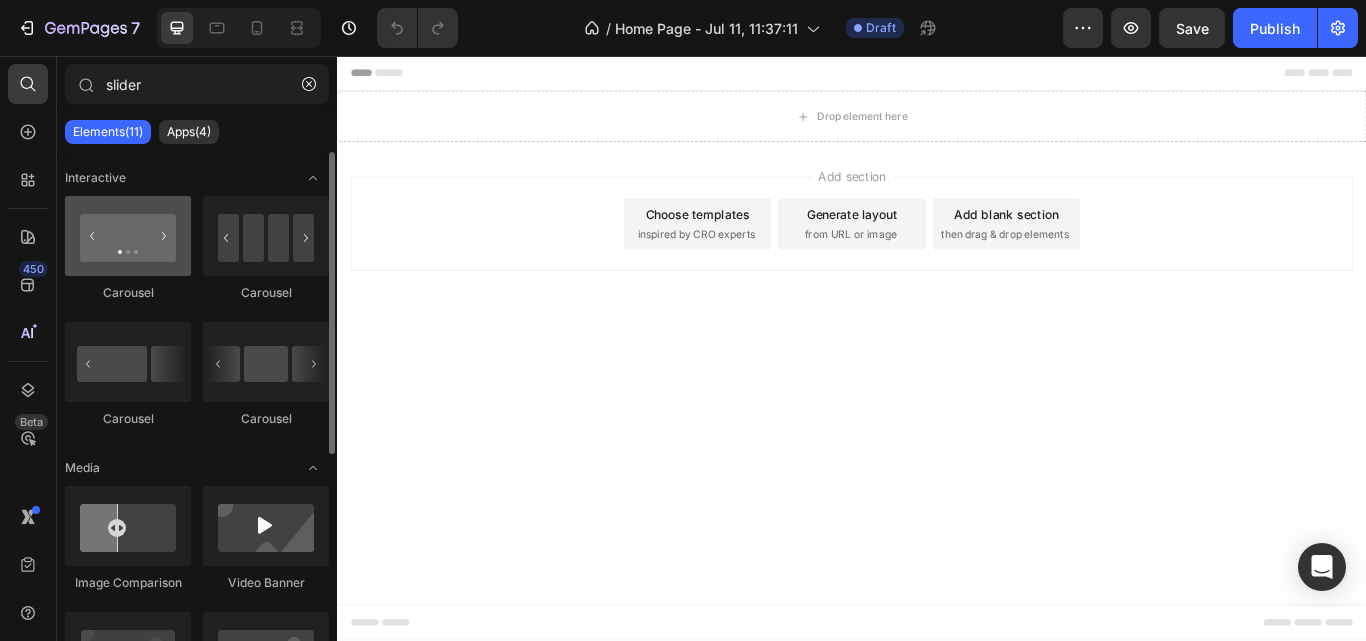 type on "slider" 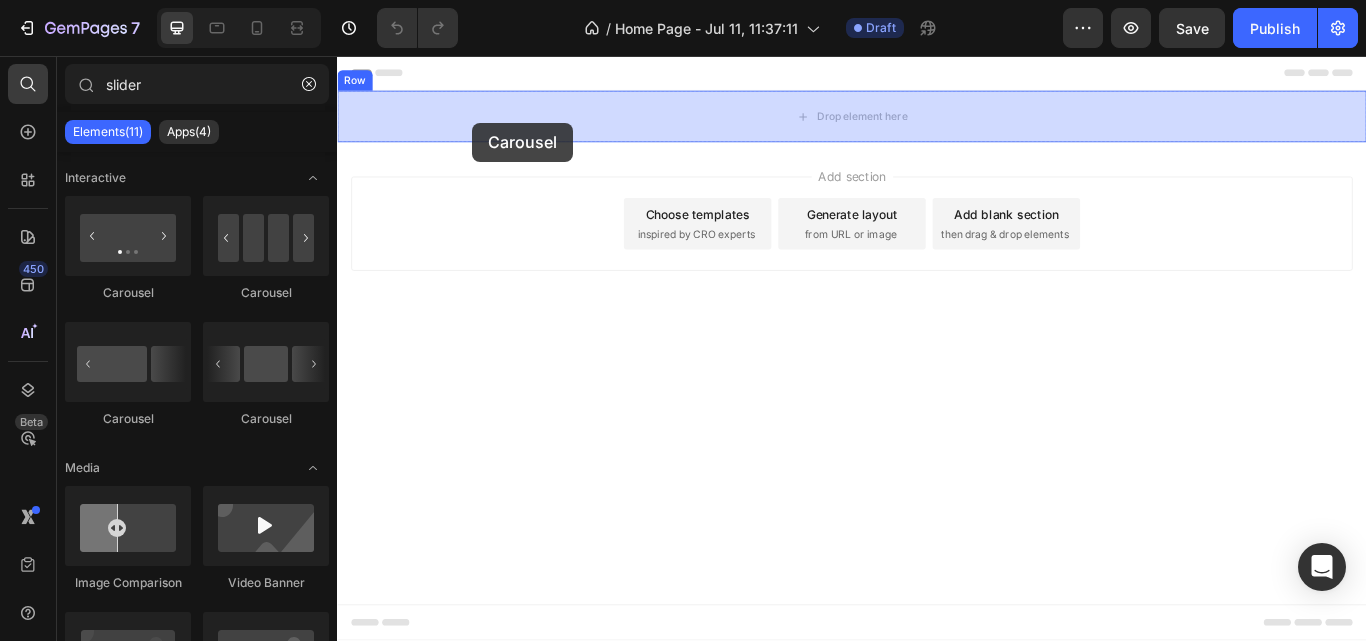 drag, startPoint x: 463, startPoint y: 305, endPoint x: 496, endPoint y: 134, distance: 174.1551 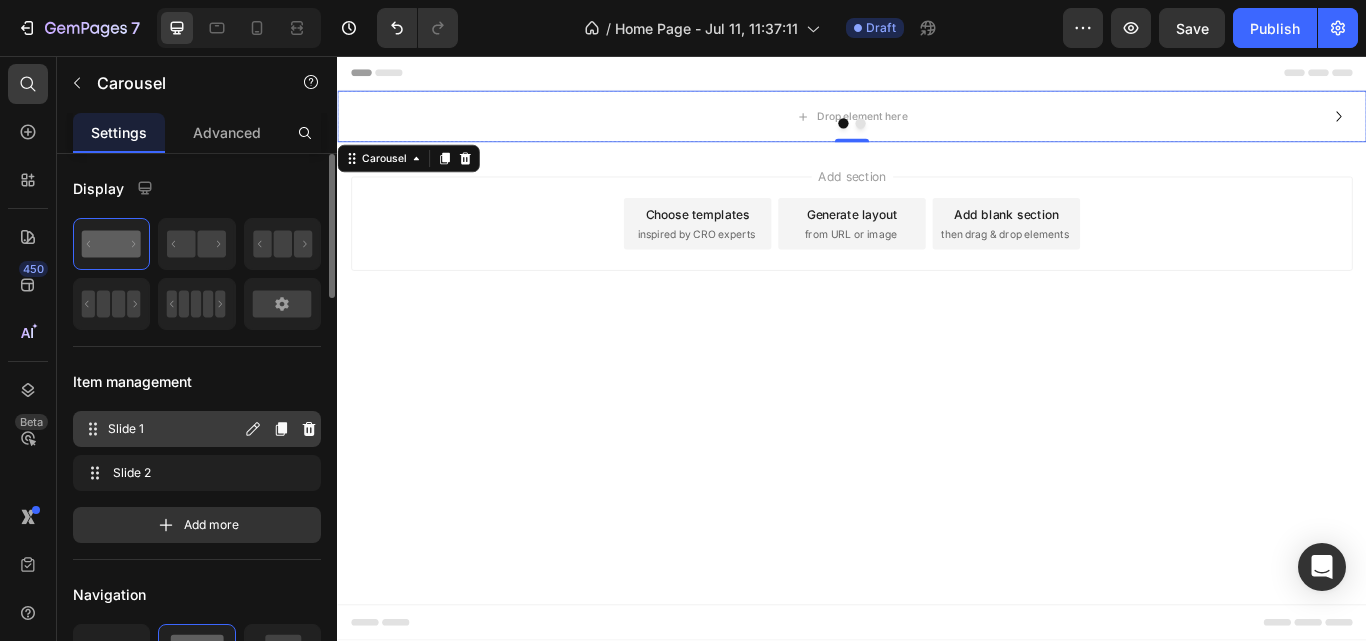 click on "Slide 1" at bounding box center [174, 429] 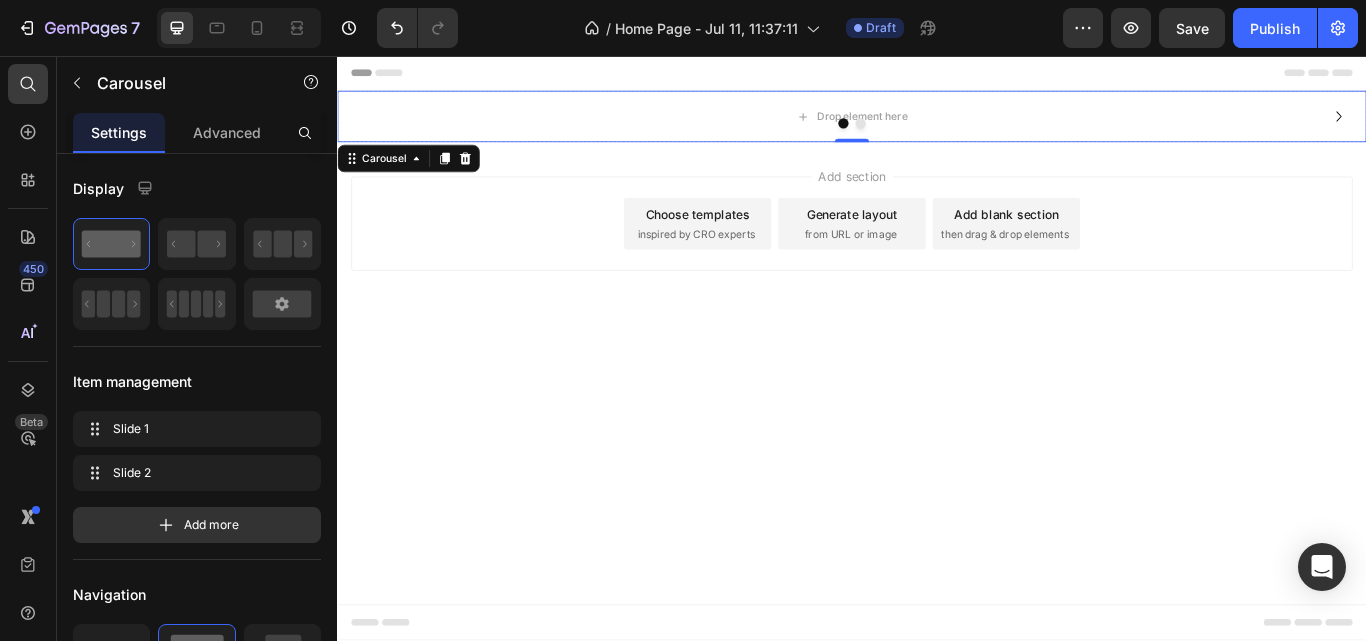 click at bounding box center (937, 135) 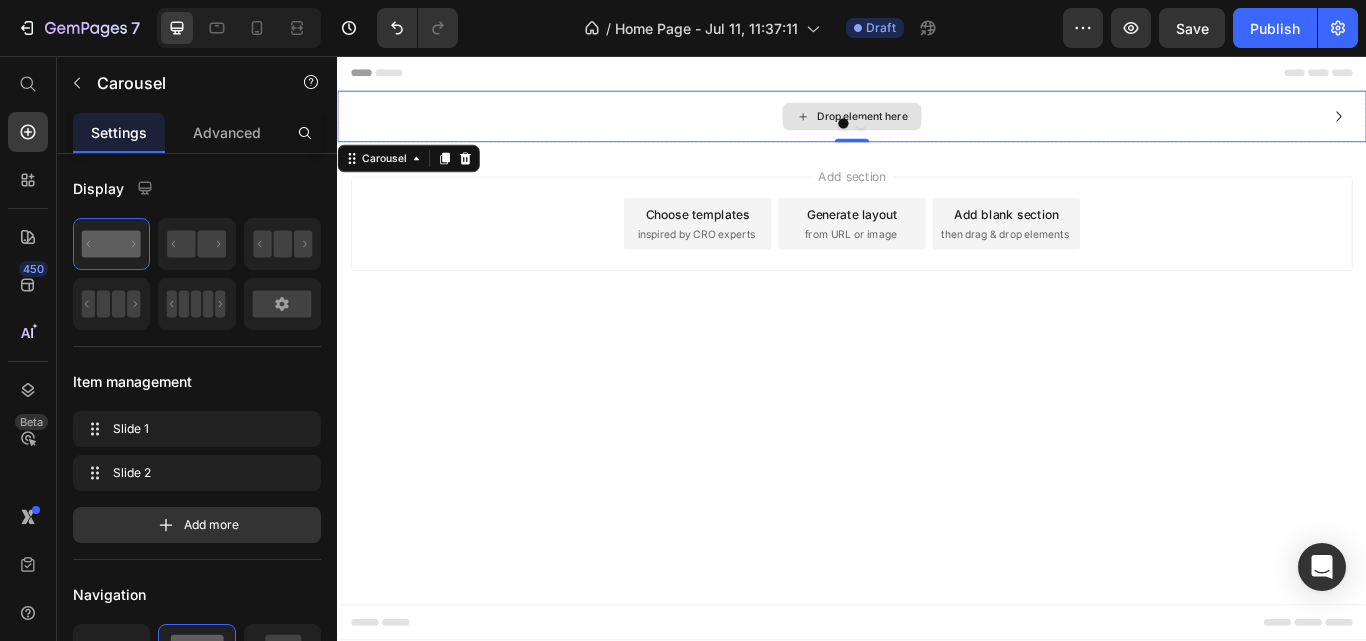 click on "Drop element here" at bounding box center (937, 127) 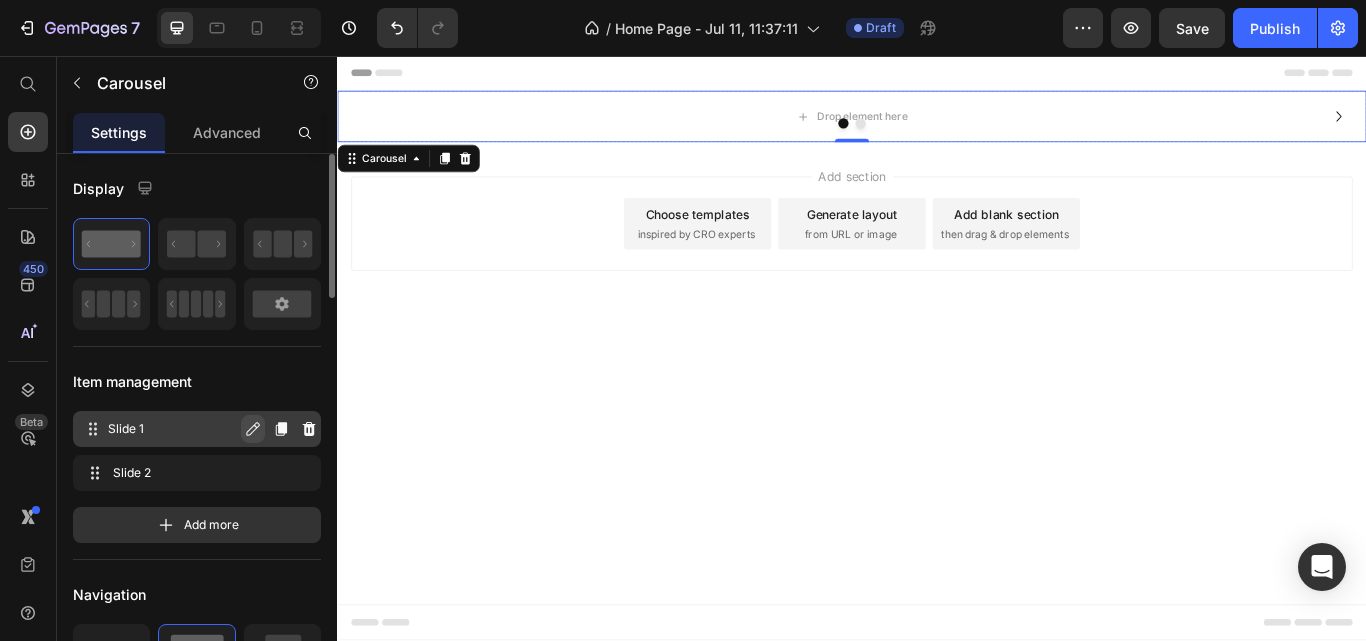 click 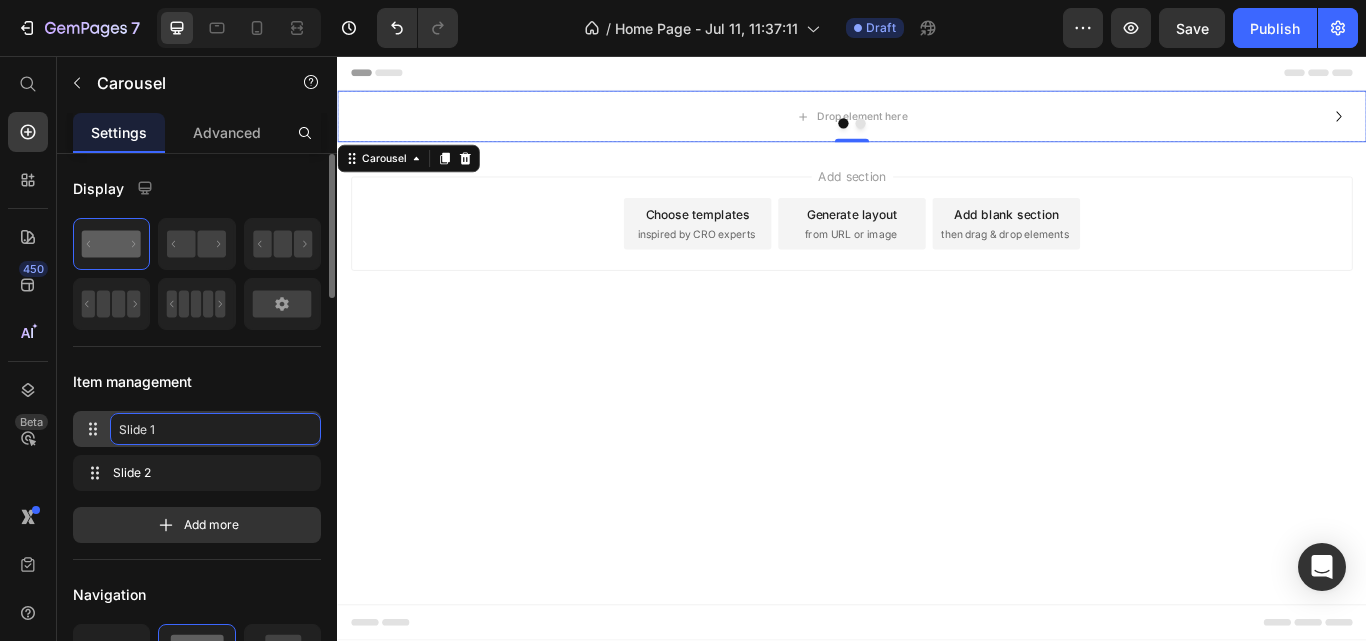 click on "Slide 1" 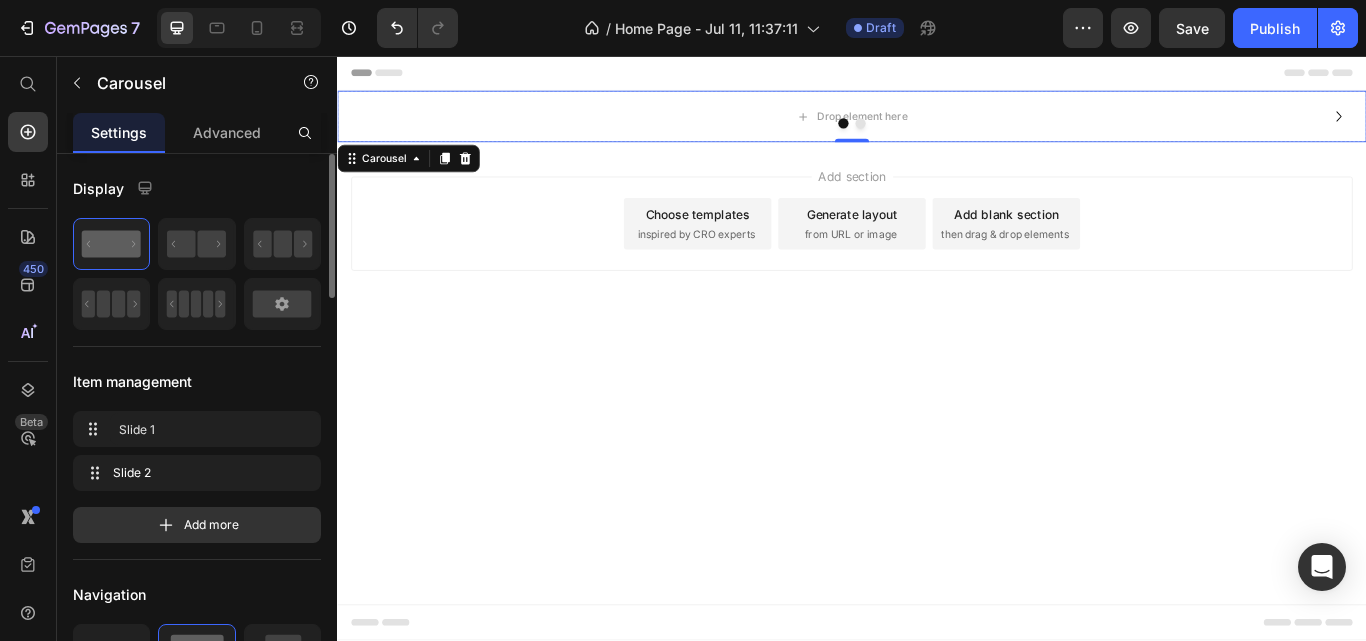 click on "Item management" at bounding box center [197, 381] 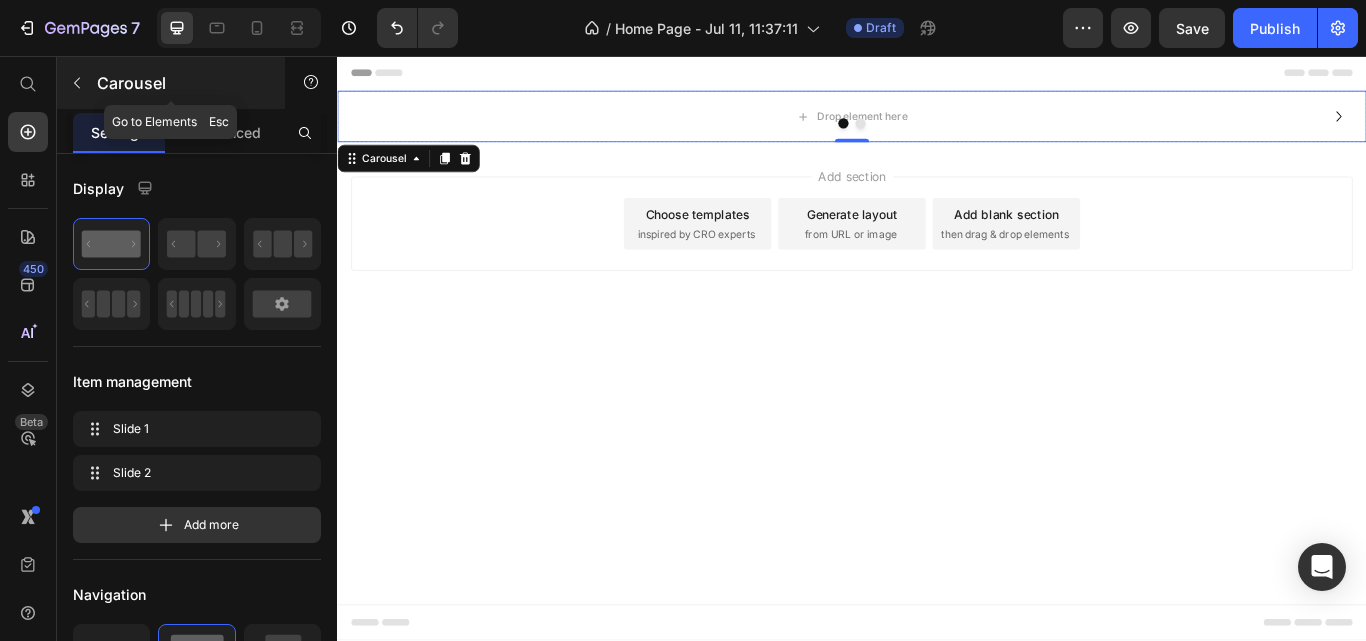 click 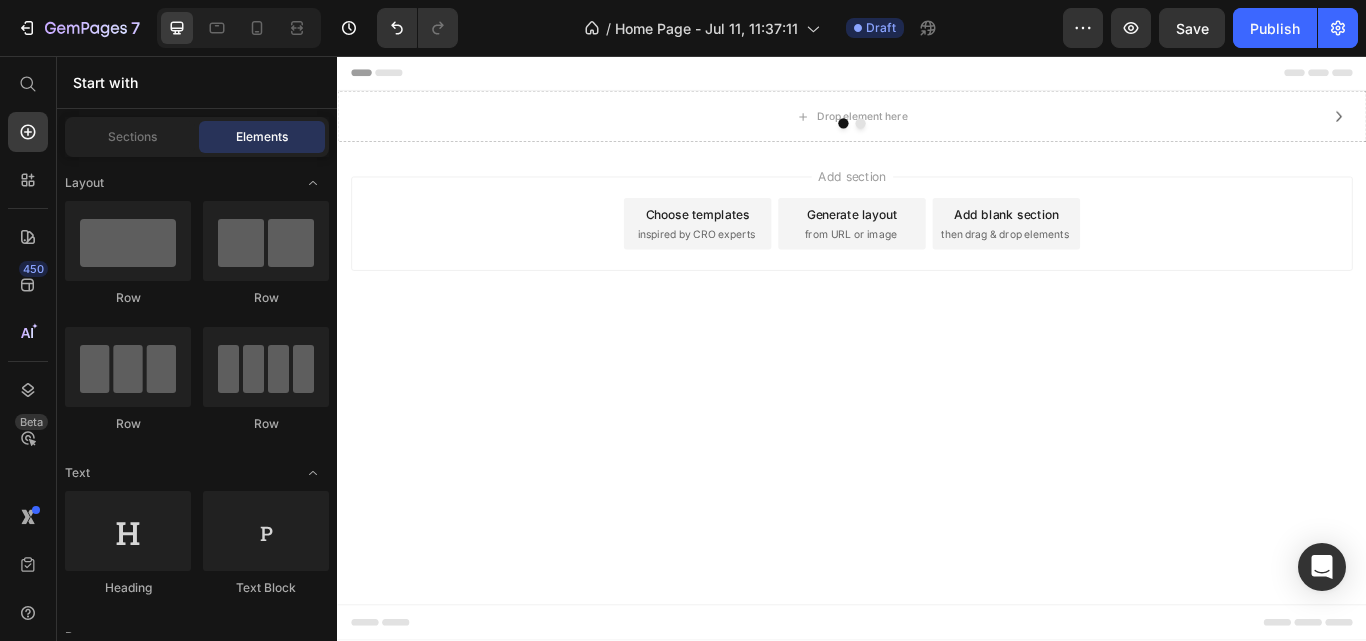 click on "Elements" at bounding box center [262, 137] 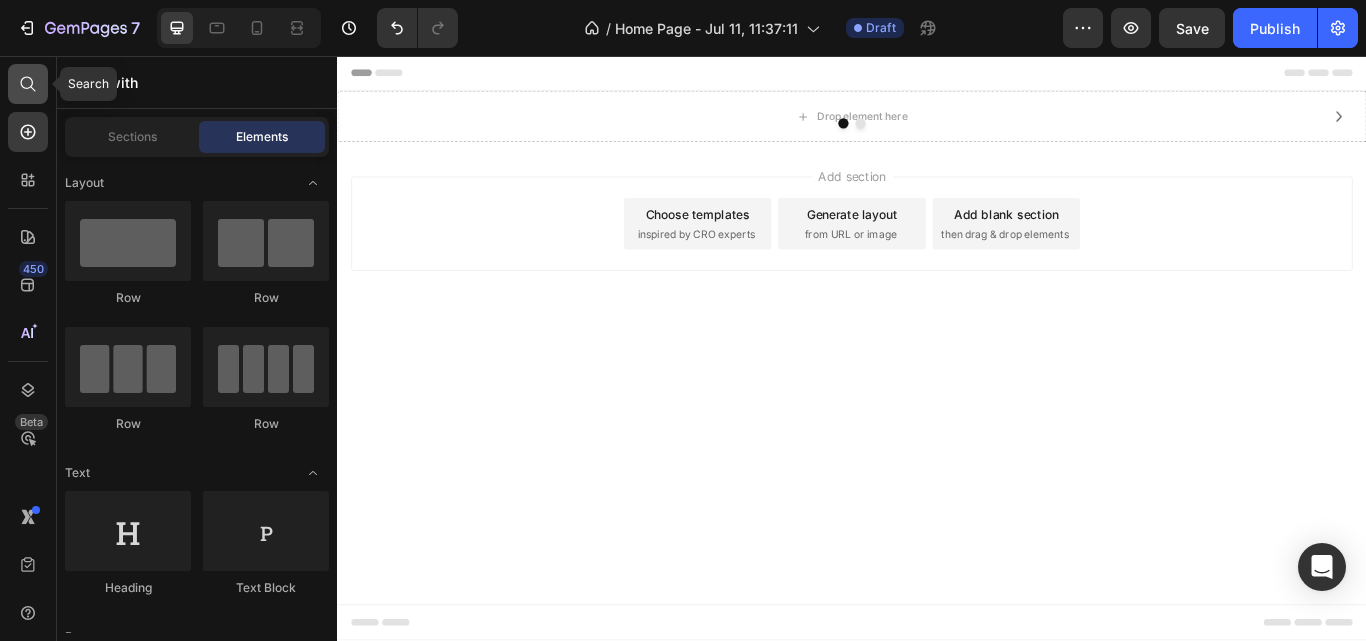 click 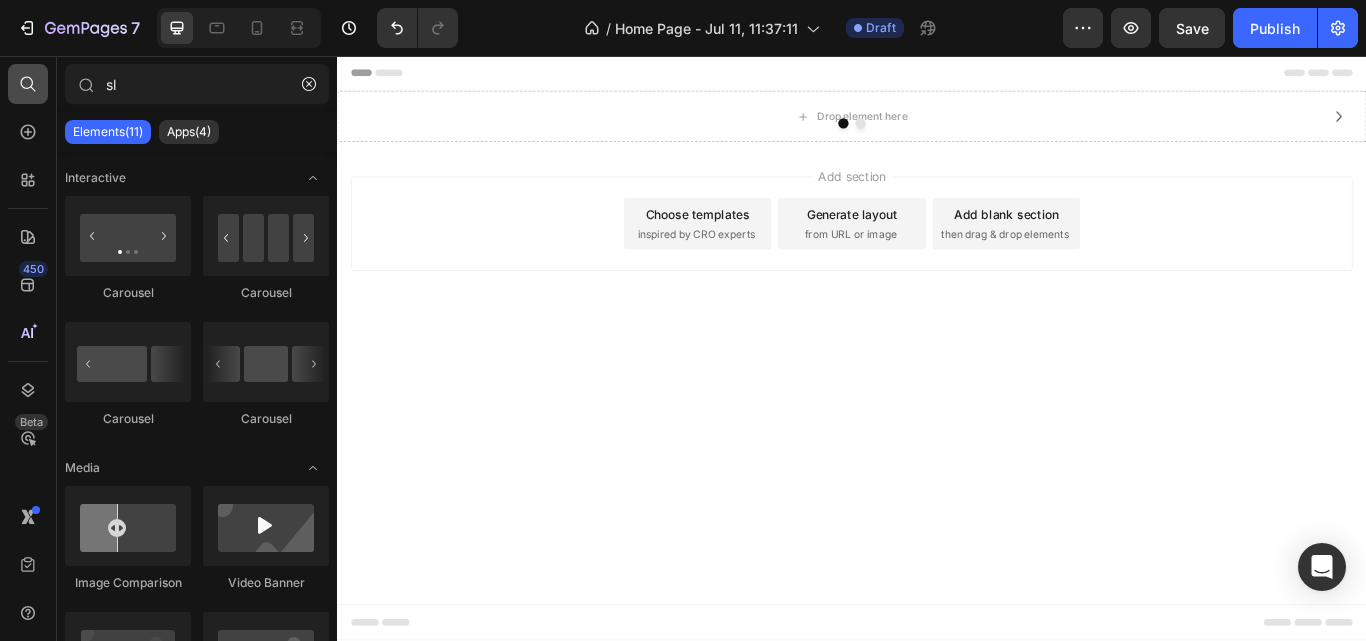 type on "s" 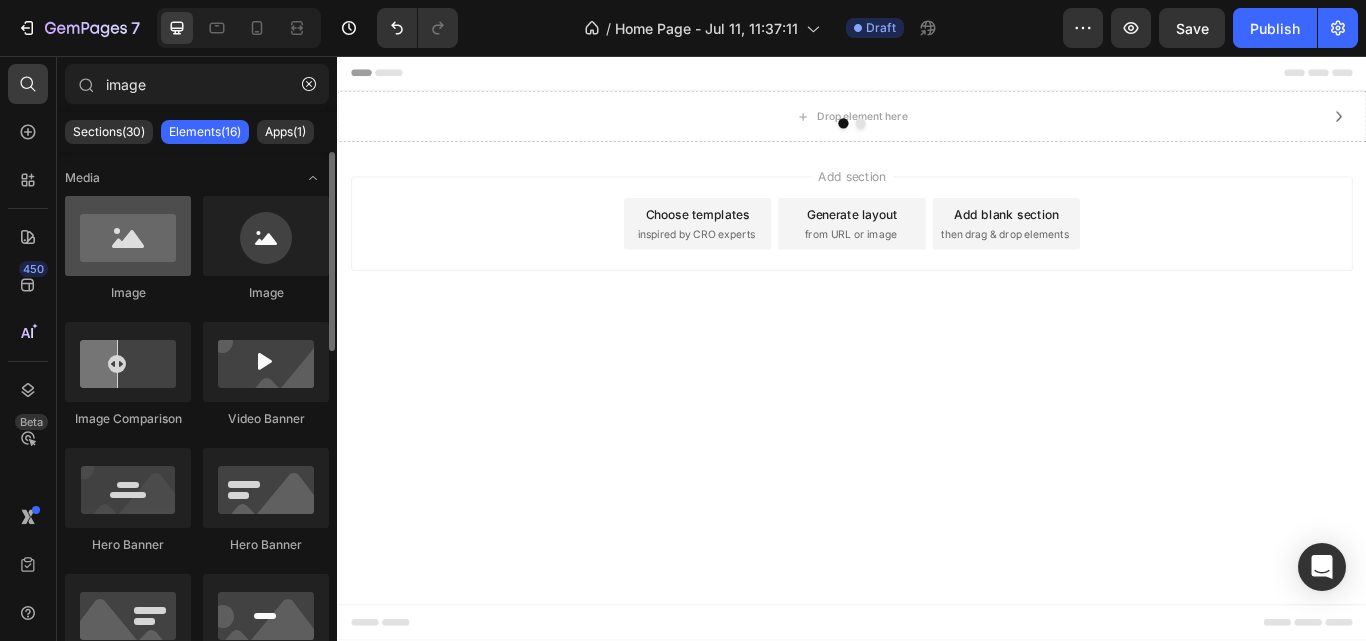 type on "image" 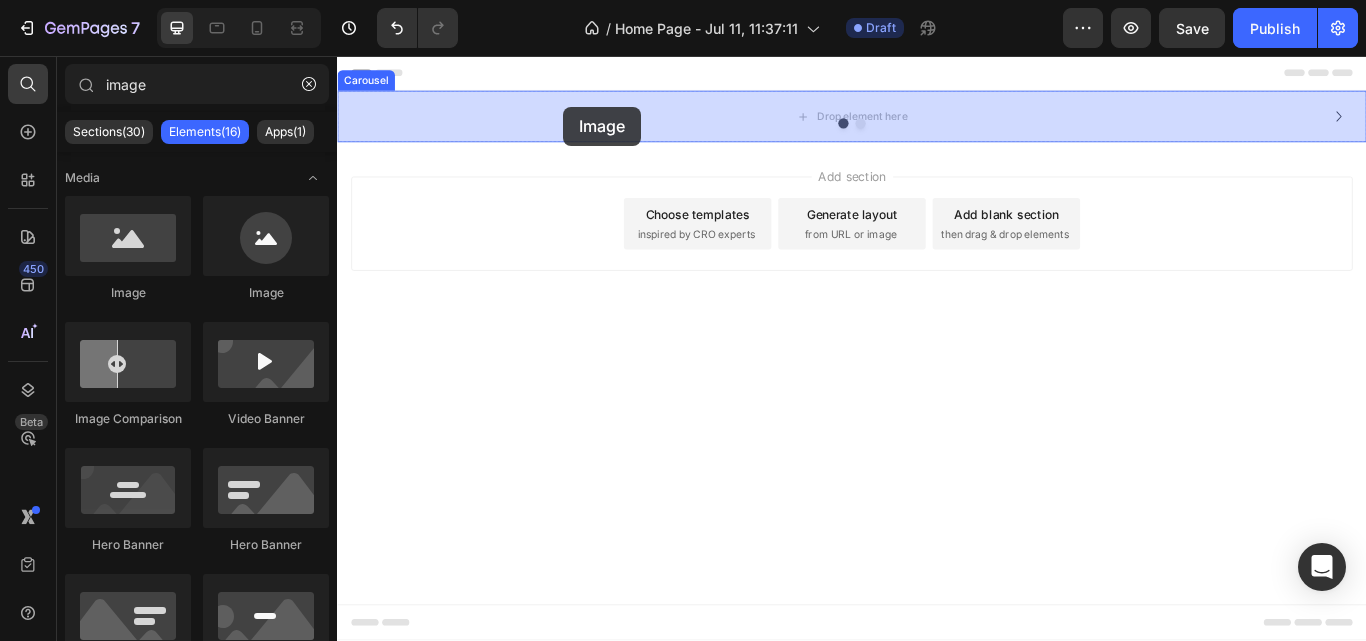 drag, startPoint x: 462, startPoint y: 304, endPoint x: 601, endPoint y: 115, distance: 234.61032 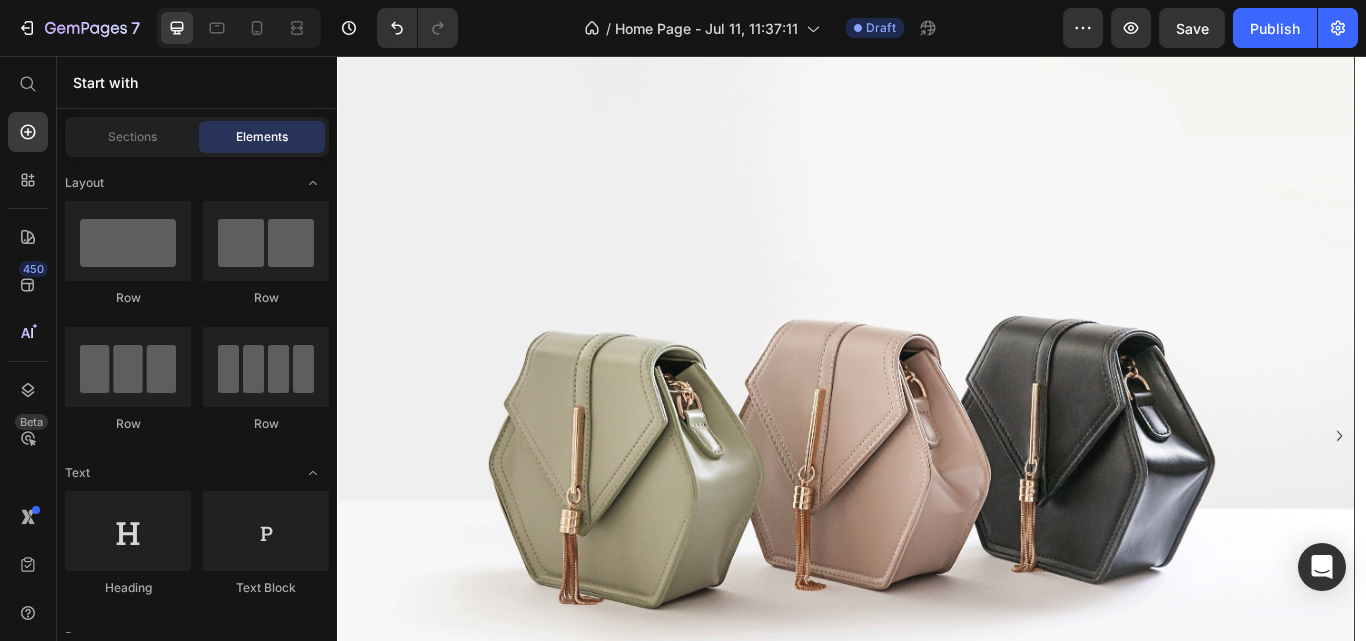 scroll, scrollTop: 29, scrollLeft: 0, axis: vertical 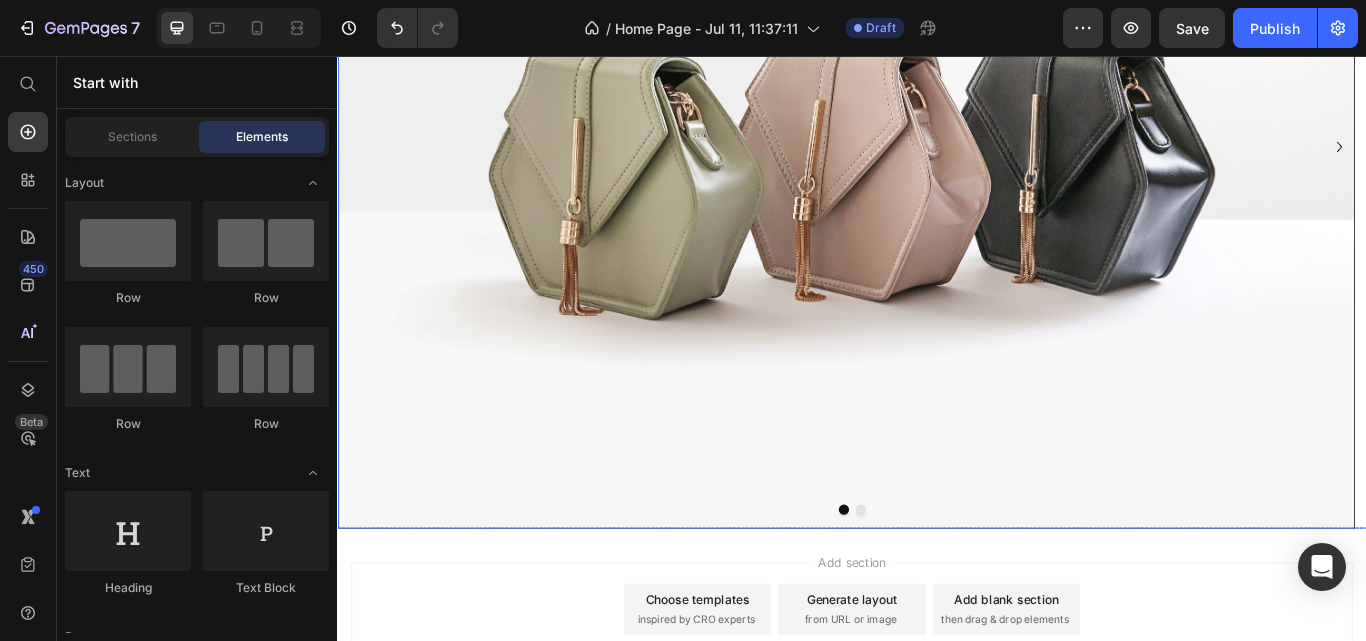 click at bounding box center (947, 585) 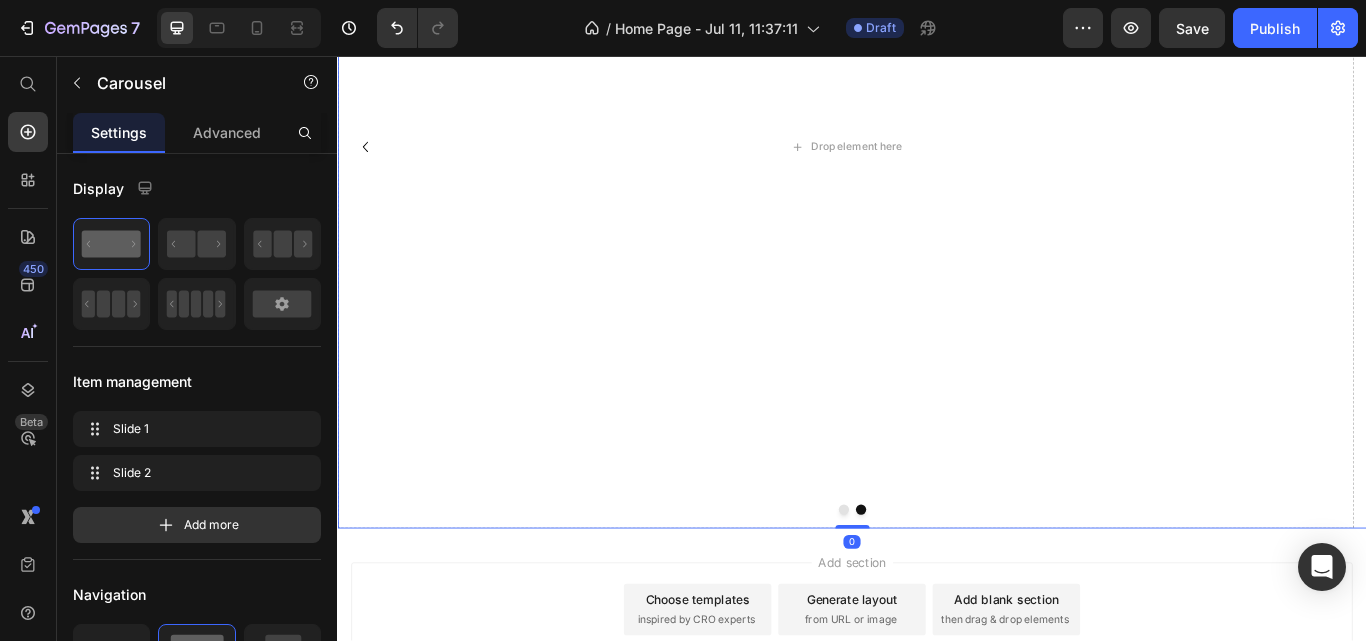 click at bounding box center (947, 585) 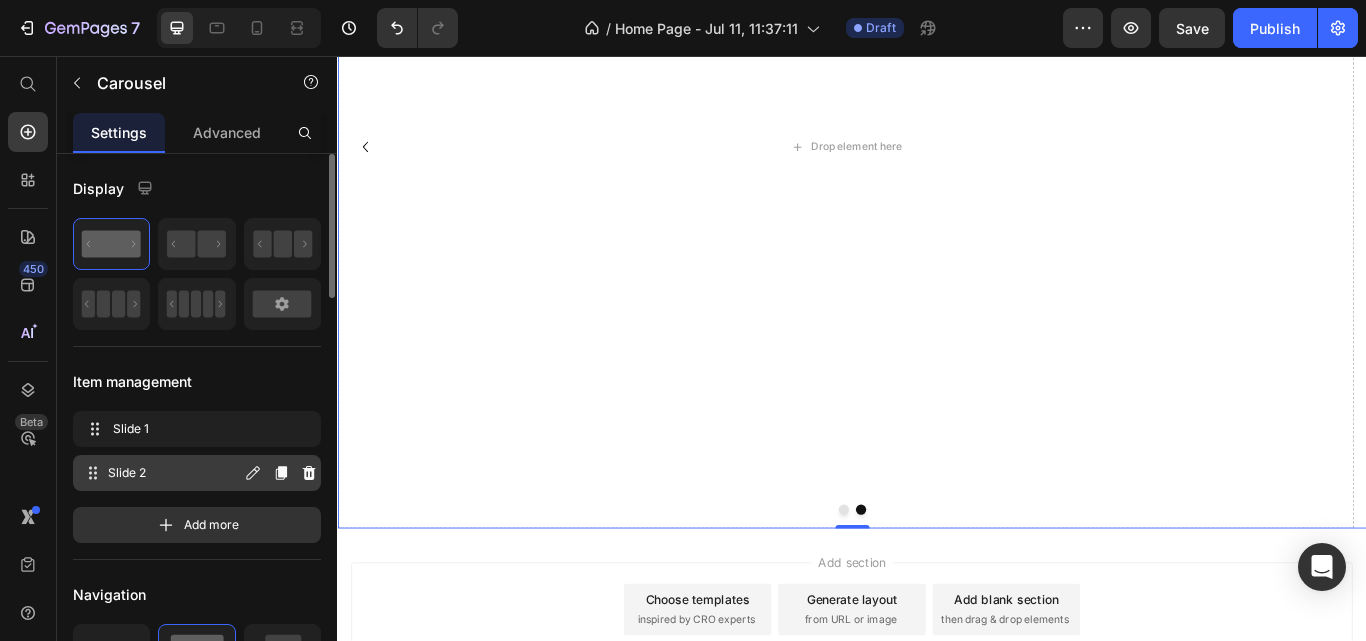 click on "Slide 2" at bounding box center [174, 473] 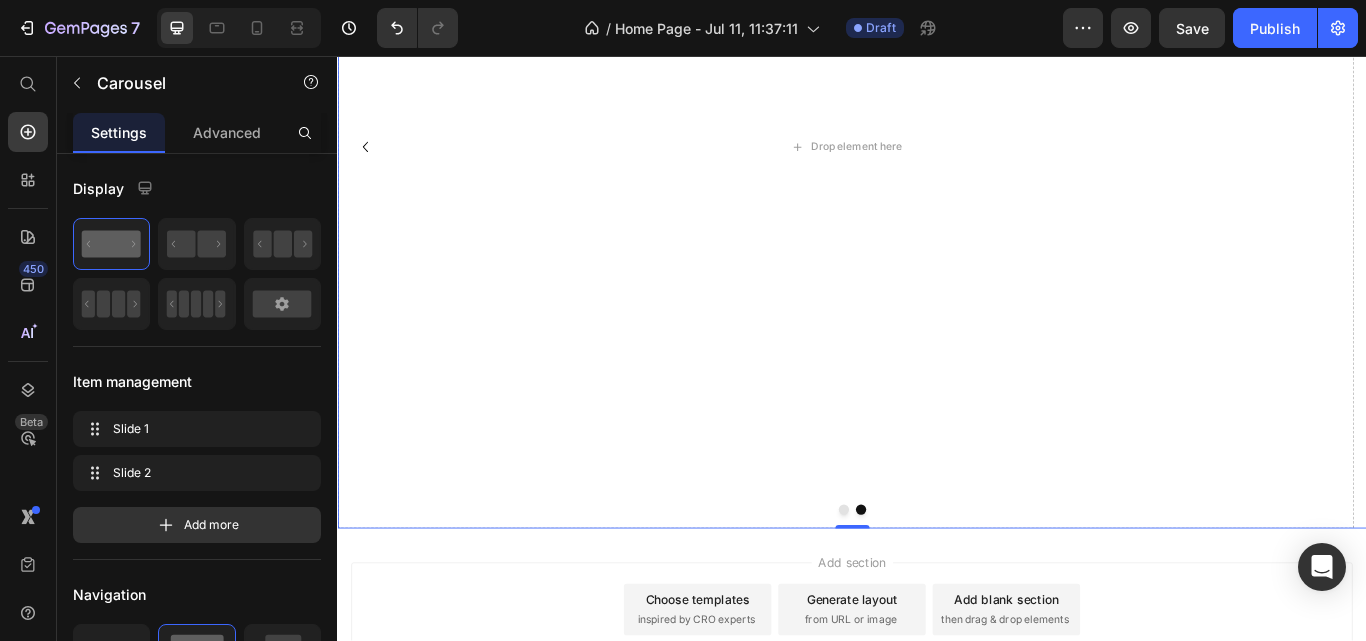 click at bounding box center (947, 585) 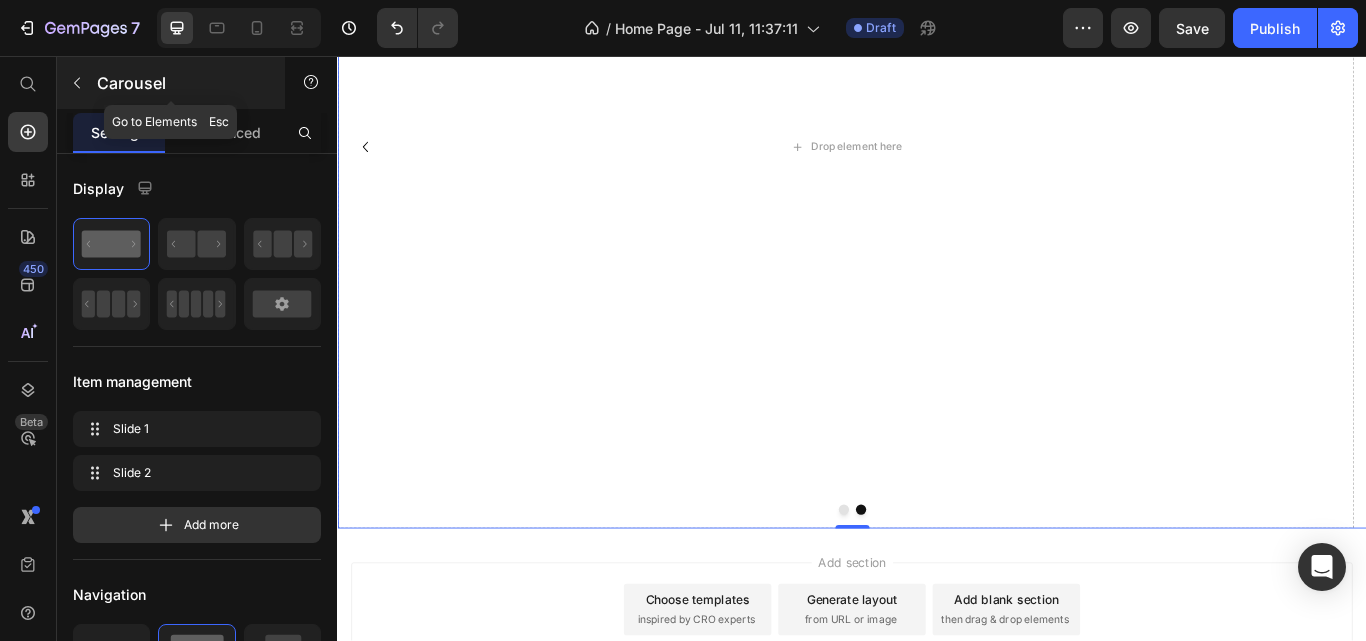 click 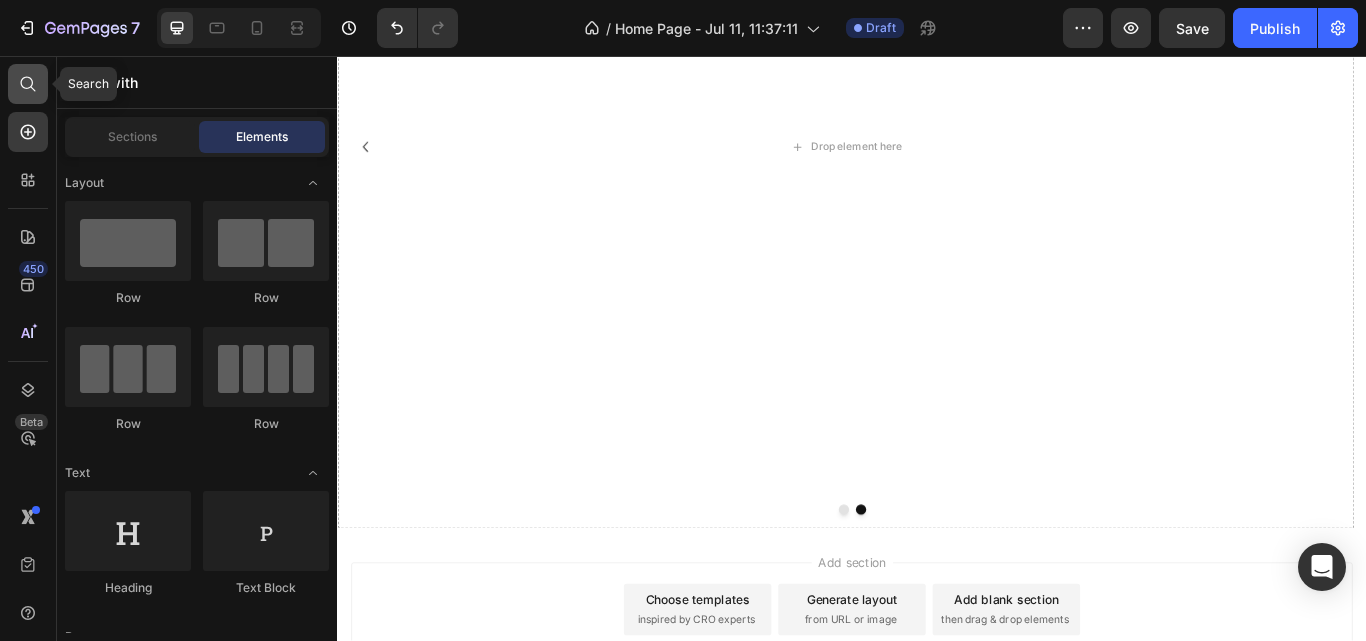 click 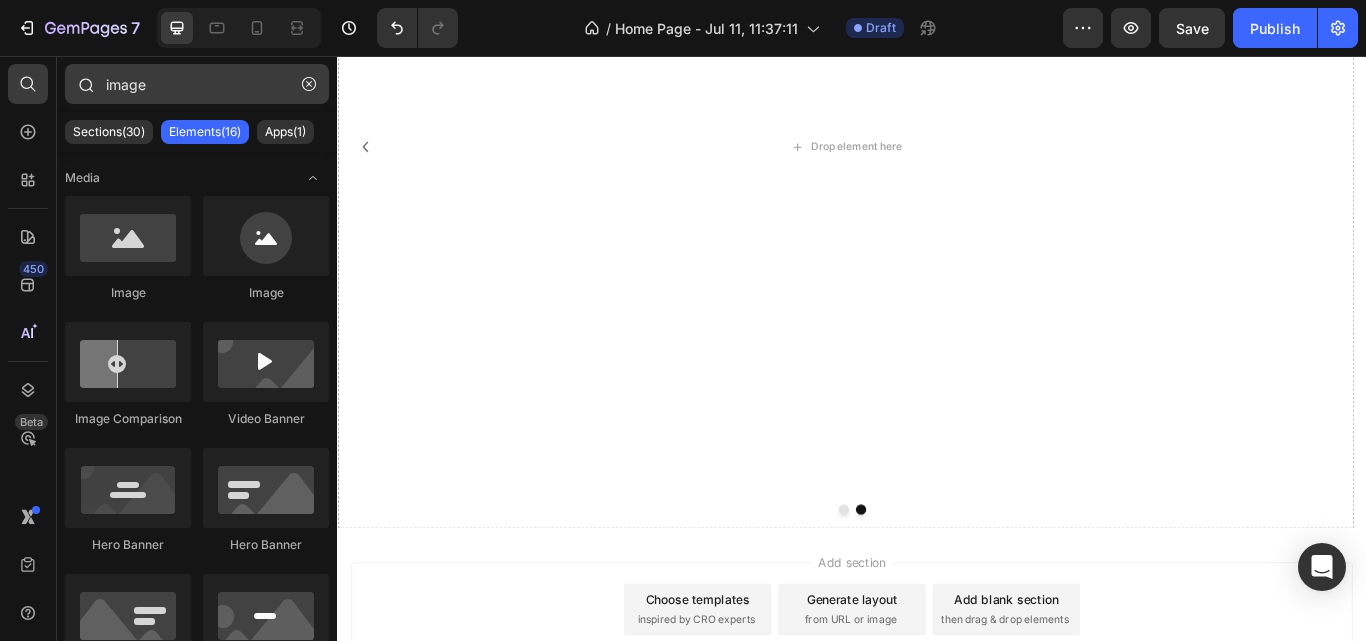click on "image" at bounding box center (197, 84) 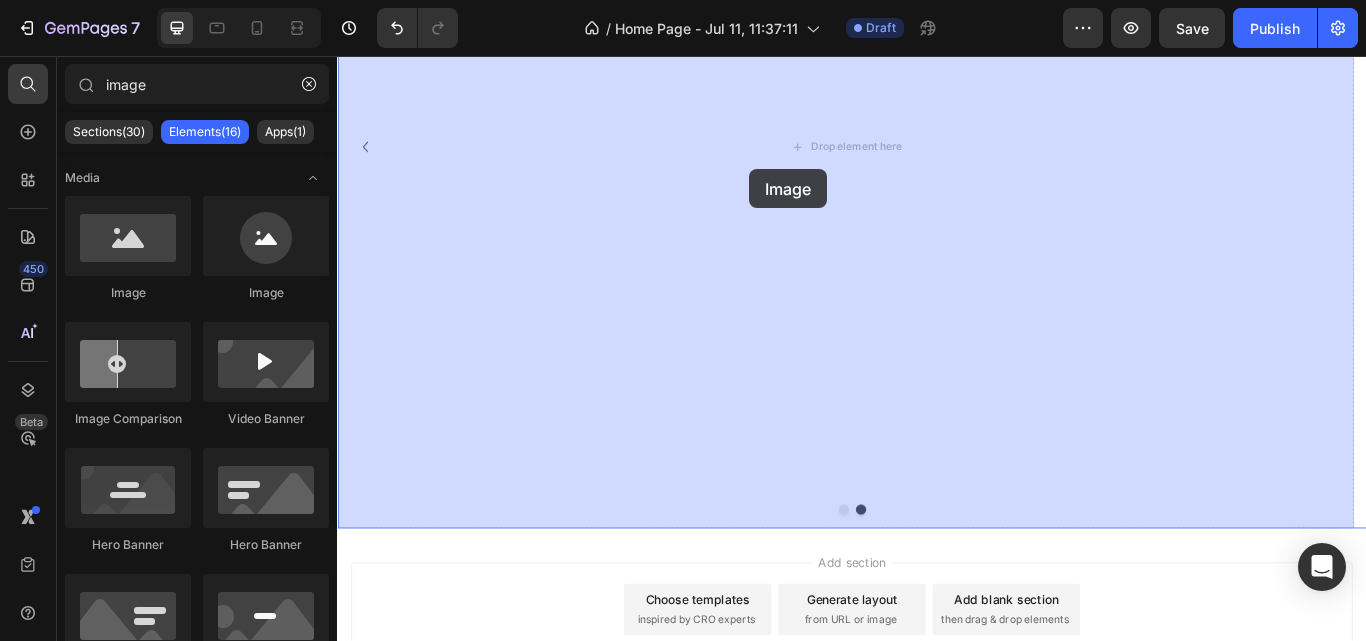 drag, startPoint x: 467, startPoint y: 308, endPoint x: 817, endPoint y: 188, distance: 370 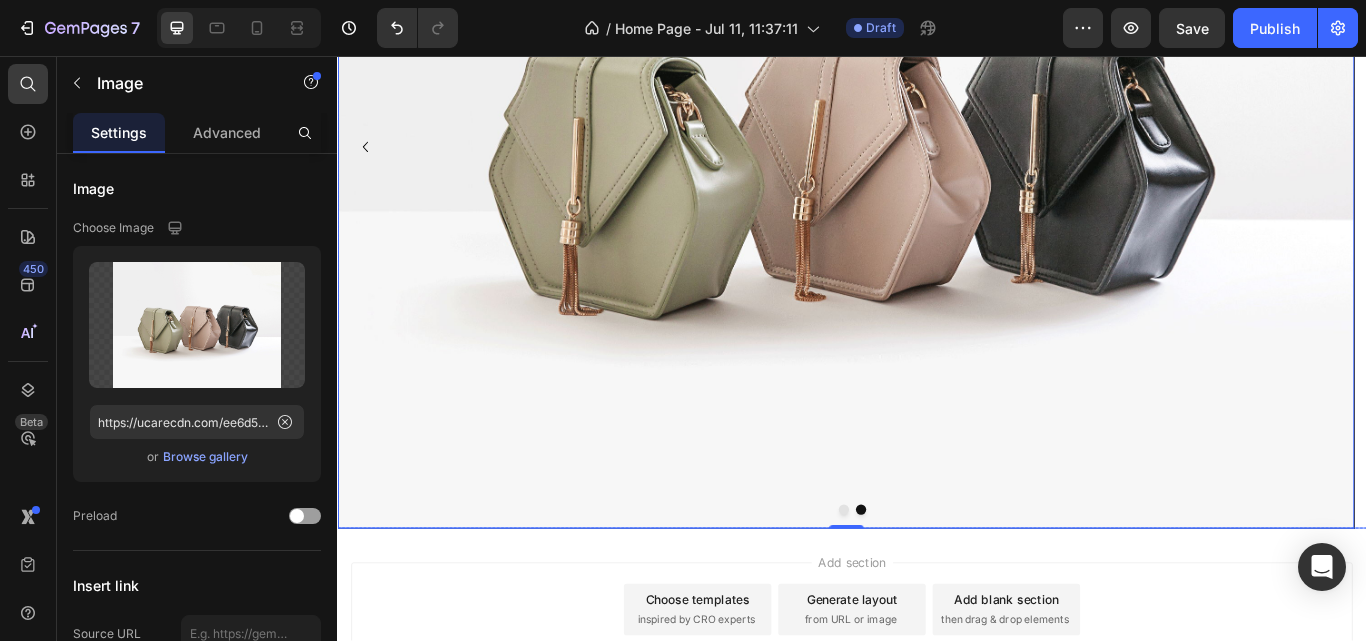 click at bounding box center [927, 585] 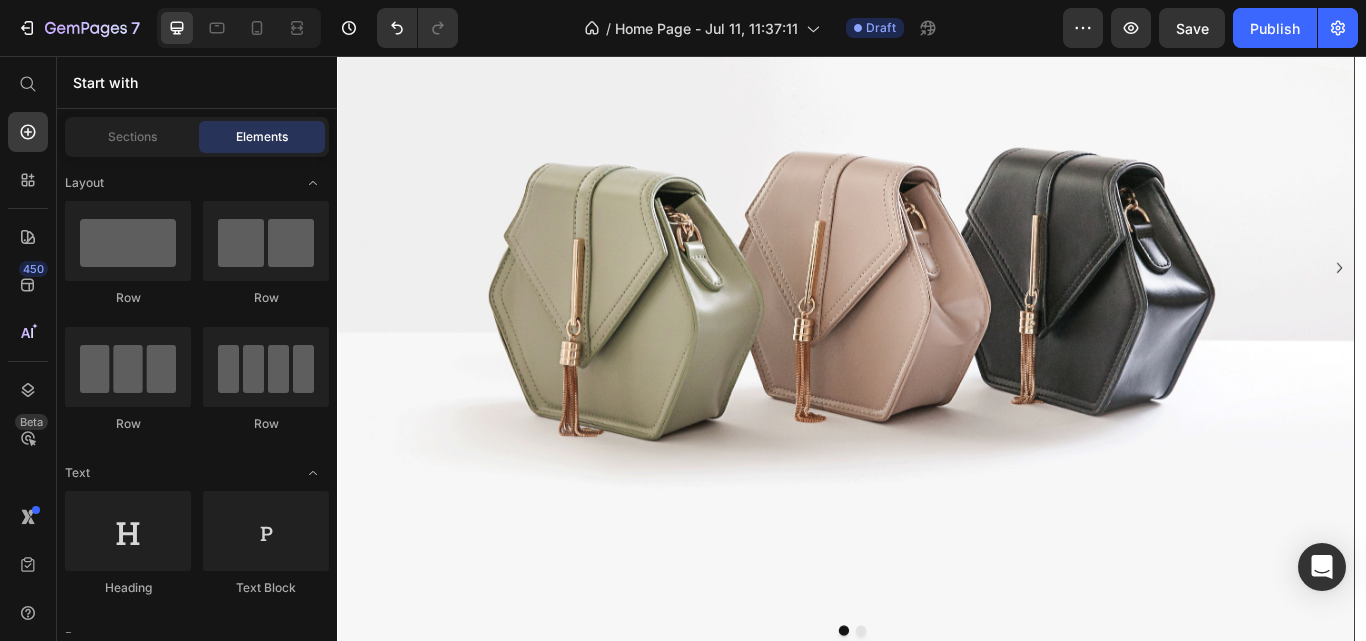 scroll, scrollTop: 357, scrollLeft: 0, axis: vertical 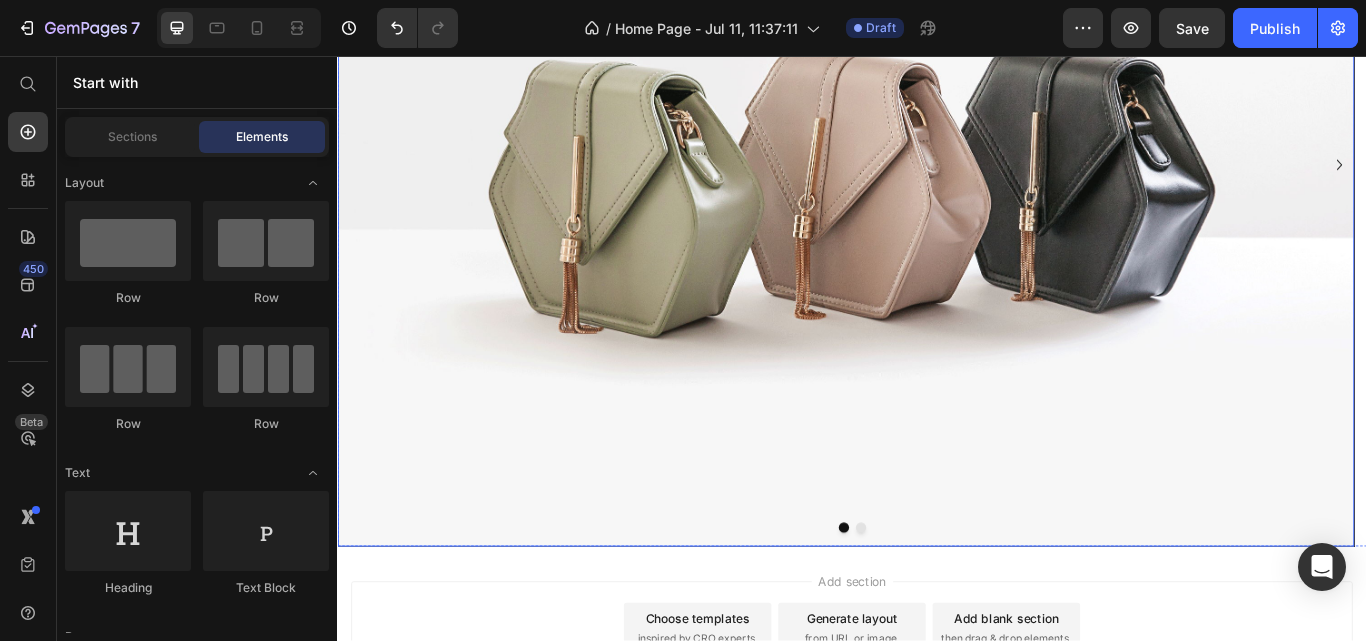 click at bounding box center (929, 184) 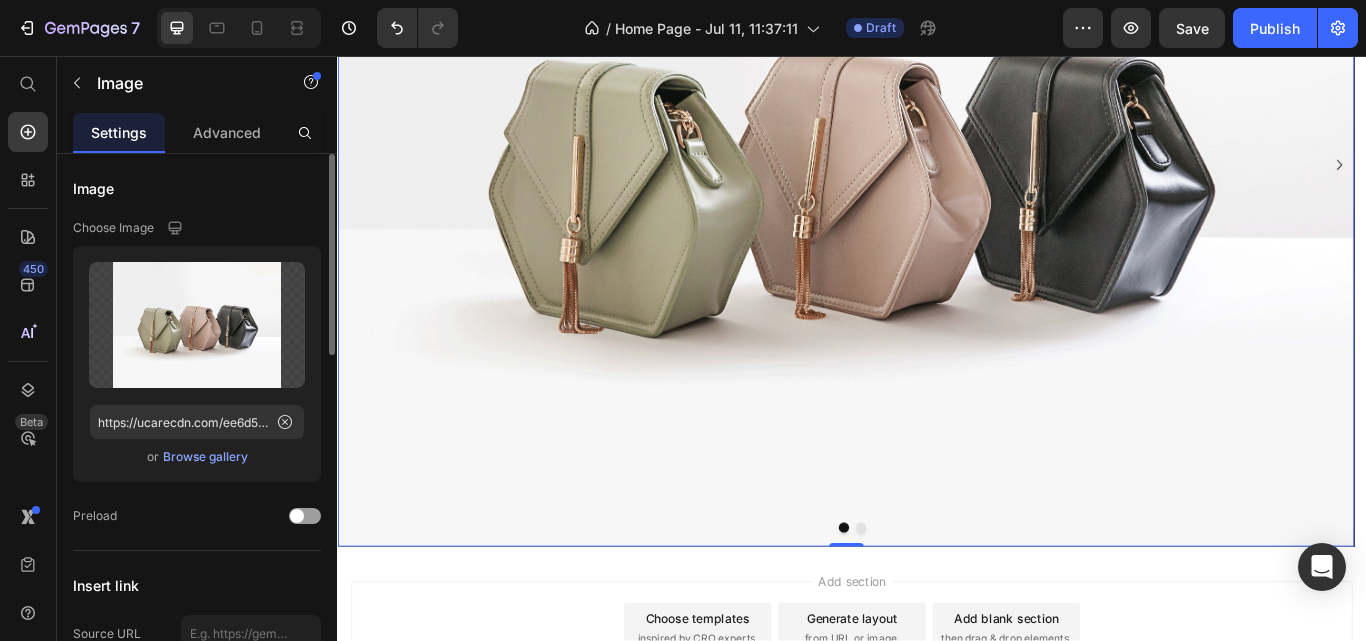 click on "Browse gallery" at bounding box center (205, 457) 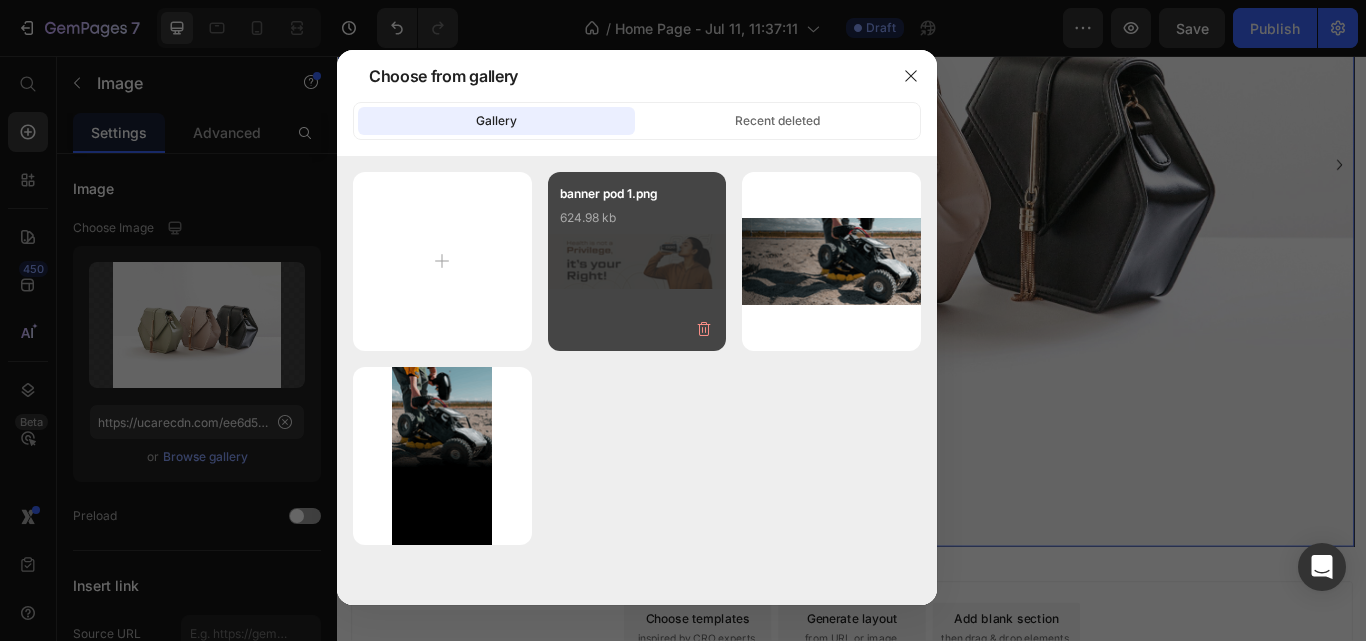 click on "banner pod 1.png 624.98 kb" at bounding box center (637, 261) 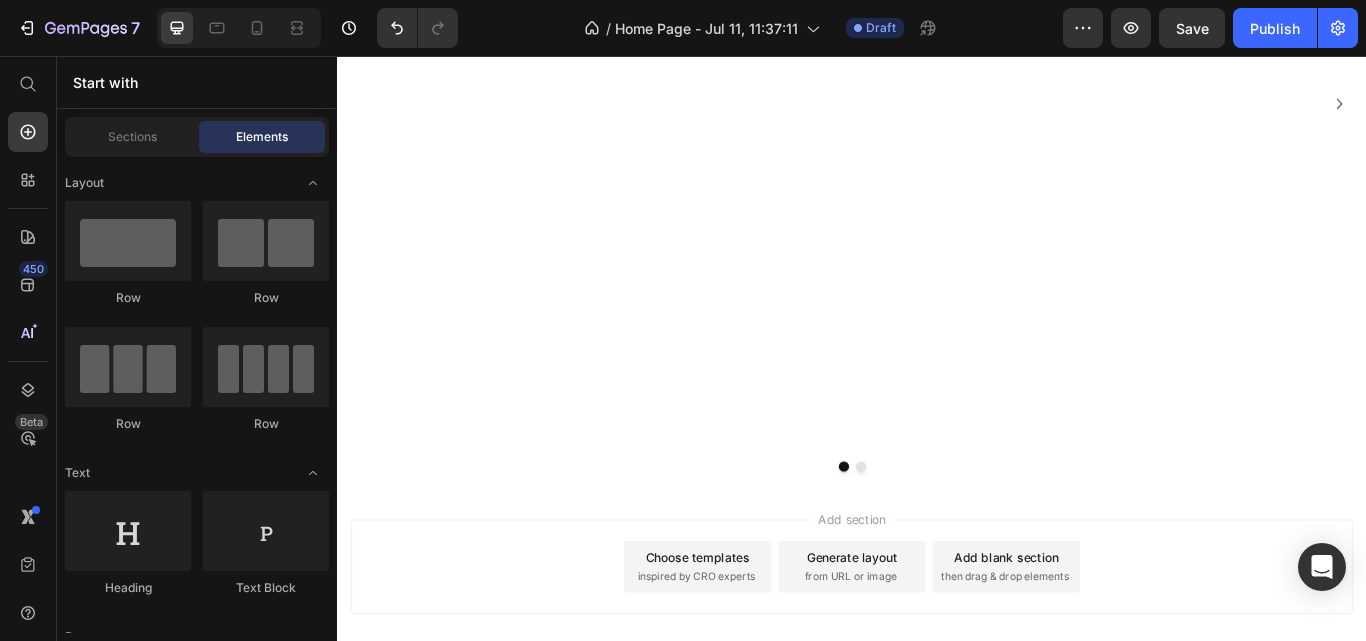 scroll, scrollTop: 431, scrollLeft: 0, axis: vertical 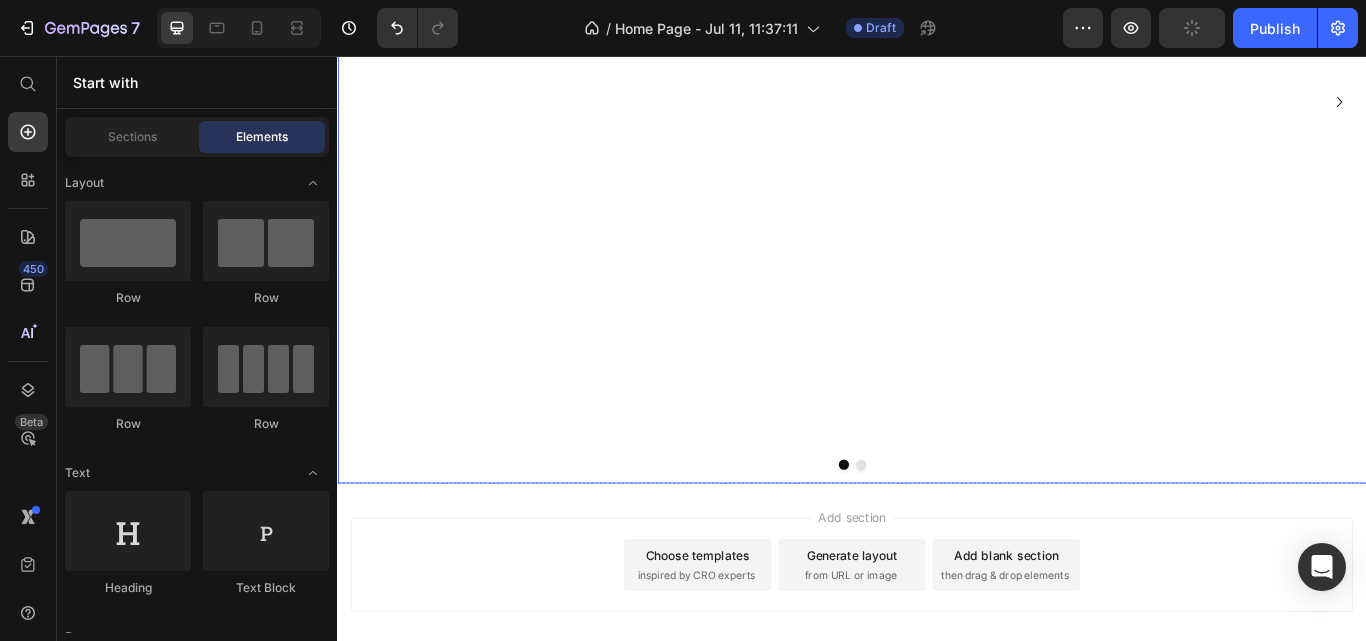 click at bounding box center [947, 533] 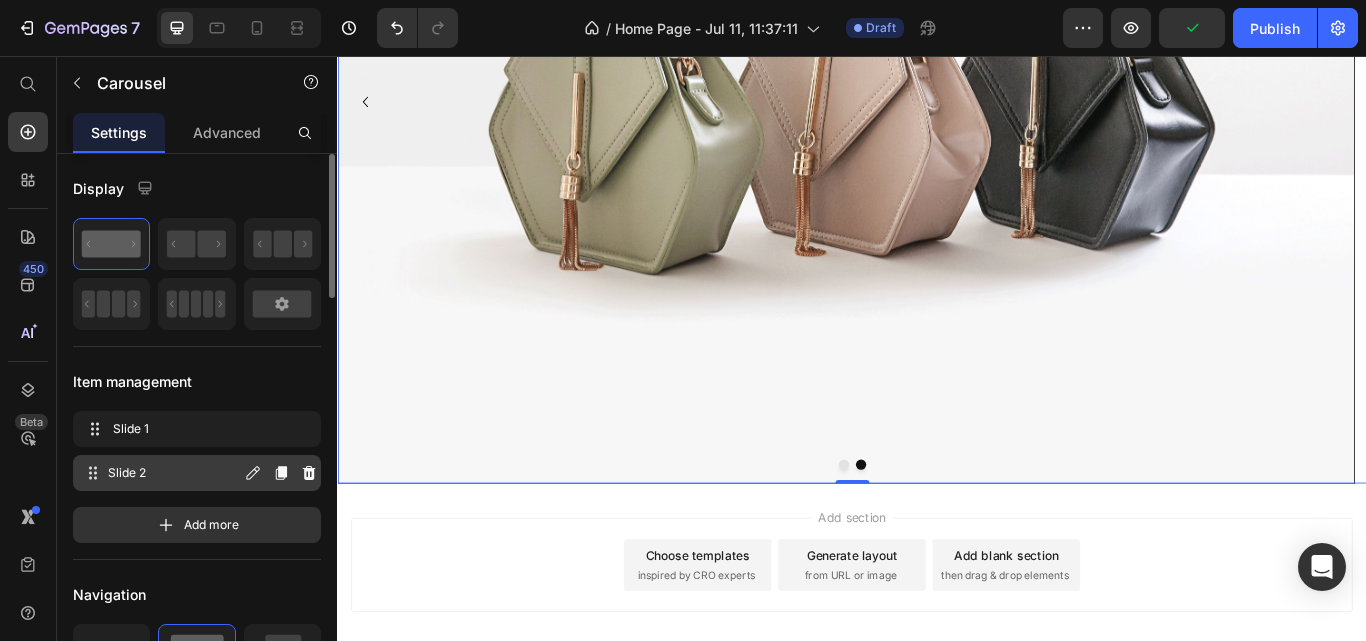 click on "Slide 2 Slide 2" at bounding box center (161, 473) 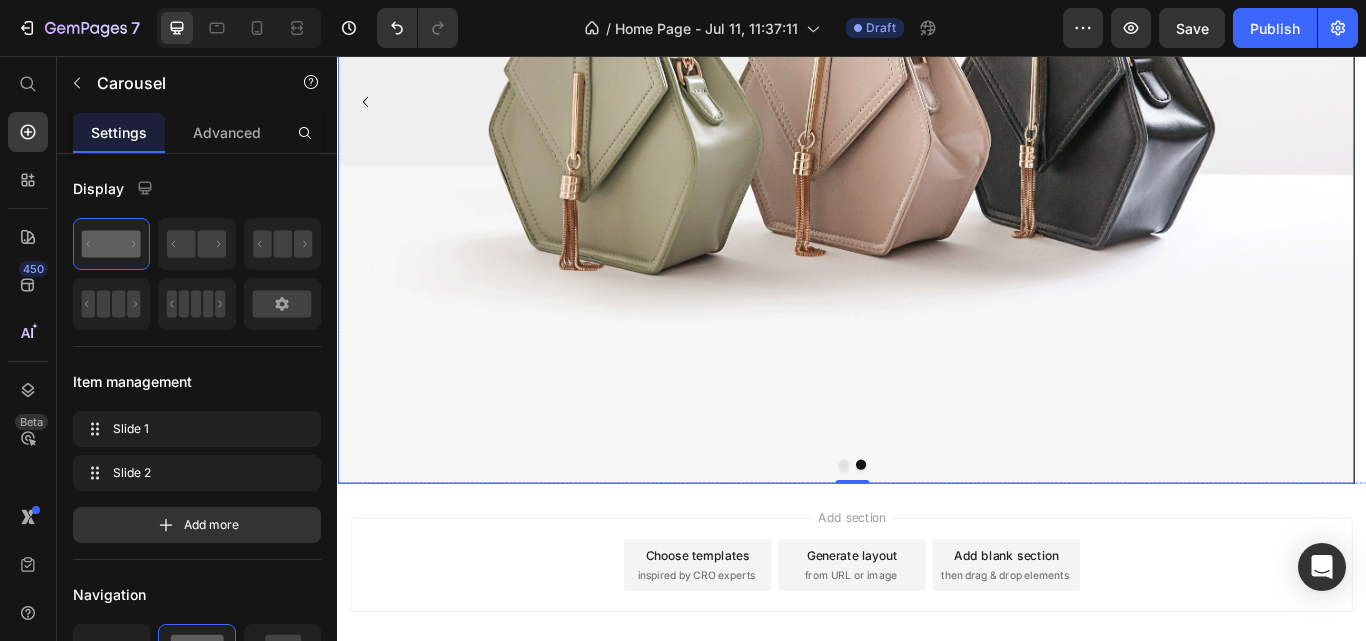 click at bounding box center [929, 110] 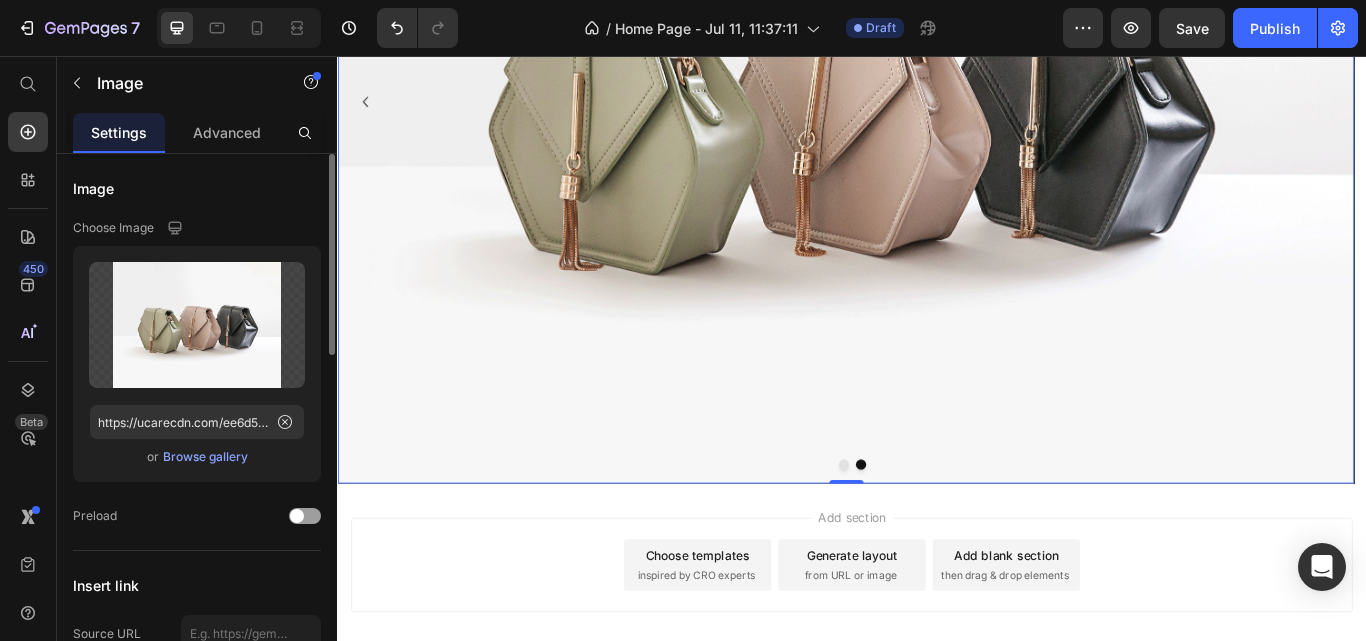 click on "Browse gallery" at bounding box center (205, 457) 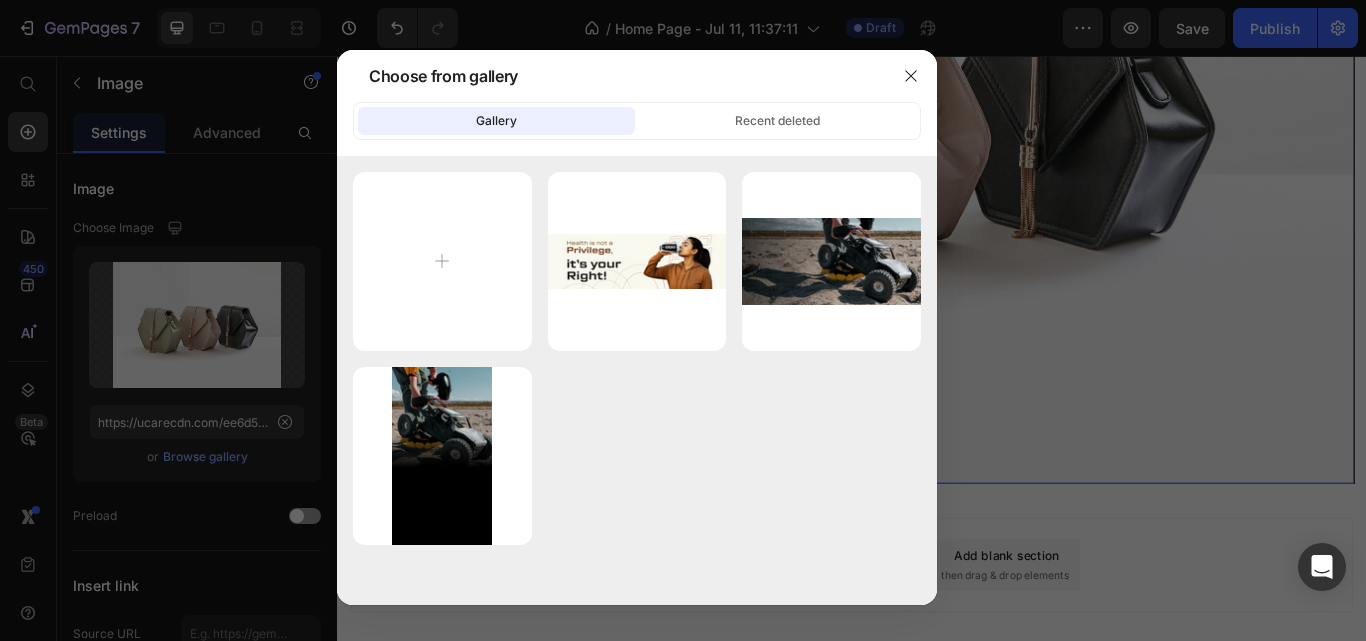 click on "Gallery" 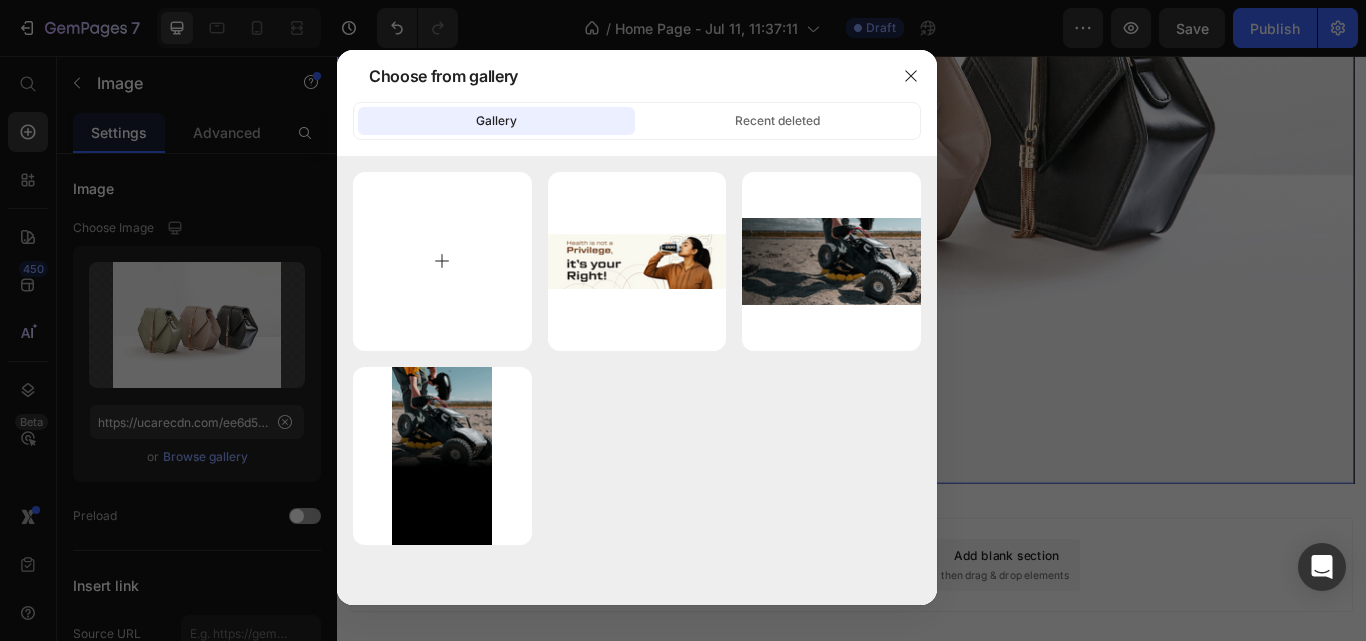 click at bounding box center [442, 261] 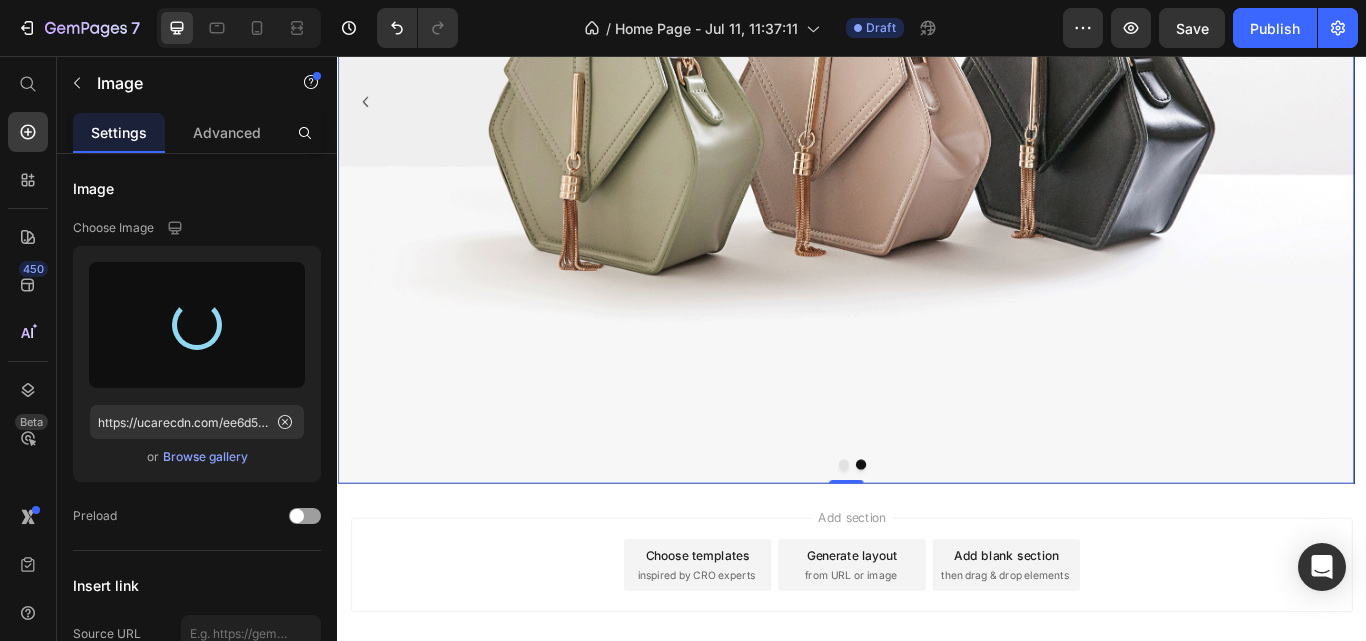 type on "https://cdn.shopify.com/s/files/1/0805/2480/4398/files/gempages_574929025483408613-2f921f35-55e7-4d9a-8a12-c10a84068890.png" 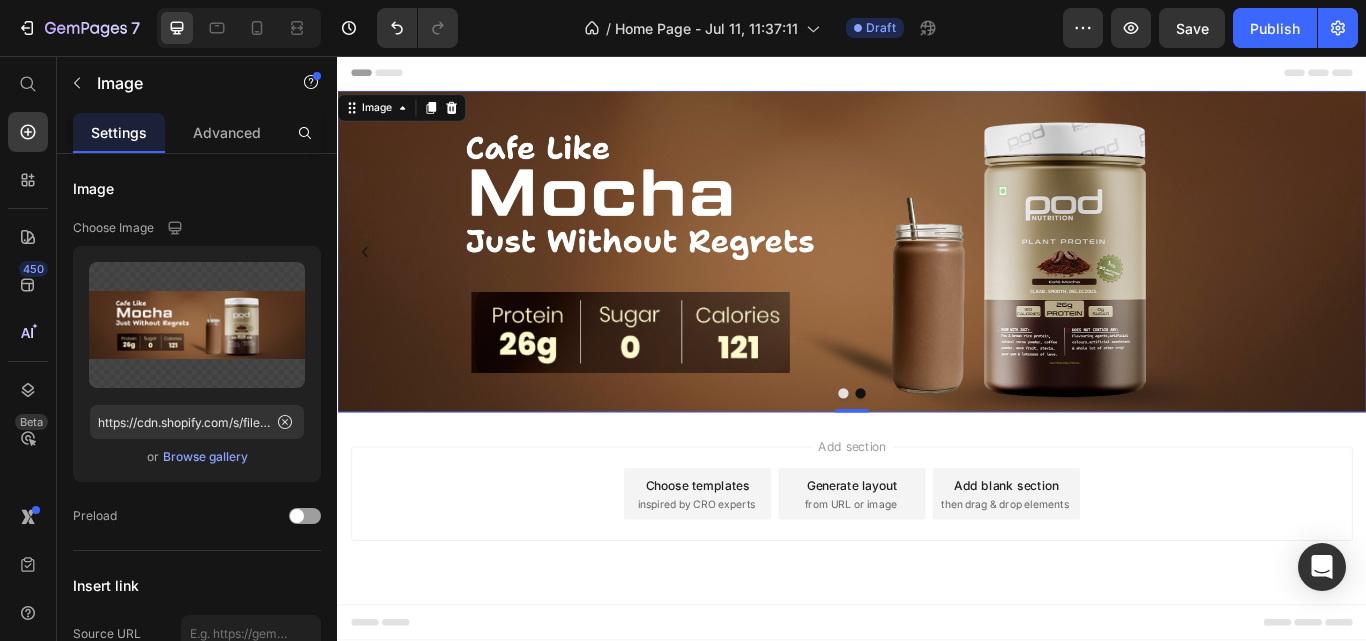 scroll, scrollTop: 0, scrollLeft: 0, axis: both 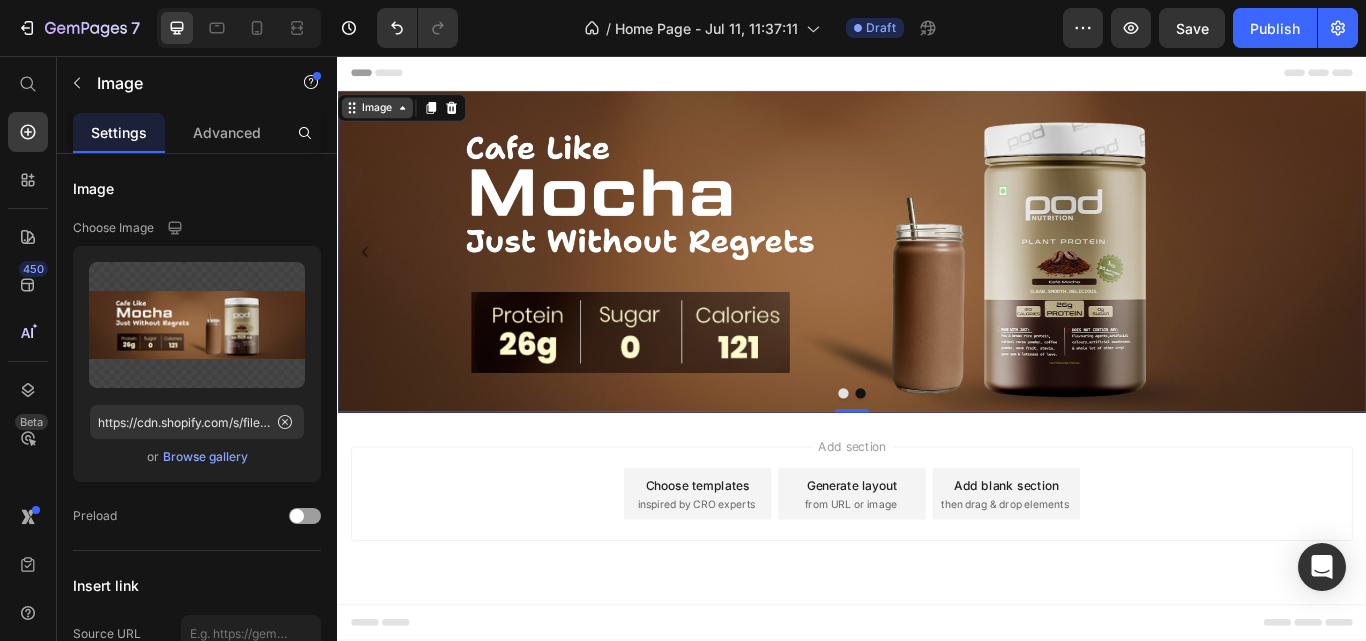 click on "Image" at bounding box center (383, 117) 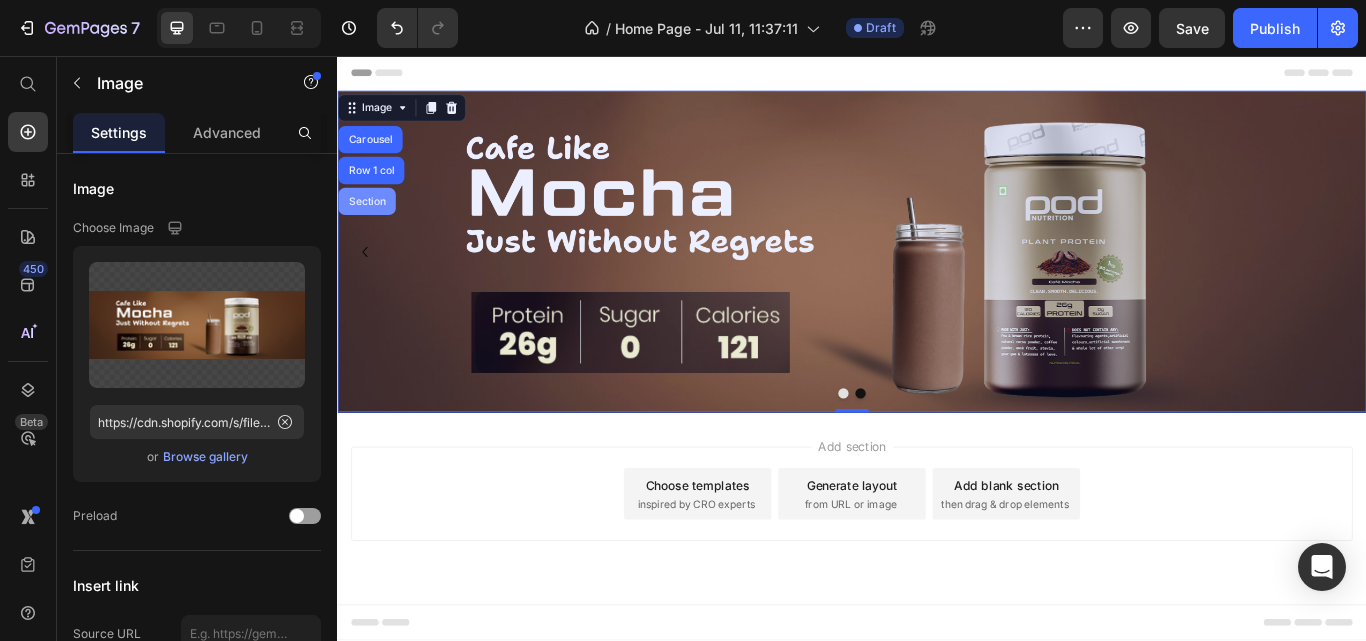 click on "Section" at bounding box center [371, 226] 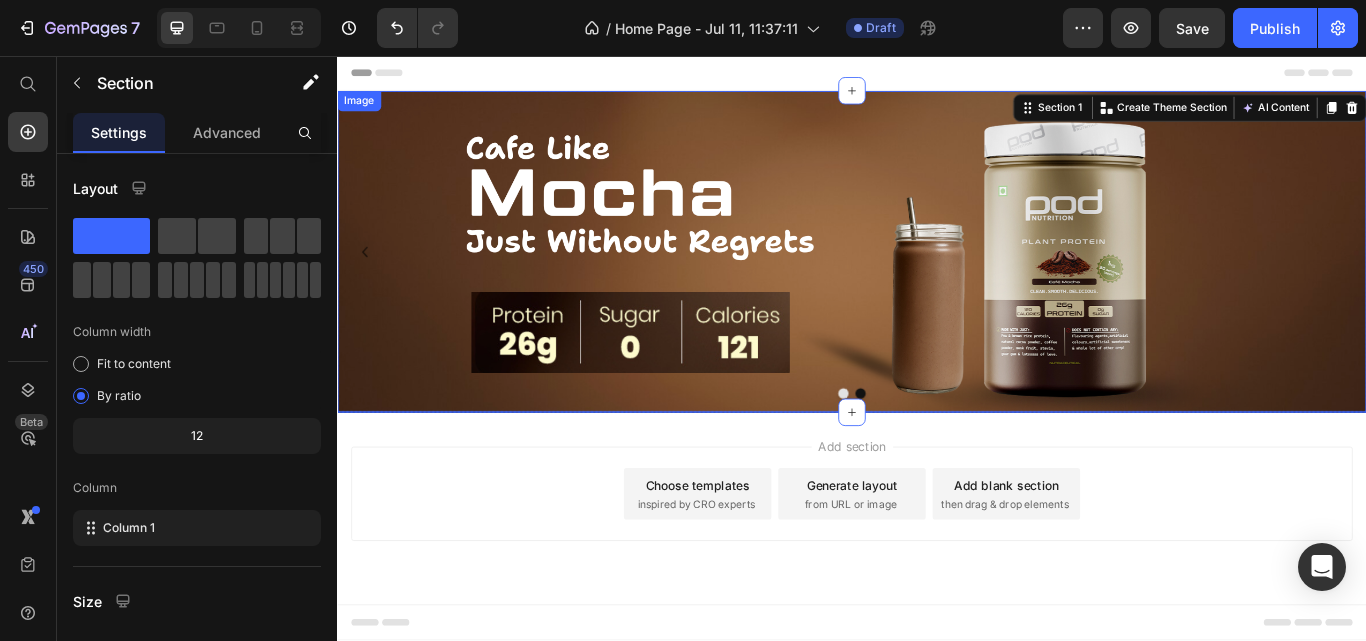 click on "Image" at bounding box center [362, 109] 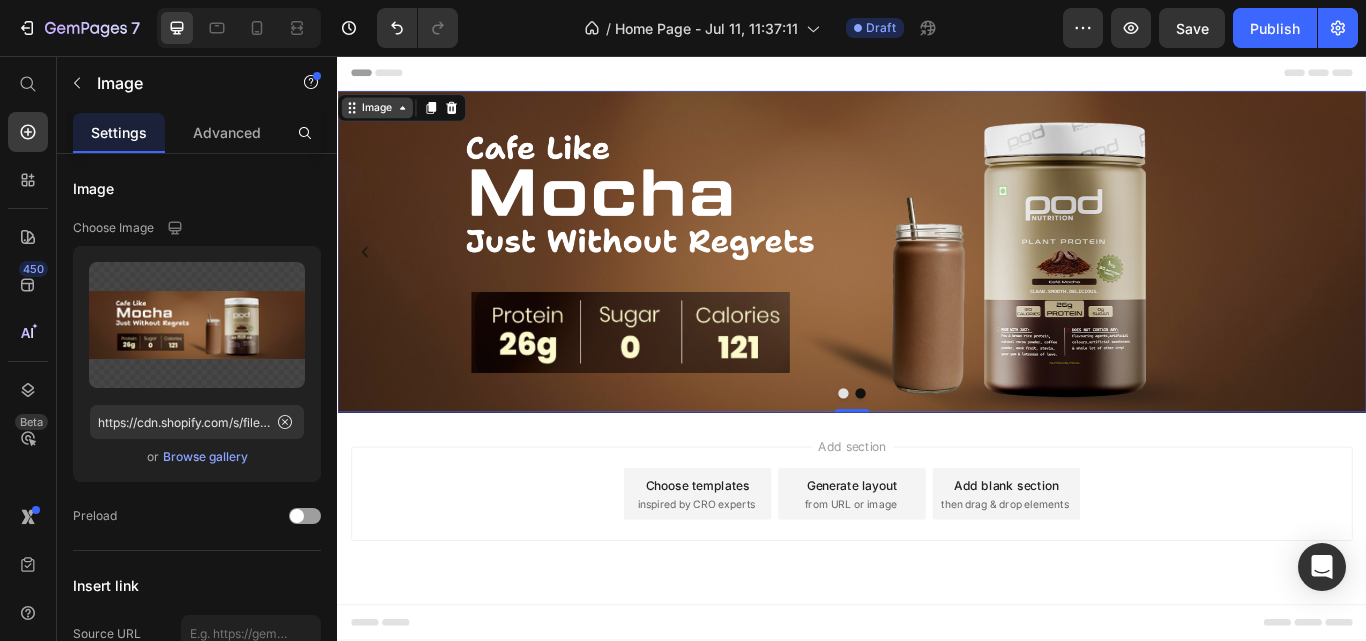 click 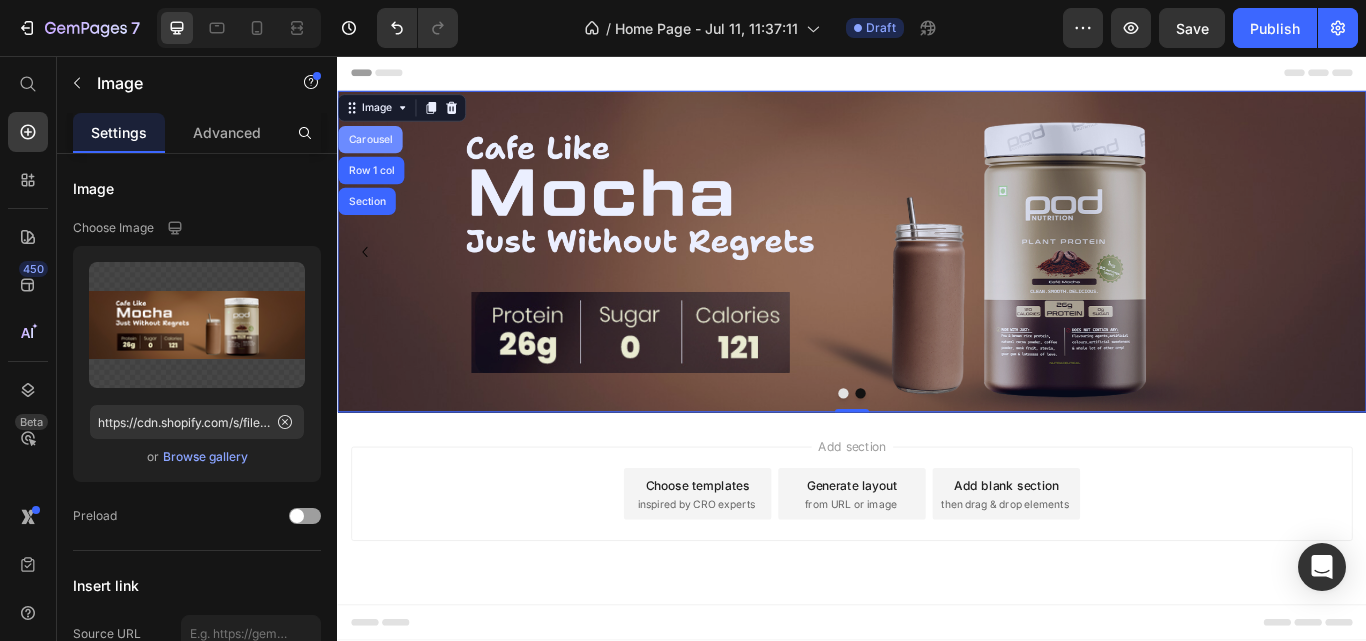 click on "Carousel" at bounding box center (375, 154) 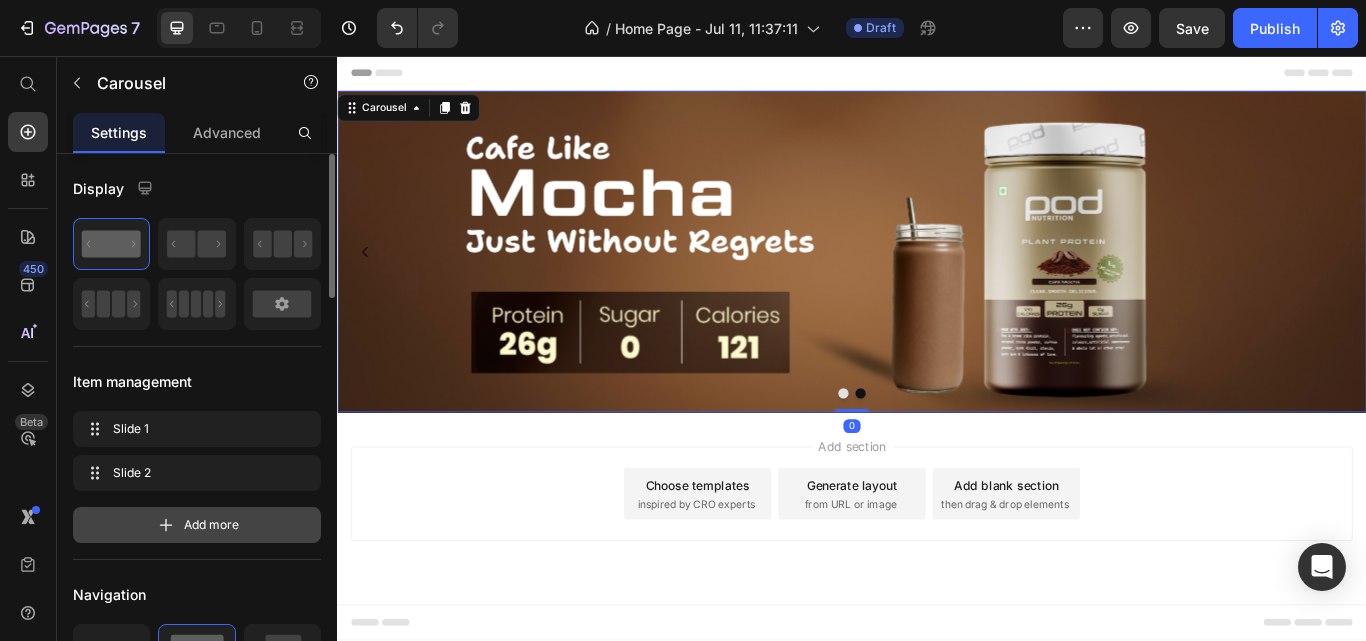 click on "Add more" at bounding box center [197, 525] 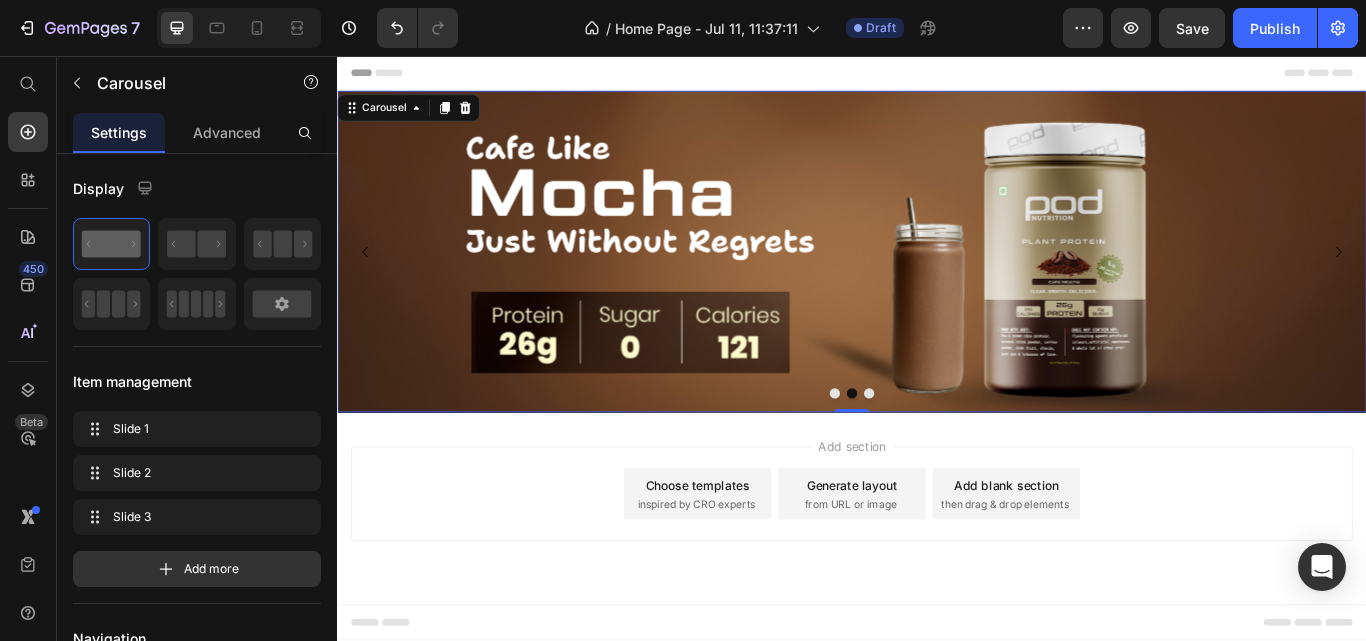 click at bounding box center [957, 450] 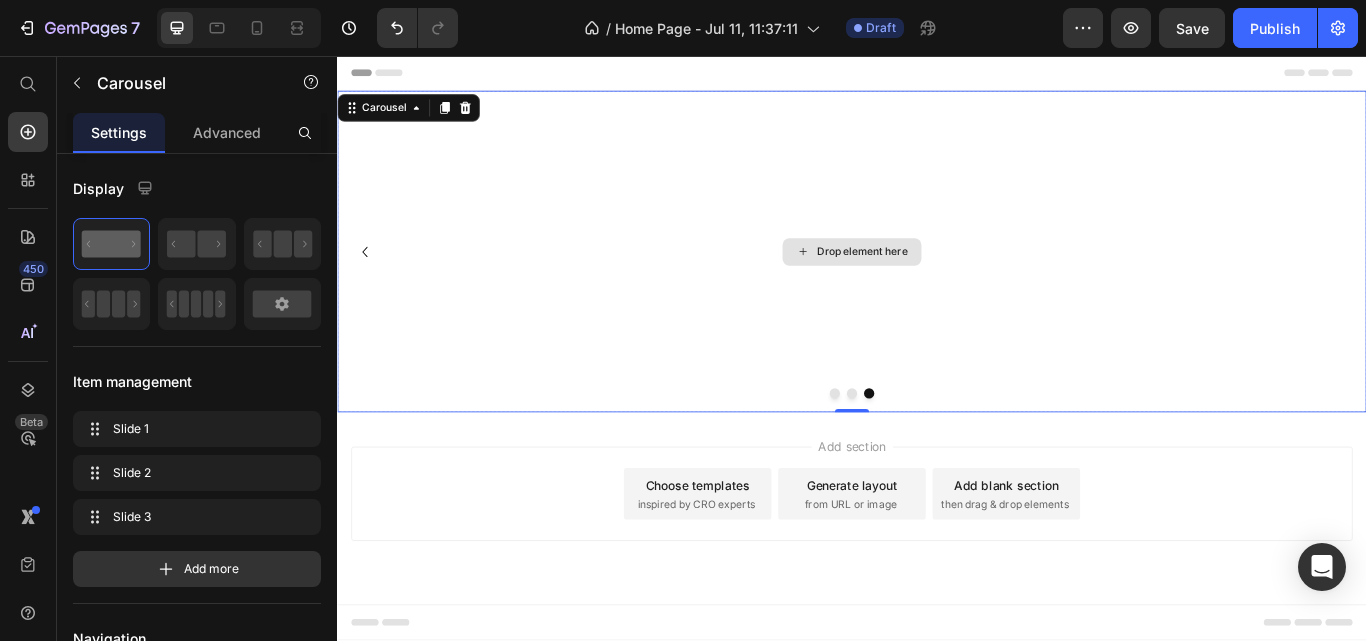 click on "Drop element here" at bounding box center (937, 284) 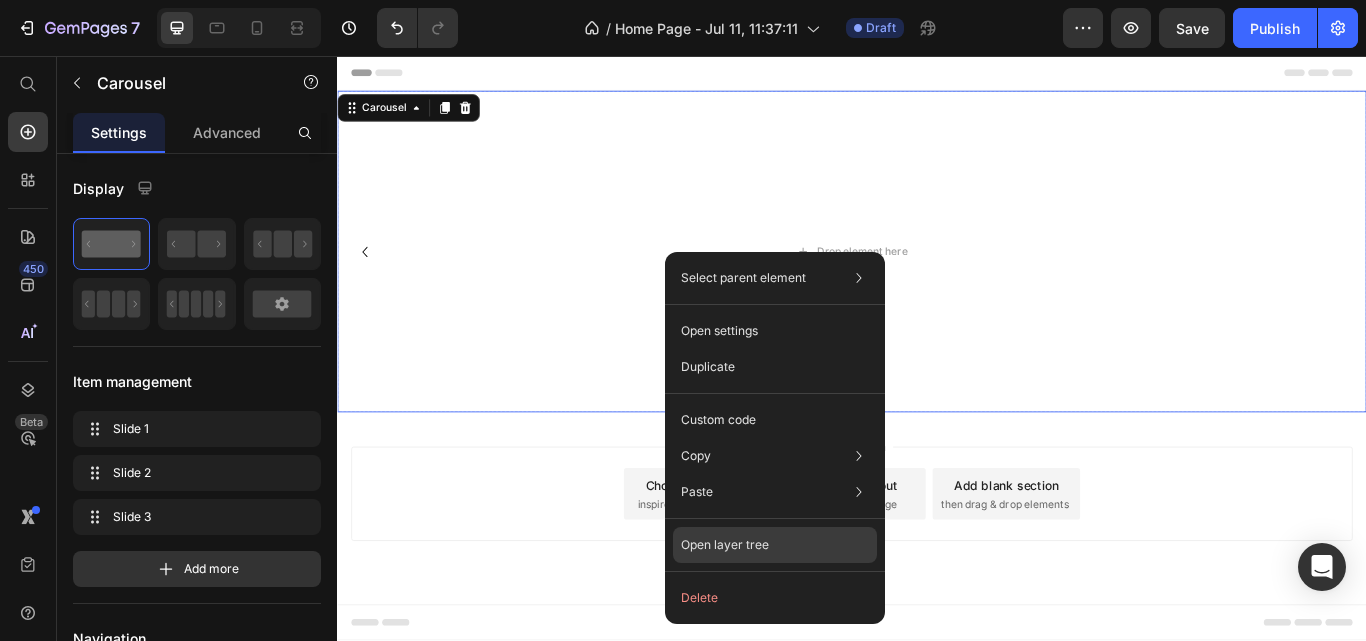 click on "Open layer tree" at bounding box center (725, 545) 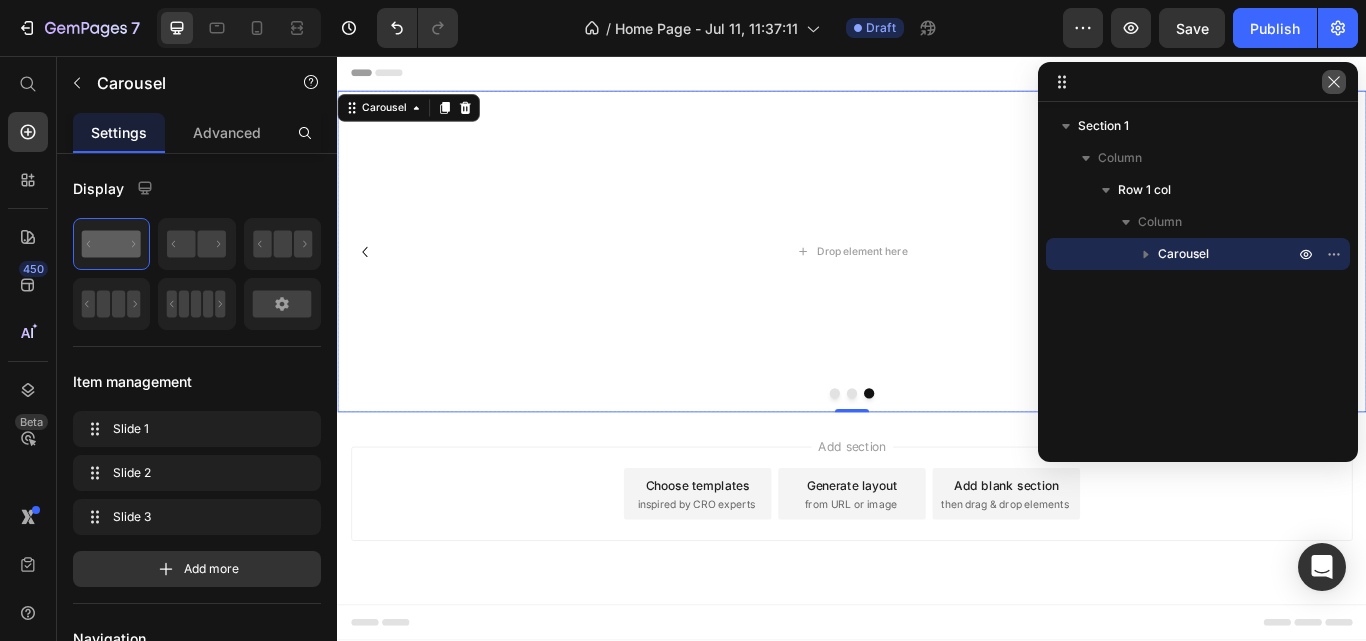 click 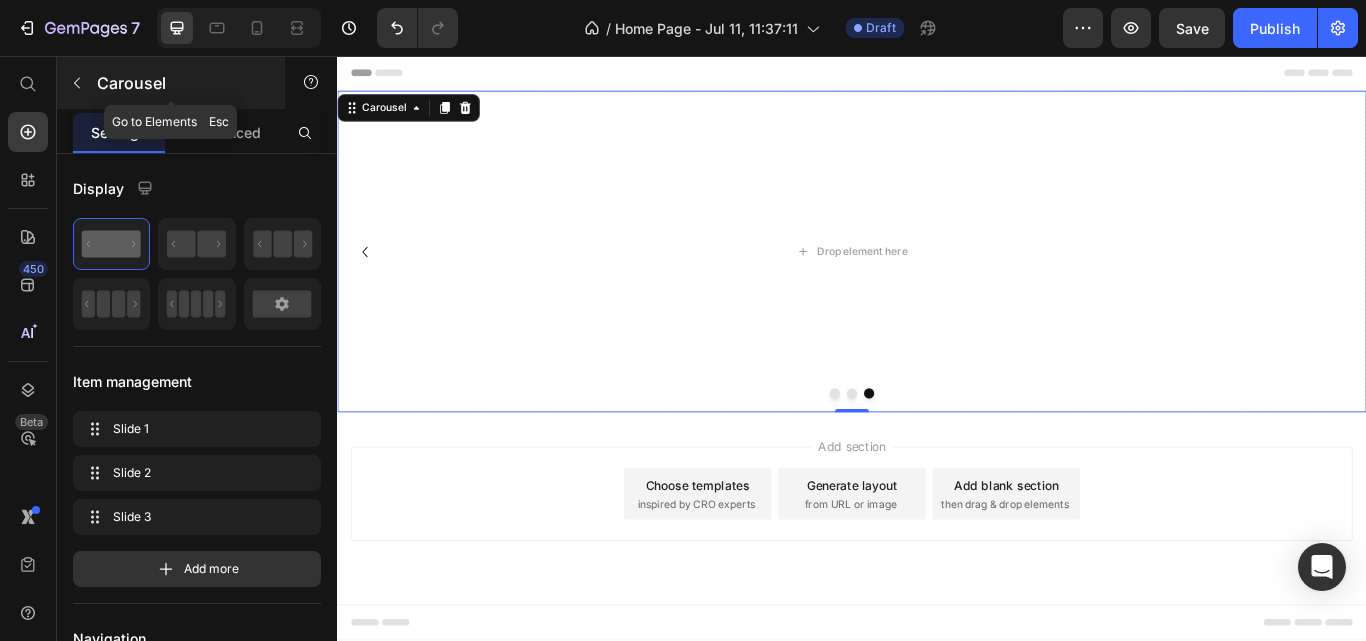click 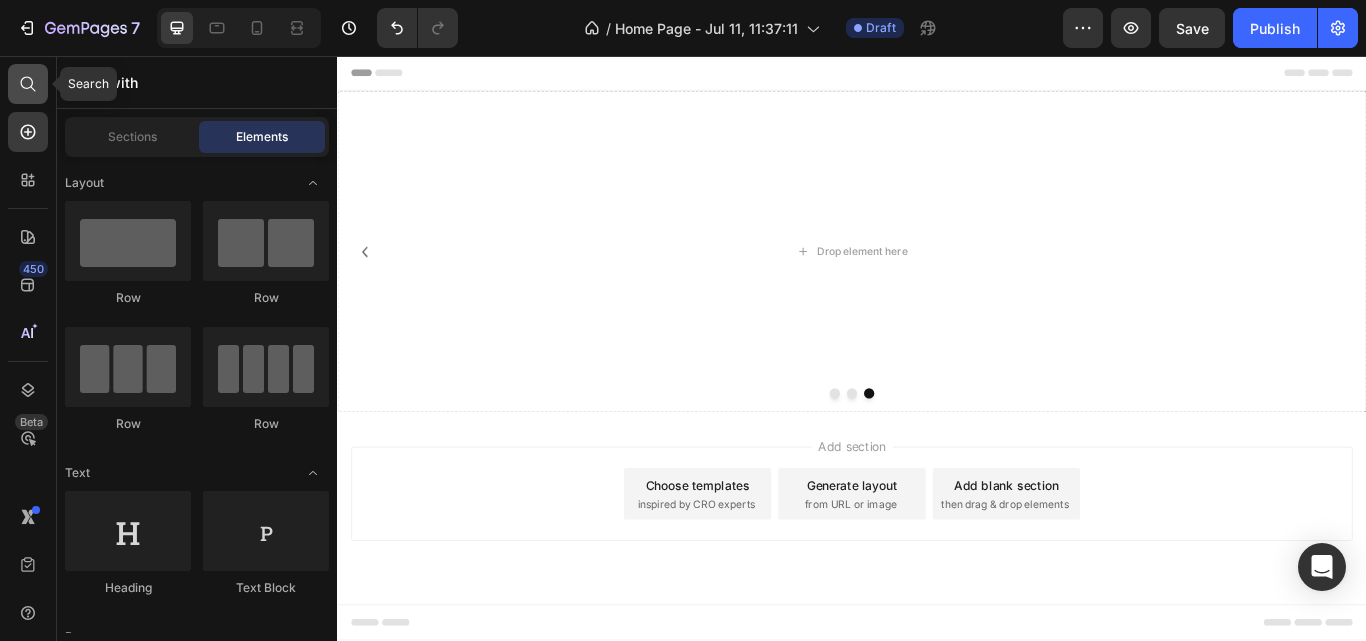 click 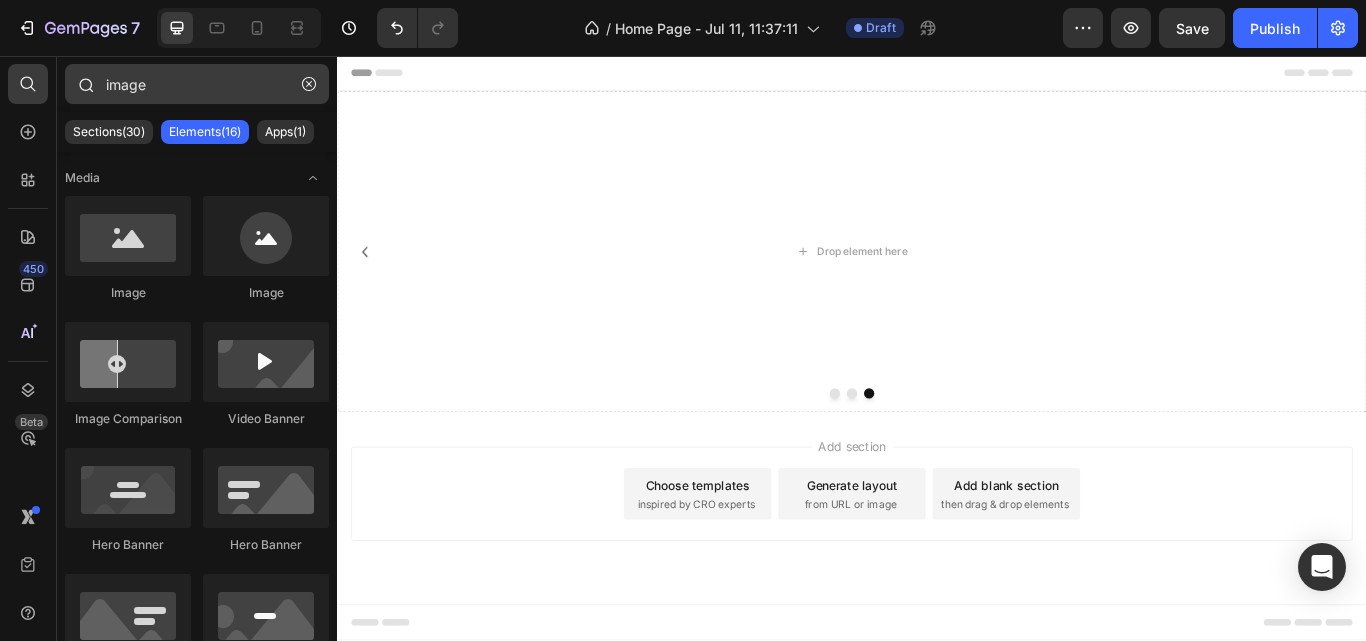 click on "image" at bounding box center (197, 84) 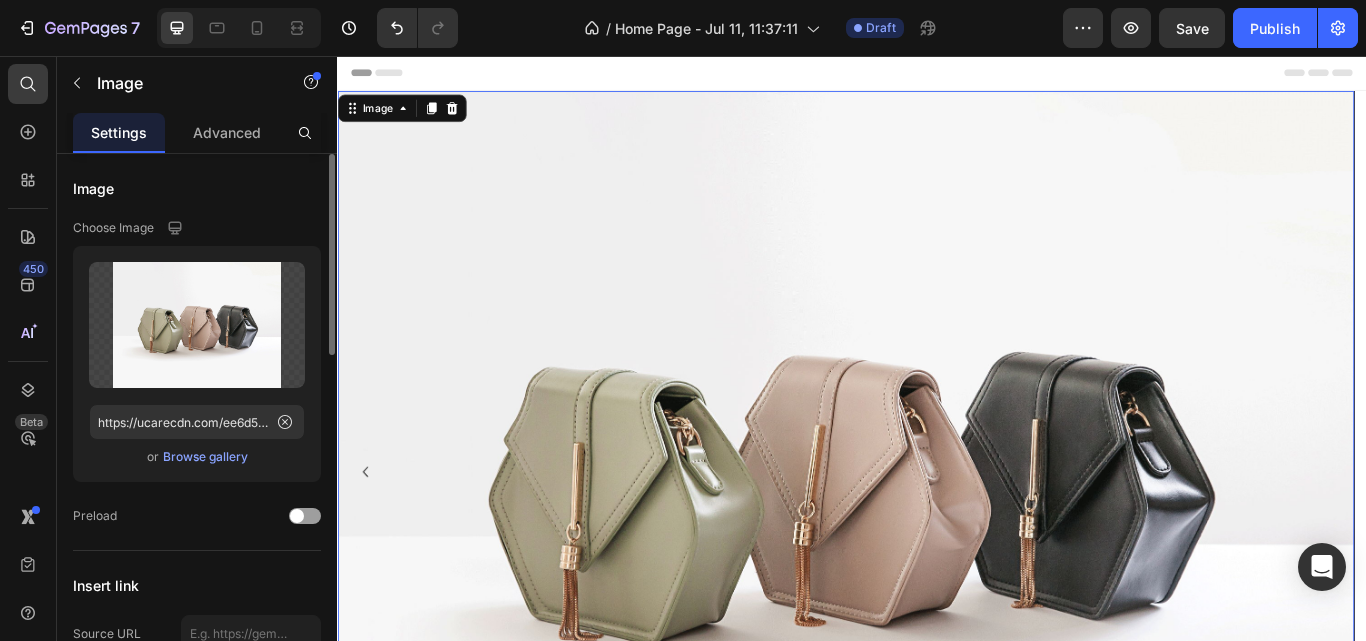 click on "Browse gallery" at bounding box center [205, 457] 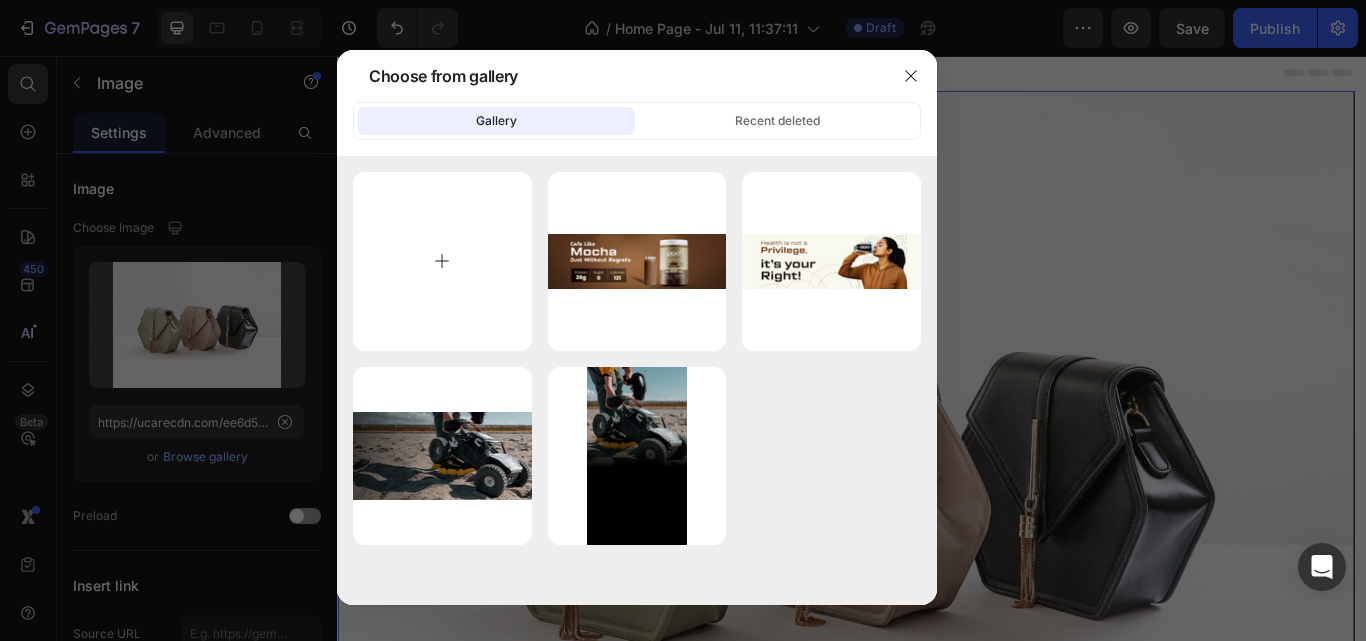 click at bounding box center (442, 261) 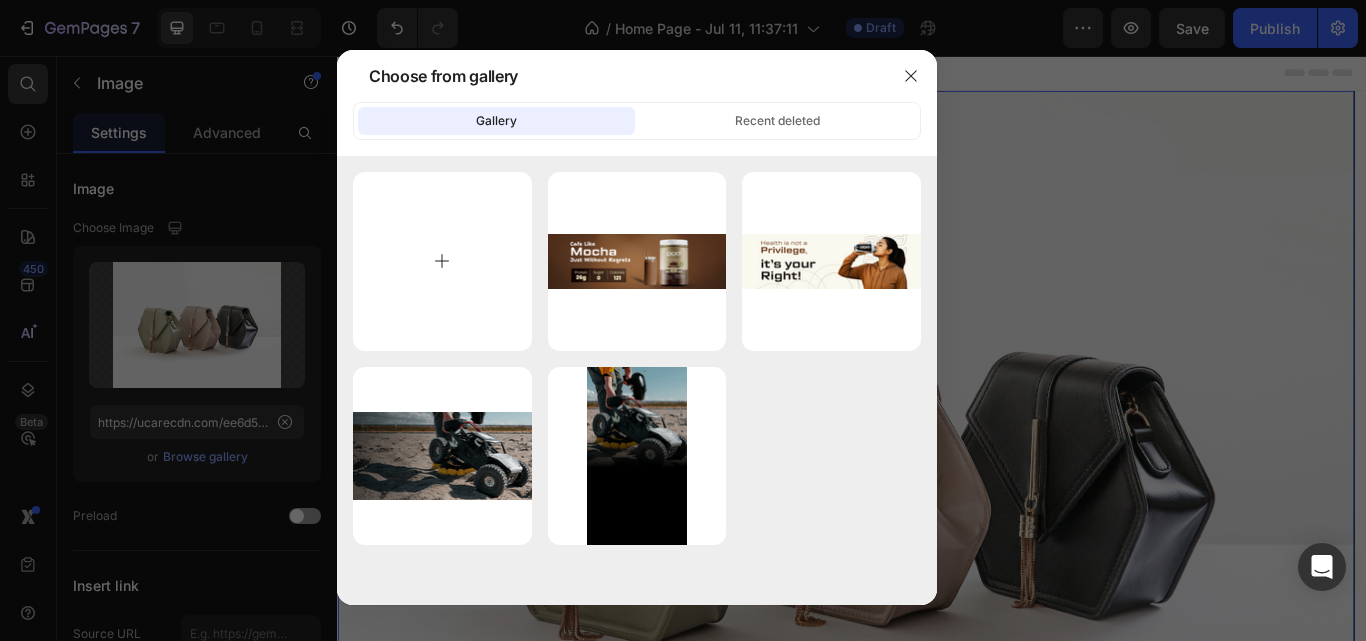 type on "C:\fakepath\BANNER 5 POD.png" 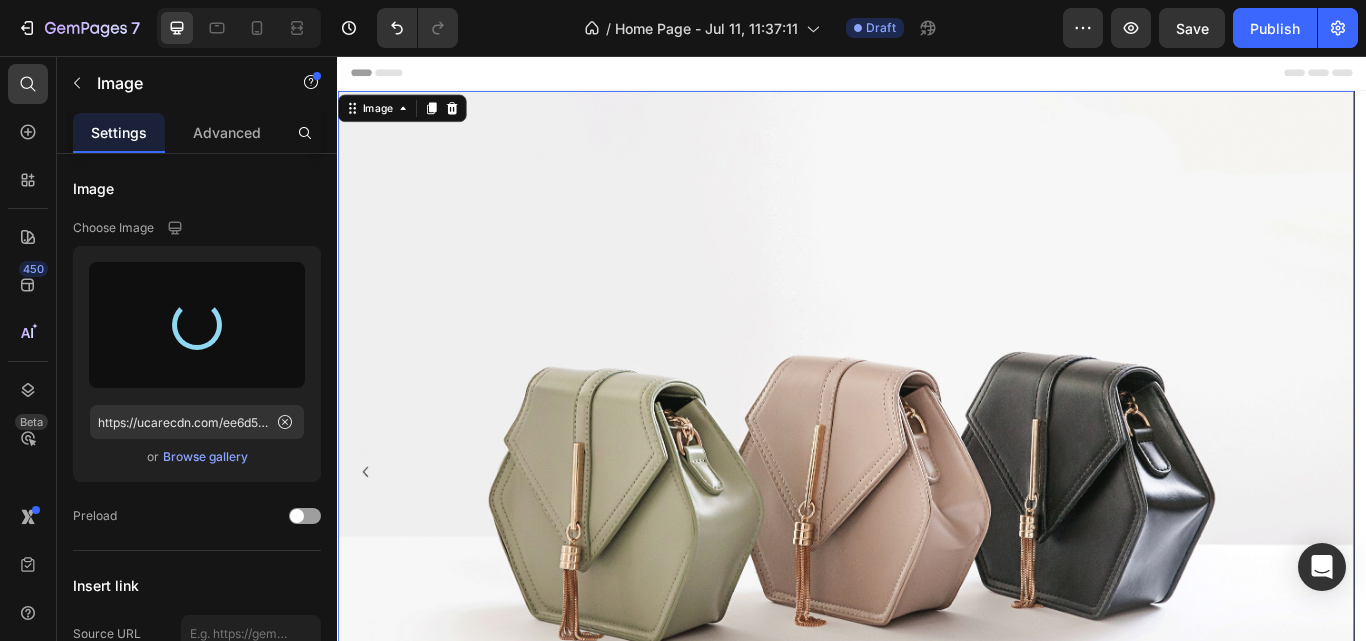 type on "https://cdn.shopify.com/s/files/1/0805/2480/4398/files/gempages_574929025483408613-3ea29ebe-75fc-432e-97f1-7578bcbb899f.png" 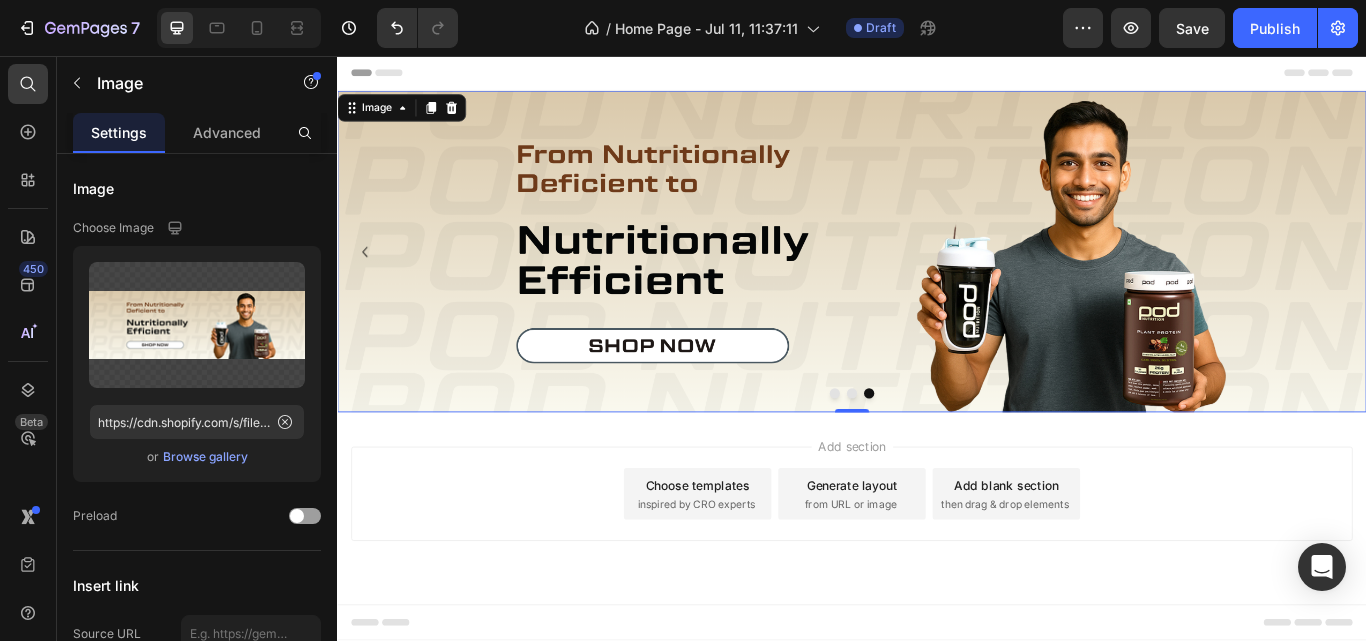 drag, startPoint x: 327, startPoint y: 182, endPoint x: 337, endPoint y: 433, distance: 251.19913 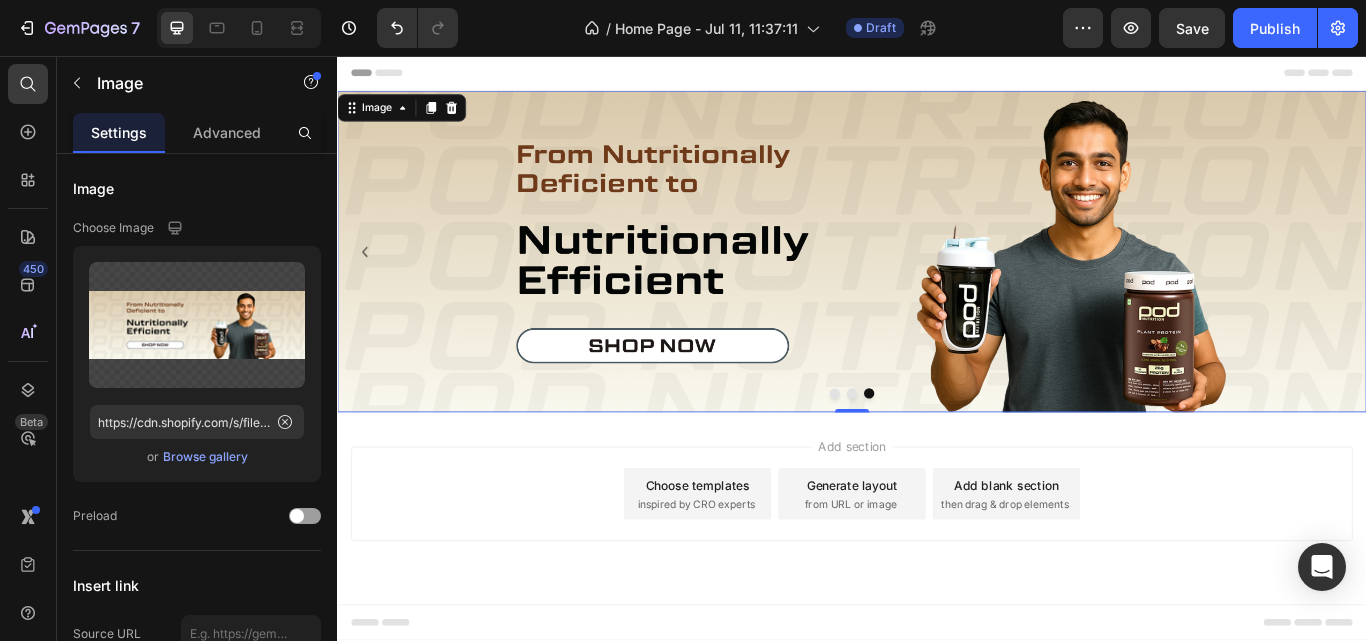 click on "7   /  Home Page - Jul 11, 11:37:11 Draft Preview  Save   Publish  450 Beta image Sections(30) Elements(16) Apps(1) Media
Image
Image
Image Comparison
Video Banner
Hero Banner
Hero Banner
Hero Banner
Hero Banner Parallax Product
Article" 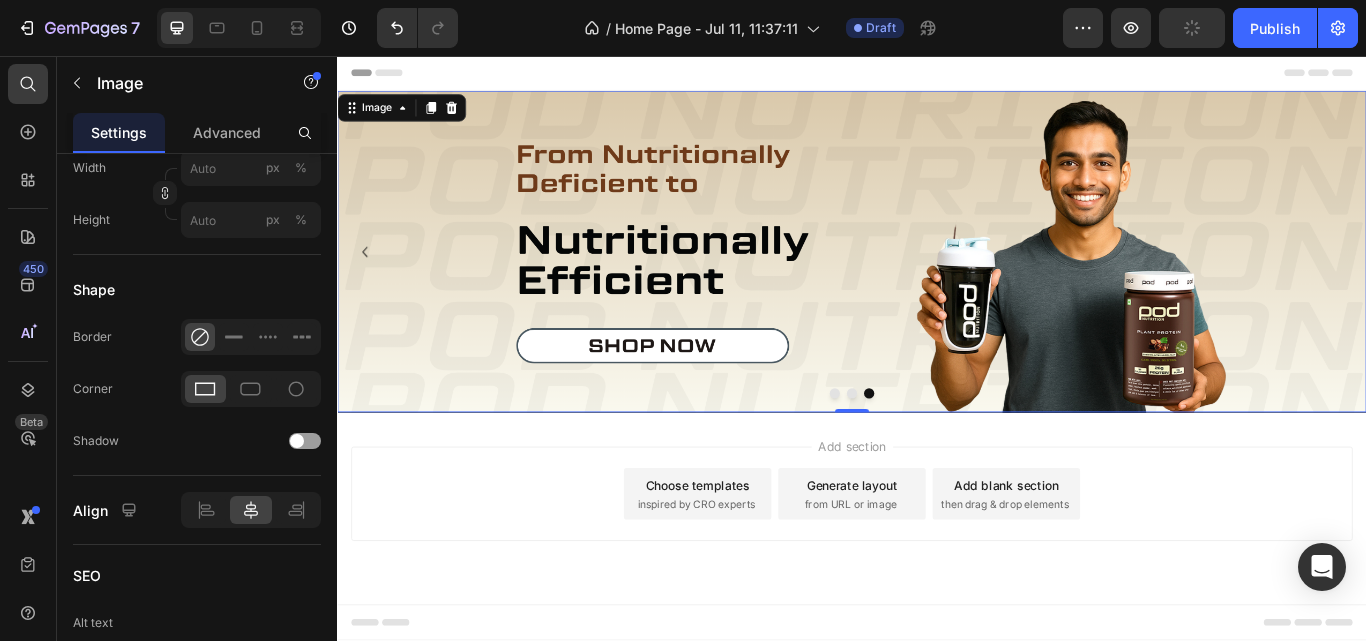scroll, scrollTop: 0, scrollLeft: 0, axis: both 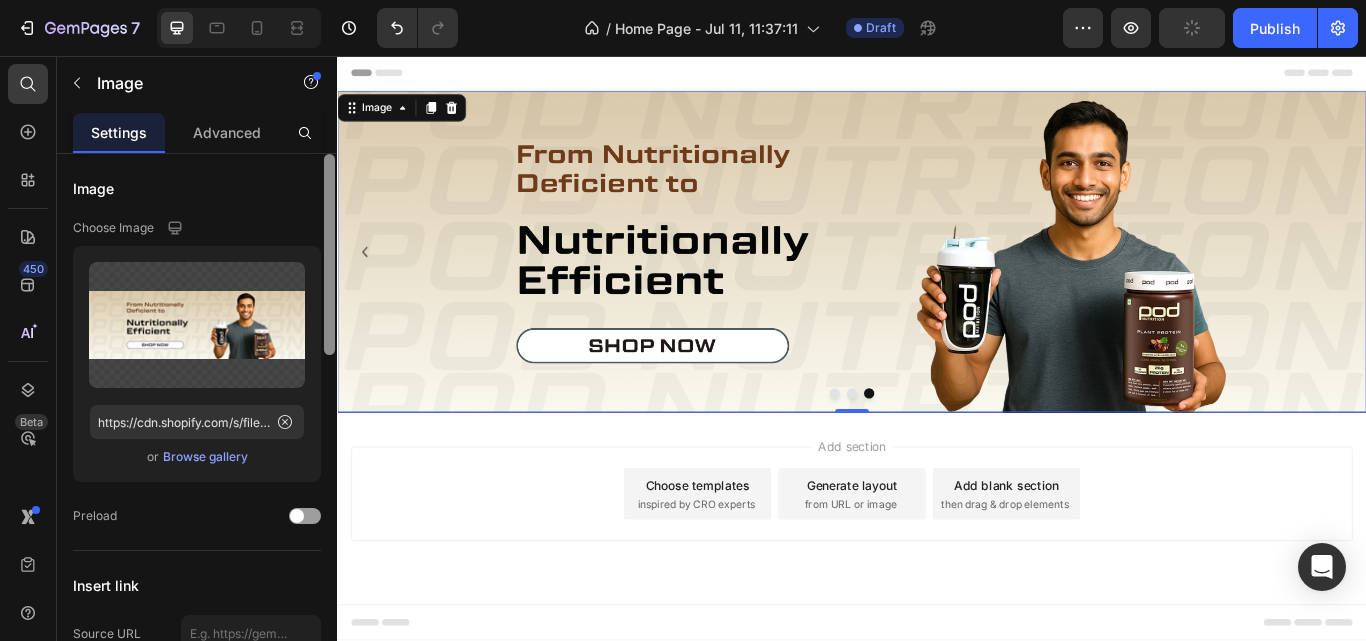 drag, startPoint x: 329, startPoint y: 427, endPoint x: 335, endPoint y: 143, distance: 284.0634 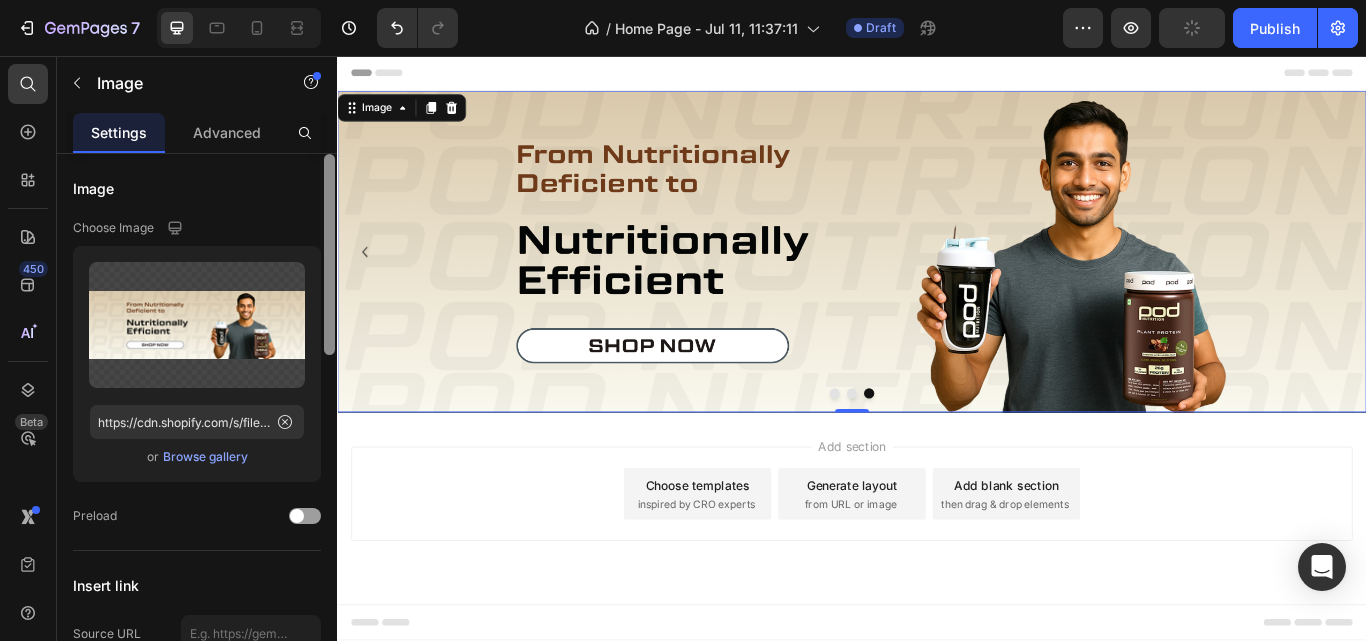 click on "Settings Advanced Image Choose Image Upload Image https://cdn.shopify.com/s/files/1/0805/2480/4398/files/gempages_574929025483408613-3ea29ebe-75fc-432e-97f1-7578bcbb899f.png  or   Browse gallery  Preload Insert link Source URL  Insert link  Size Proportion Original Width px % Height px % Shape Border Corner Shadow Align SEO Alt text Image title  Delete element" at bounding box center (197, 405) 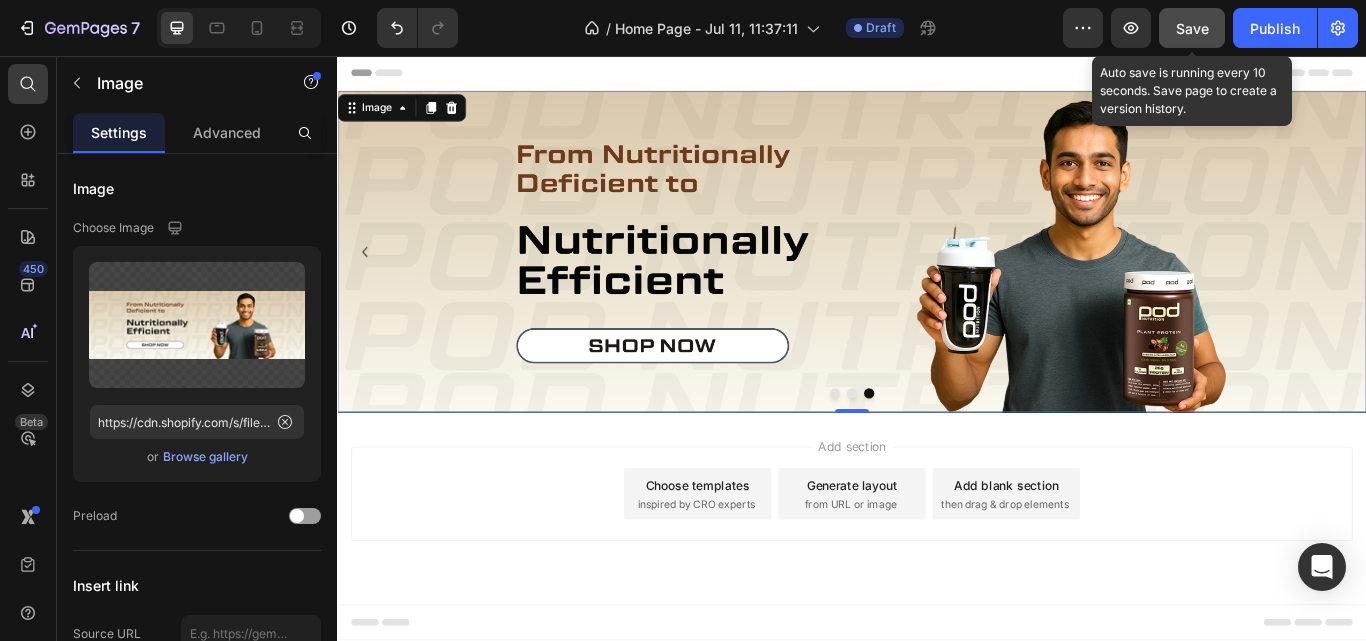 click on "Save" at bounding box center (1192, 28) 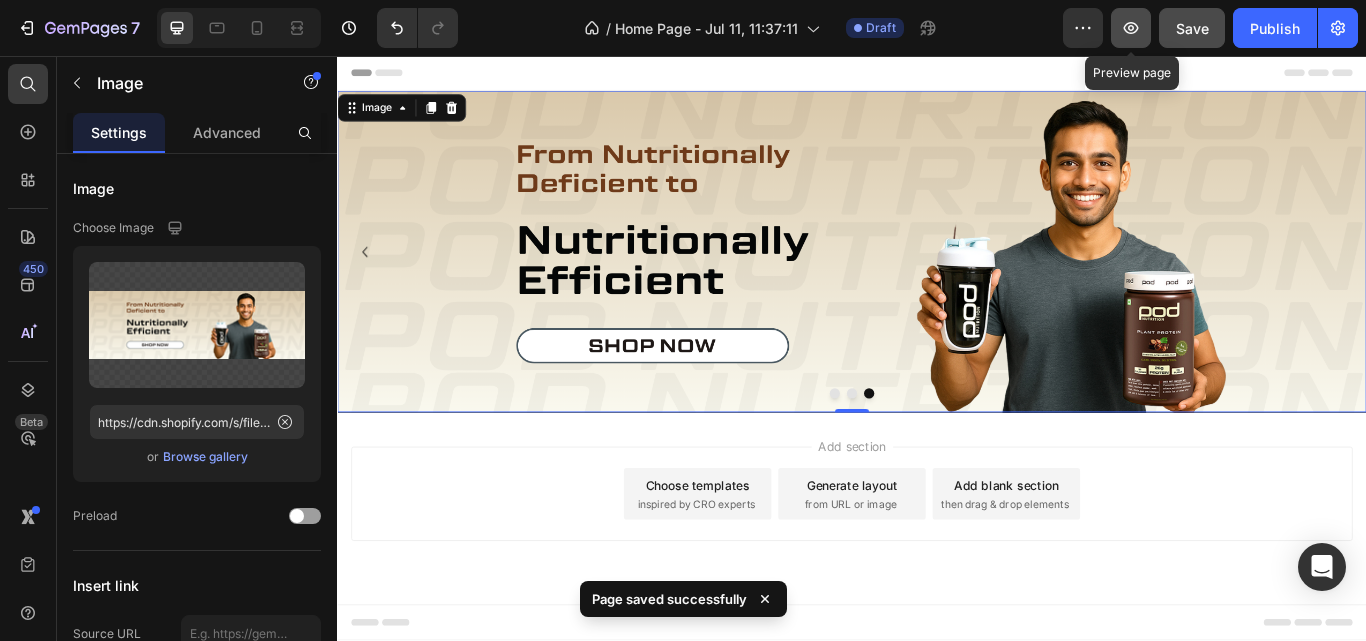 click 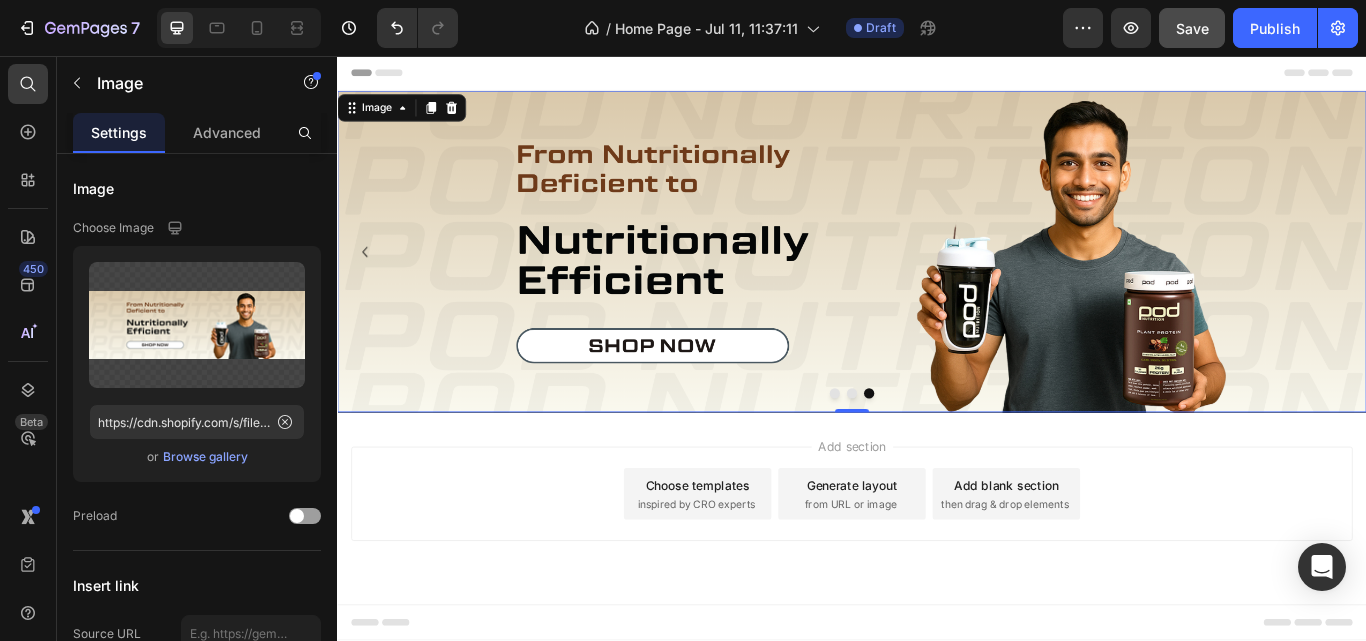 click on "Settings" at bounding box center (119, 132) 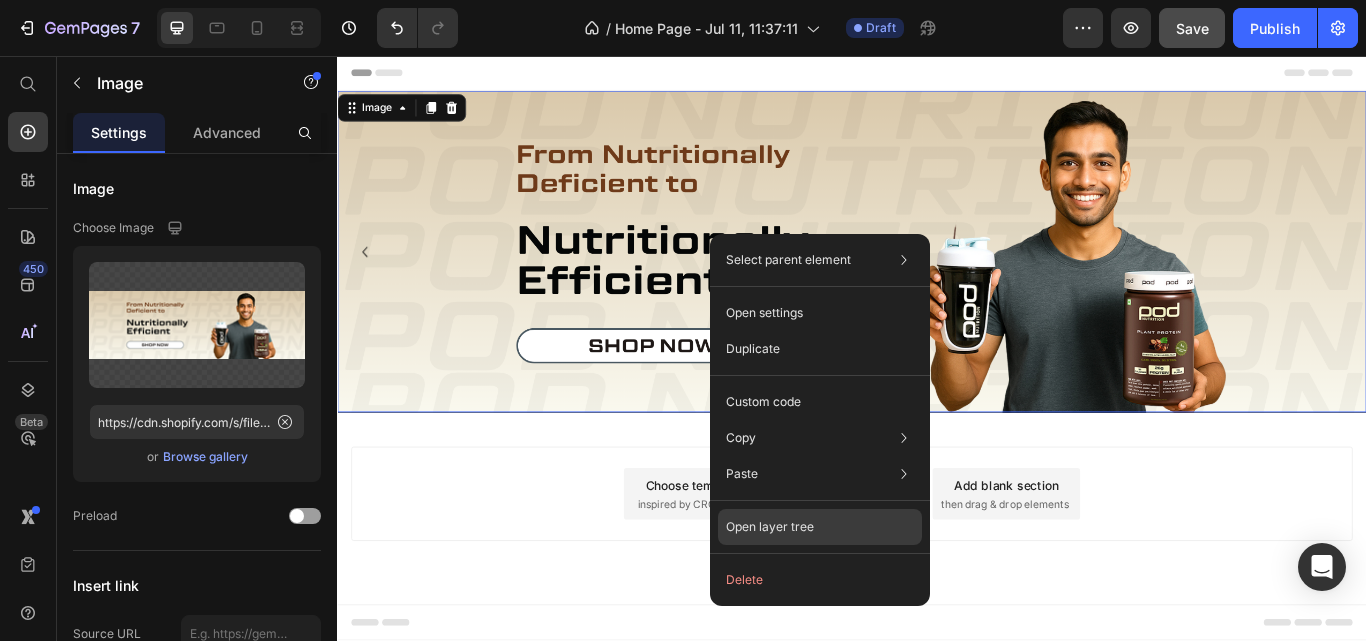 click on "Open layer tree" 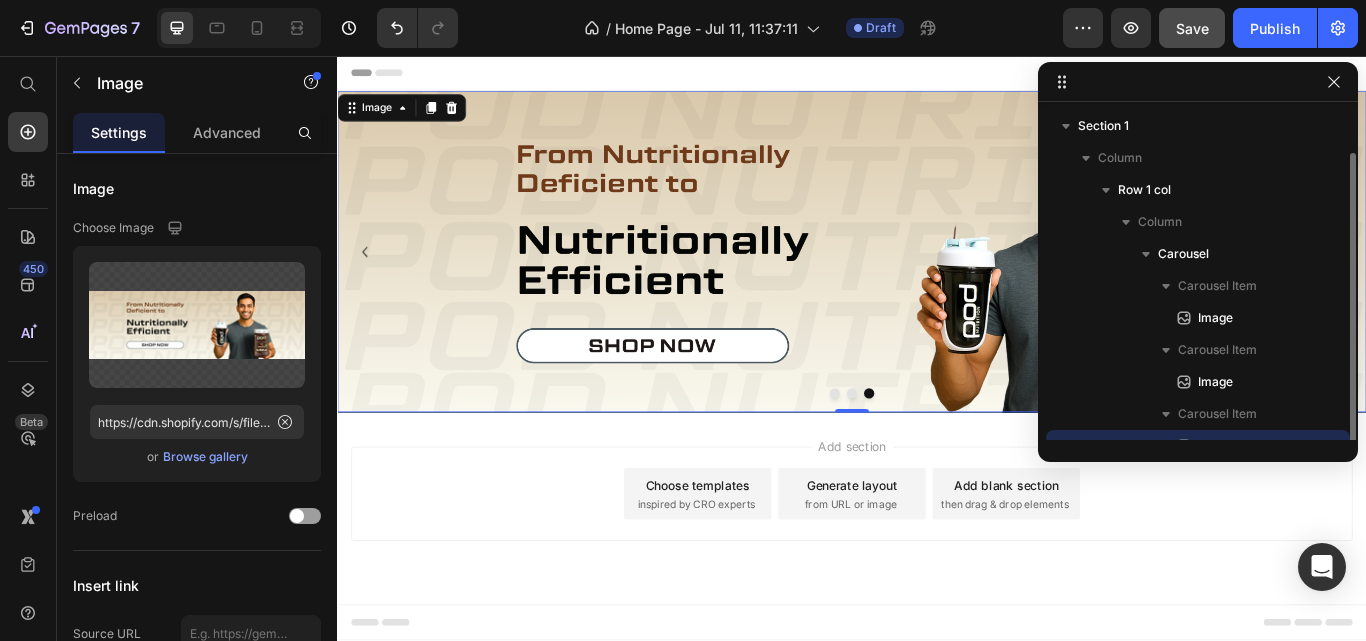 scroll, scrollTop: 22, scrollLeft: 0, axis: vertical 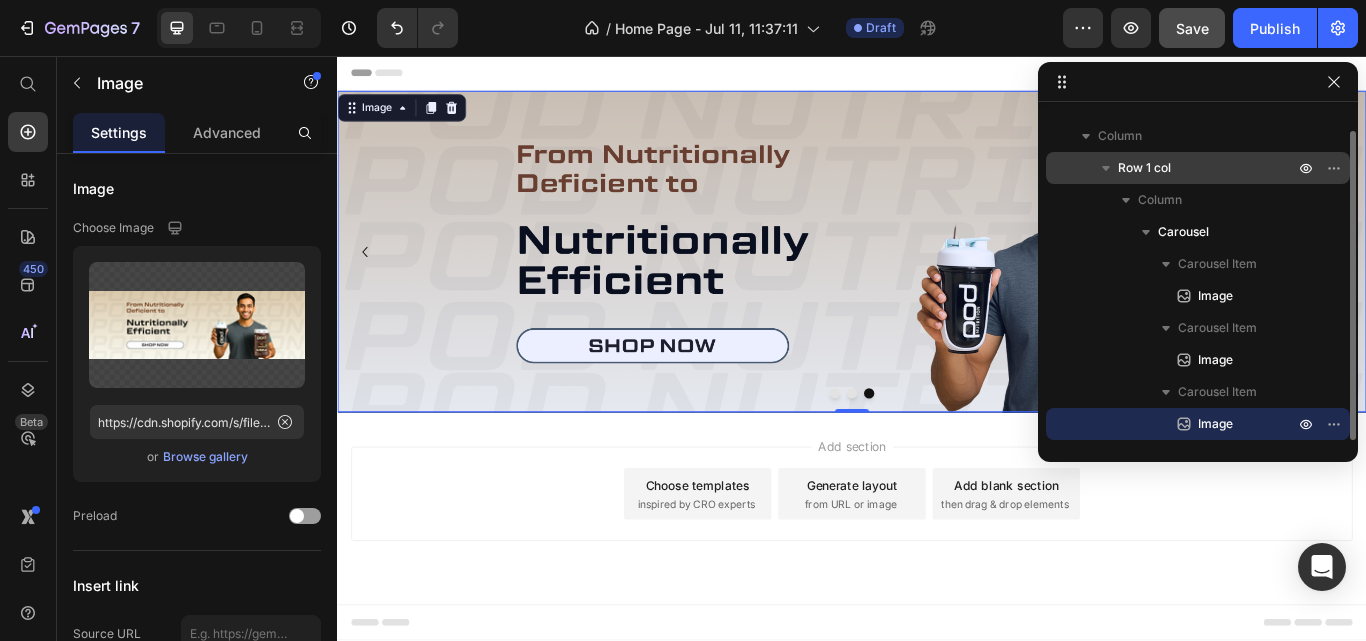 click on "Row 1 col" at bounding box center [1144, 168] 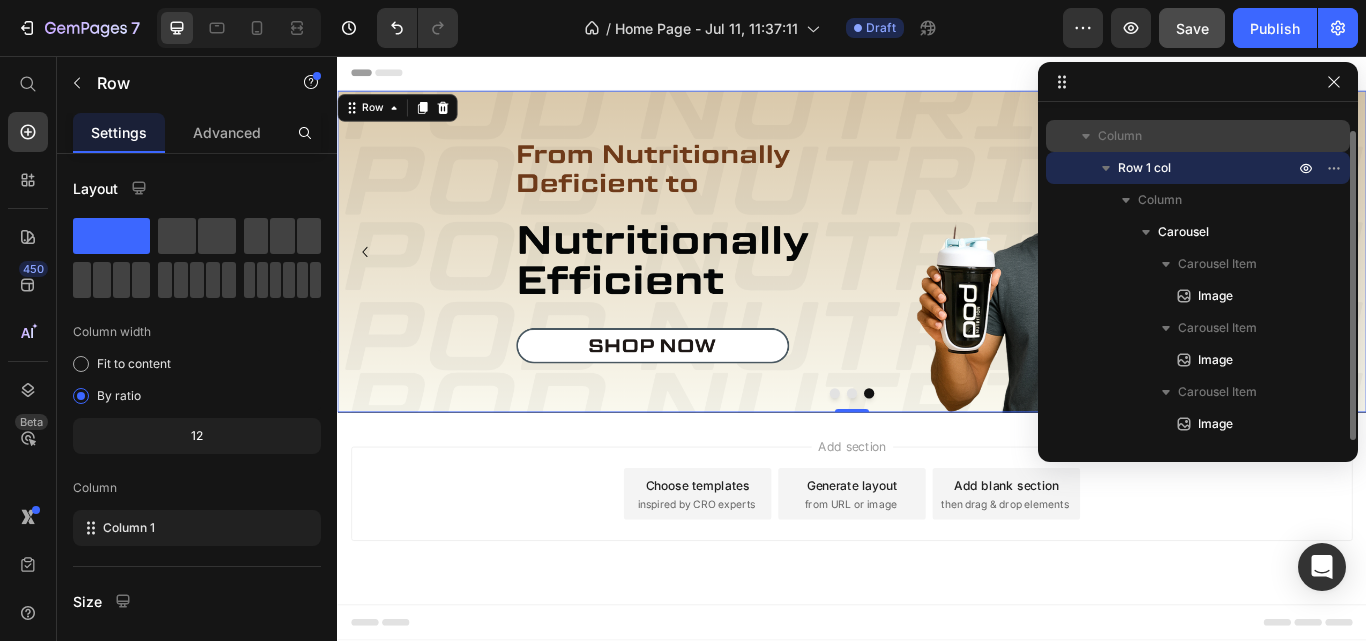 click on "Column" at bounding box center (1120, 136) 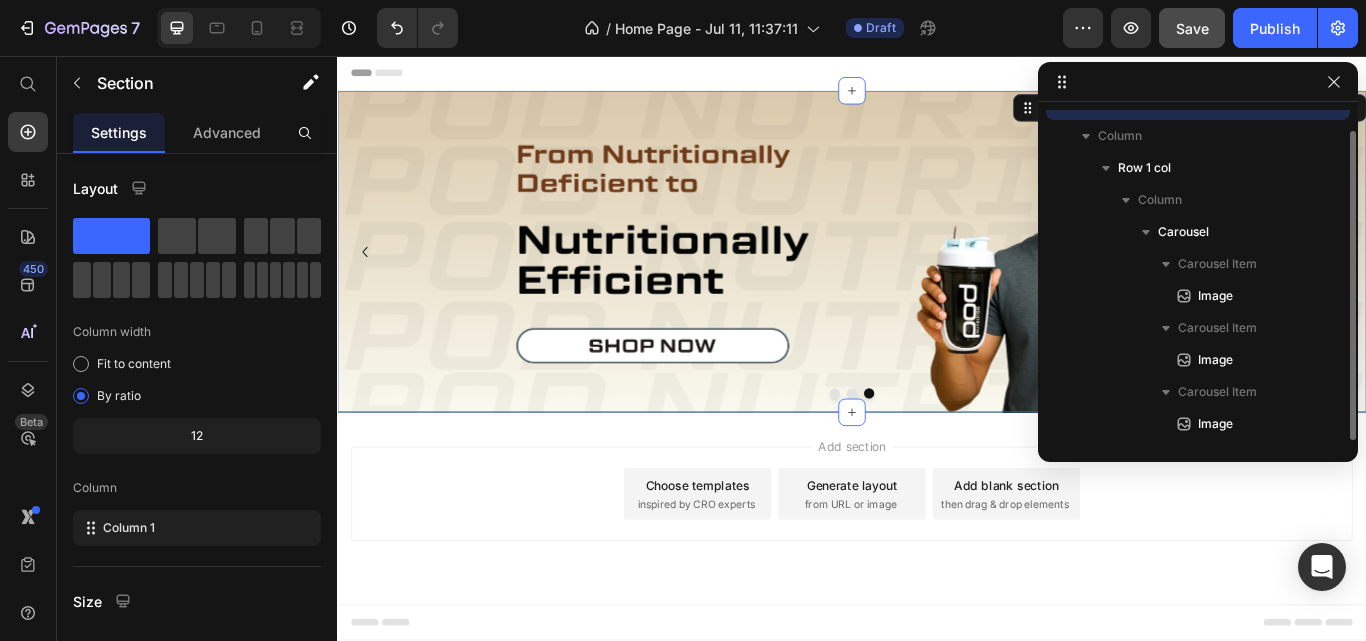 click on "Section 1" at bounding box center (1198, 104) 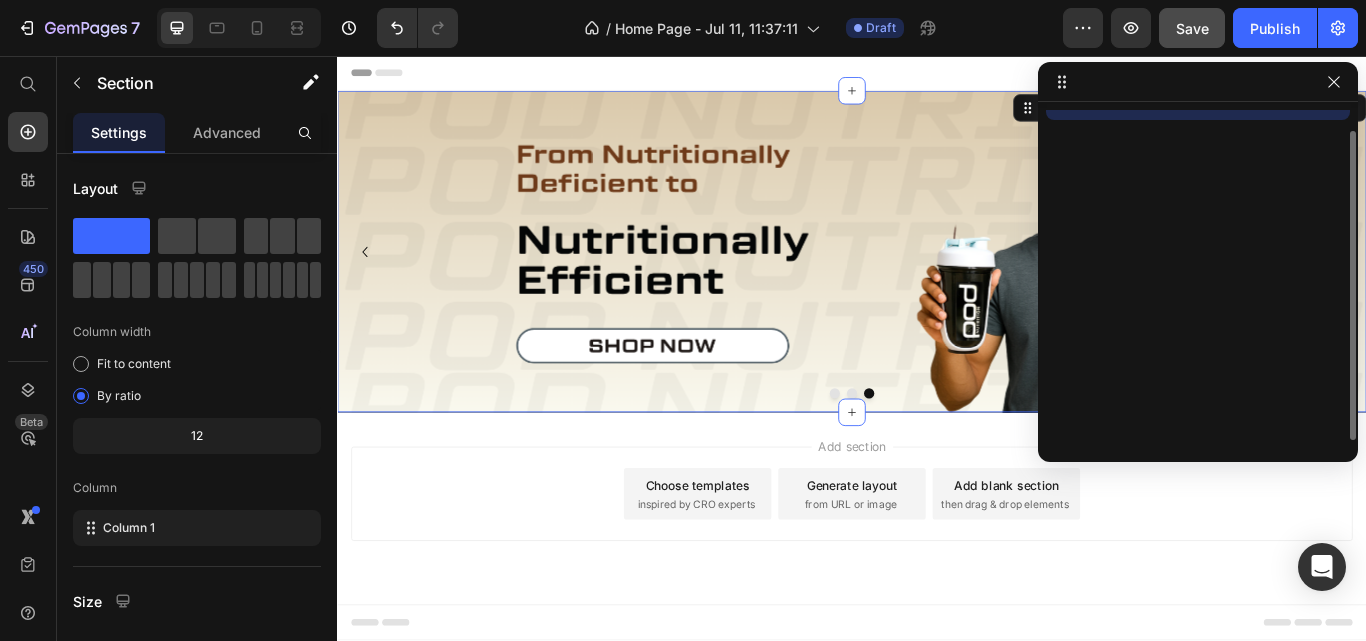 click on "Section 1" at bounding box center (1198, 104) 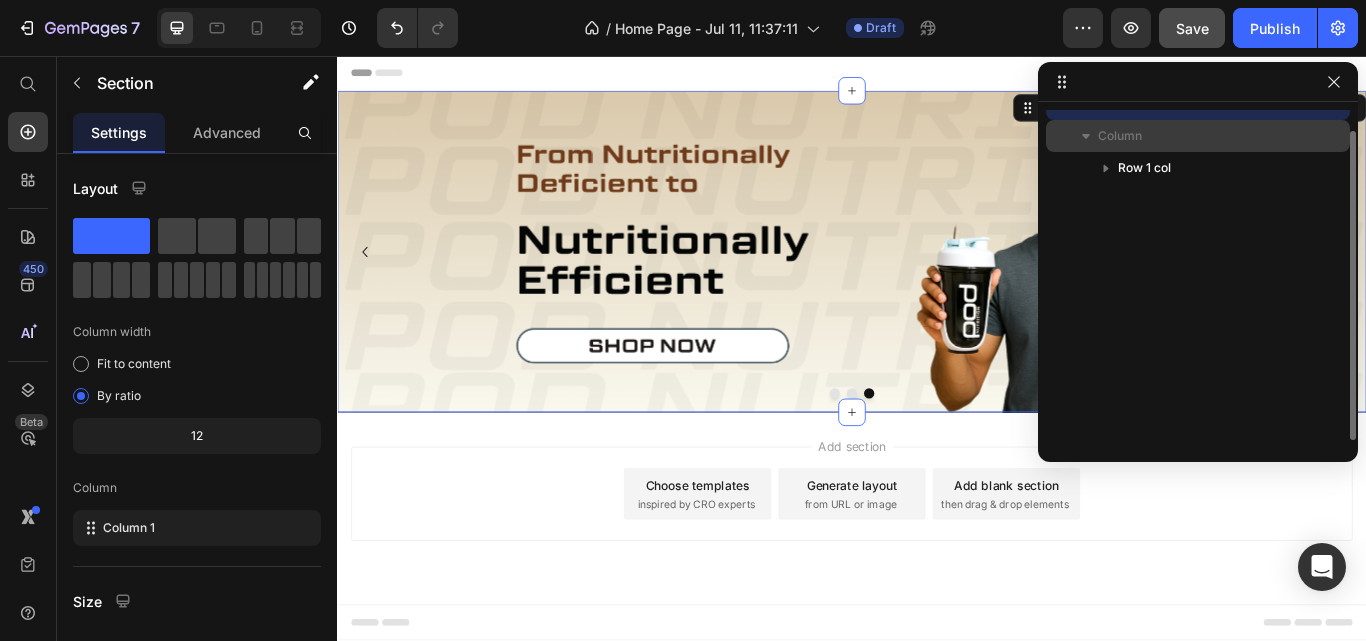 click on "Column" at bounding box center (1120, 136) 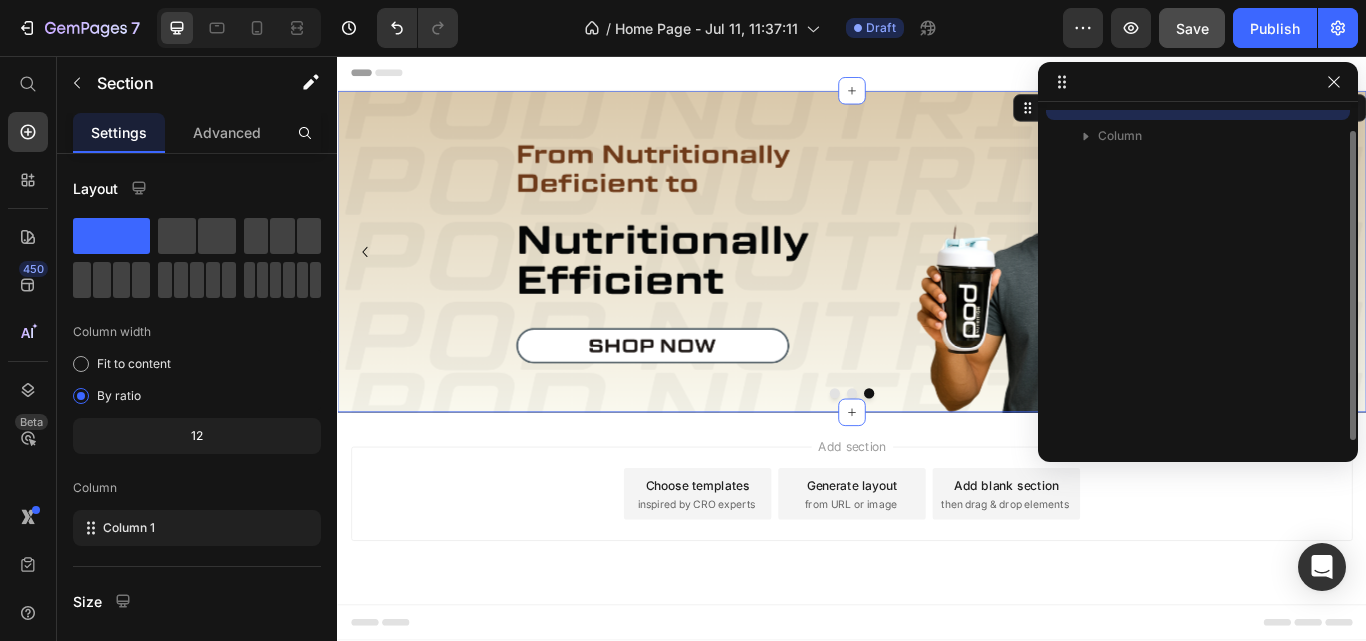 scroll, scrollTop: 0, scrollLeft: 0, axis: both 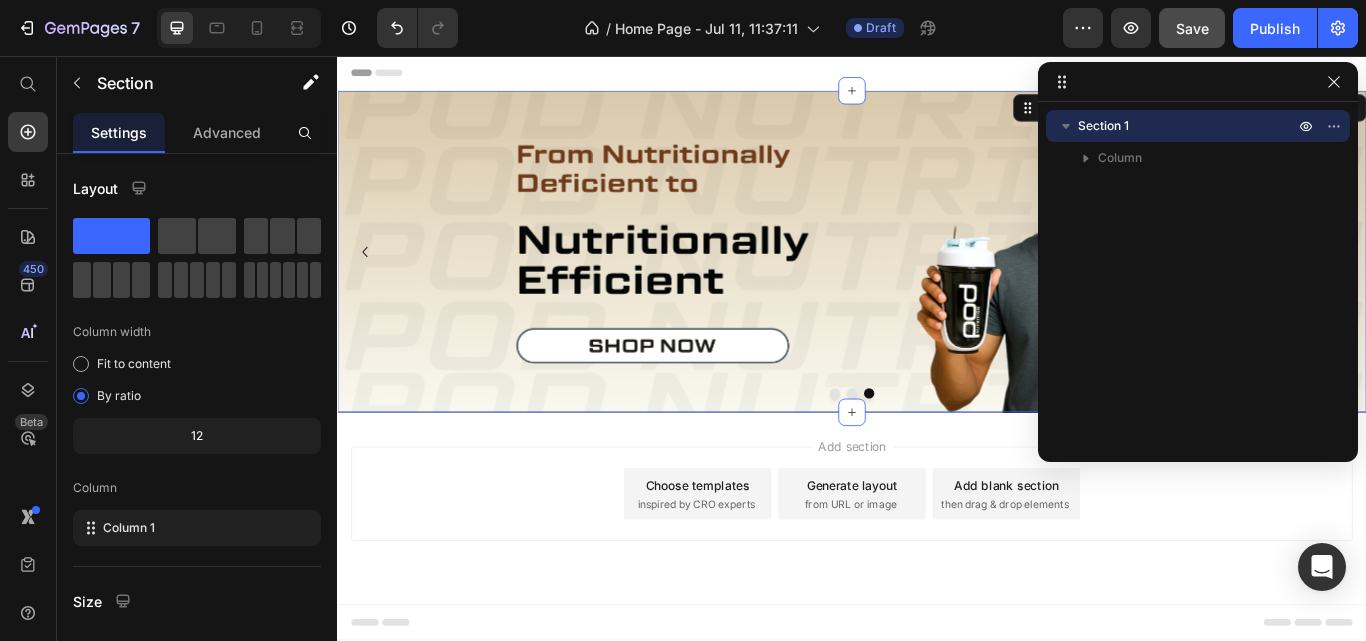 drag, startPoint x: 1349, startPoint y: 183, endPoint x: 1348, endPoint y: 103, distance: 80.00625 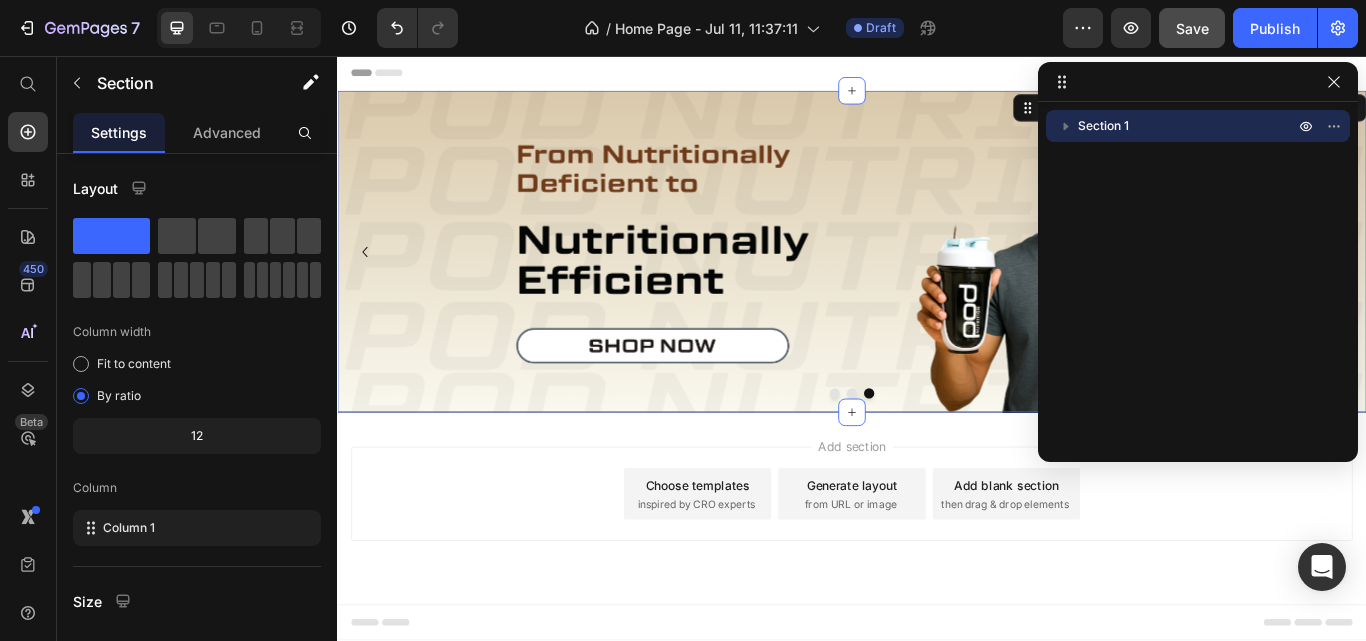 click 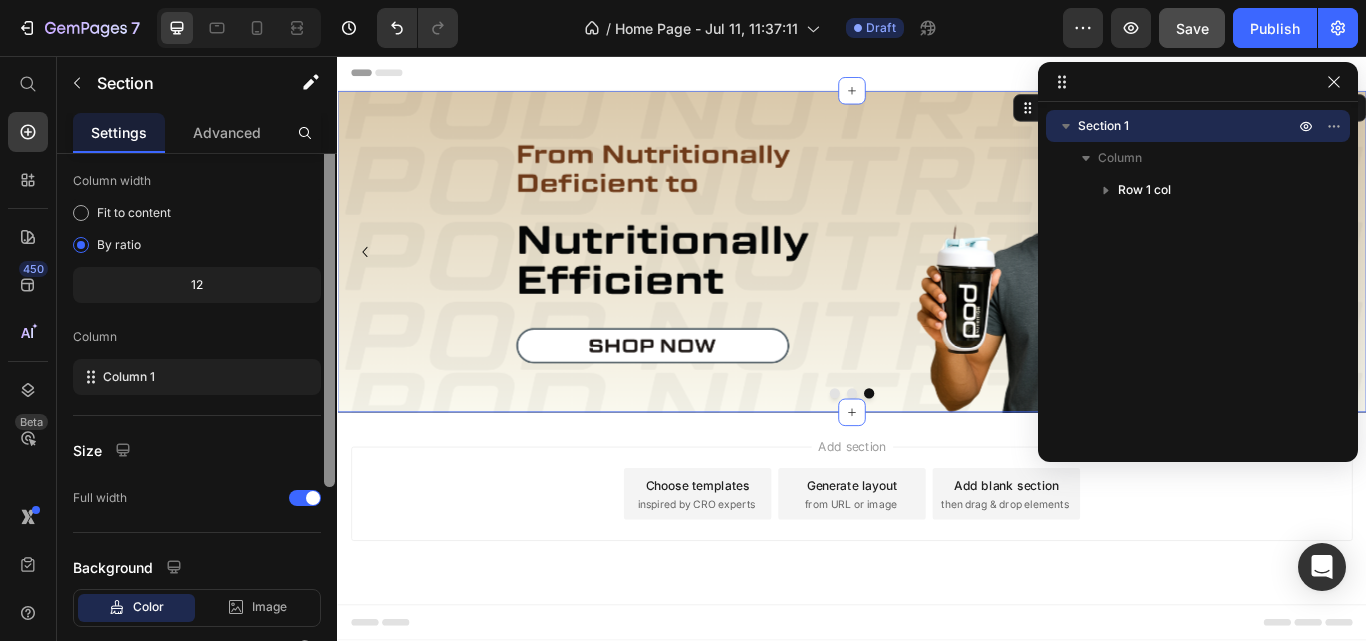 scroll, scrollTop: 175, scrollLeft: 0, axis: vertical 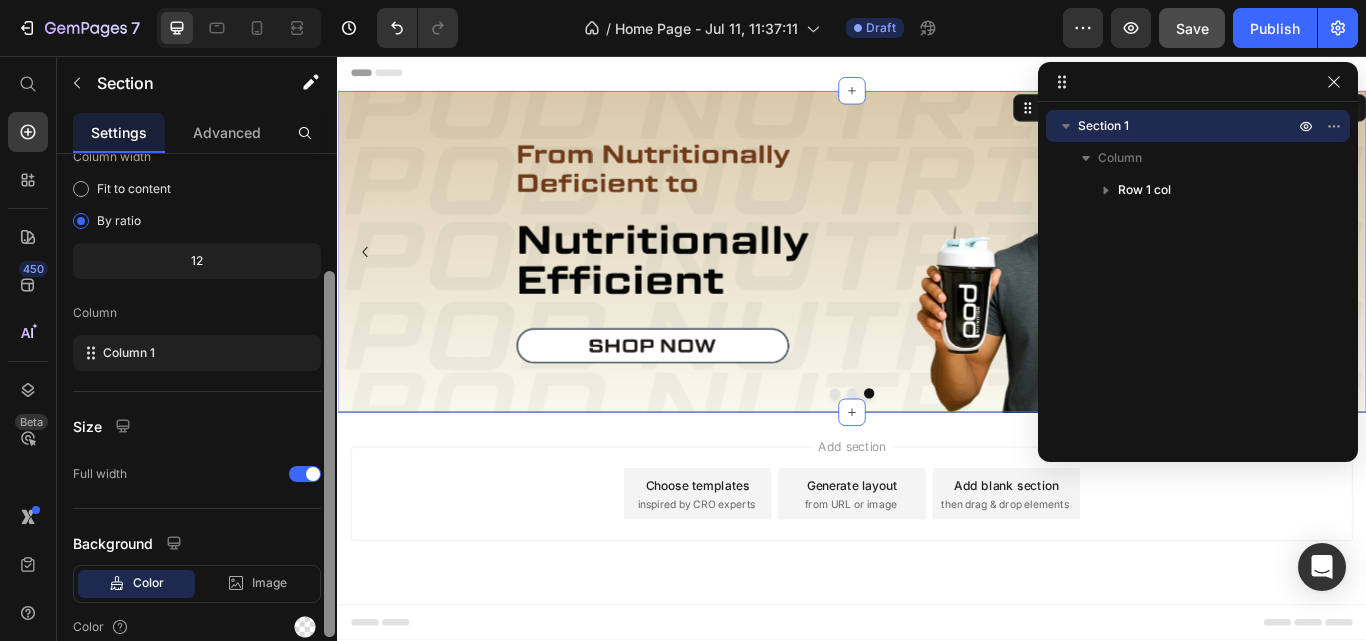 drag, startPoint x: 330, startPoint y: 429, endPoint x: 327, endPoint y: 547, distance: 118.03813 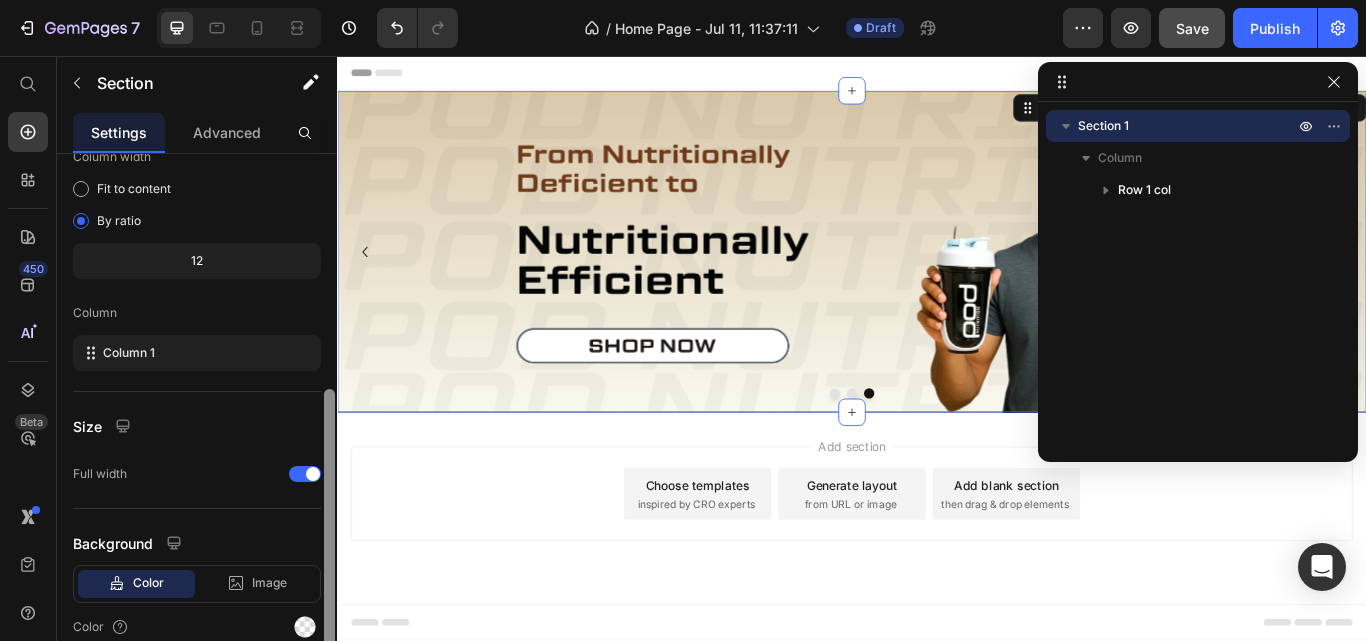 scroll, scrollTop: 264, scrollLeft: 0, axis: vertical 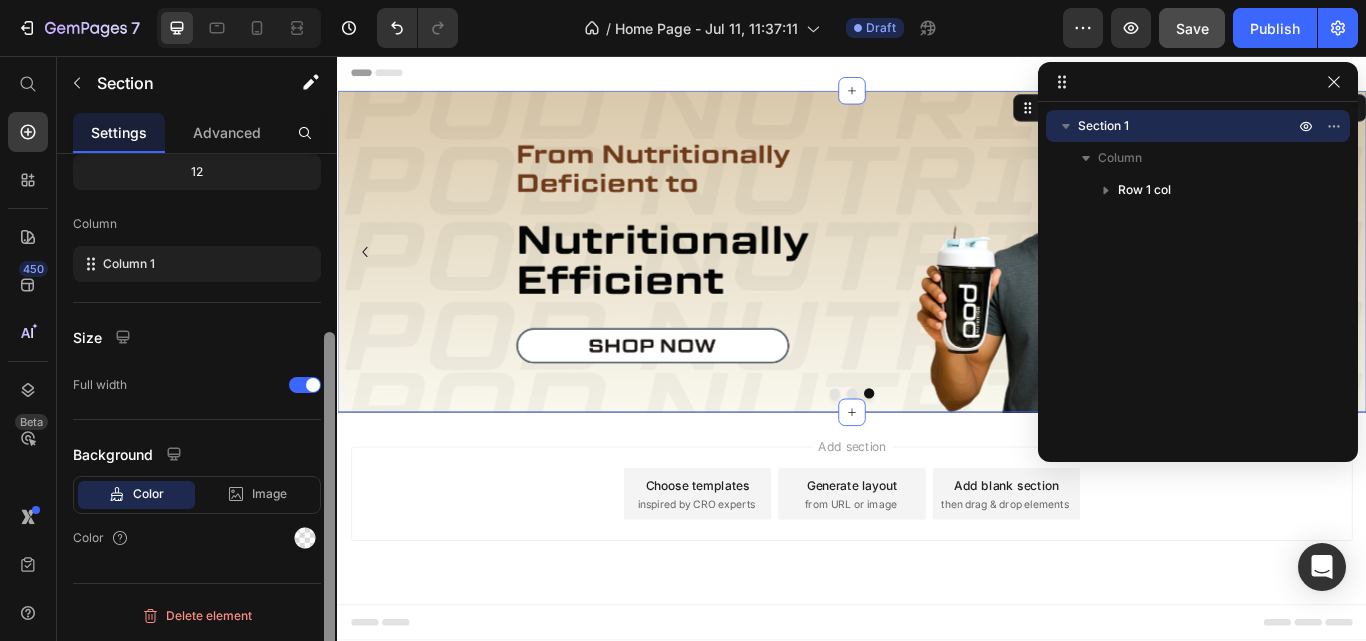 drag, startPoint x: 328, startPoint y: 426, endPoint x: 331, endPoint y: 507, distance: 81.055534 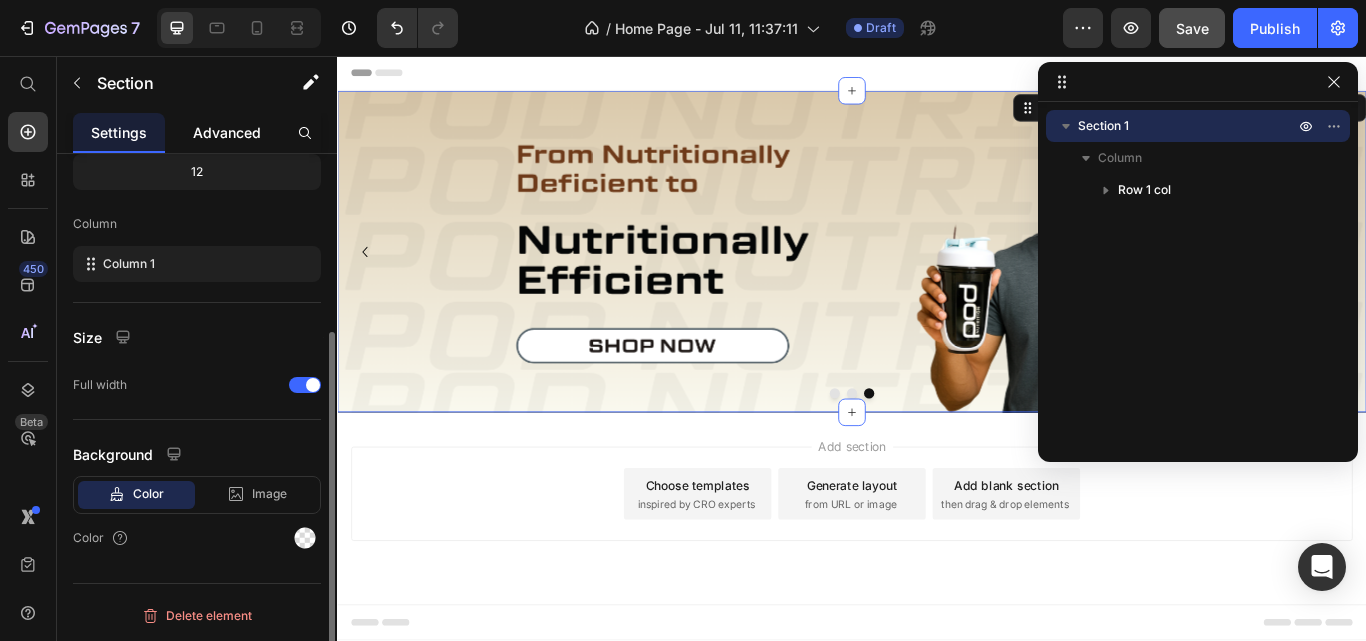 click on "Advanced" at bounding box center (227, 132) 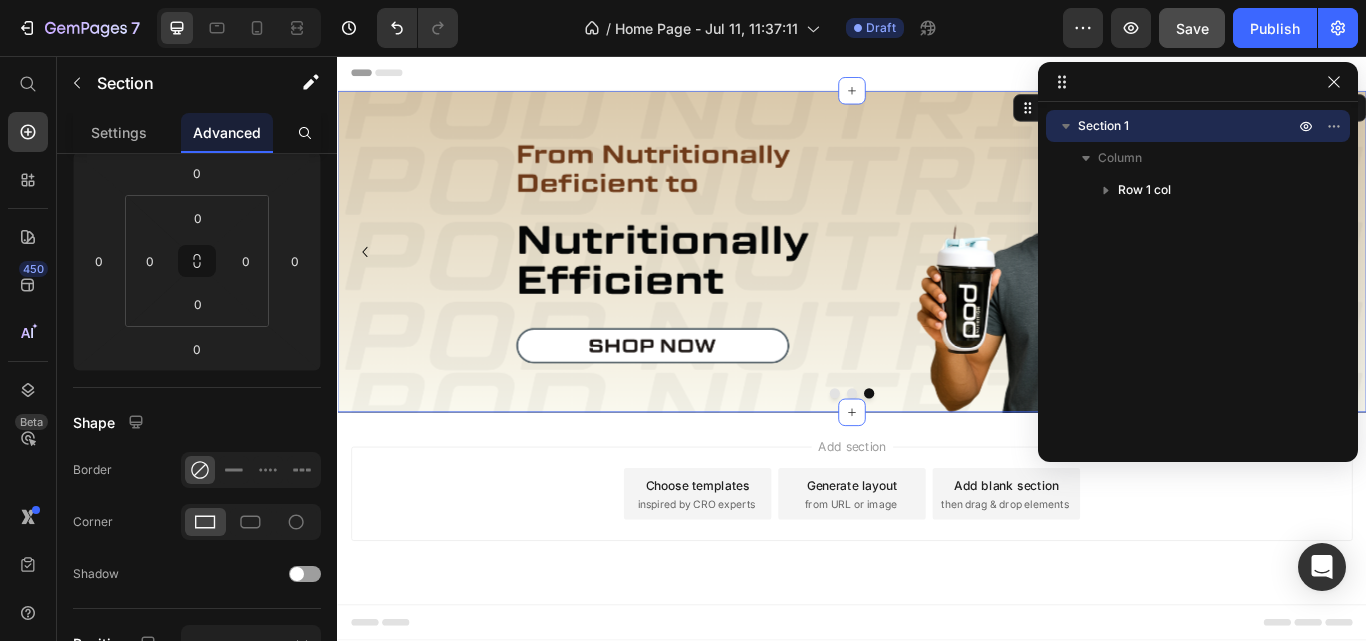 scroll, scrollTop: 0, scrollLeft: 0, axis: both 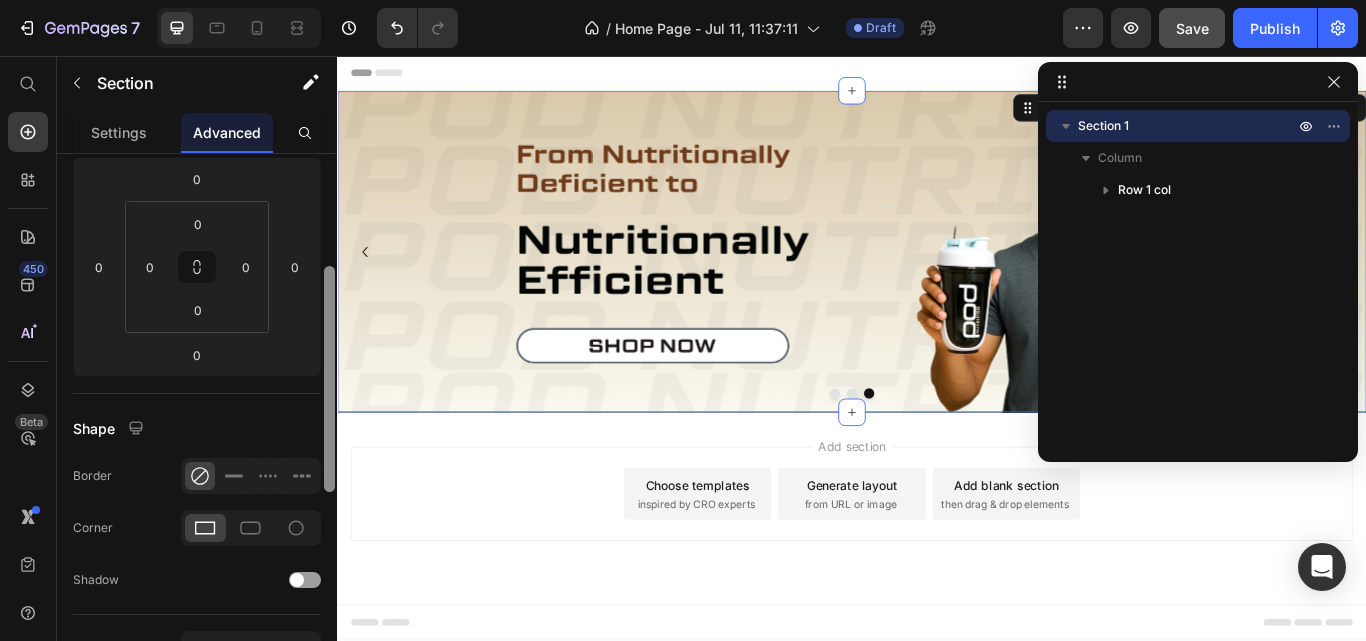 drag, startPoint x: 331, startPoint y: 250, endPoint x: 334, endPoint y: 370, distance: 120.03749 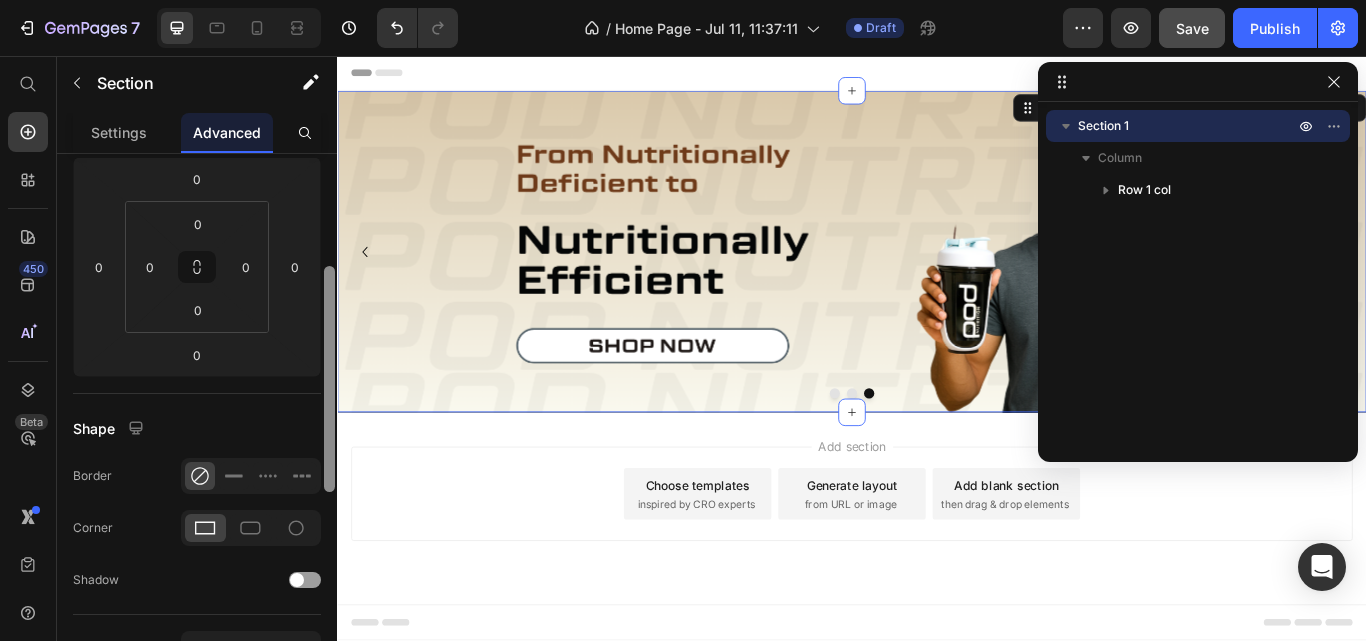 click at bounding box center (329, 379) 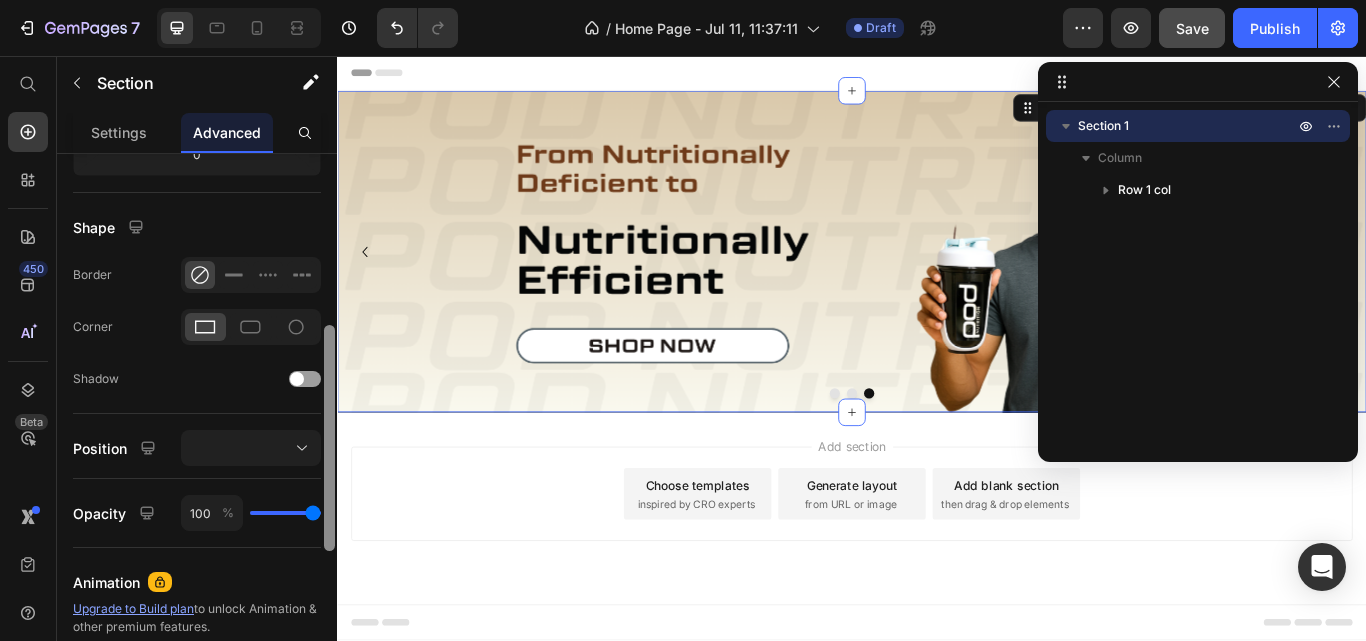 drag, startPoint x: 334, startPoint y: 370, endPoint x: 333, endPoint y: 443, distance: 73.00685 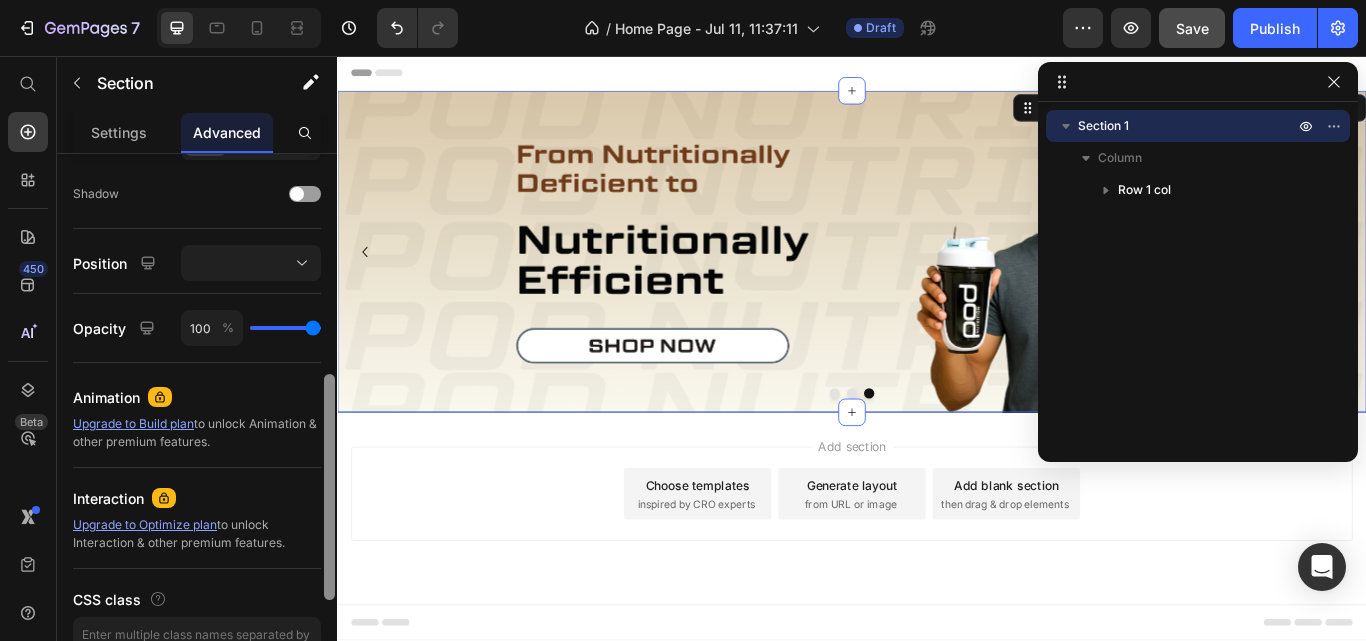 drag, startPoint x: 333, startPoint y: 443, endPoint x: 333, endPoint y: 519, distance: 76 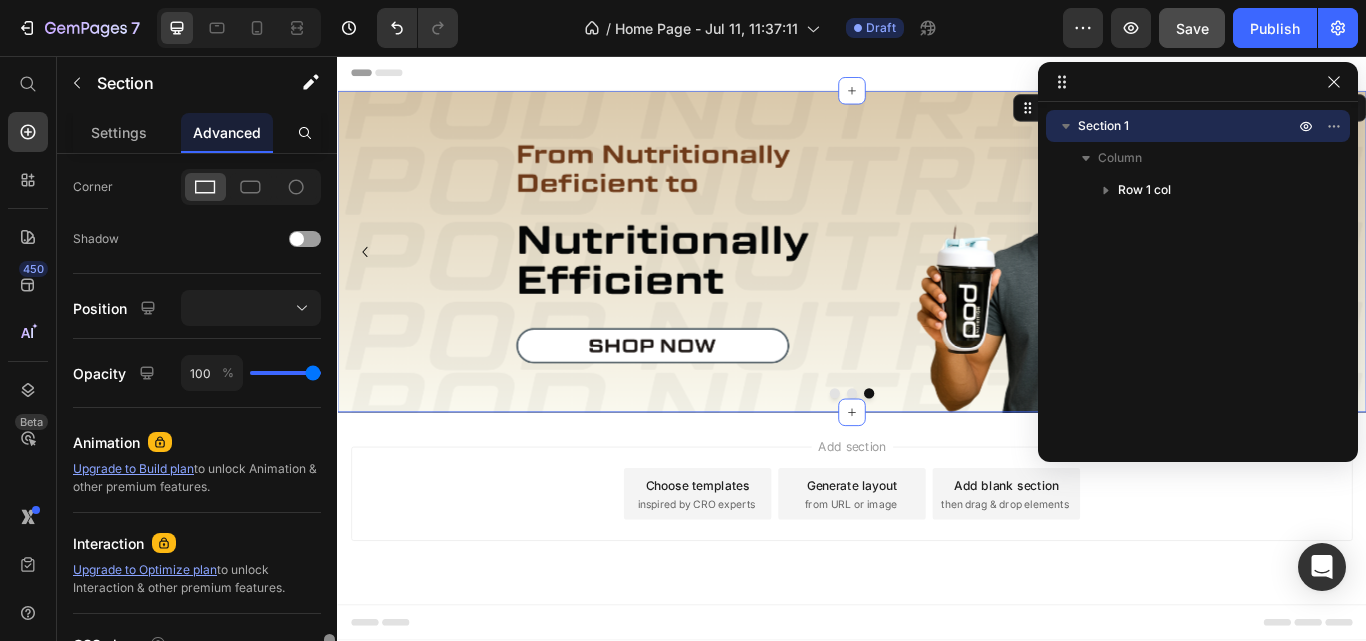 scroll, scrollTop: 761, scrollLeft: 0, axis: vertical 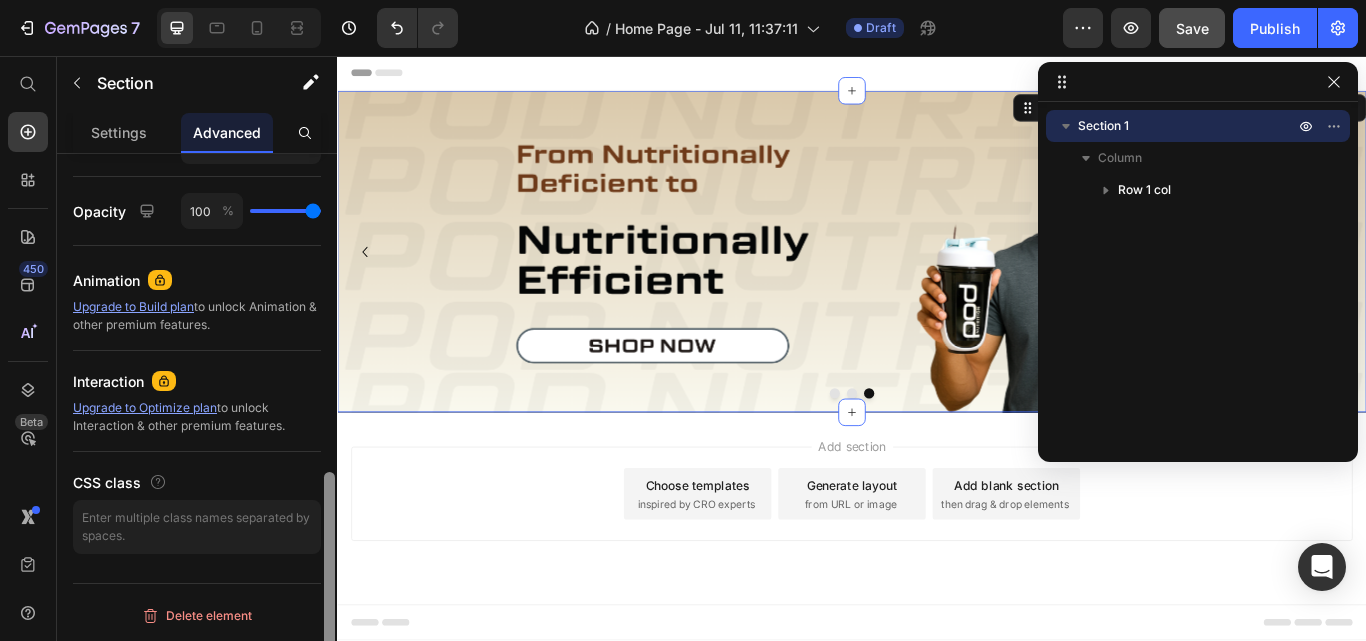 drag, startPoint x: 333, startPoint y: 520, endPoint x: 324, endPoint y: 427, distance: 93.43447 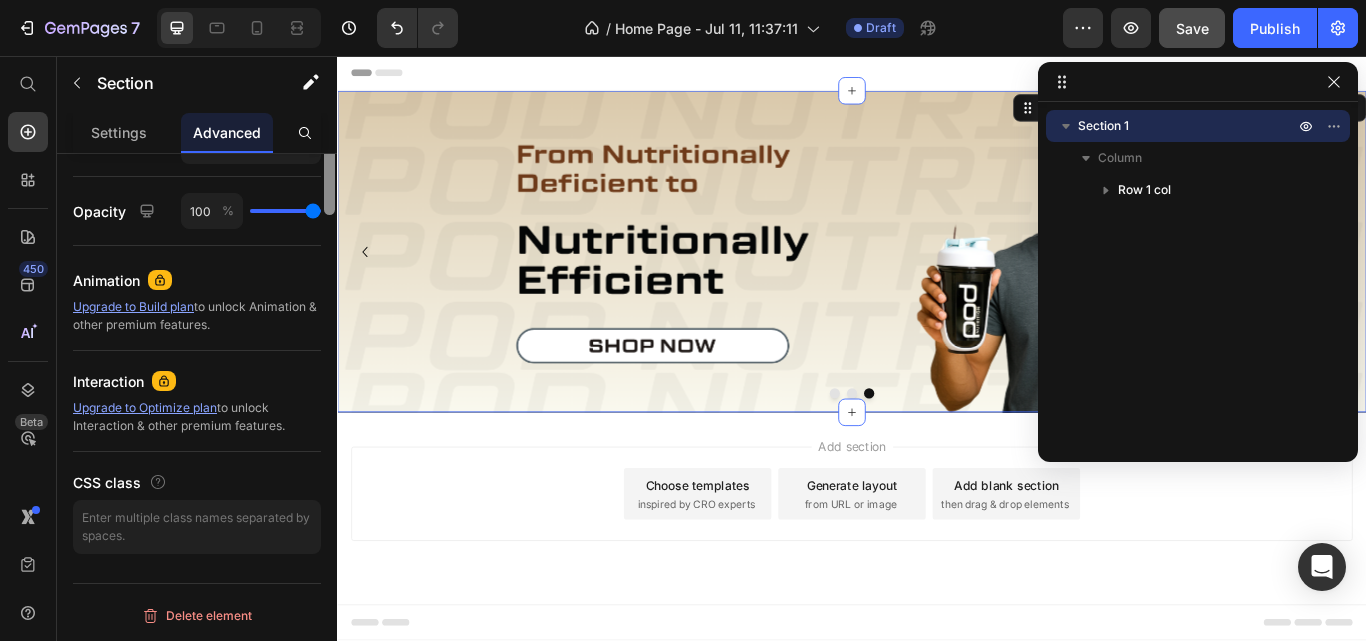 scroll, scrollTop: 421, scrollLeft: 0, axis: vertical 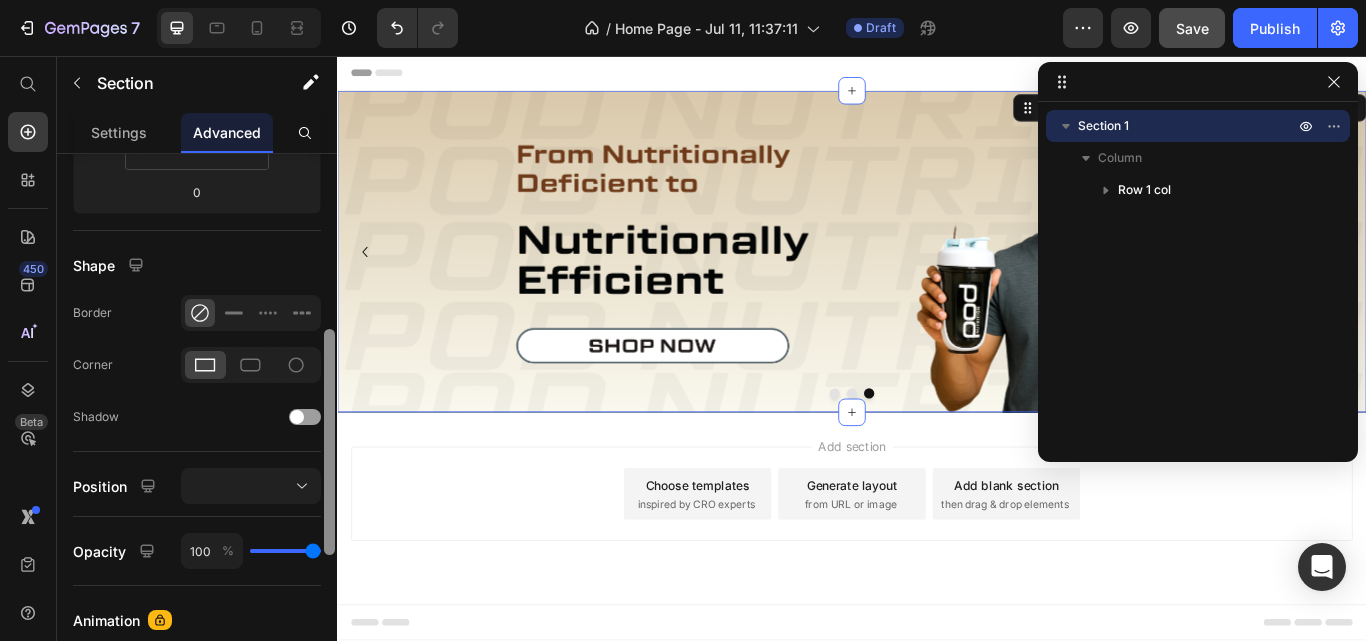 click at bounding box center (329, 442) 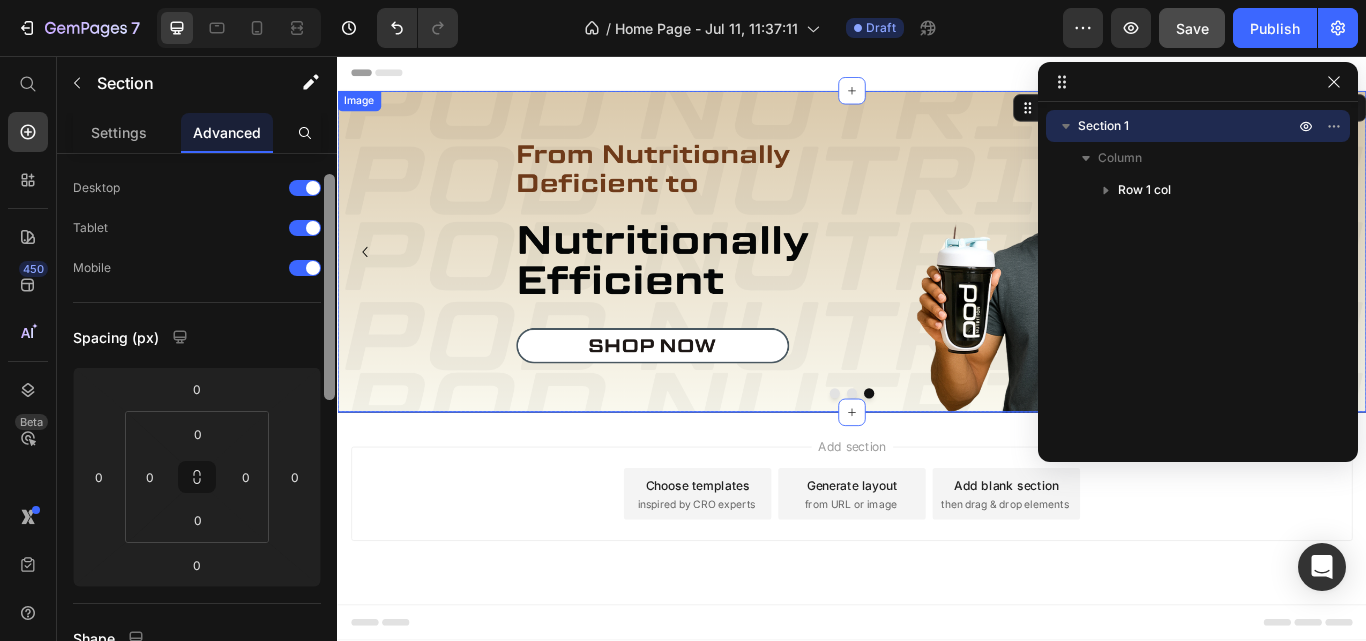 drag, startPoint x: 666, startPoint y: 460, endPoint x: 343, endPoint y: 216, distance: 404.80243 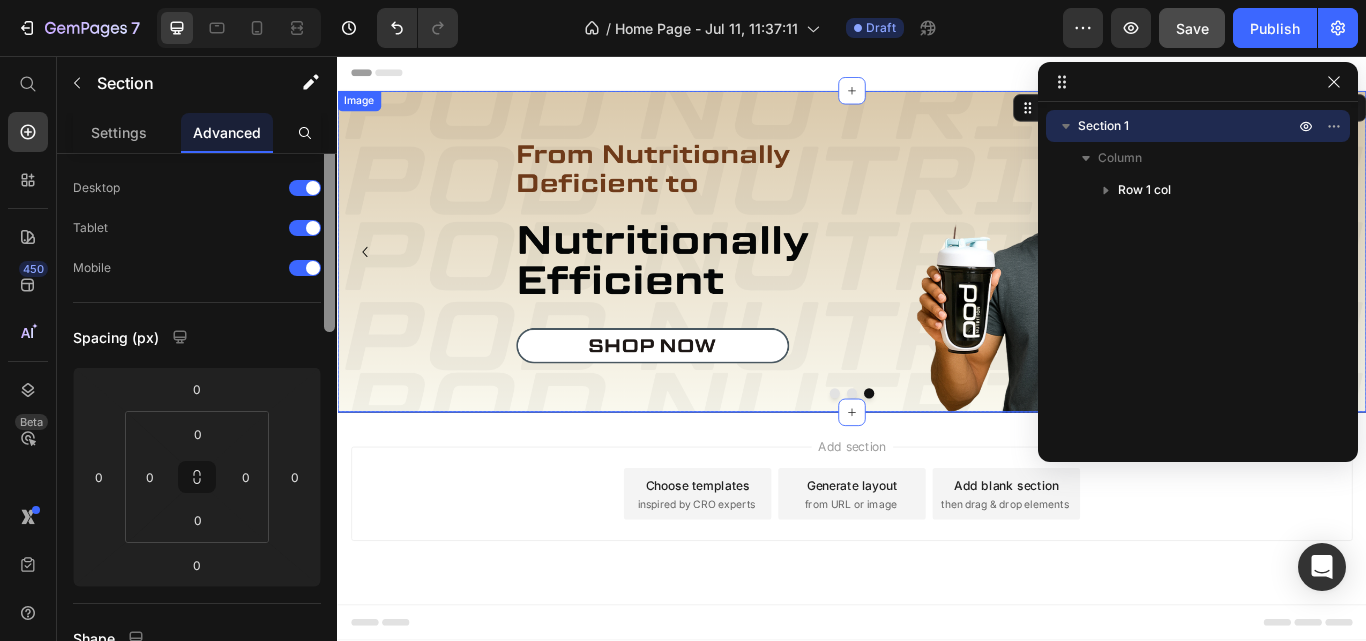 scroll, scrollTop: 0, scrollLeft: 0, axis: both 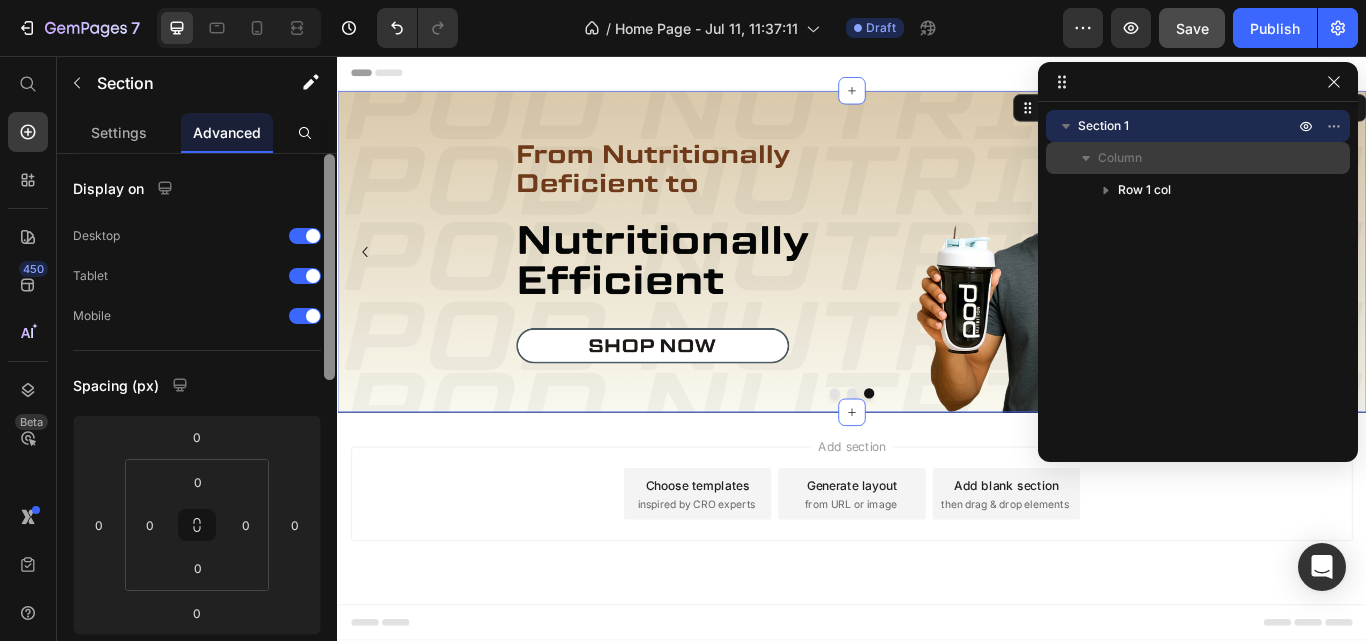 click on "Column" at bounding box center [1120, 158] 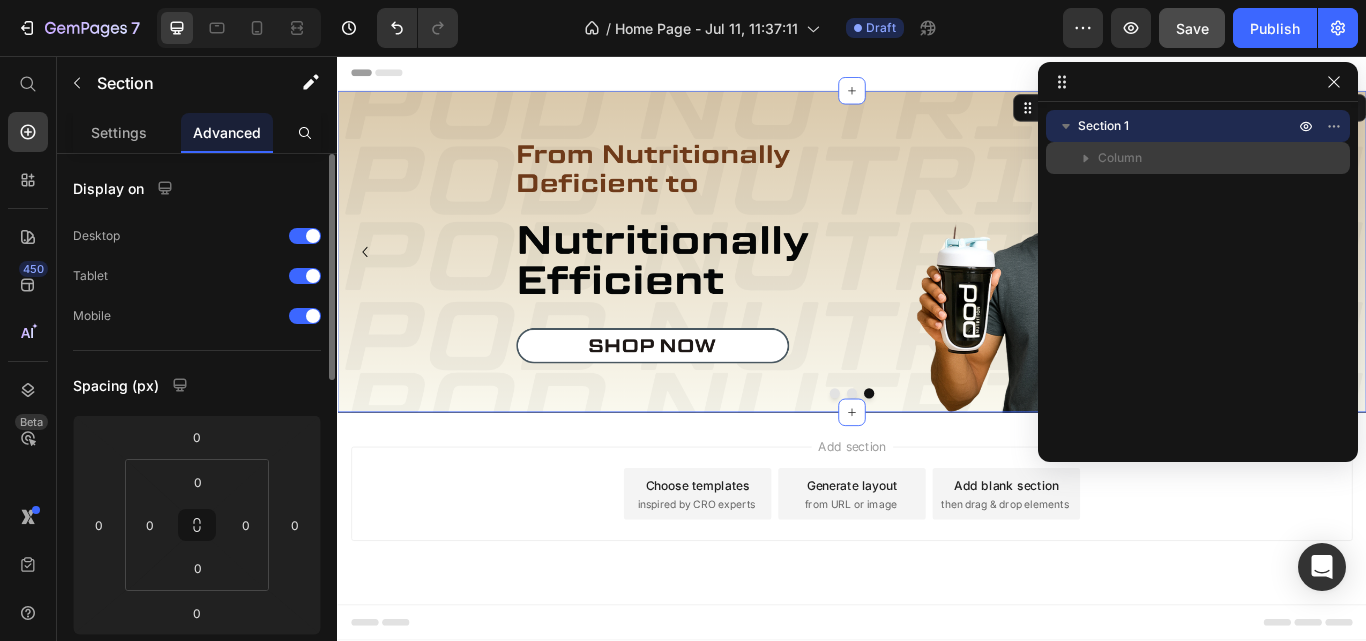 click on "Column" at bounding box center (1120, 158) 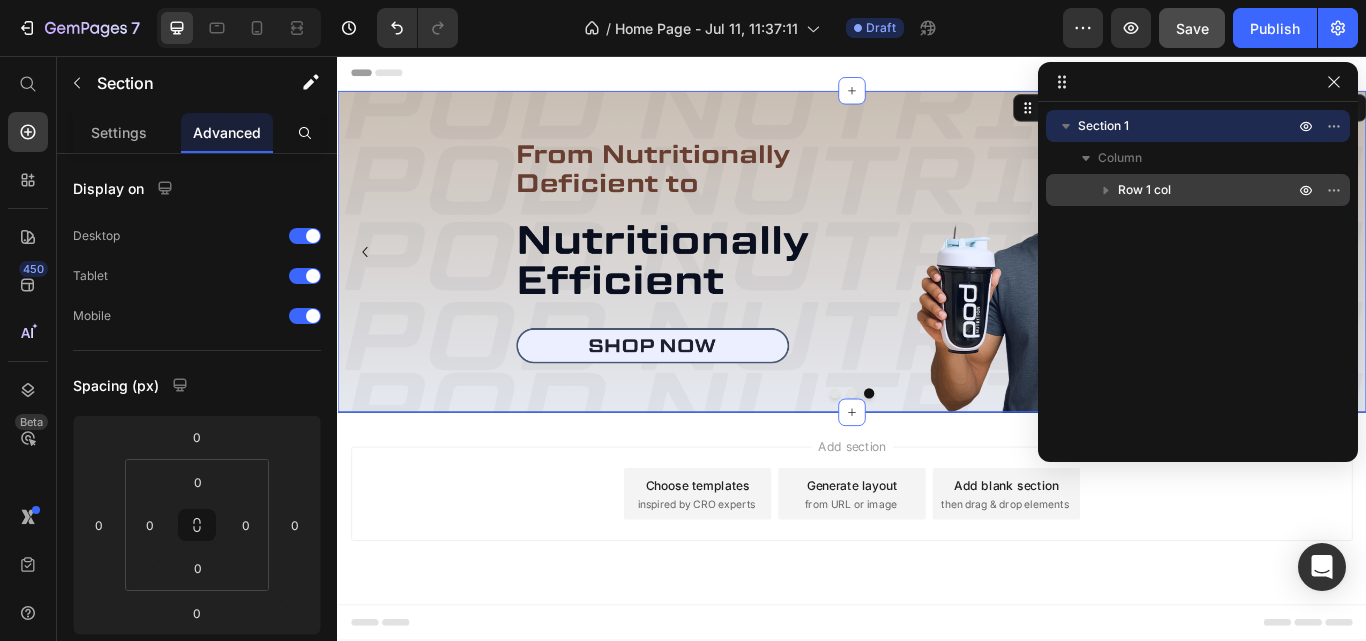 click on "Row 1 col" at bounding box center (1144, 190) 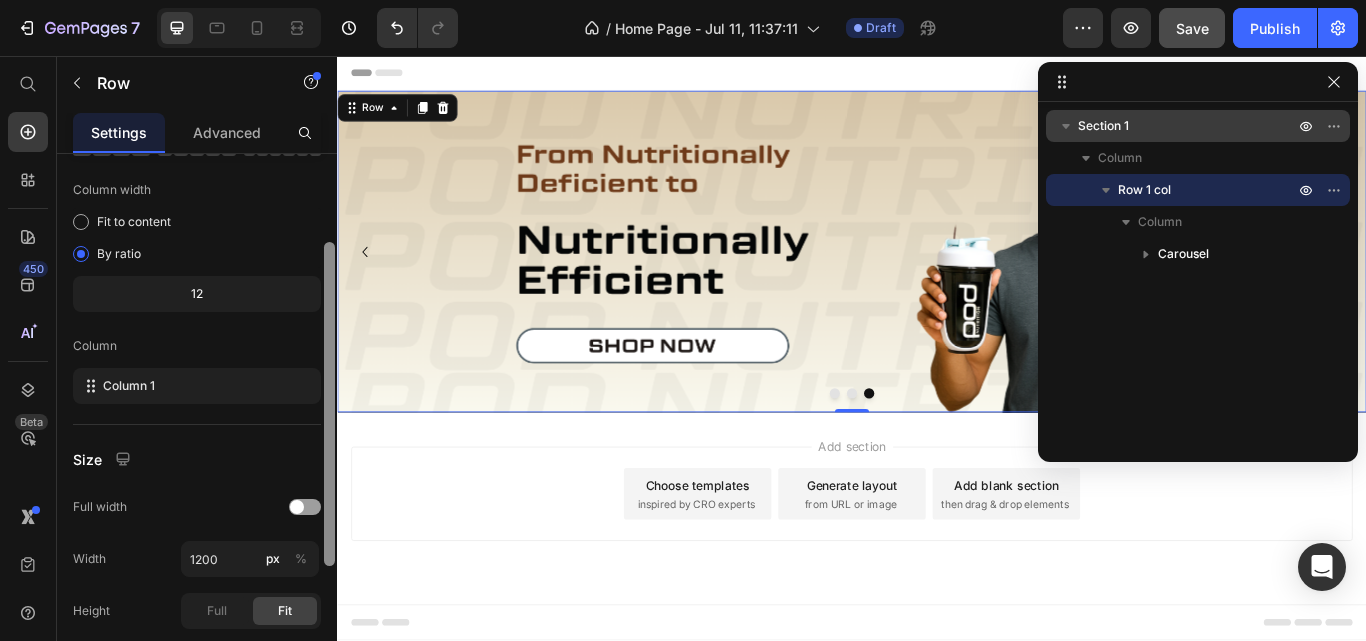 drag, startPoint x: 328, startPoint y: 330, endPoint x: 332, endPoint y: 416, distance: 86.09297 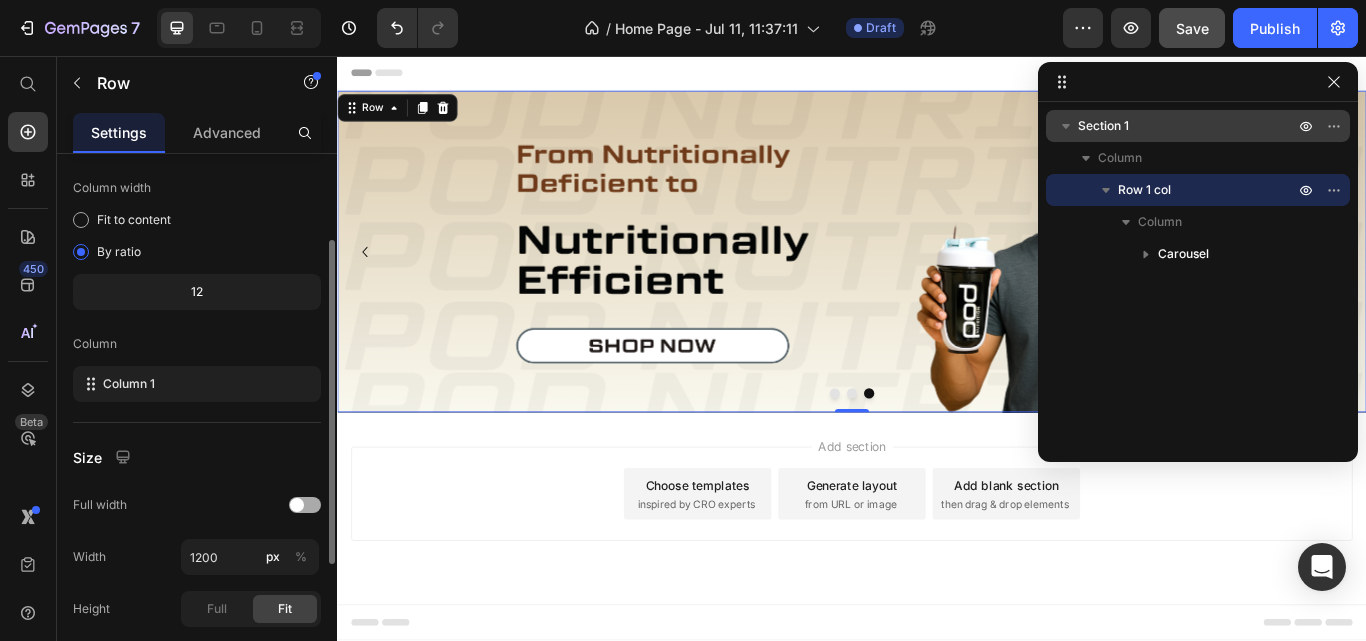 click at bounding box center (305, 505) 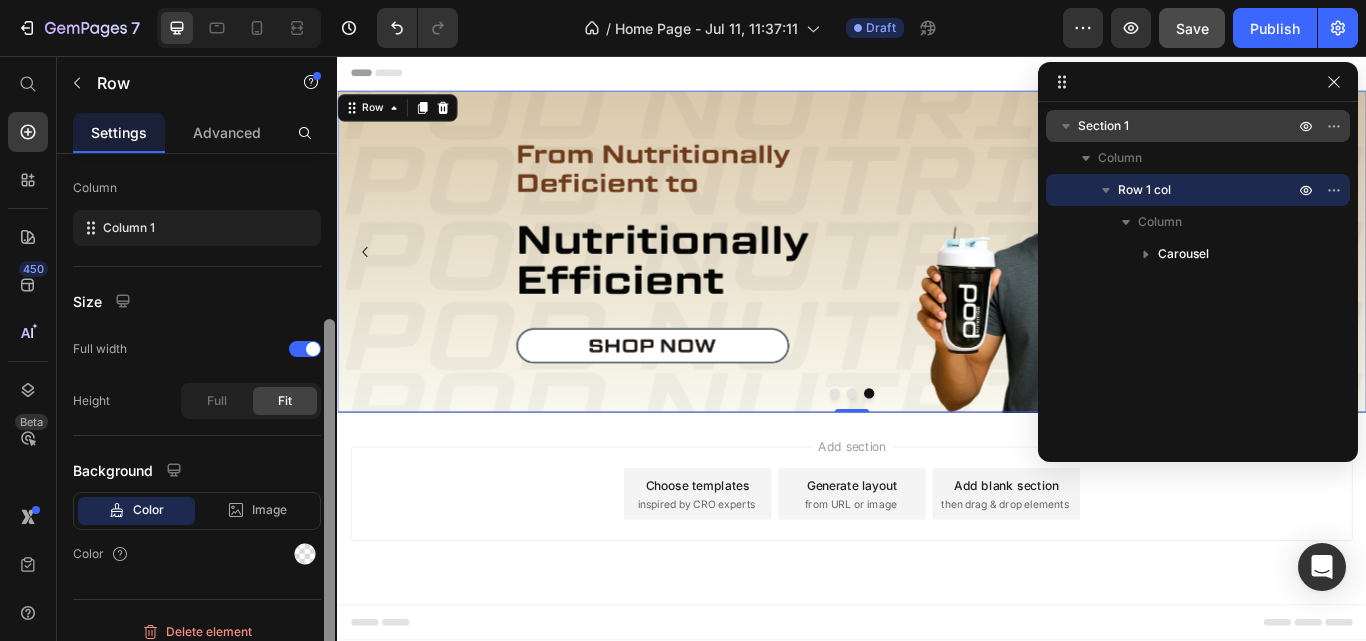 drag, startPoint x: 332, startPoint y: 464, endPoint x: 328, endPoint y: 564, distance: 100.07997 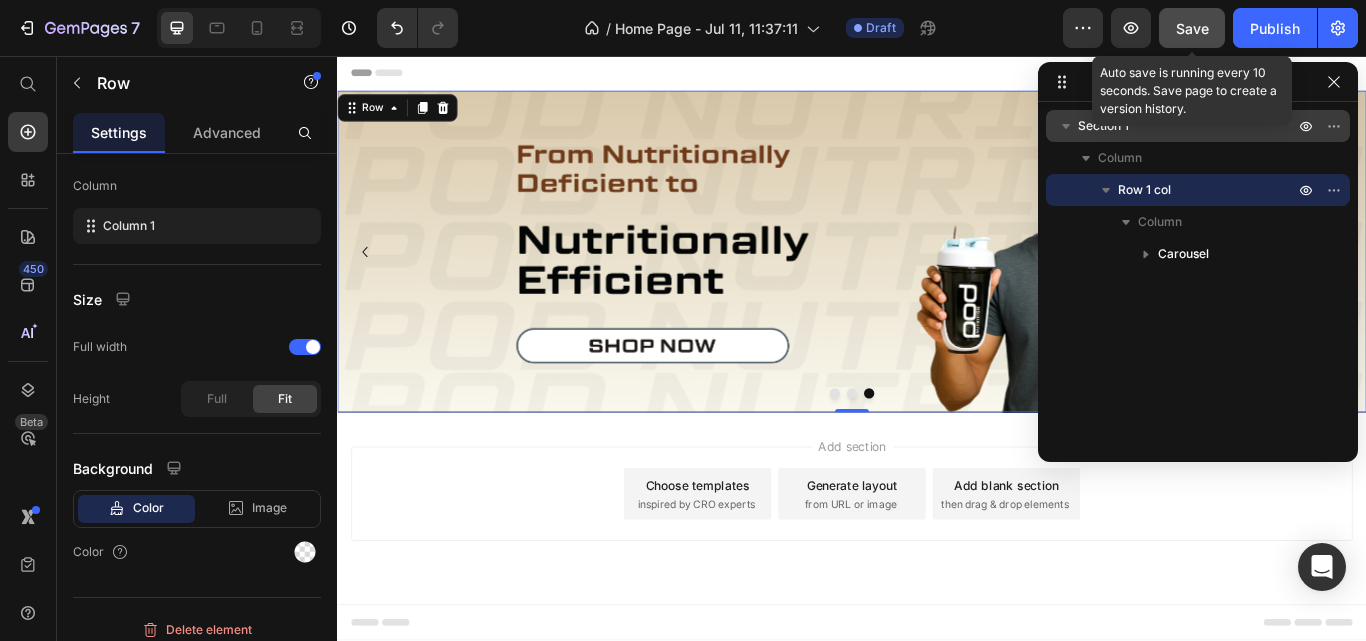click on "Save" at bounding box center [1192, 28] 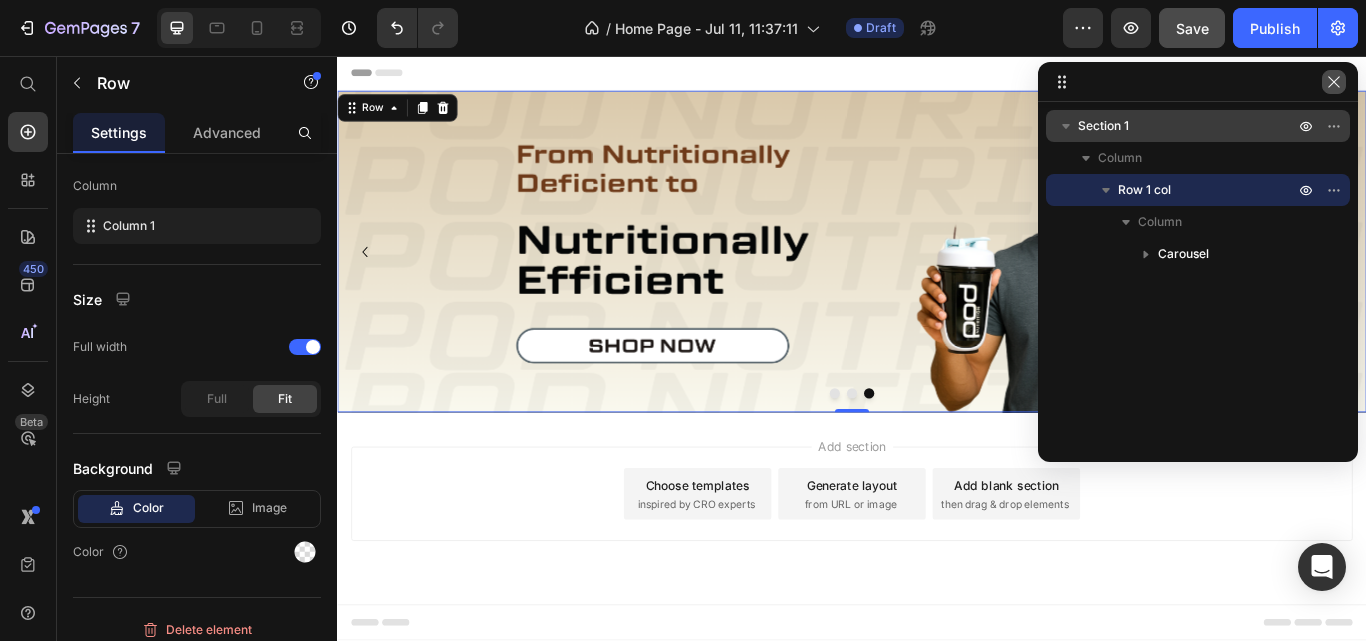 click 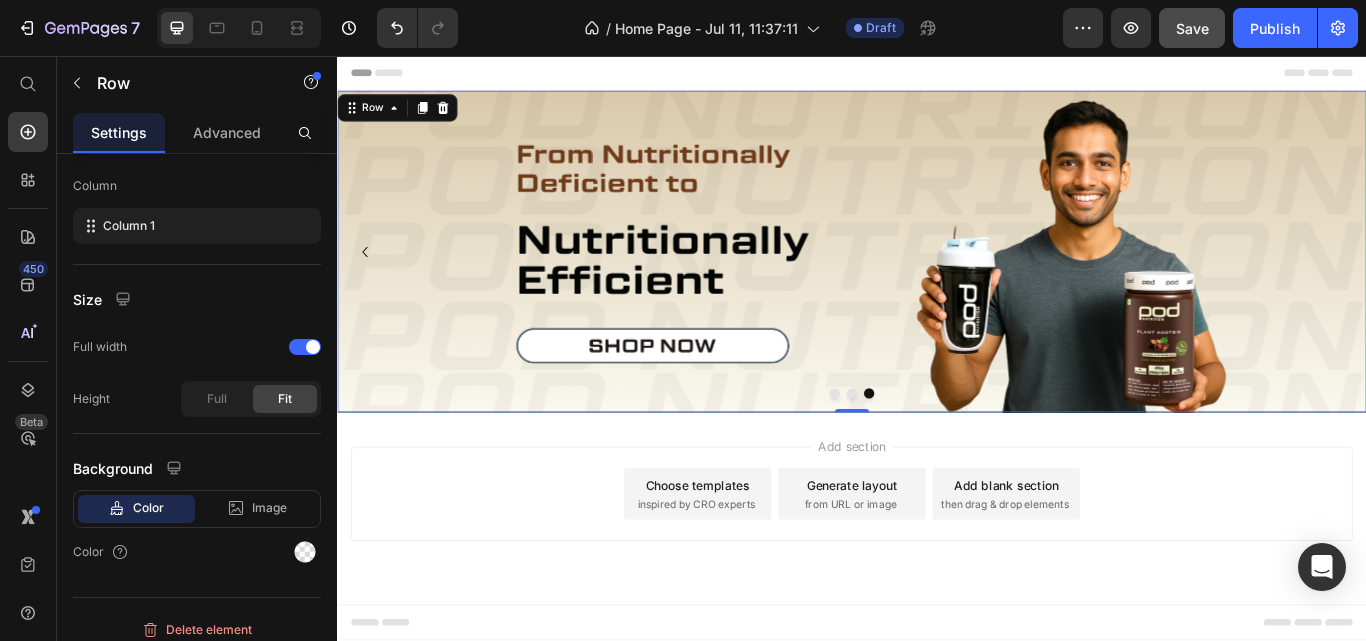 click on "Add section" at bounding box center [937, 511] 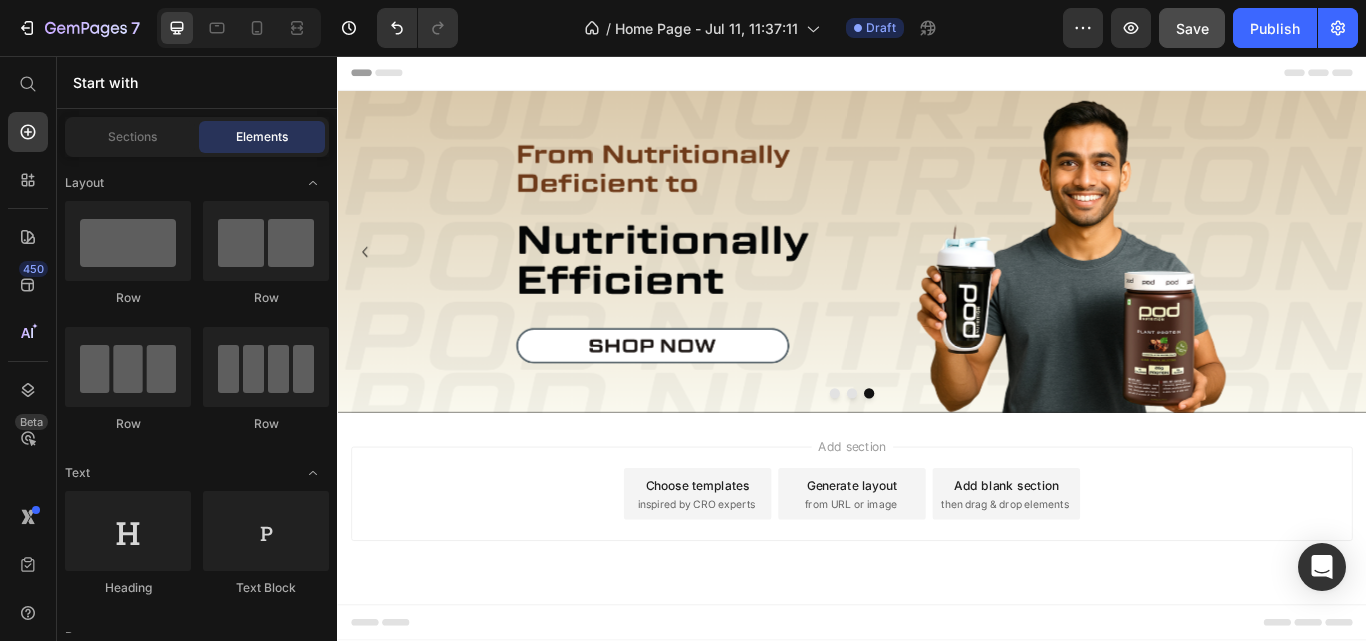 click on "Add section" at bounding box center [937, 511] 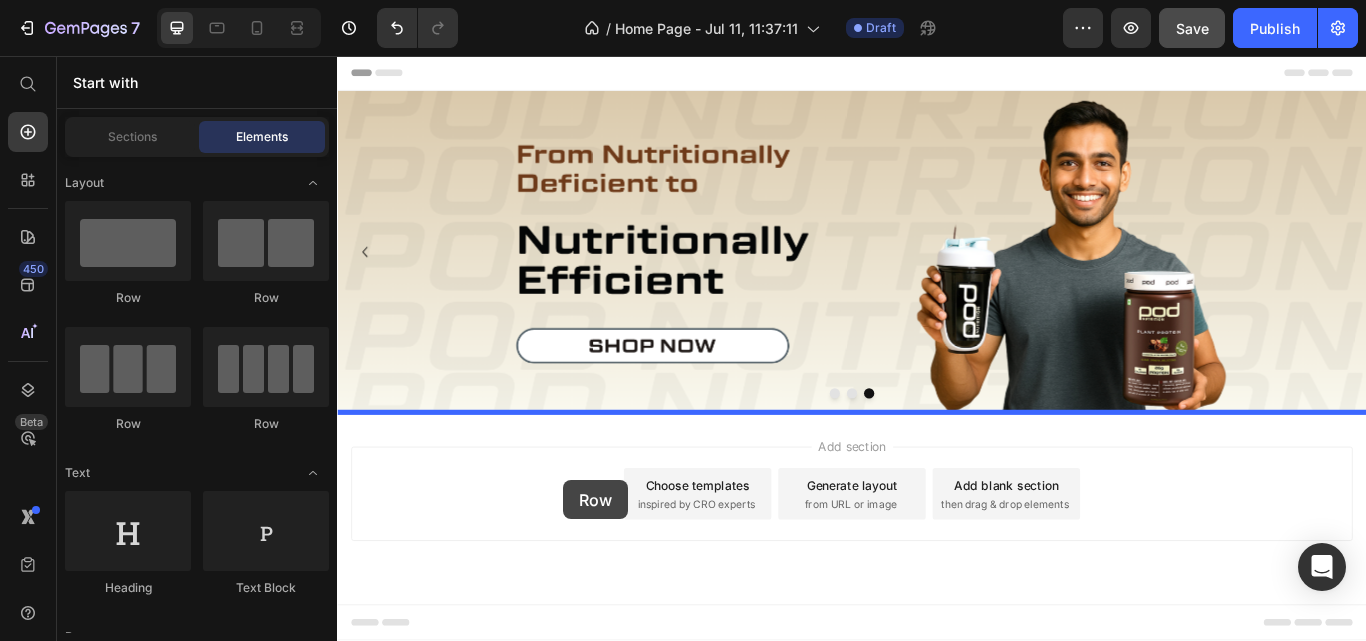 drag, startPoint x: 462, startPoint y: 312, endPoint x: 601, endPoint y: 551, distance: 276.48148 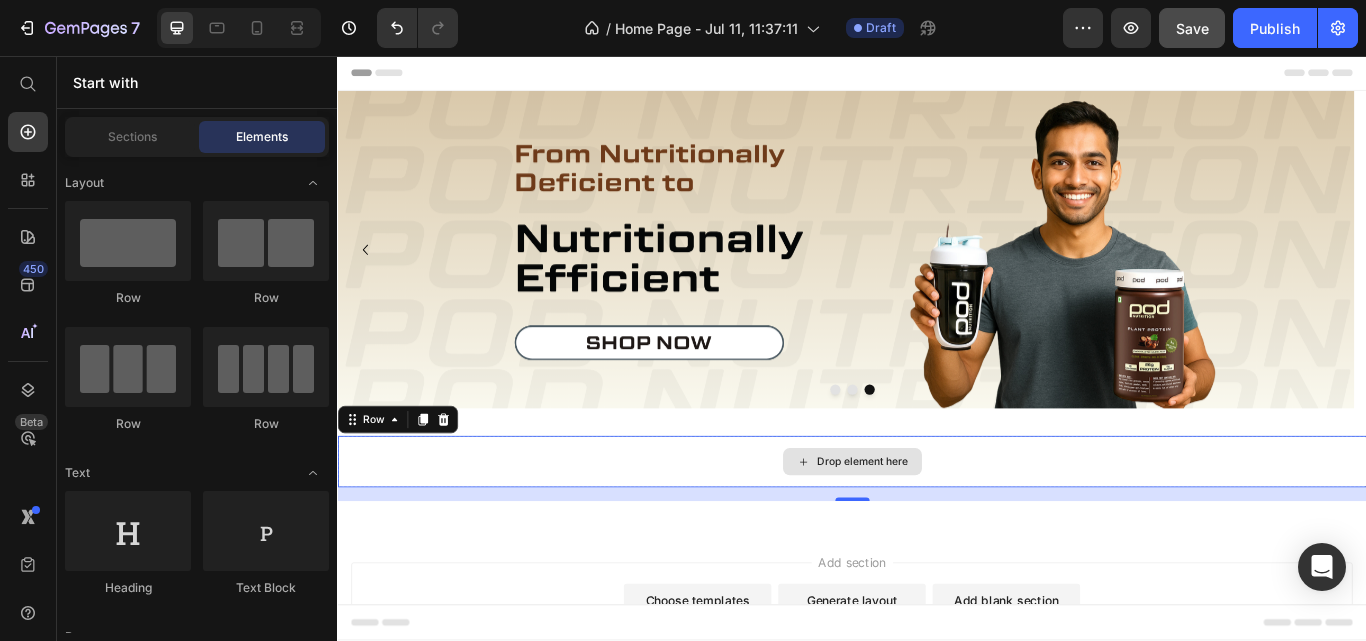 click on "Drop element here" at bounding box center [949, 529] 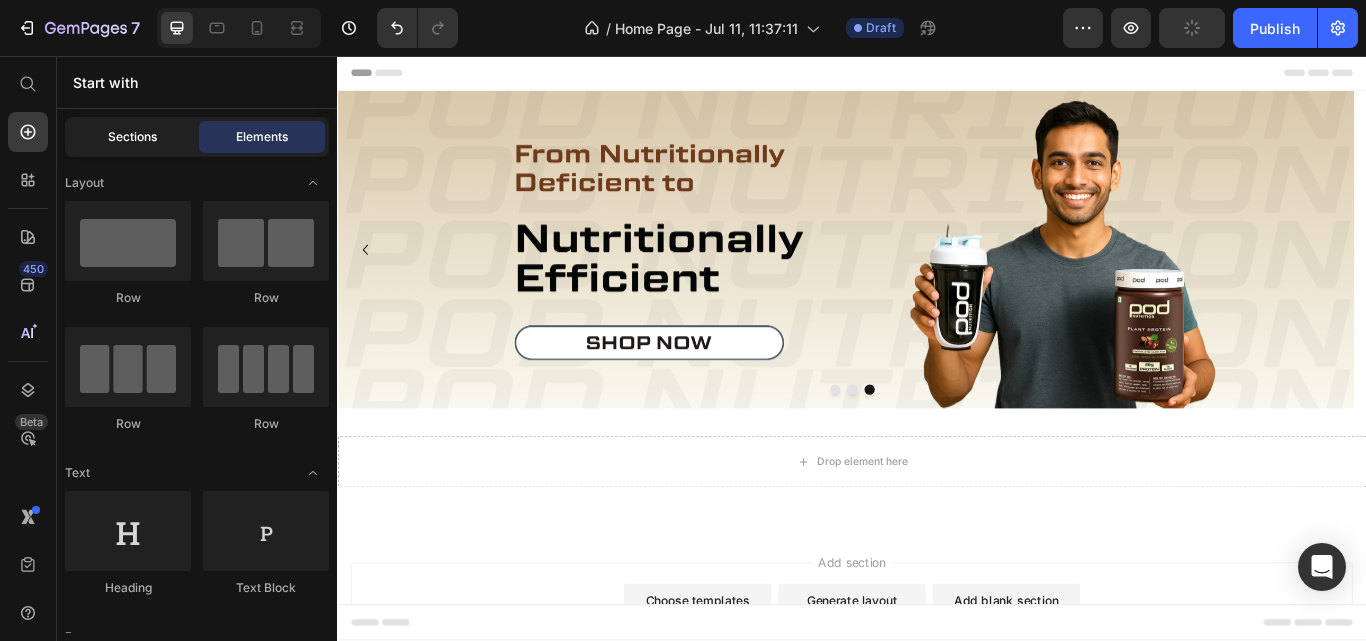 click on "Sections" at bounding box center (132, 137) 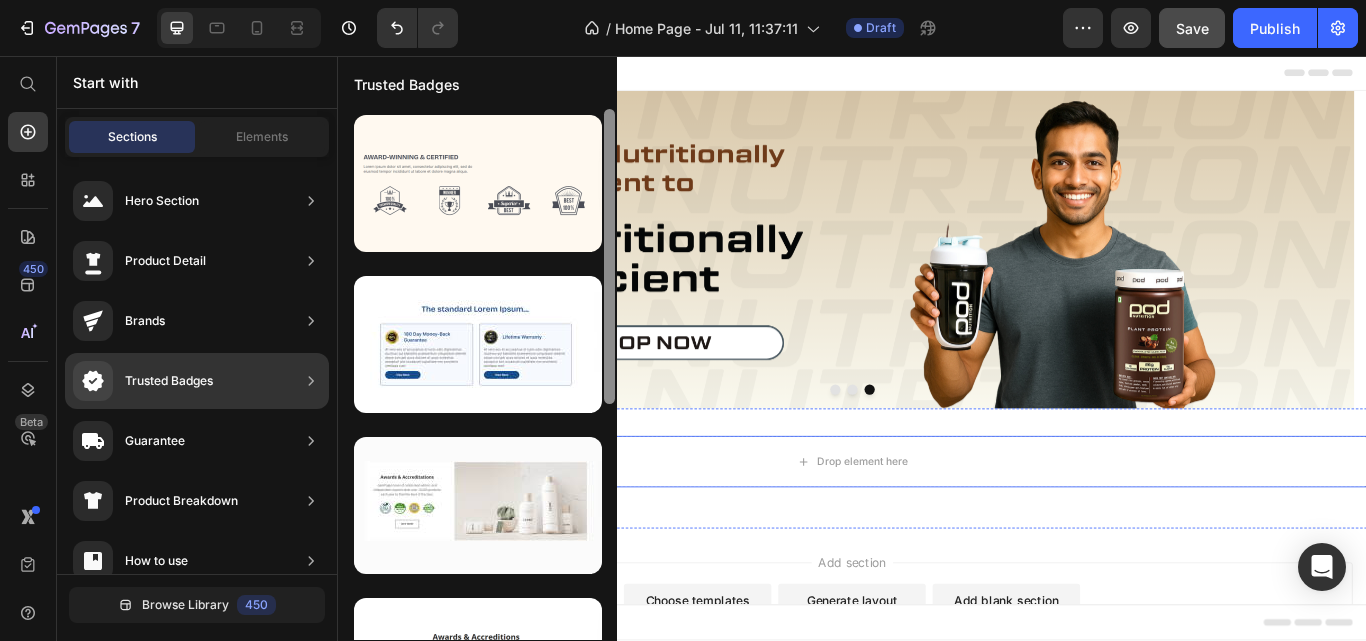 scroll, scrollTop: 0, scrollLeft: 0, axis: both 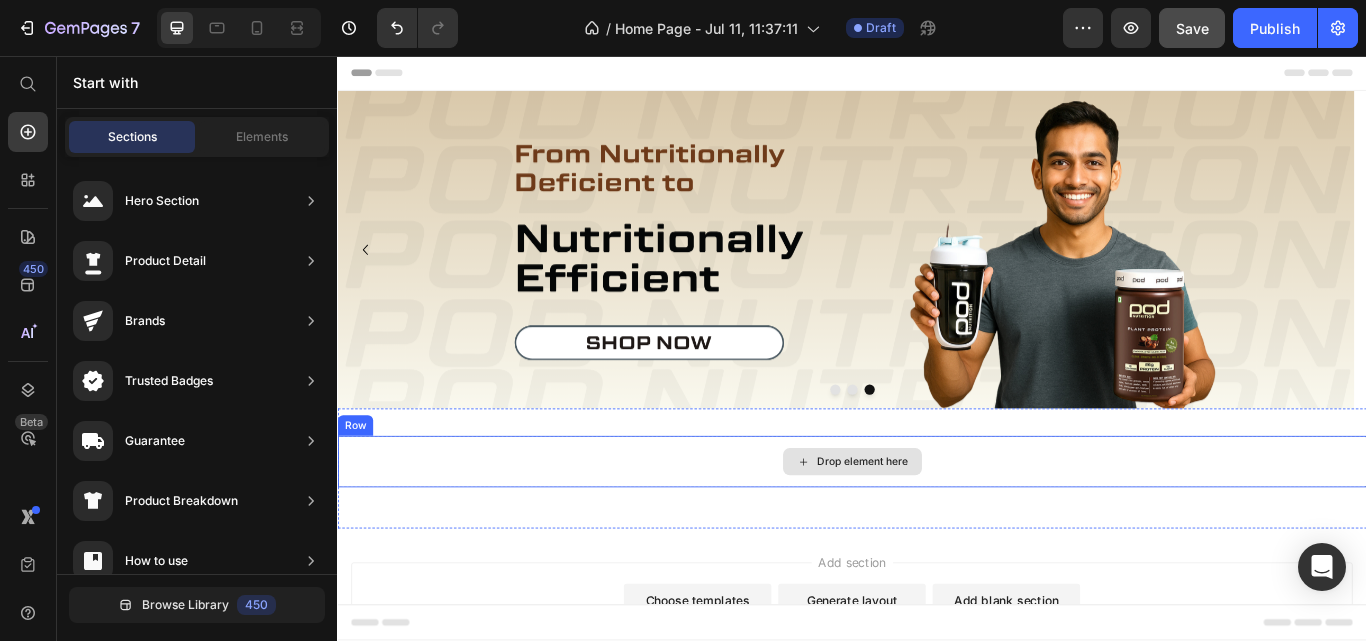 drag, startPoint x: 950, startPoint y: 400, endPoint x: 663, endPoint y: 510, distance: 307.3581 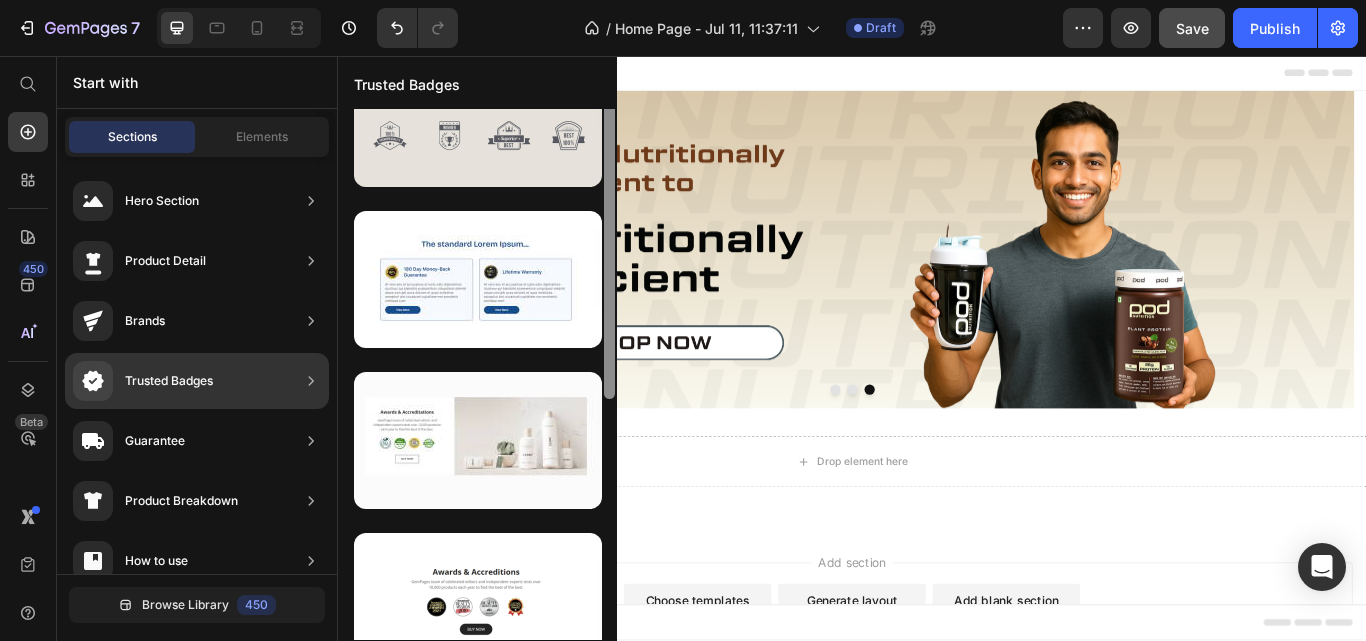 scroll, scrollTop: 0, scrollLeft: 0, axis: both 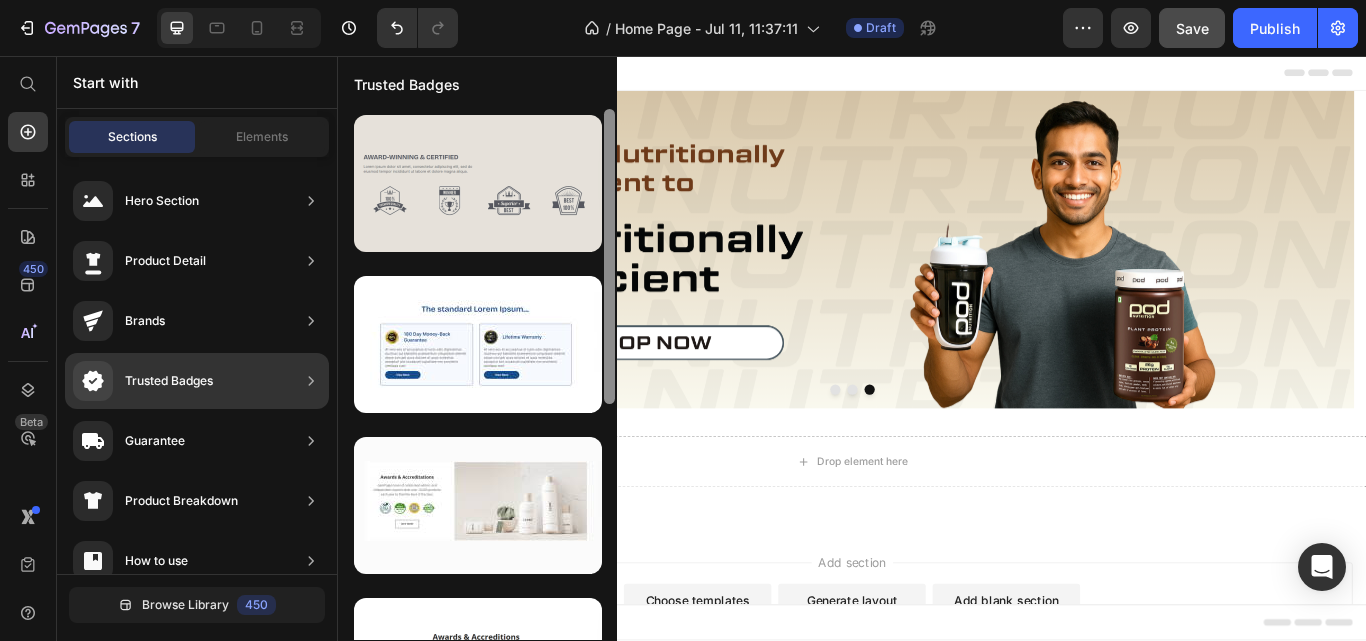 click at bounding box center (478, 183) 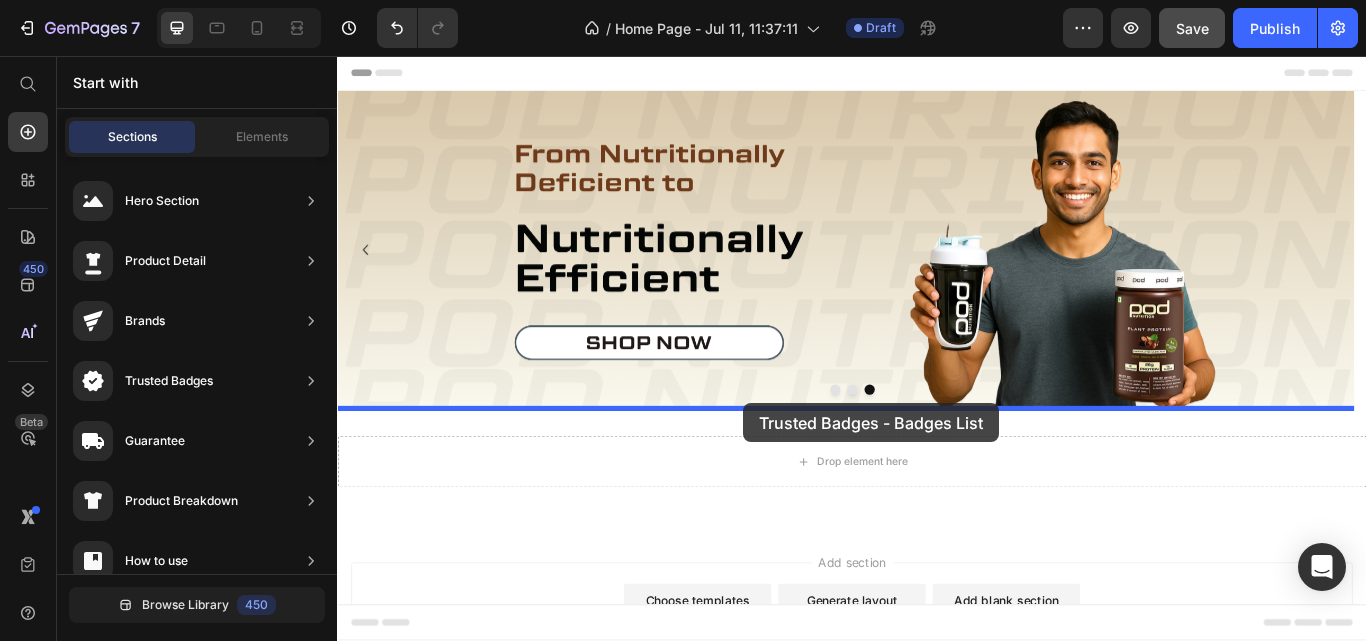 drag, startPoint x: 766, startPoint y: 229, endPoint x: 815, endPoint y: 473, distance: 248.87146 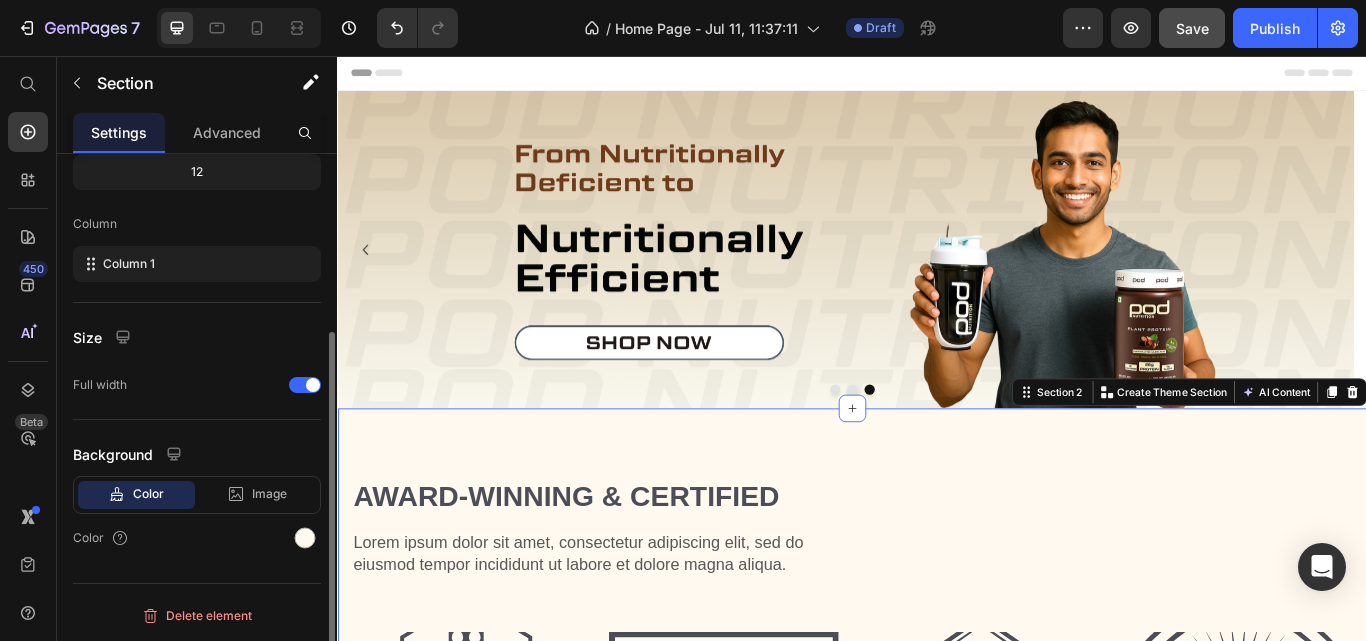 scroll, scrollTop: 0, scrollLeft: 0, axis: both 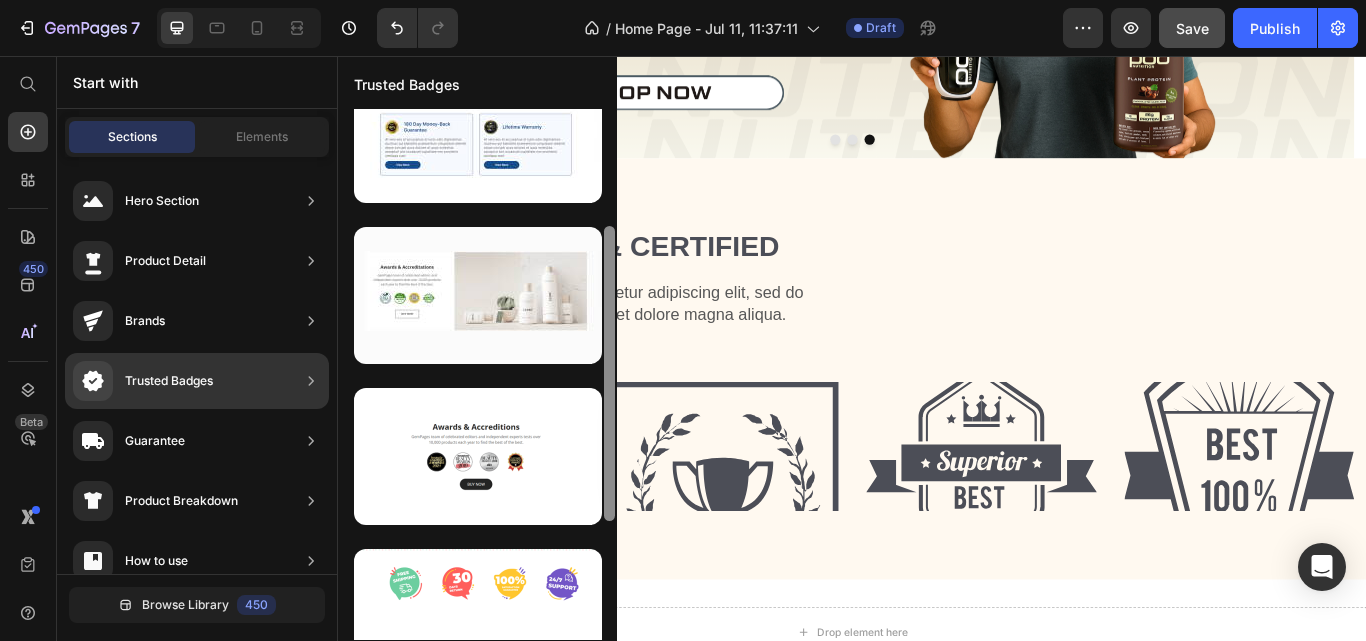 drag, startPoint x: 608, startPoint y: 386, endPoint x: 615, endPoint y: 503, distance: 117.20921 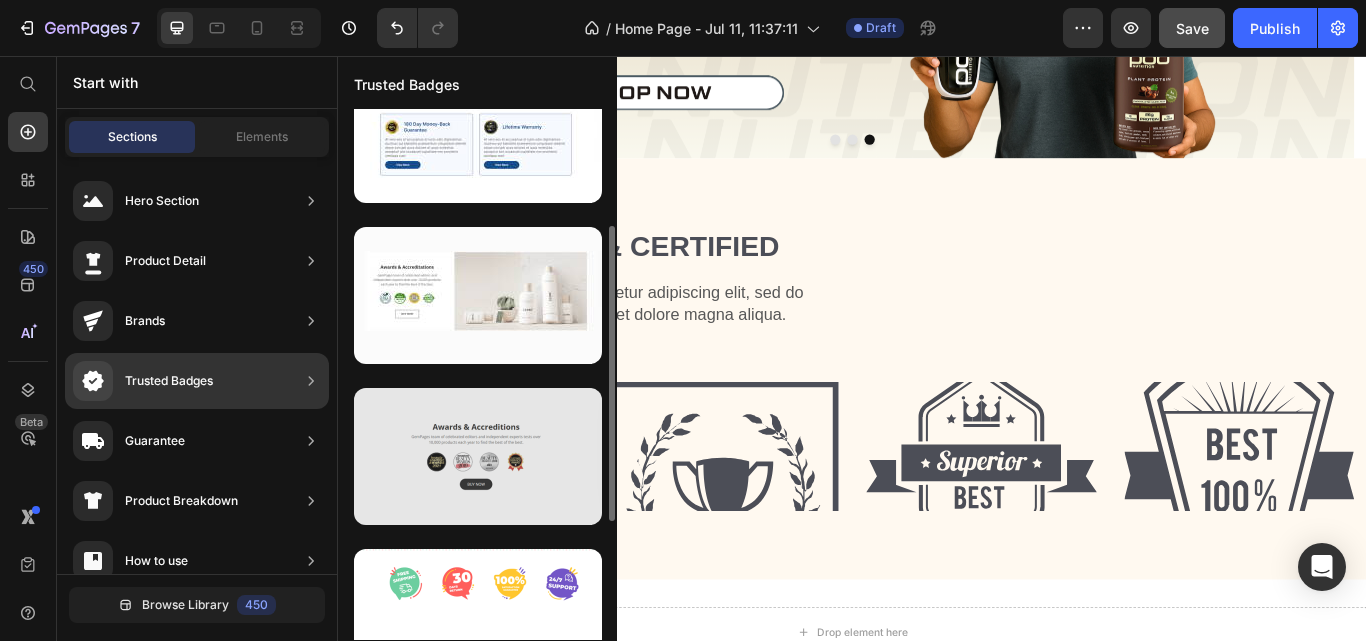 click at bounding box center [478, 456] 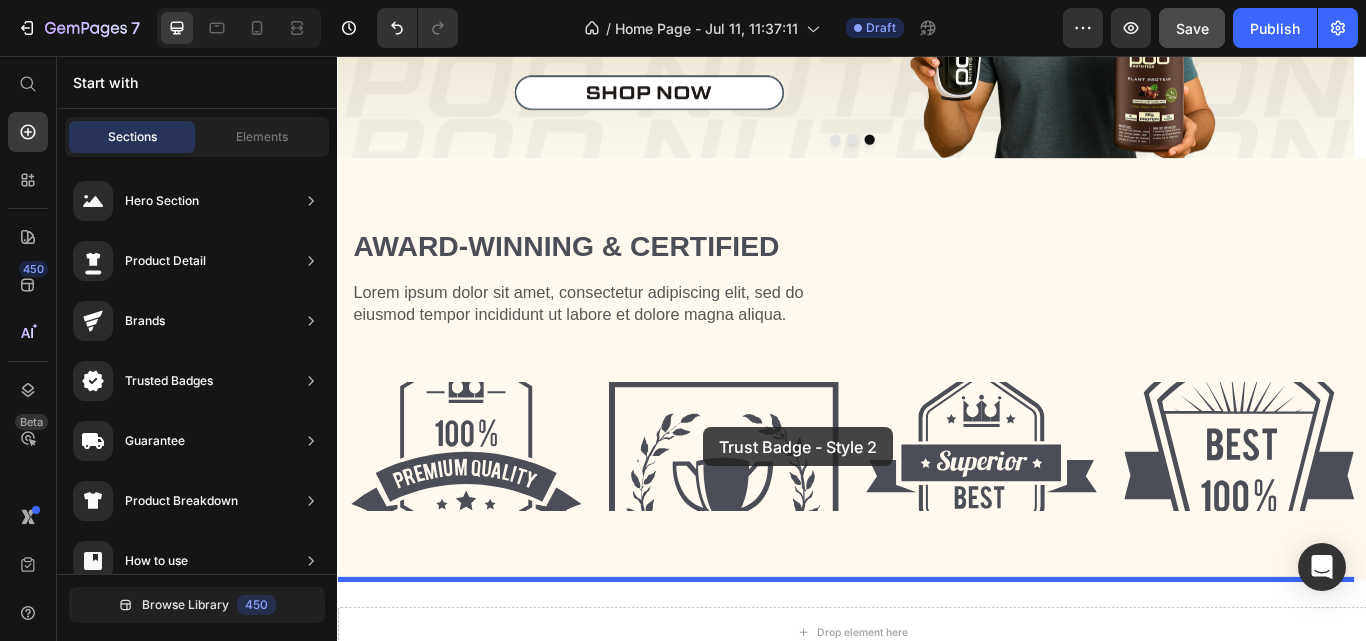 drag, startPoint x: 840, startPoint y: 514, endPoint x: 764, endPoint y: 489, distance: 80.00625 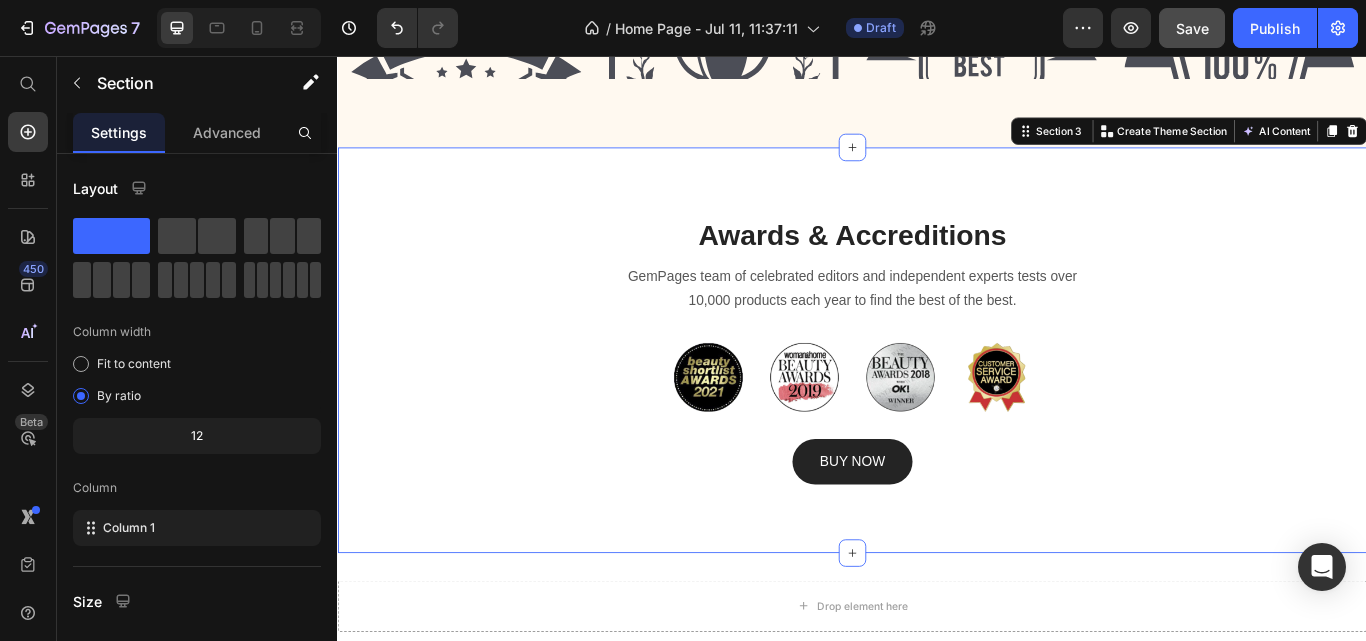 scroll, scrollTop: 832, scrollLeft: 0, axis: vertical 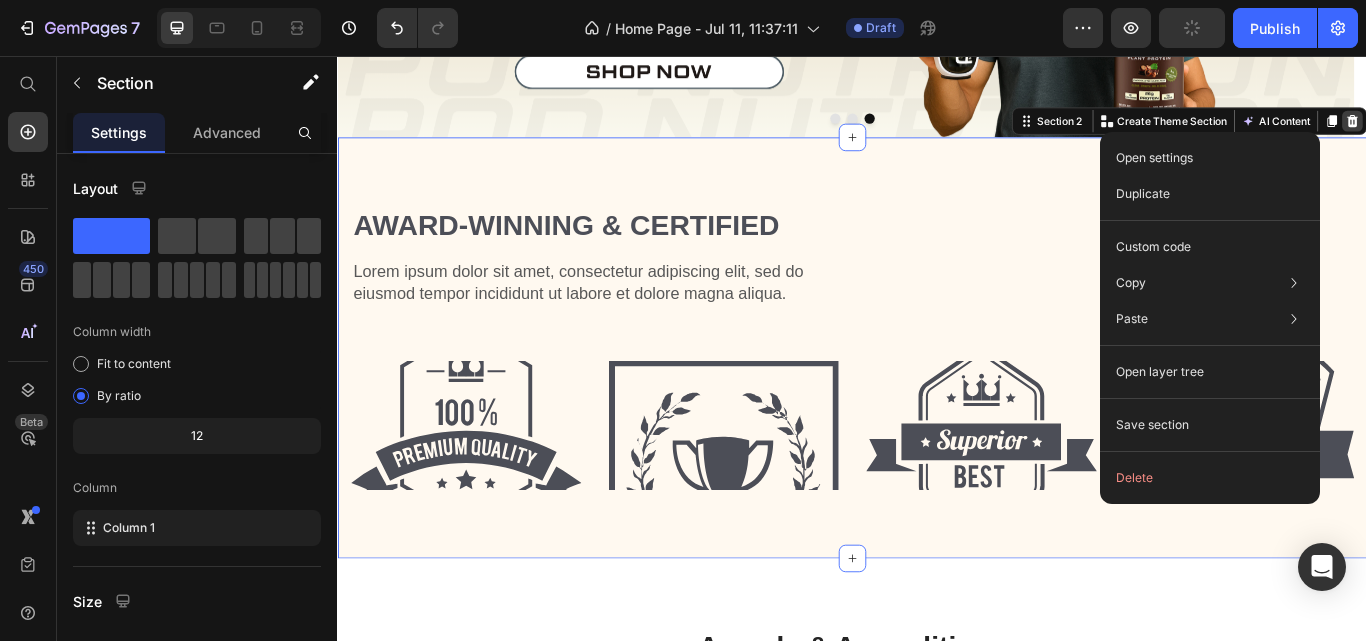 click at bounding box center [1520, 133] 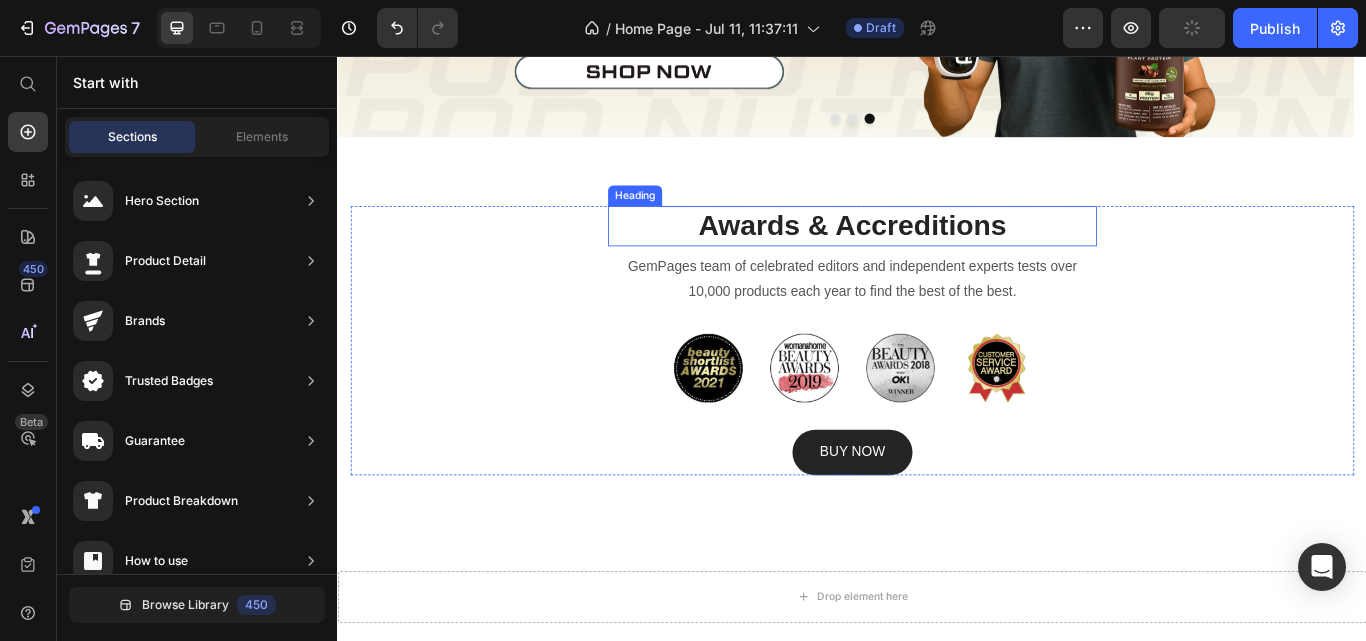 click on "Awards & Accreditions" at bounding box center [937, 255] 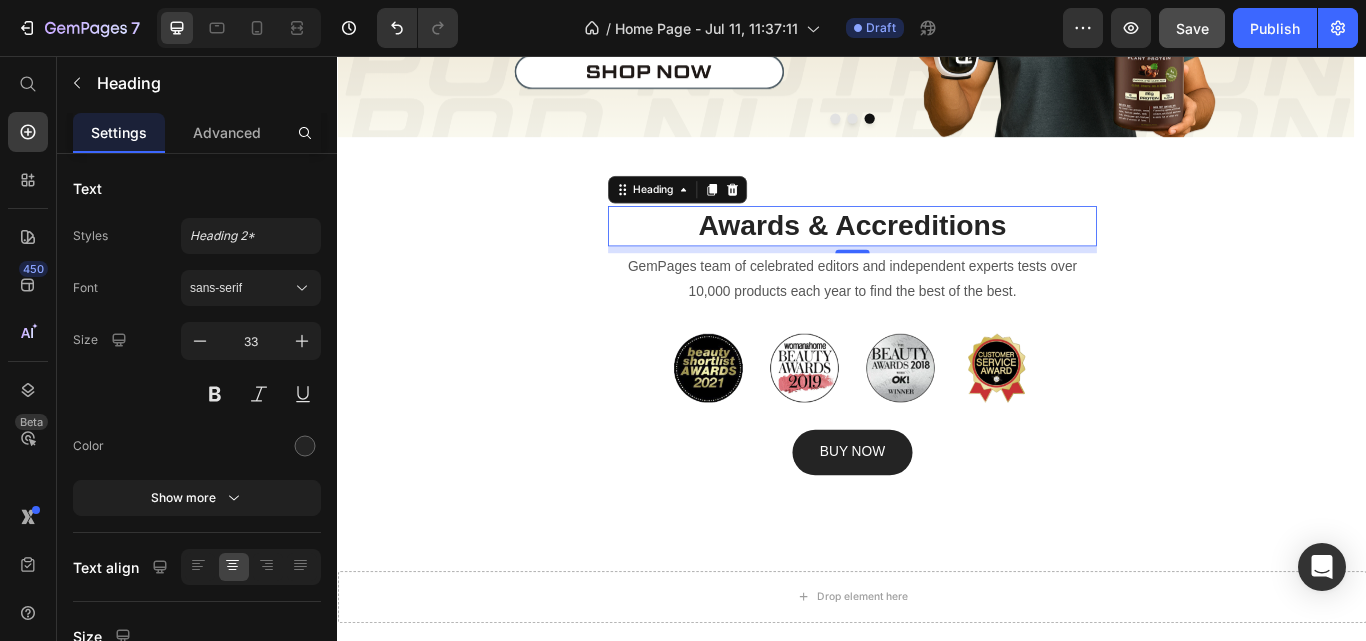 click on "Awards & Accreditions" at bounding box center [937, 255] 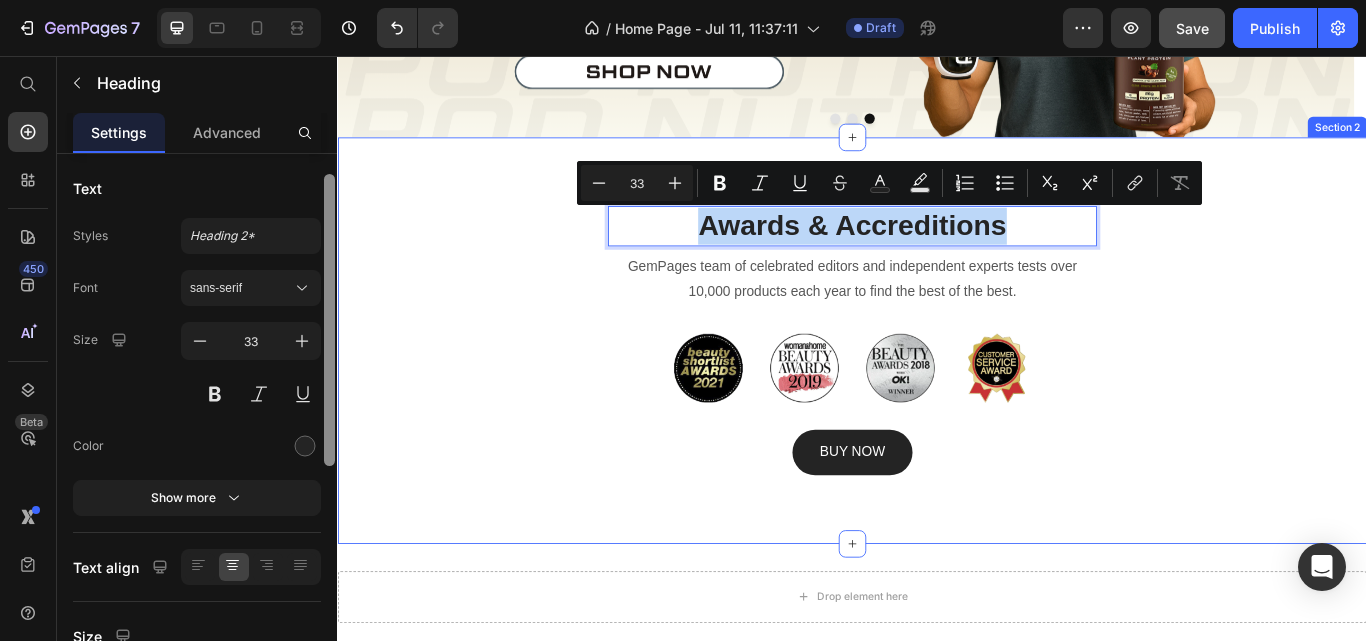 scroll, scrollTop: 13, scrollLeft: 0, axis: vertical 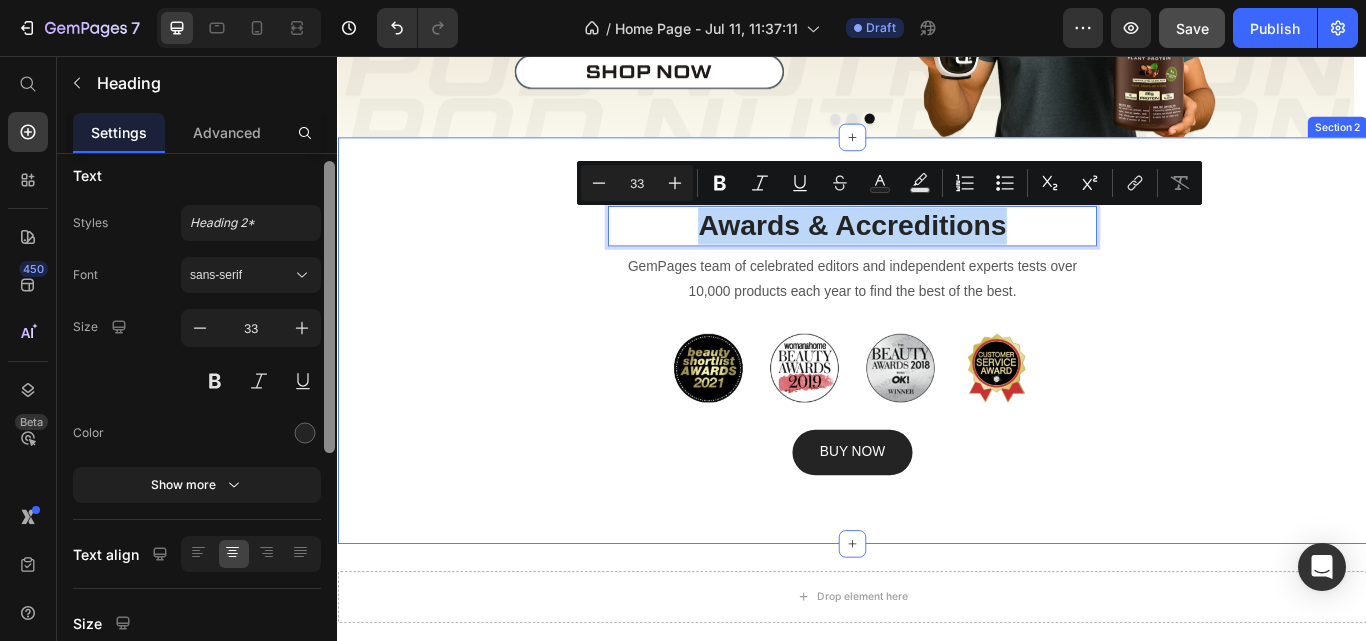 drag, startPoint x: 341, startPoint y: 508, endPoint x: 667, endPoint y: 503, distance: 326.03833 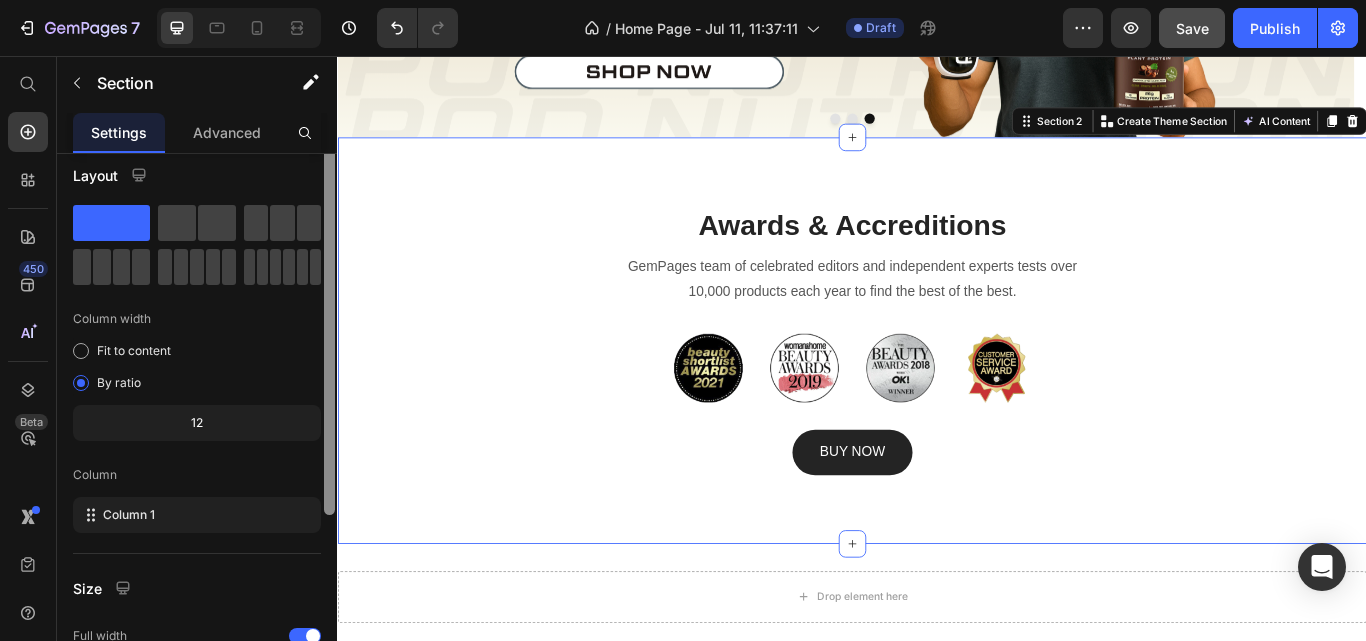 scroll, scrollTop: 5, scrollLeft: 0, axis: vertical 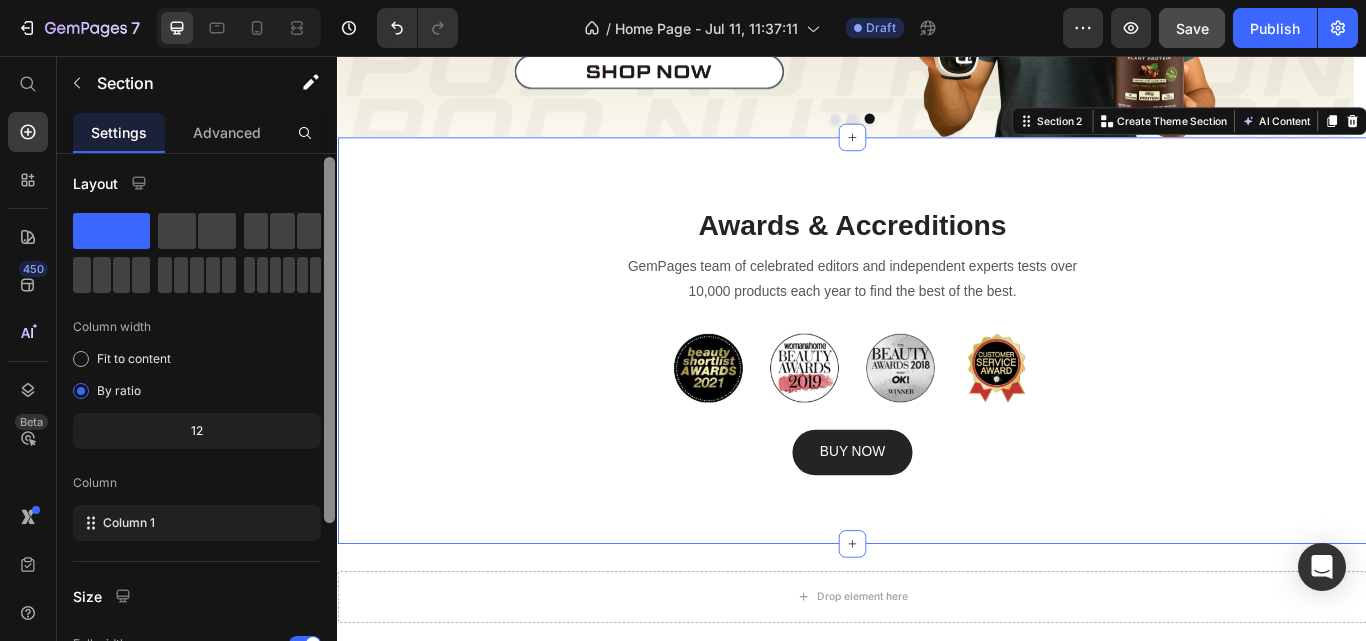 drag, startPoint x: 330, startPoint y: 439, endPoint x: 331, endPoint y: 315, distance: 124.004036 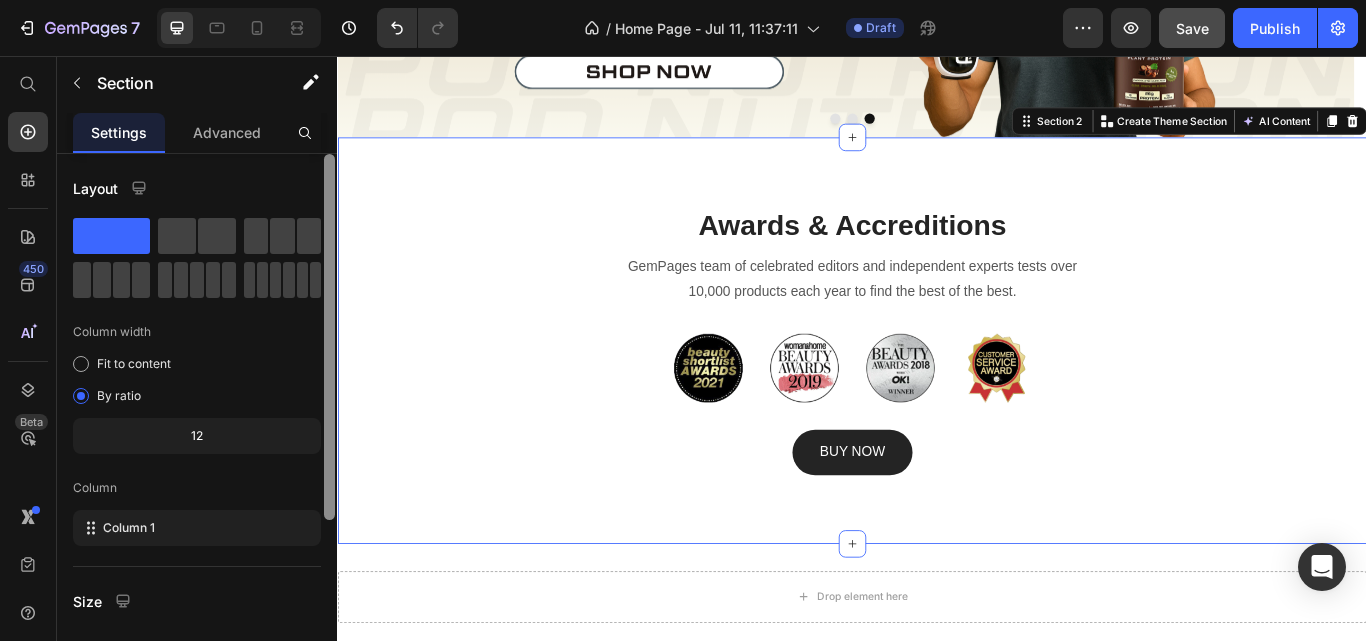 drag, startPoint x: 331, startPoint y: 315, endPoint x: 329, endPoint y: 190, distance: 125.016 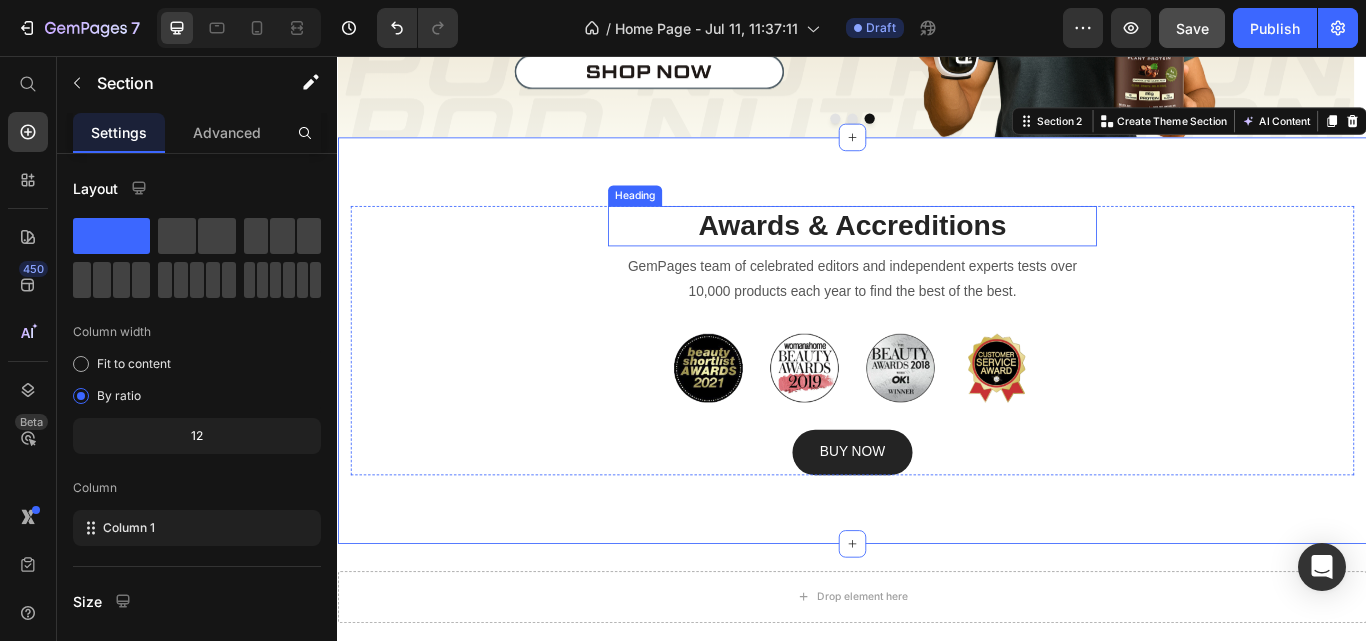click on "Awards & Accreditions" at bounding box center [937, 255] 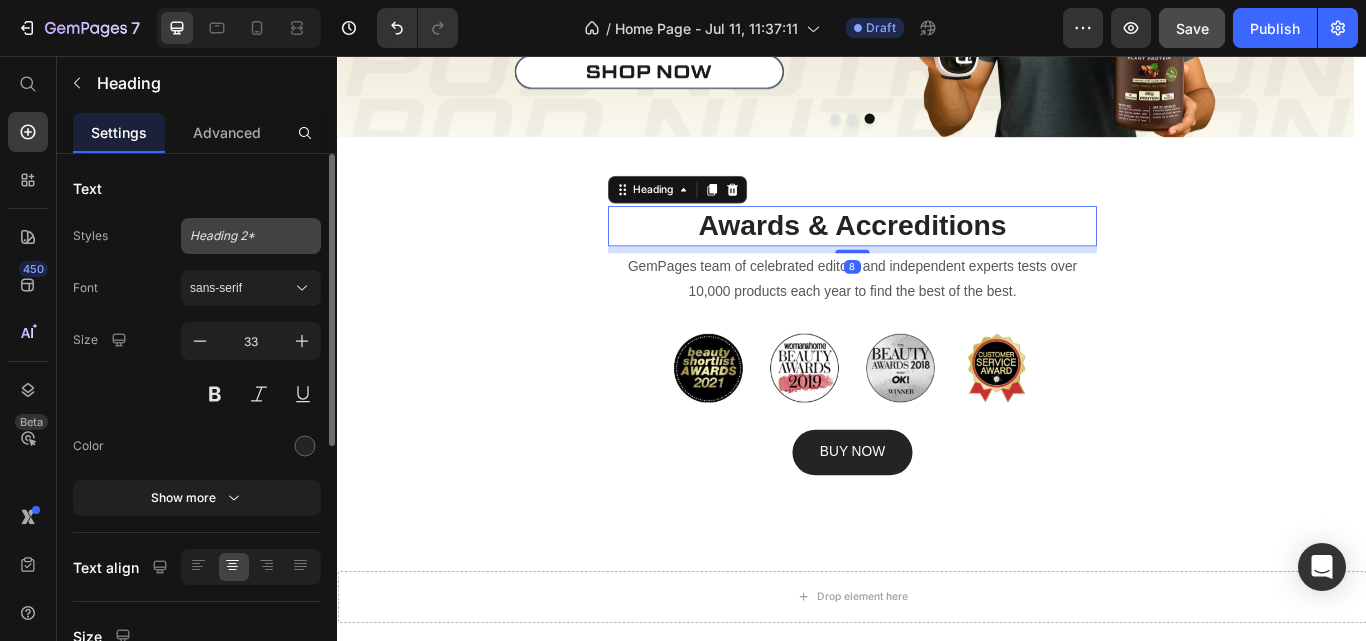 click on "Heading 2*" 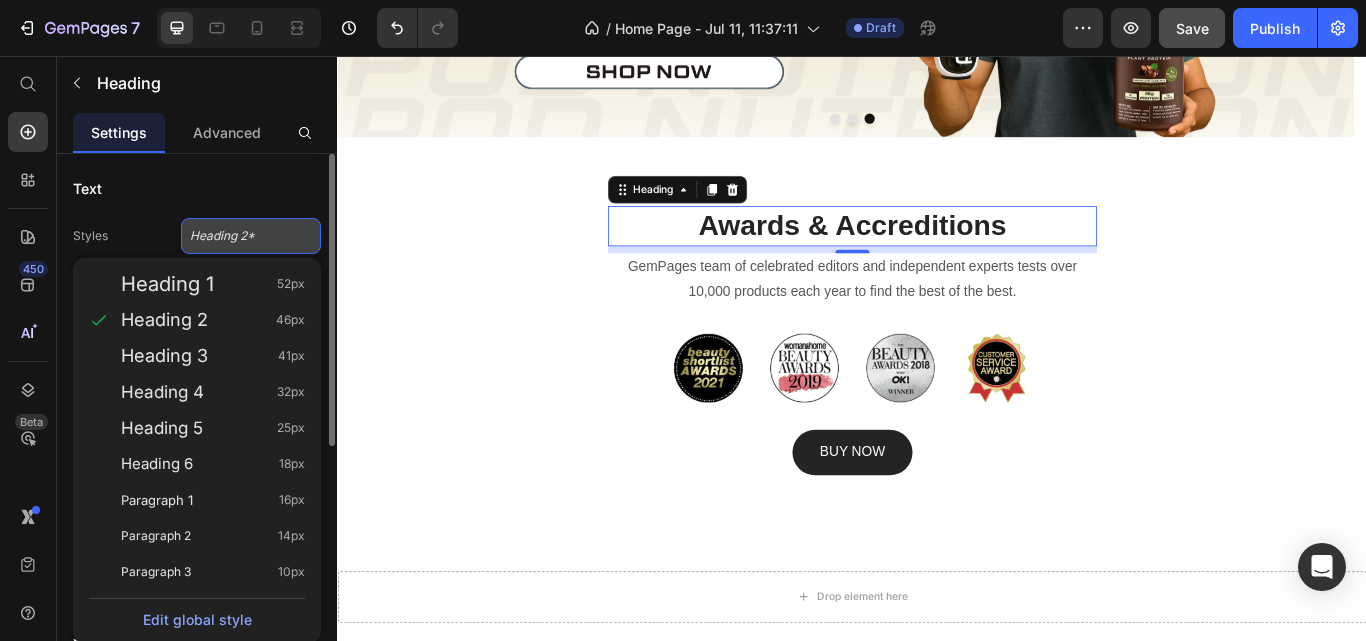 click on "Heading 2*" 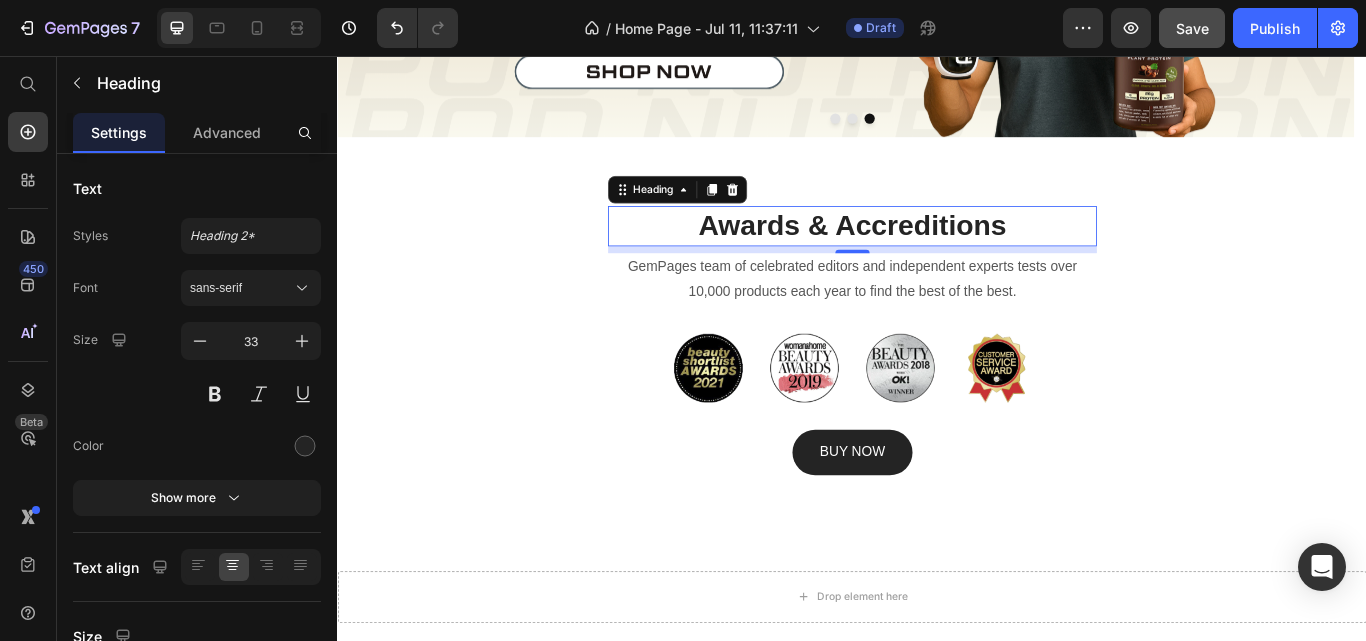 click on "Awards & Accreditions" at bounding box center [937, 255] 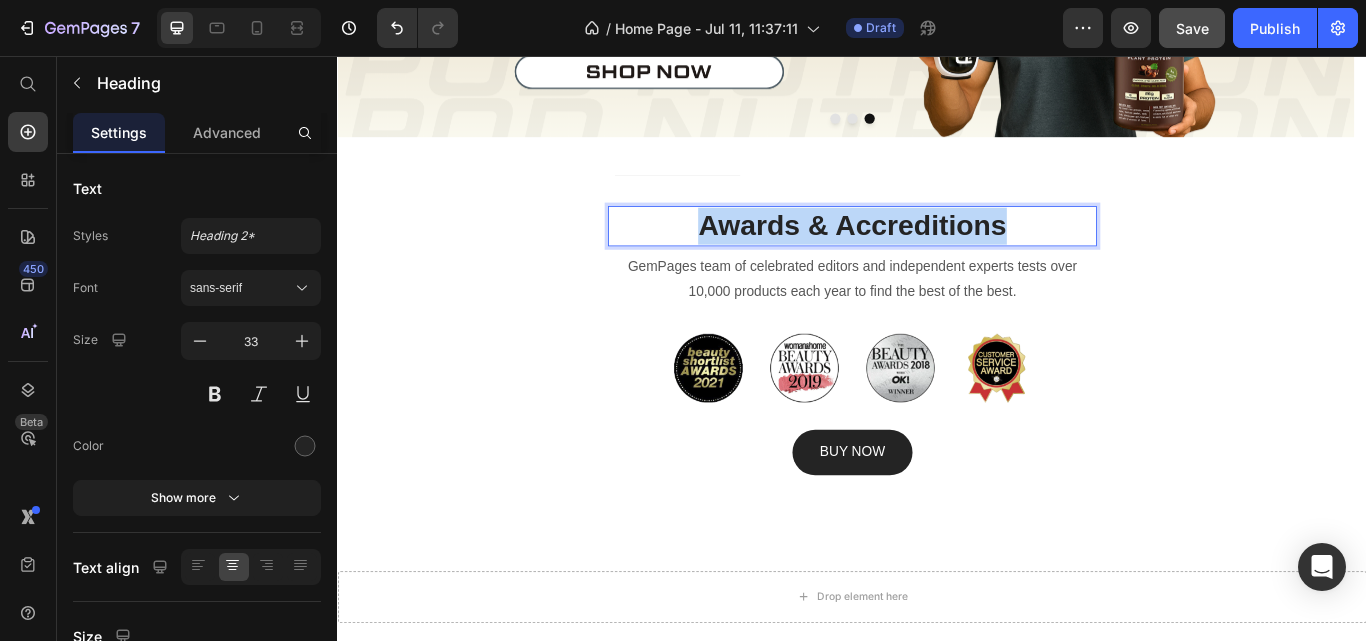 click on "Awards & Accreditions" at bounding box center [937, 255] 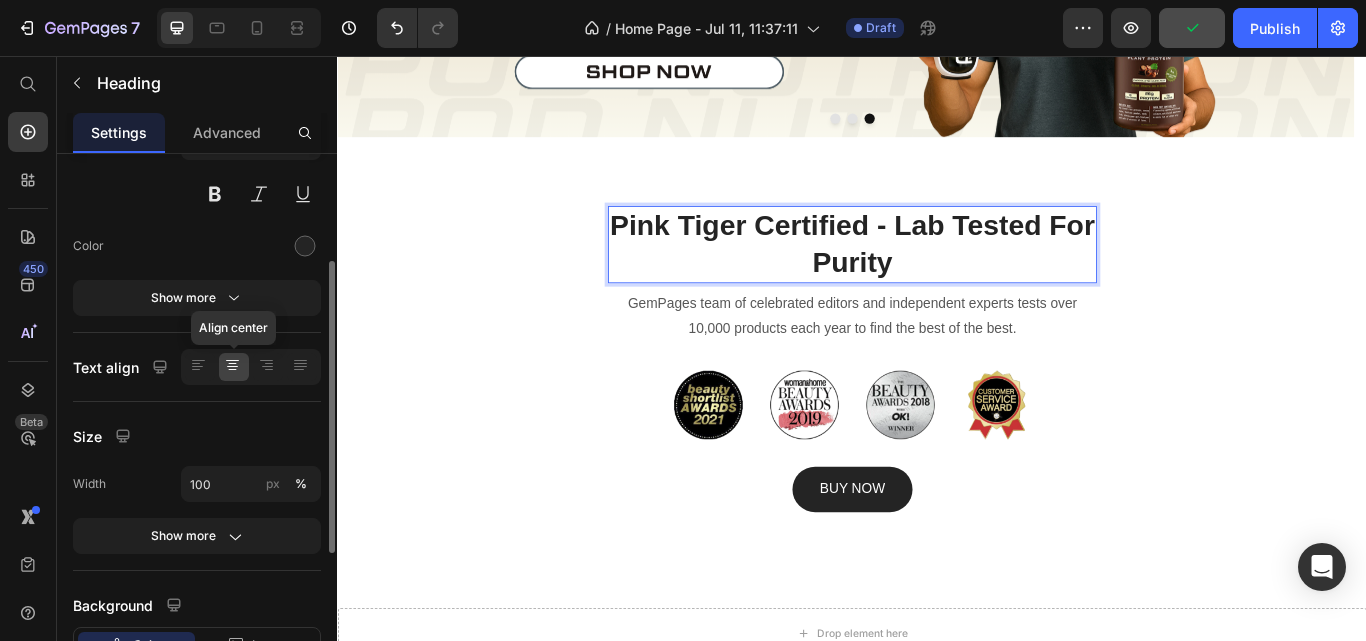 scroll, scrollTop: 400, scrollLeft: 0, axis: vertical 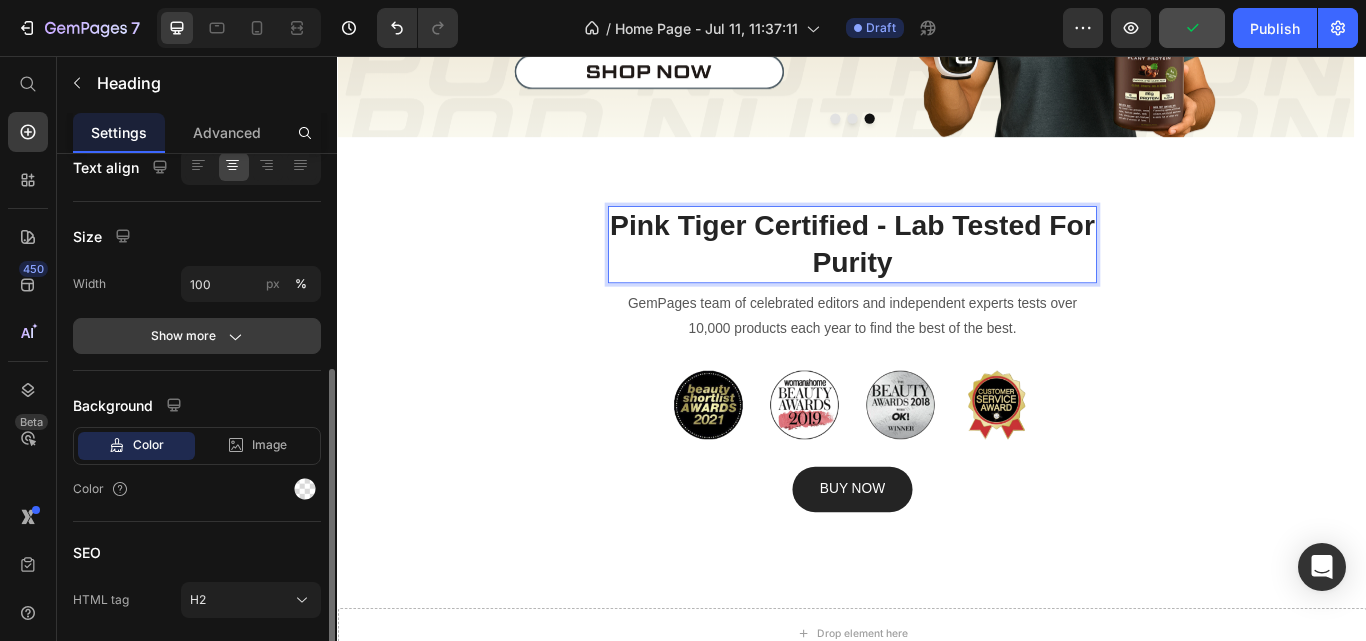 click 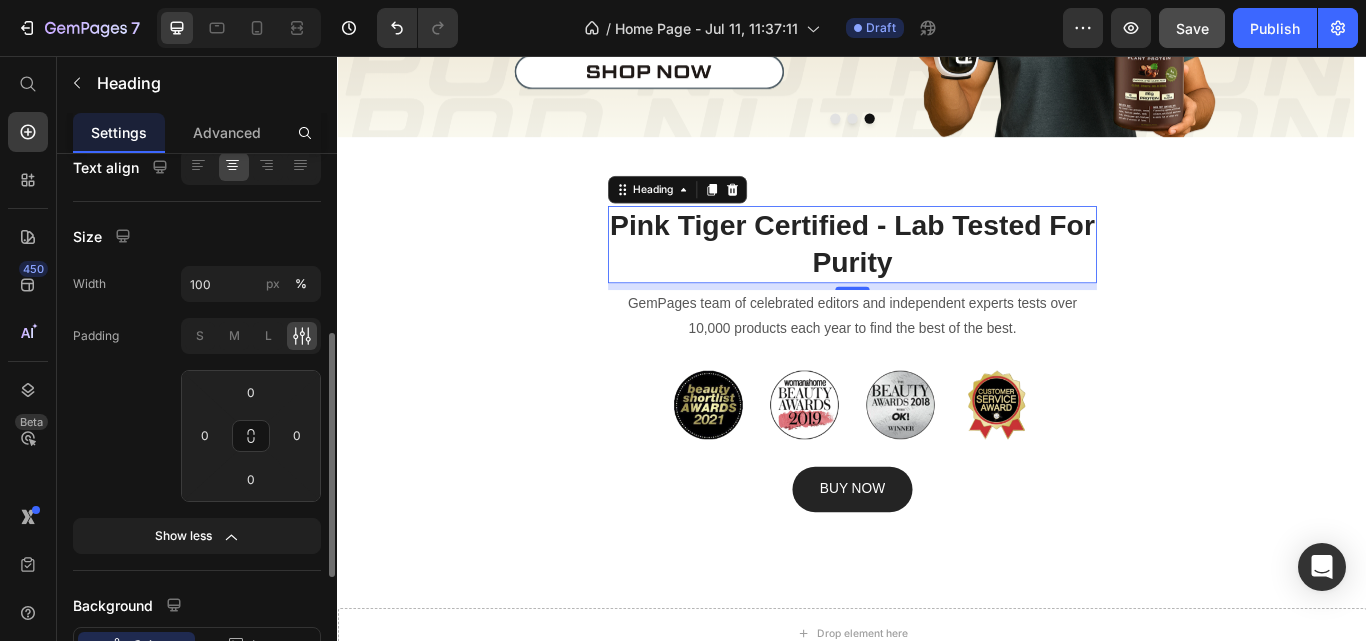 click on "Padding" at bounding box center (96, 336) 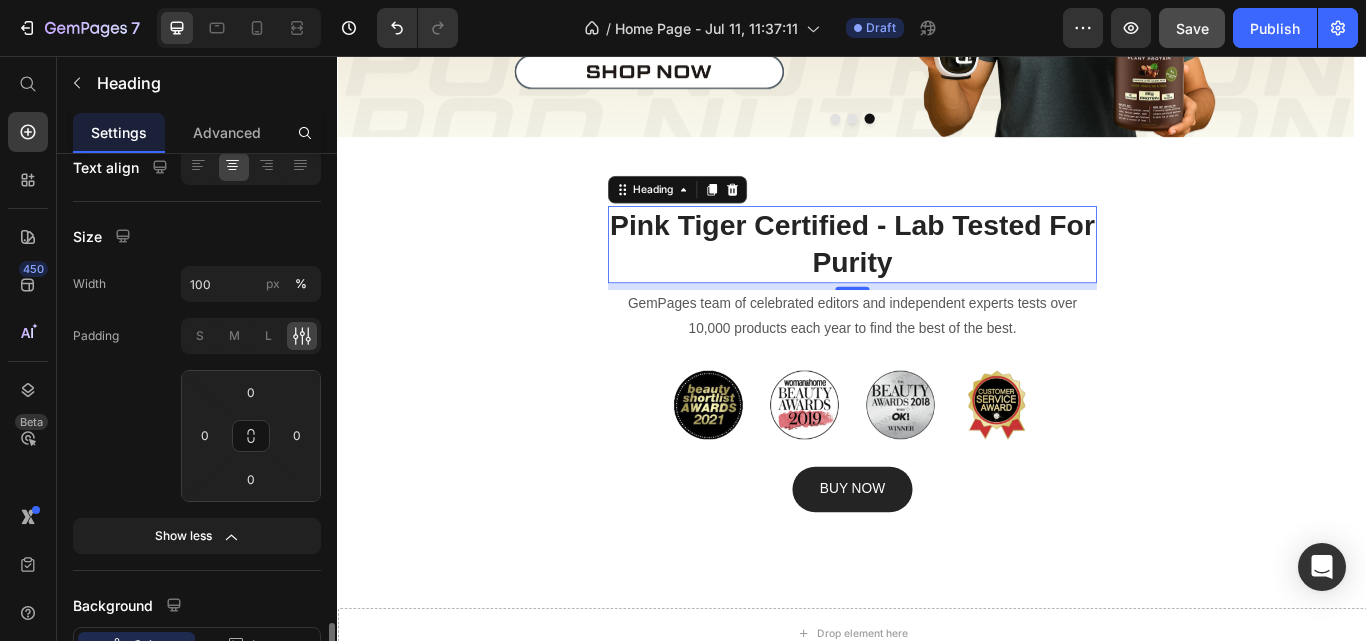 scroll, scrollTop: 600, scrollLeft: 0, axis: vertical 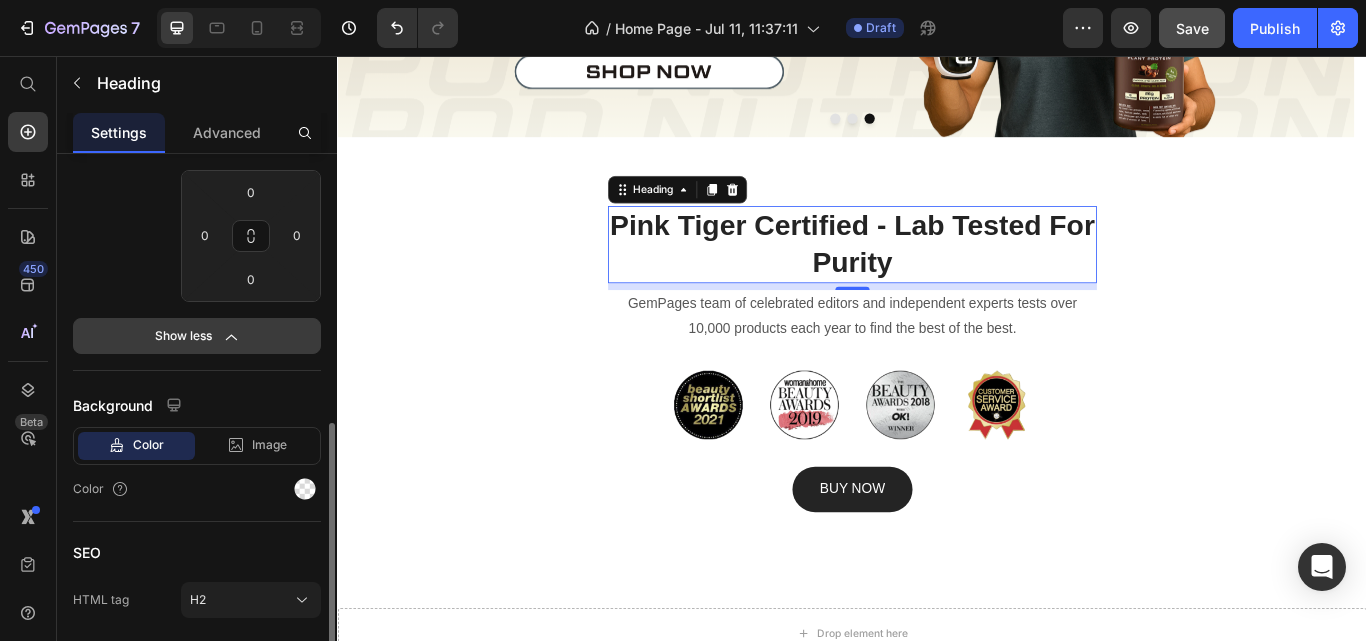 click on "Show less" 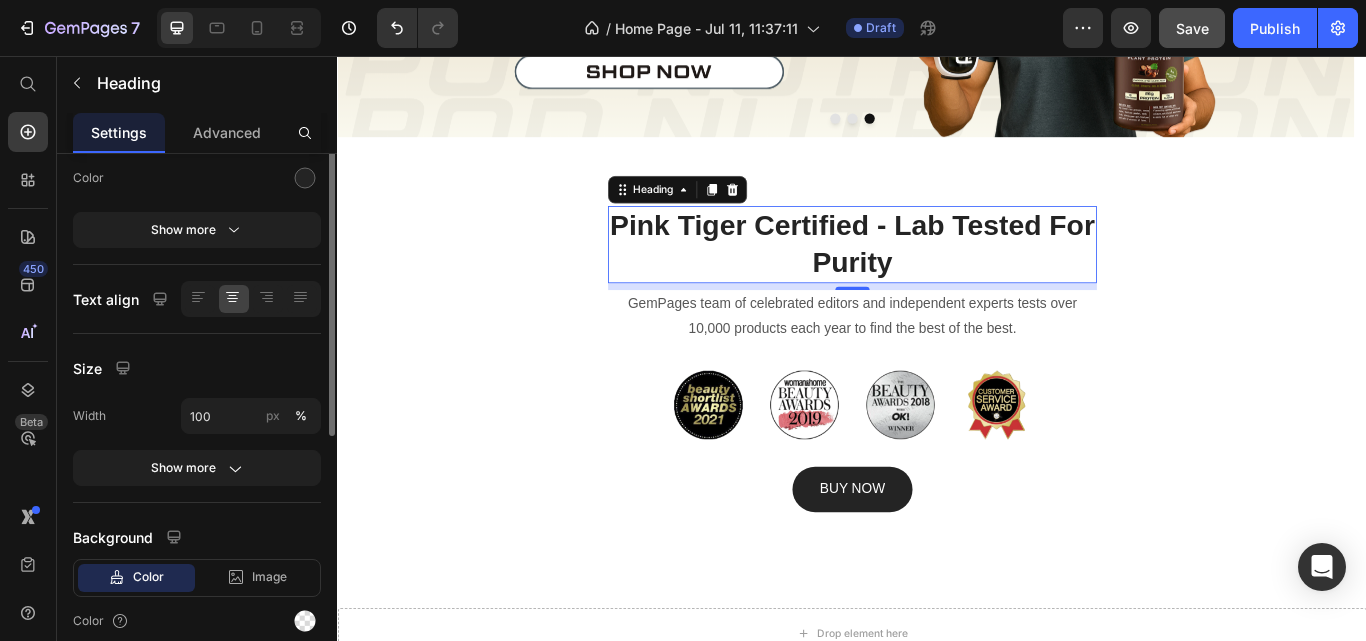 scroll, scrollTop: 168, scrollLeft: 0, axis: vertical 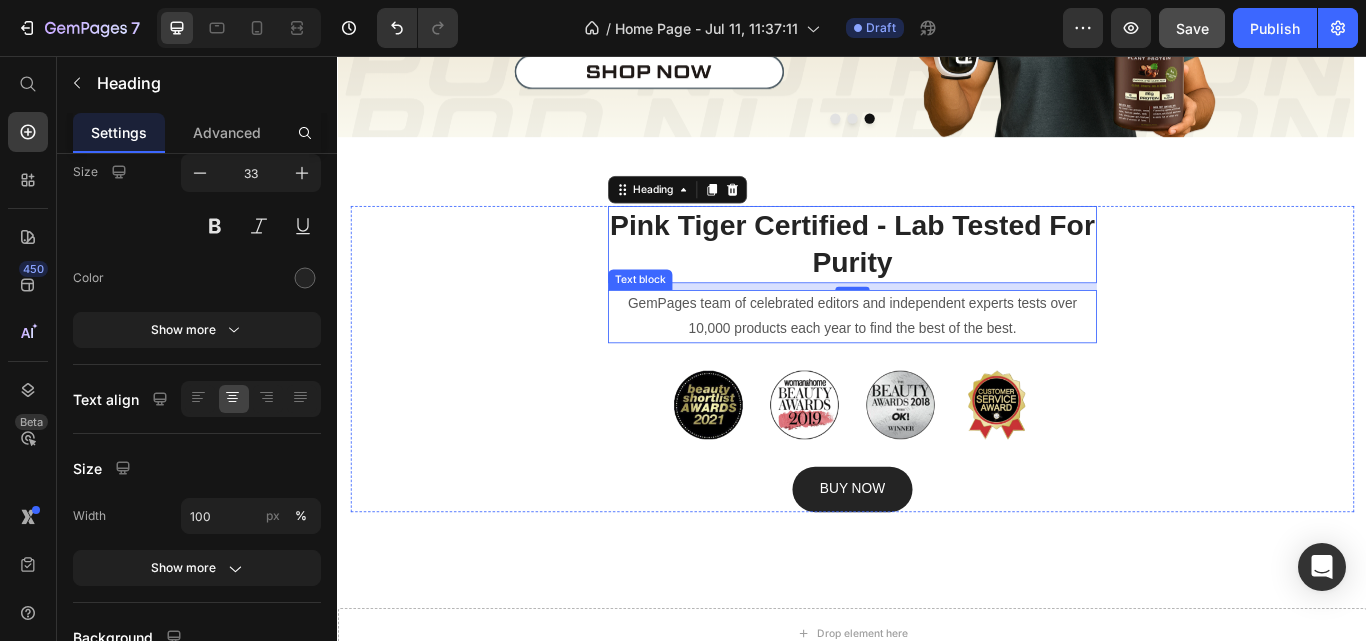 click on "GemPages team of celebrated editors and independent experts tests over 10,000 products each year to find the best of the best." at bounding box center [937, 361] 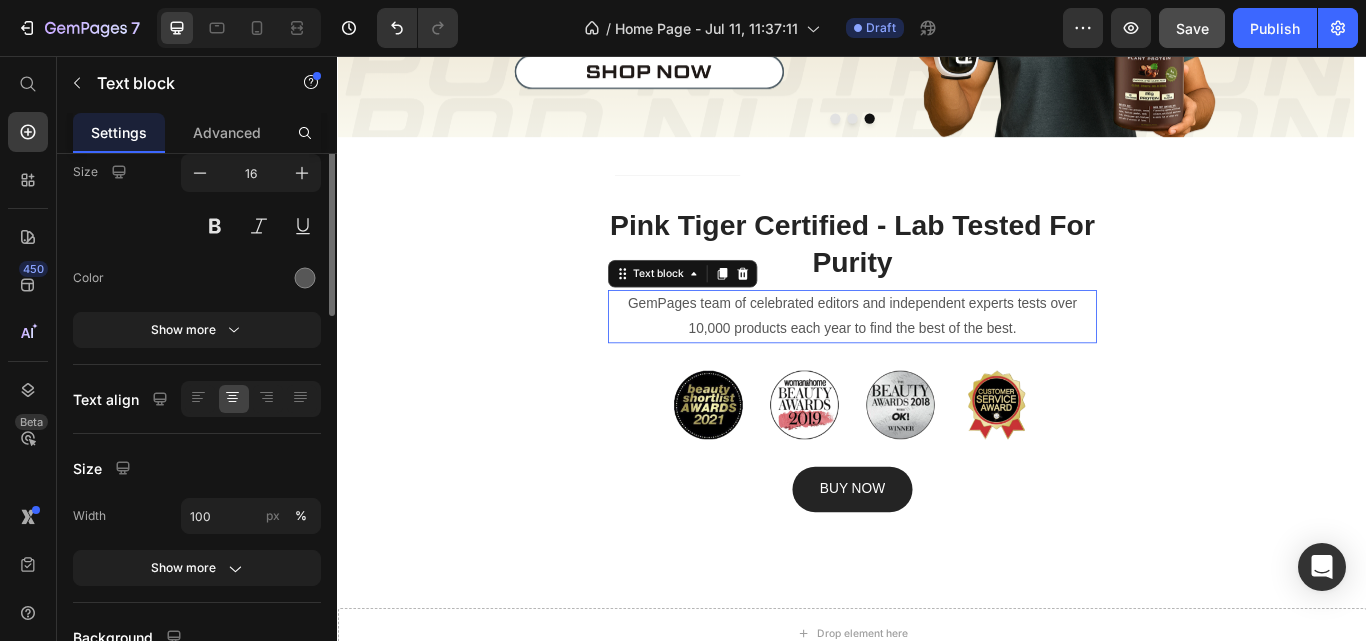scroll, scrollTop: 0, scrollLeft: 0, axis: both 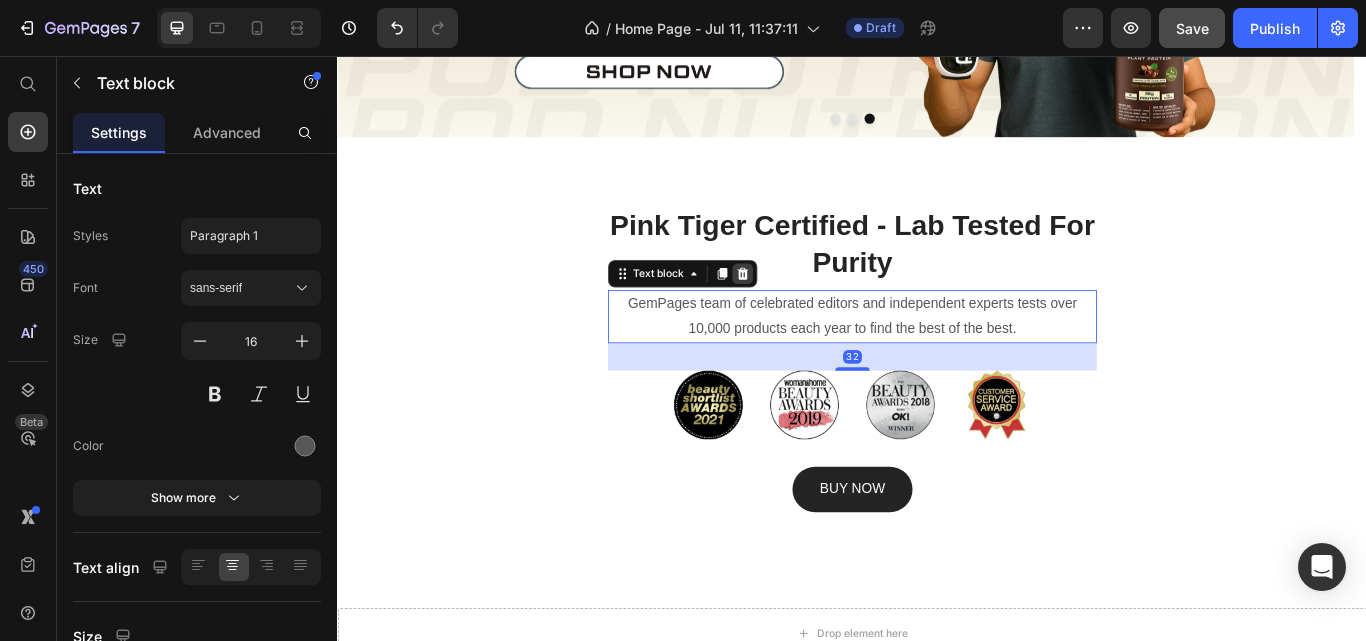 click 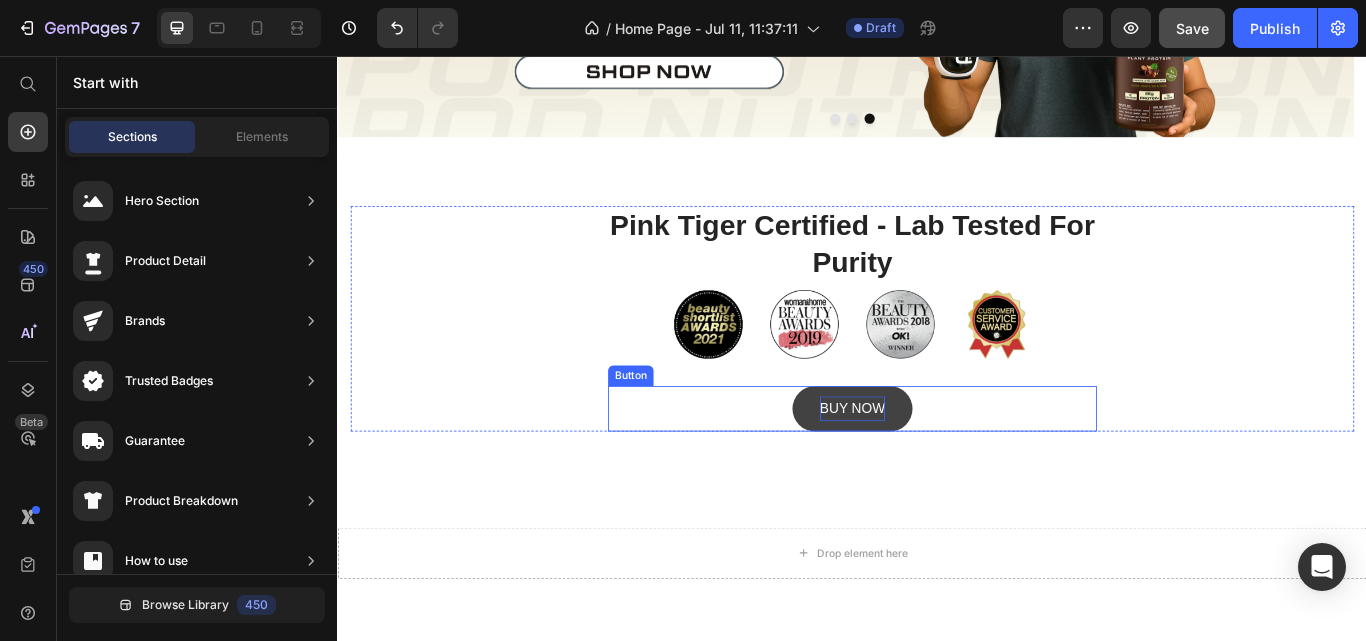 click on "BUY NOW" at bounding box center [937, 468] 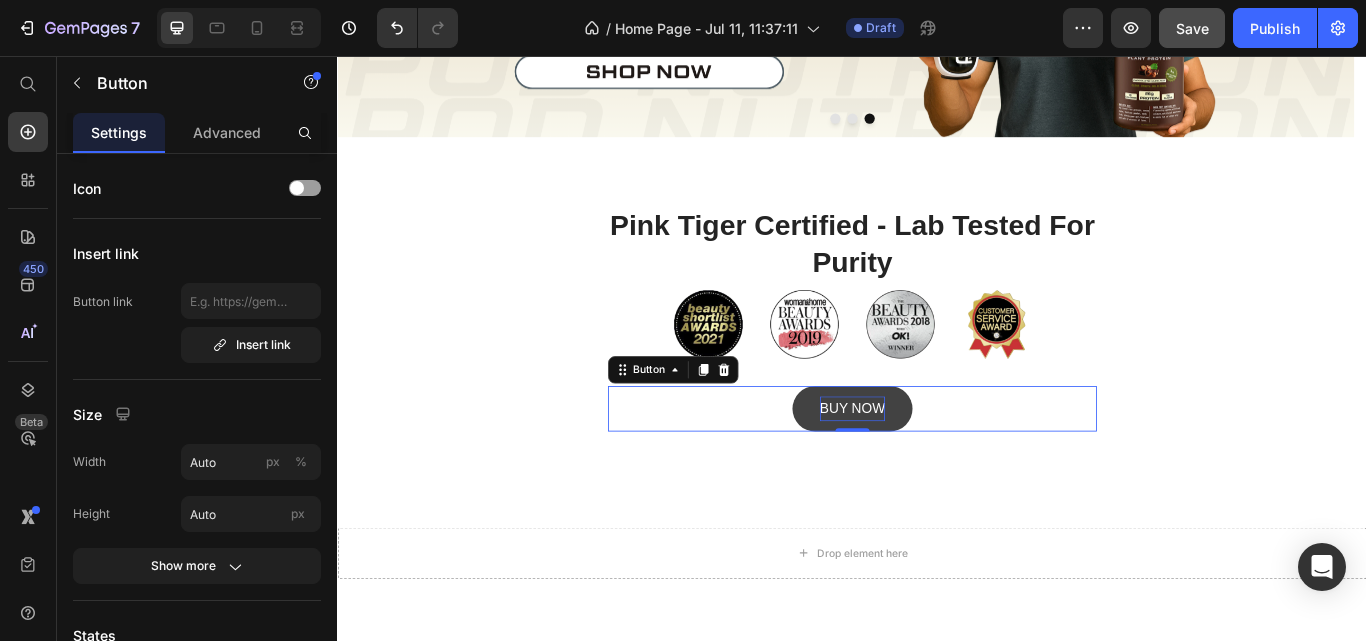 click on "BUY NOW" at bounding box center [937, 468] 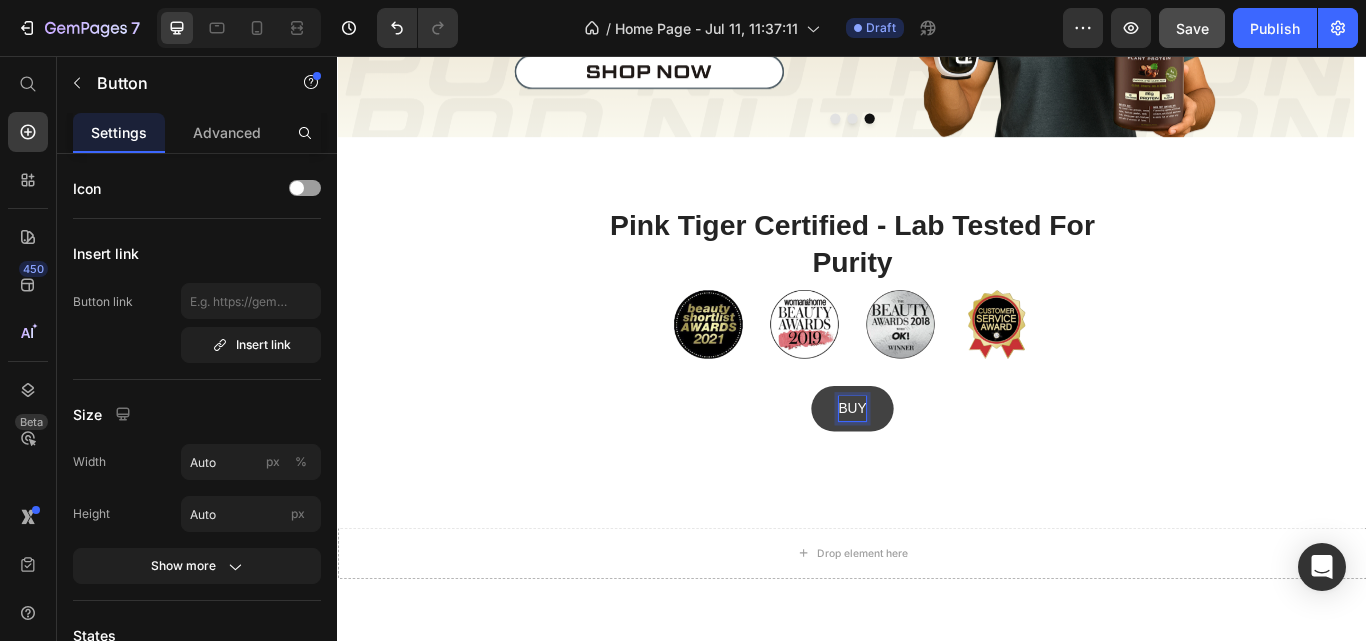 click on "BUY" at bounding box center (937, 468) 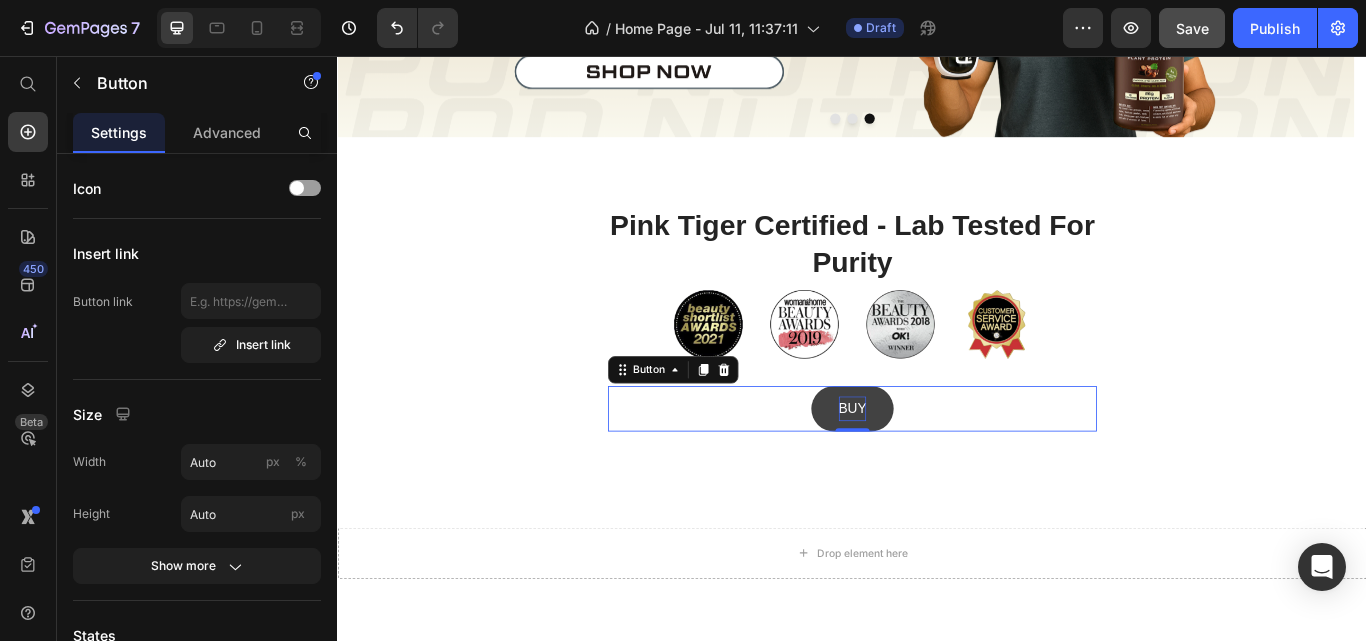 click on "BUY" at bounding box center [937, 468] 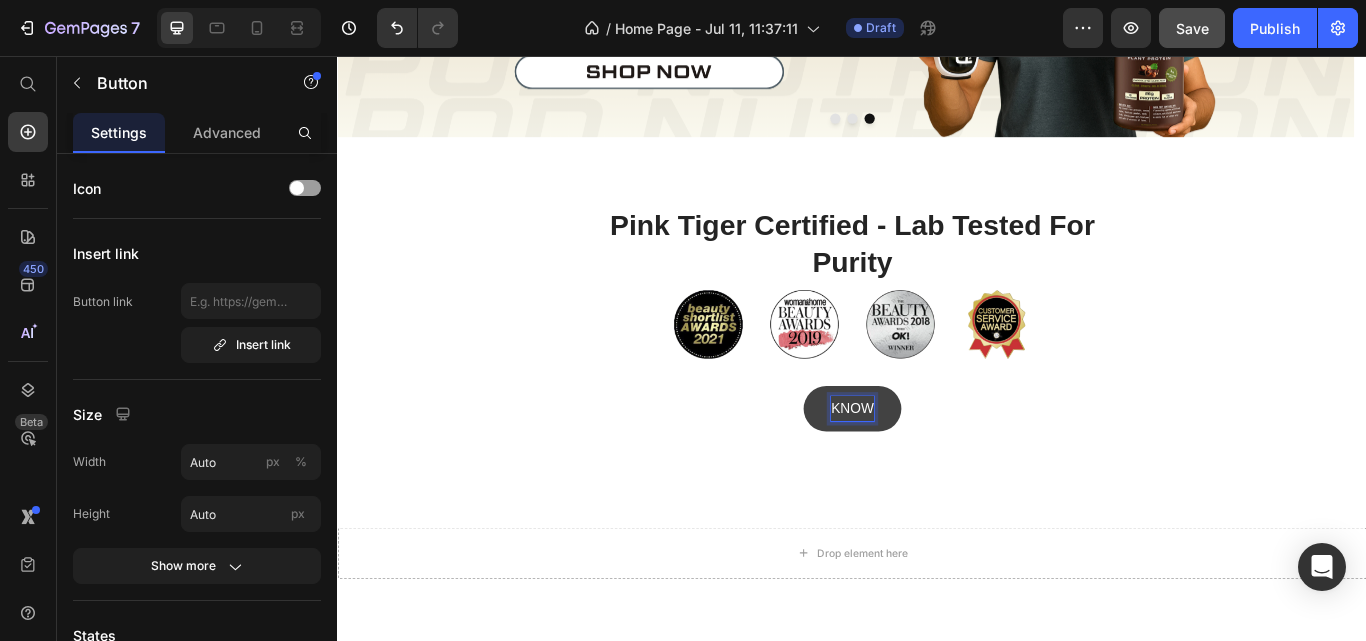 click on "KNOW" at bounding box center (937, 468) 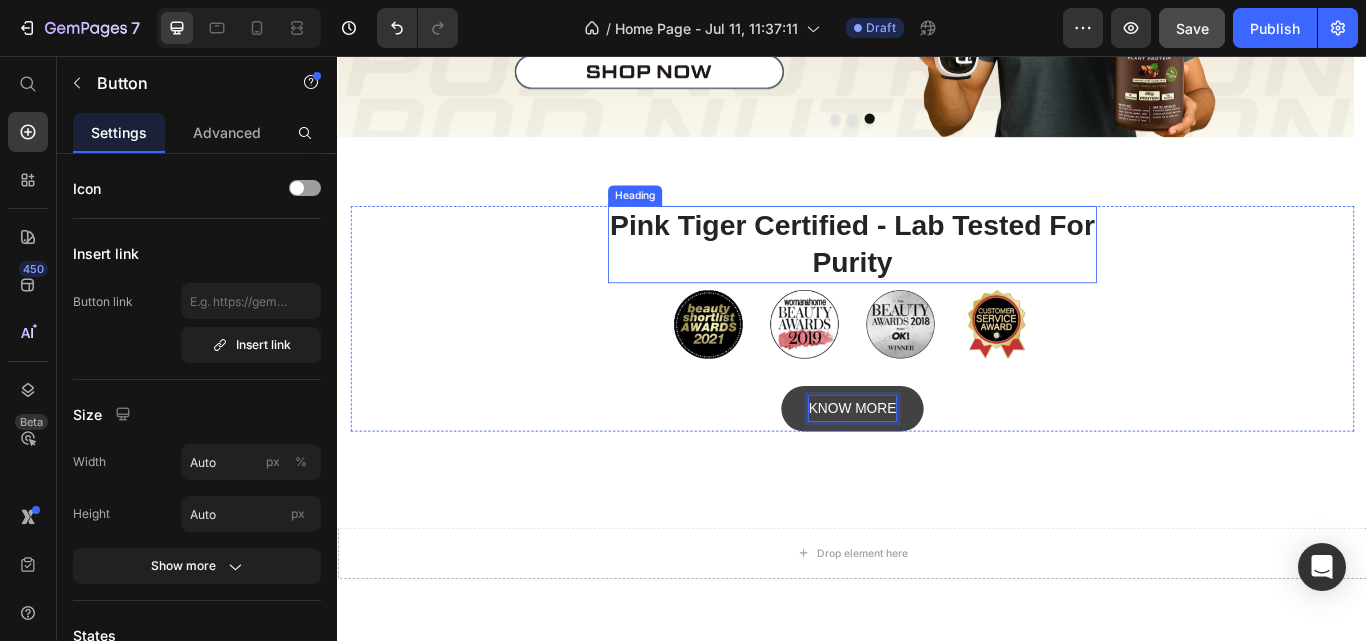 click on "Pink Tiger Certified - Lab Tested For Purity" at bounding box center (937, 277) 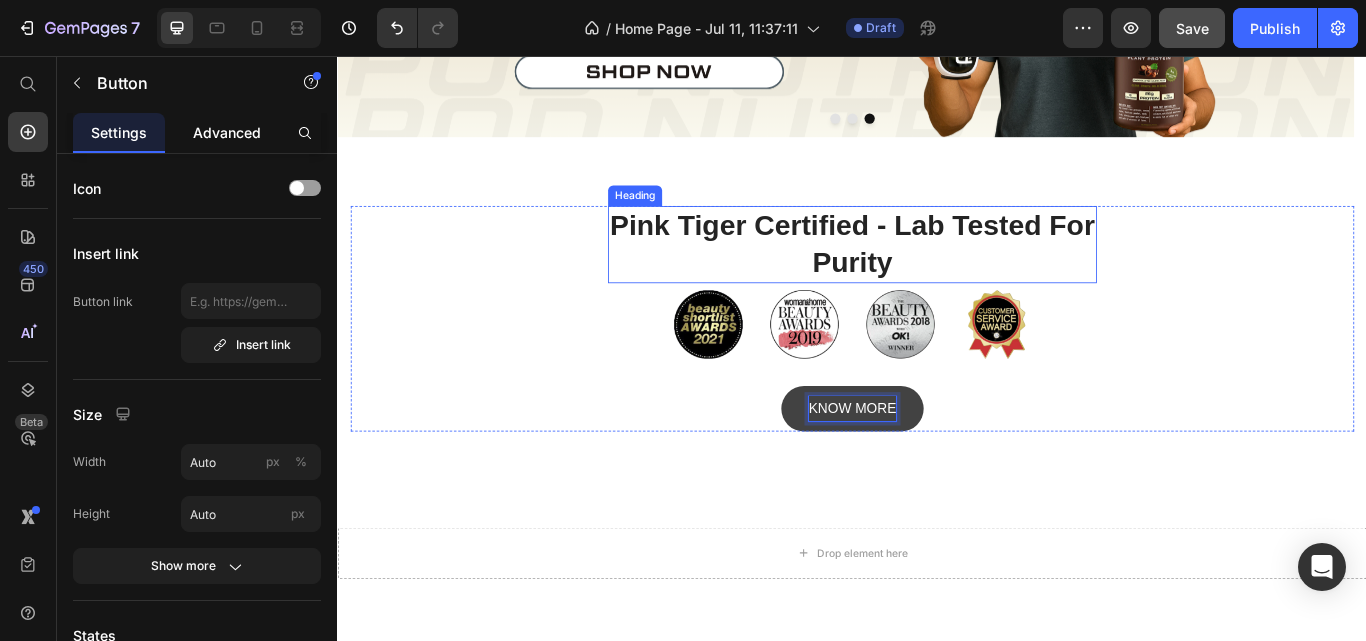 click on "Advanced" at bounding box center [227, 132] 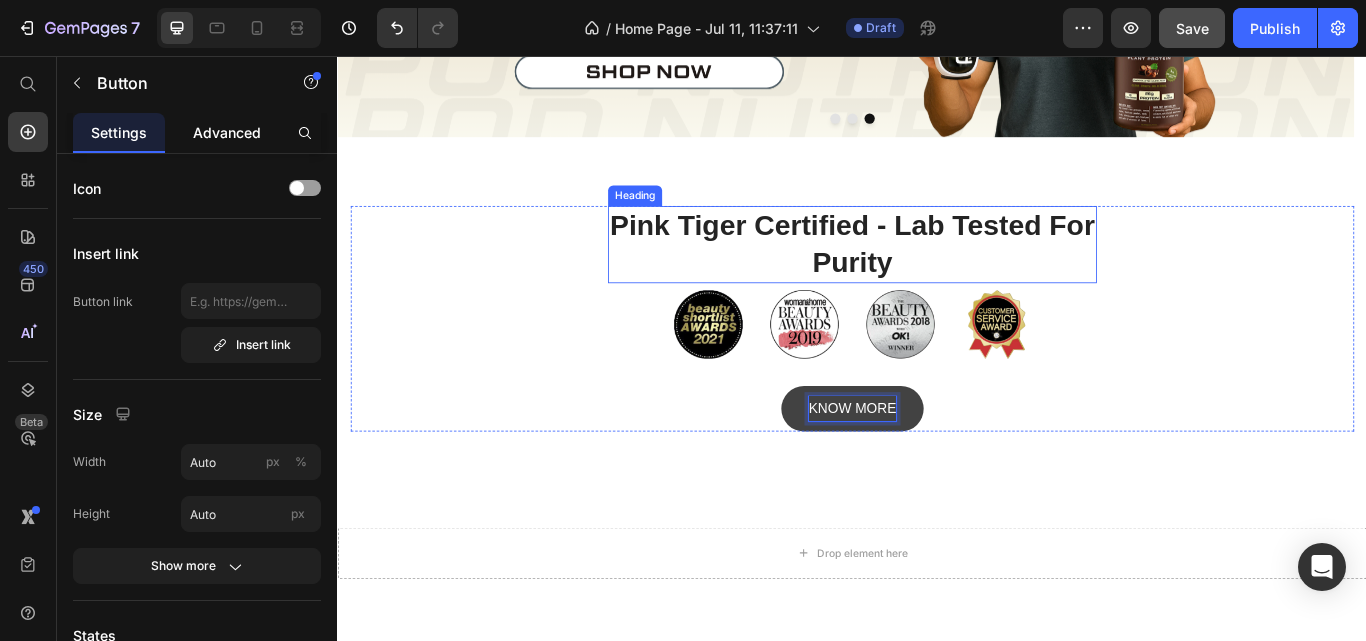 click on "Advanced" at bounding box center [227, 132] 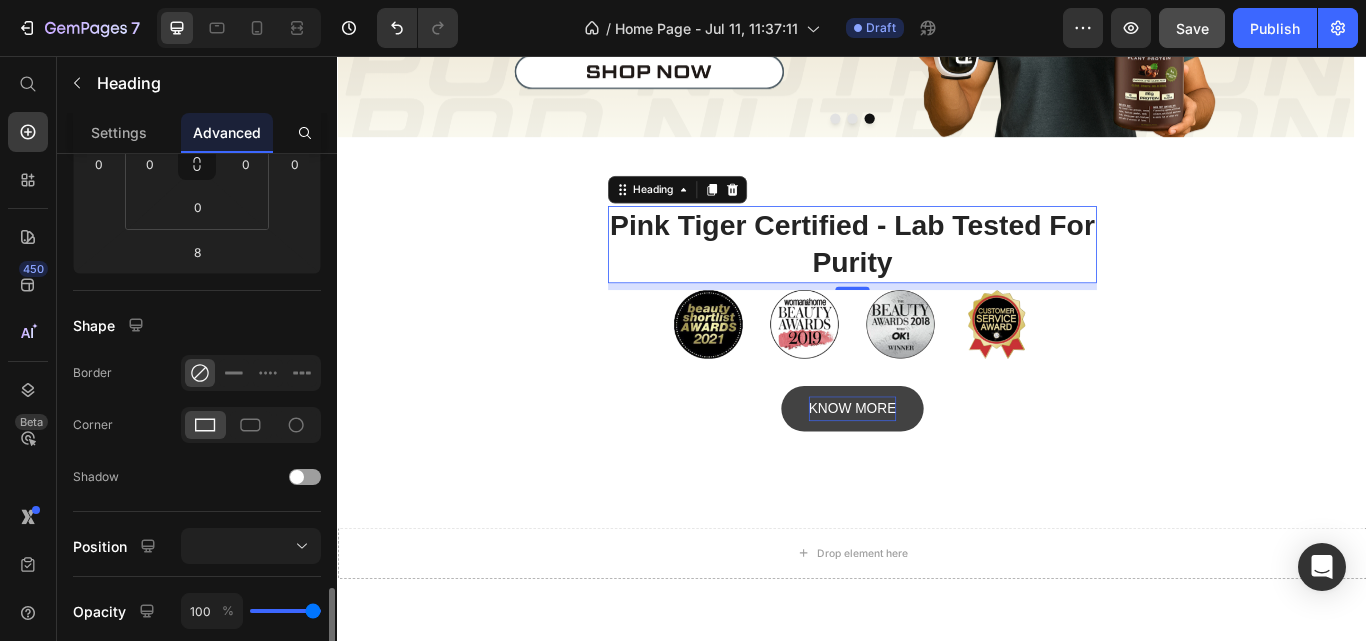 scroll, scrollTop: 561, scrollLeft: 0, axis: vertical 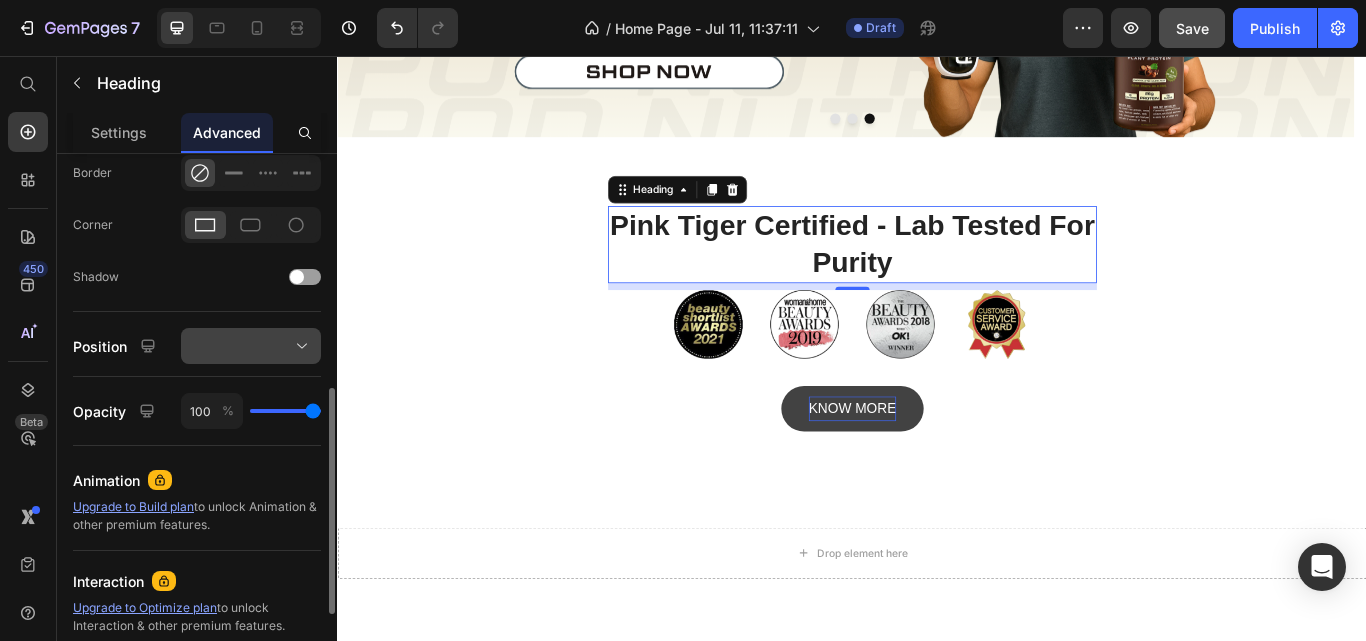 click 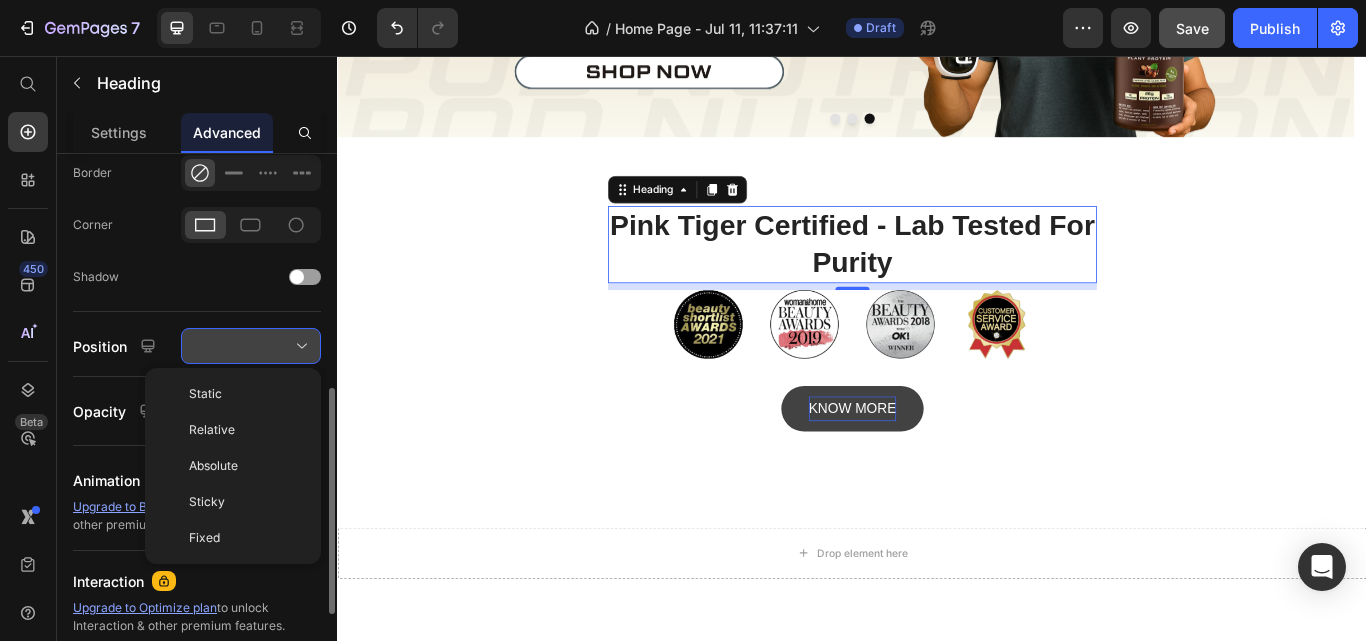 click at bounding box center (251, 346) 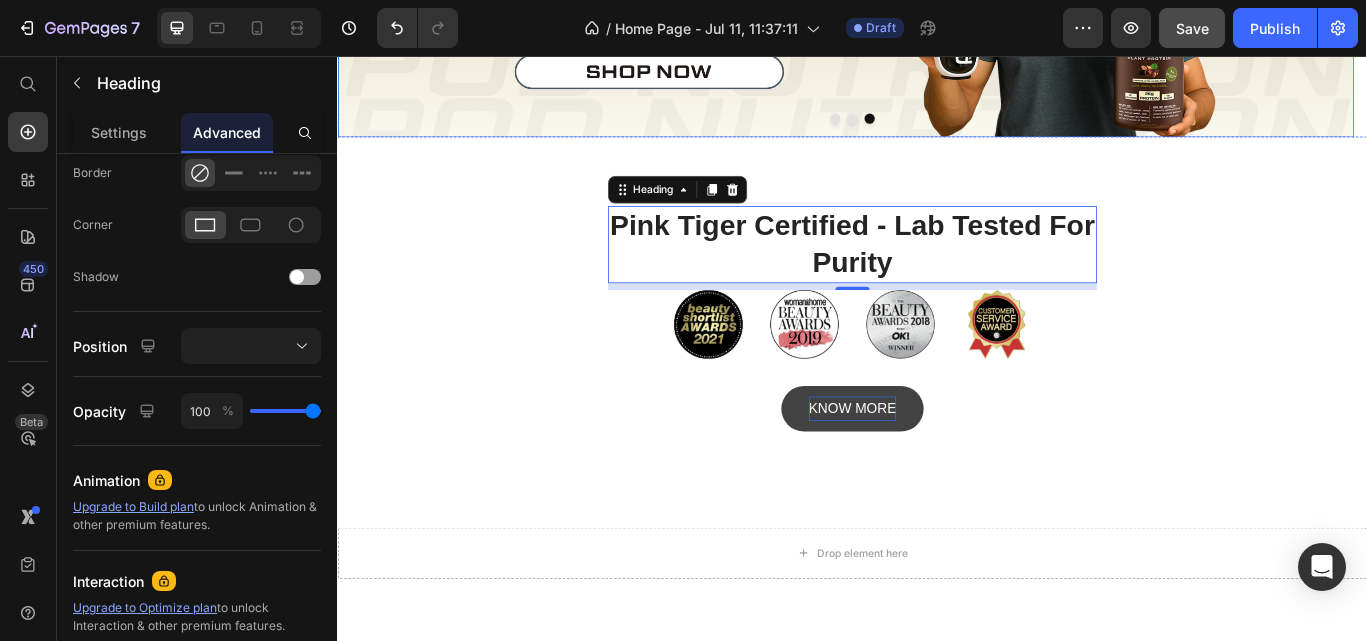 scroll, scrollTop: 15, scrollLeft: 0, axis: vertical 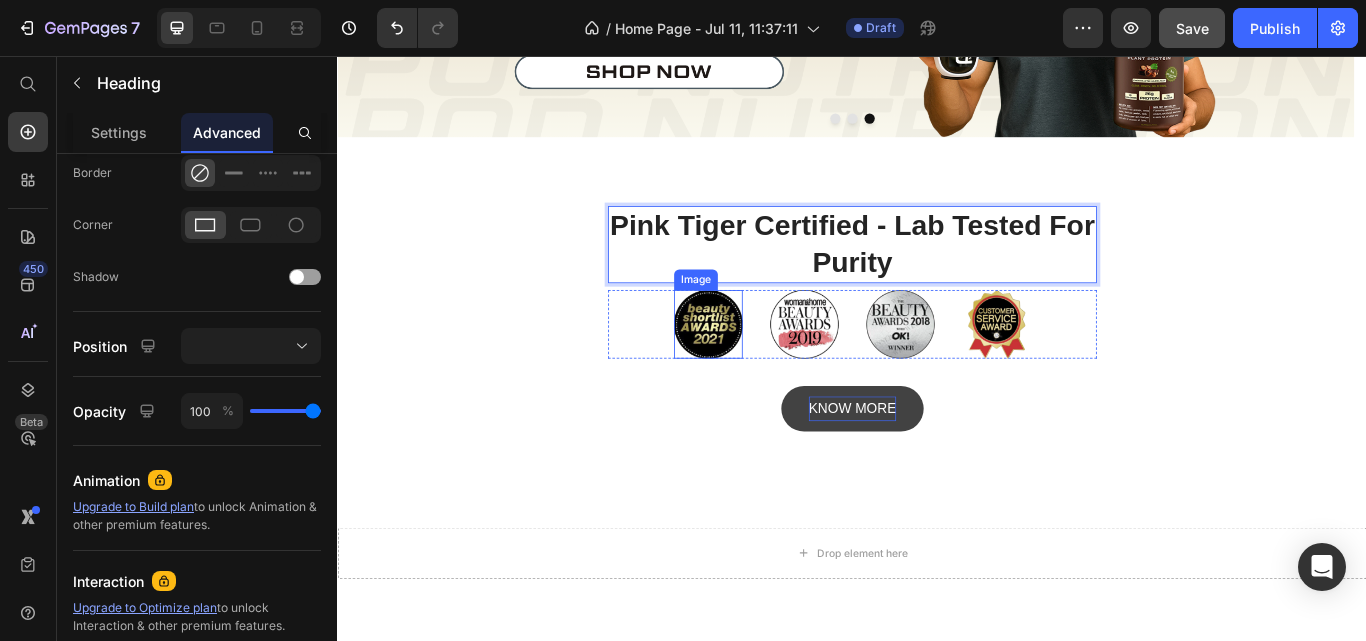 click at bounding box center [769, 370] 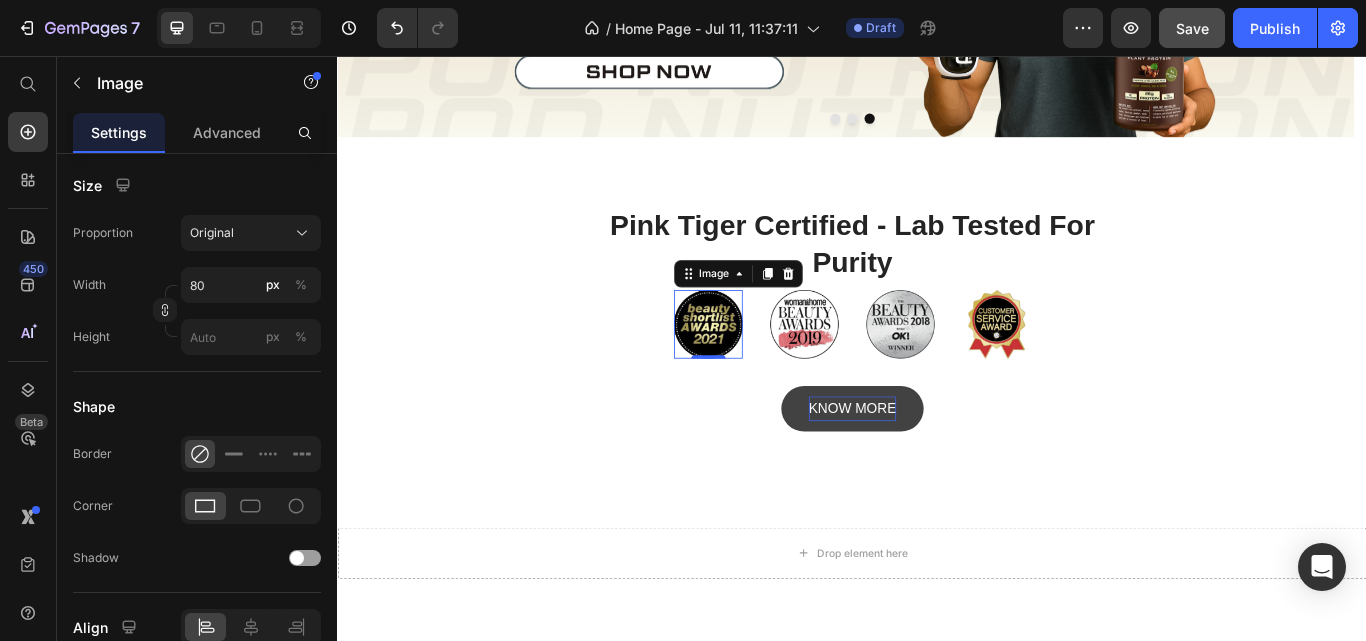 scroll, scrollTop: 0, scrollLeft: 0, axis: both 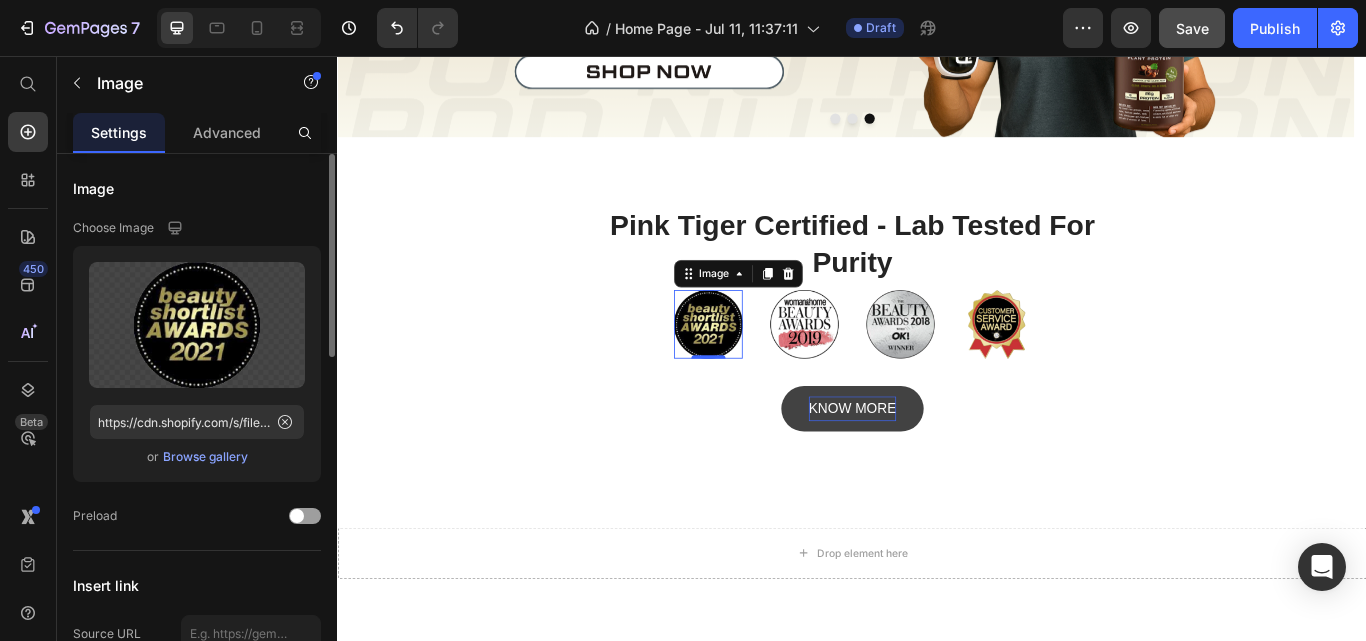 click on "Browse gallery" at bounding box center (205, 457) 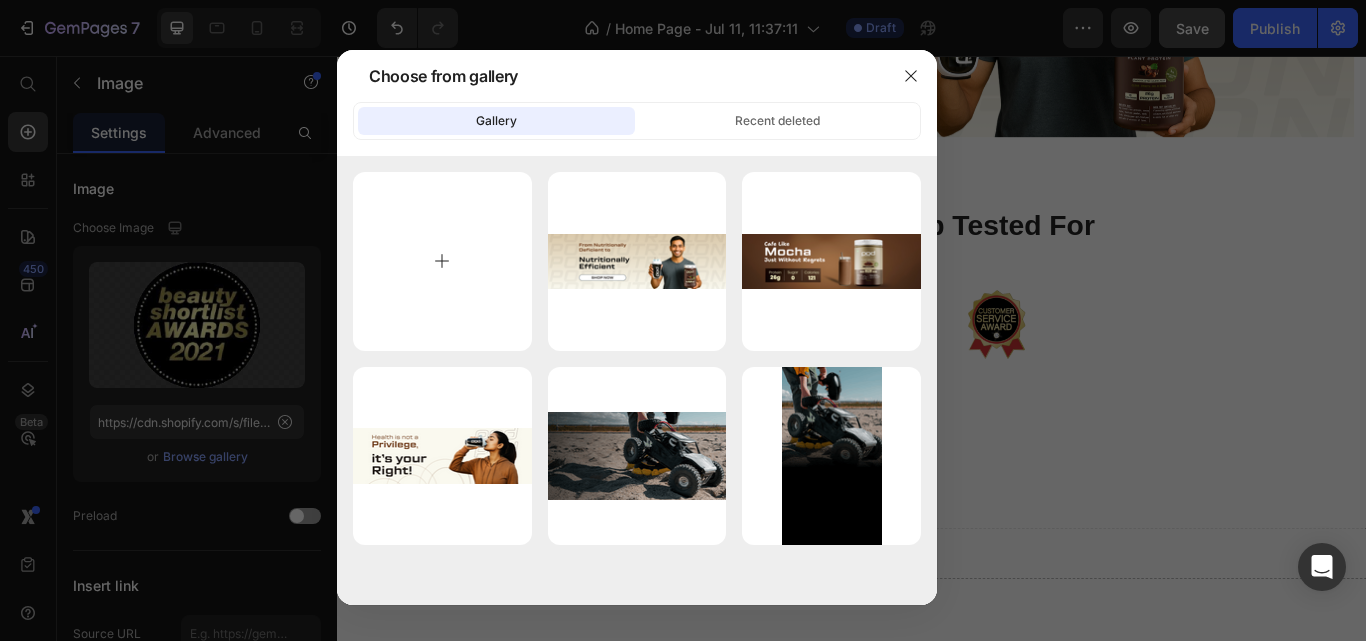 click at bounding box center (442, 261) 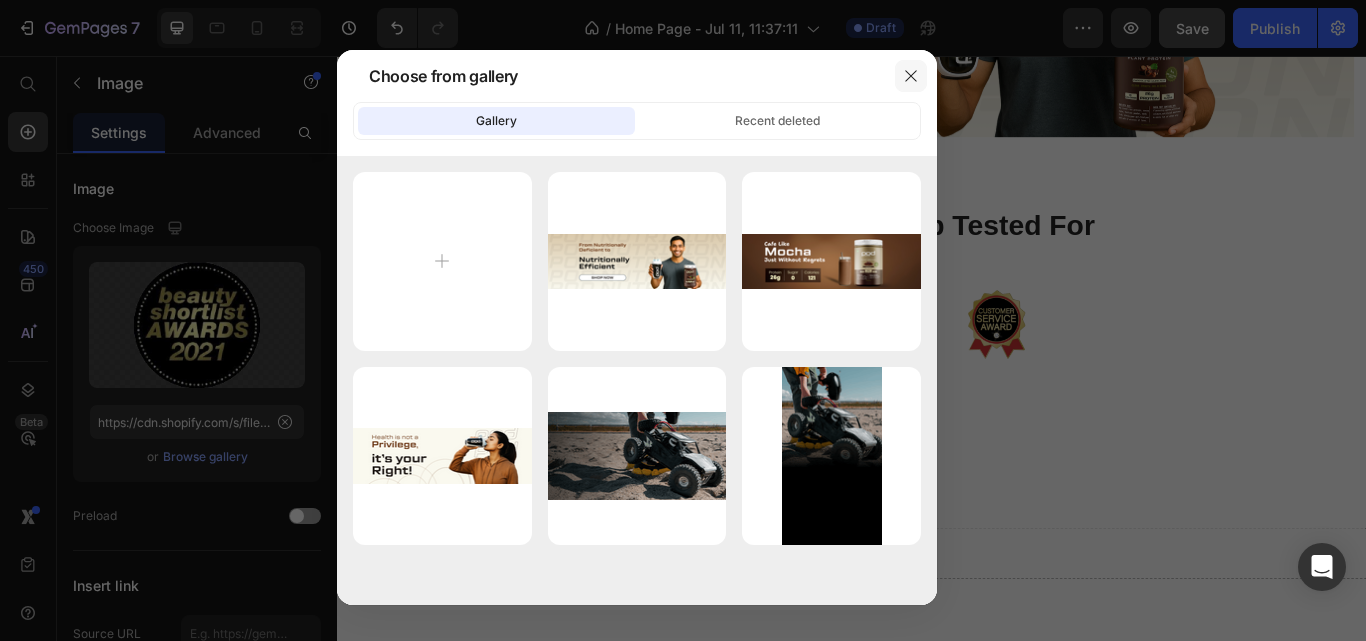 click 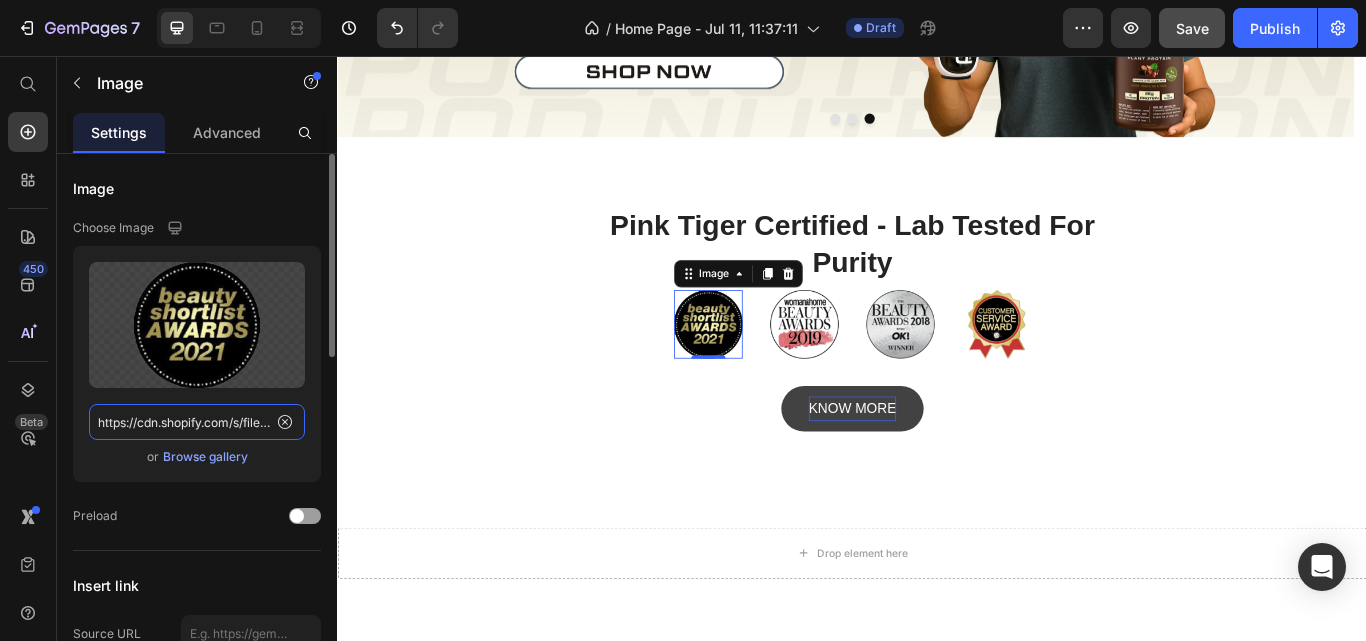 click on "https://cdn.shopify.com/s/files/1/0805/2480/4398/files/gempages_574929025483408613-2a153d08-6184-4f17-a82c-e1b0fb0c3c38.png" 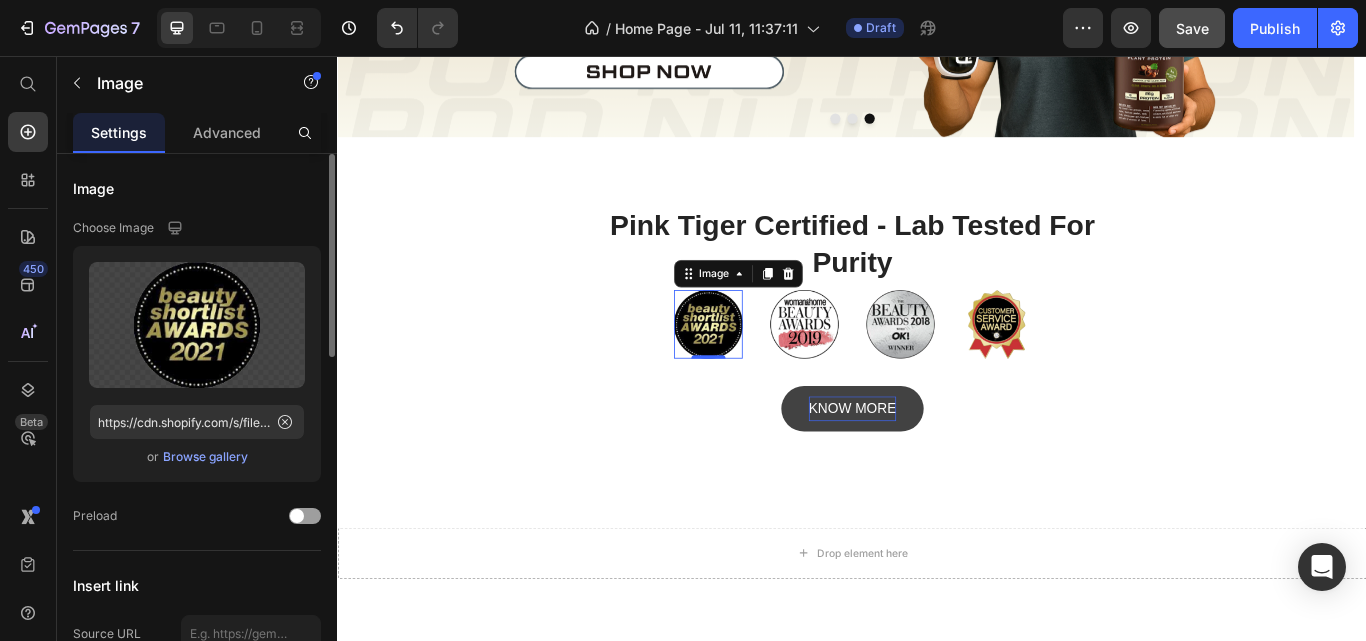 click on "Browse gallery" at bounding box center [205, 457] 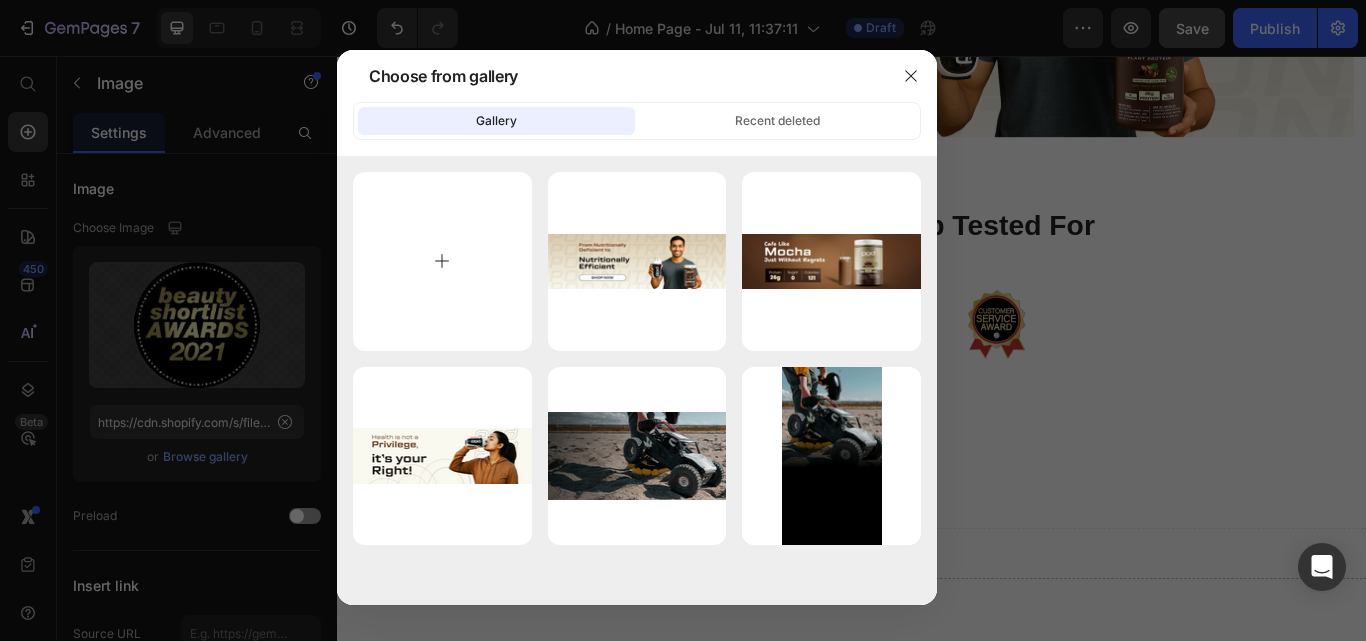 click at bounding box center (442, 261) 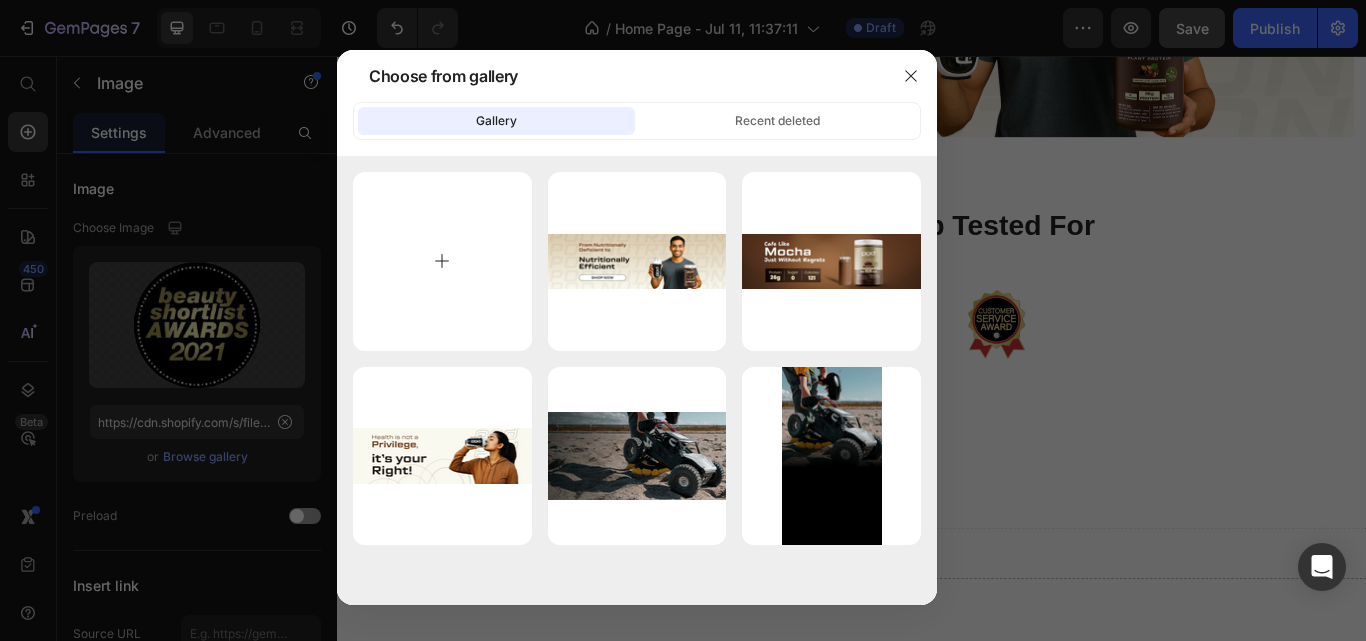 type on "C:\fakepath\Pink_Tiger.png" 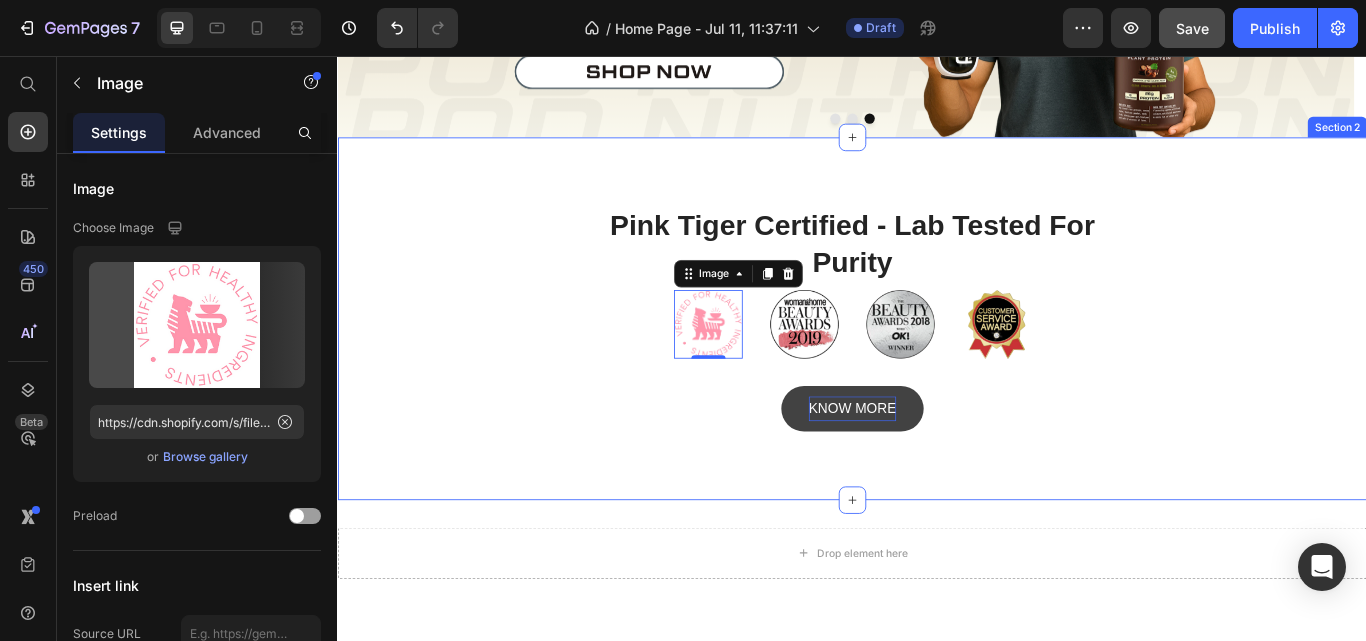 type on "https://cdn.shopify.com/s/files/1/0805/2480/4398/files/gempages_574929025483408613-c810dca2-7e1e-4d27-894f-7f5d5a22511a.png" 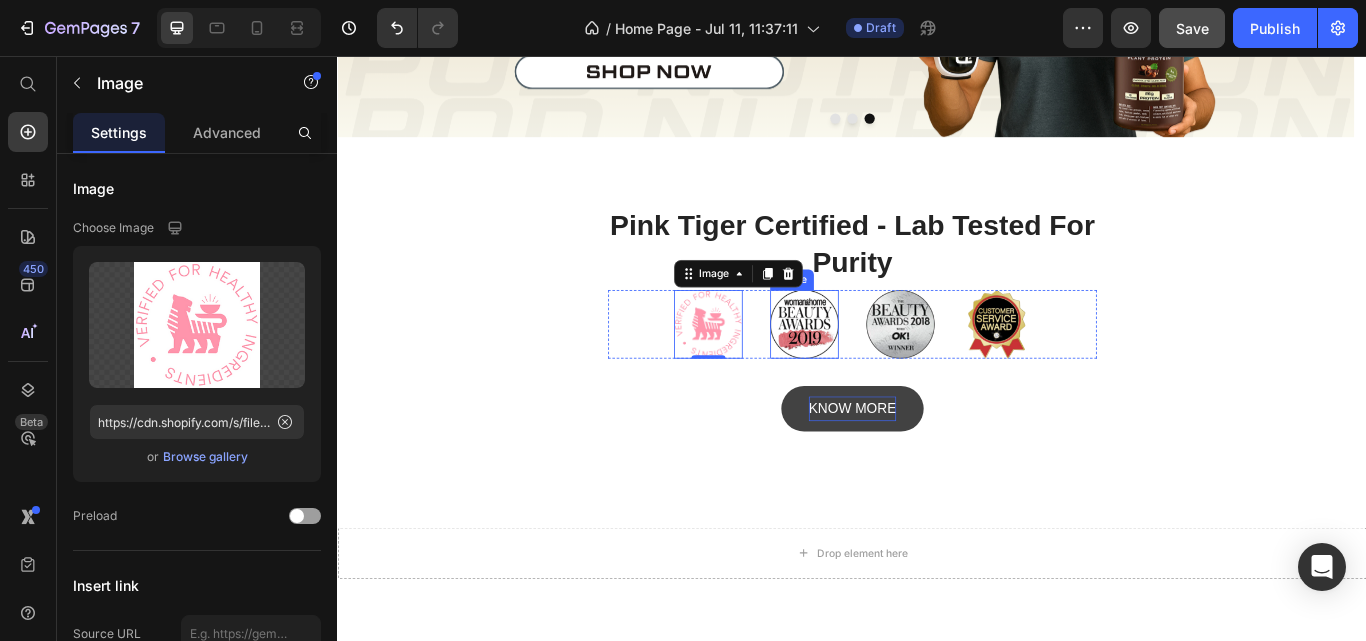 click at bounding box center [881, 370] 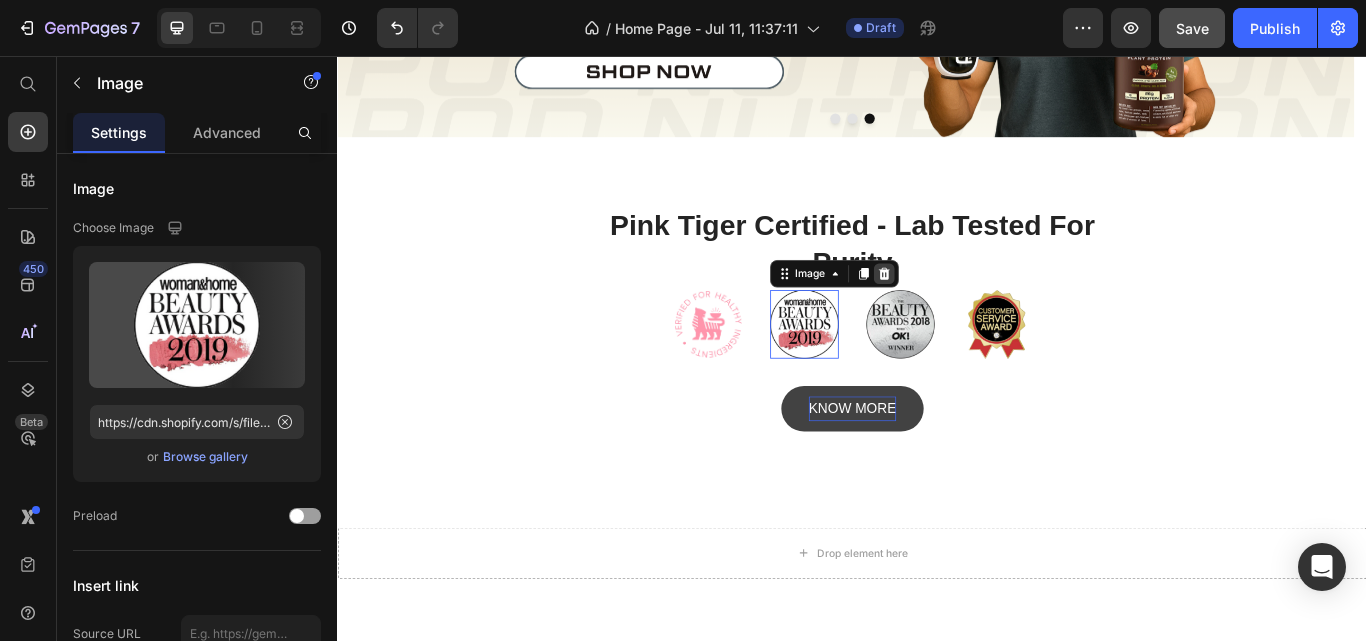 click 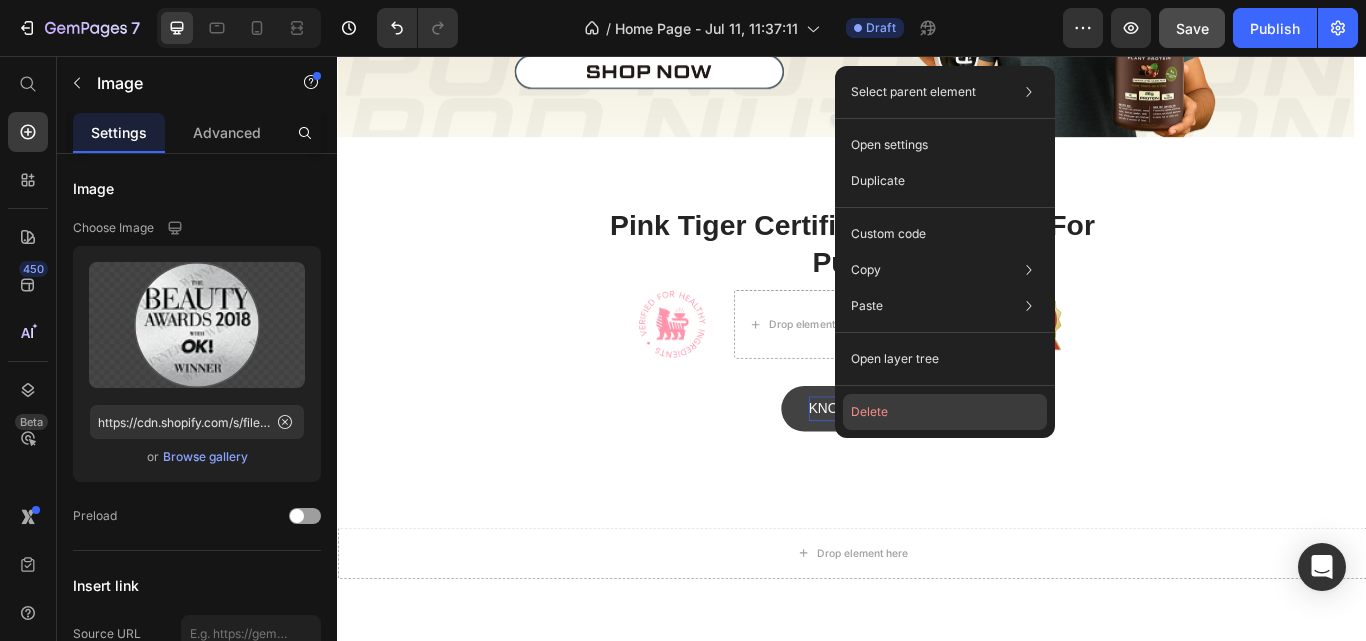 click on "Delete" 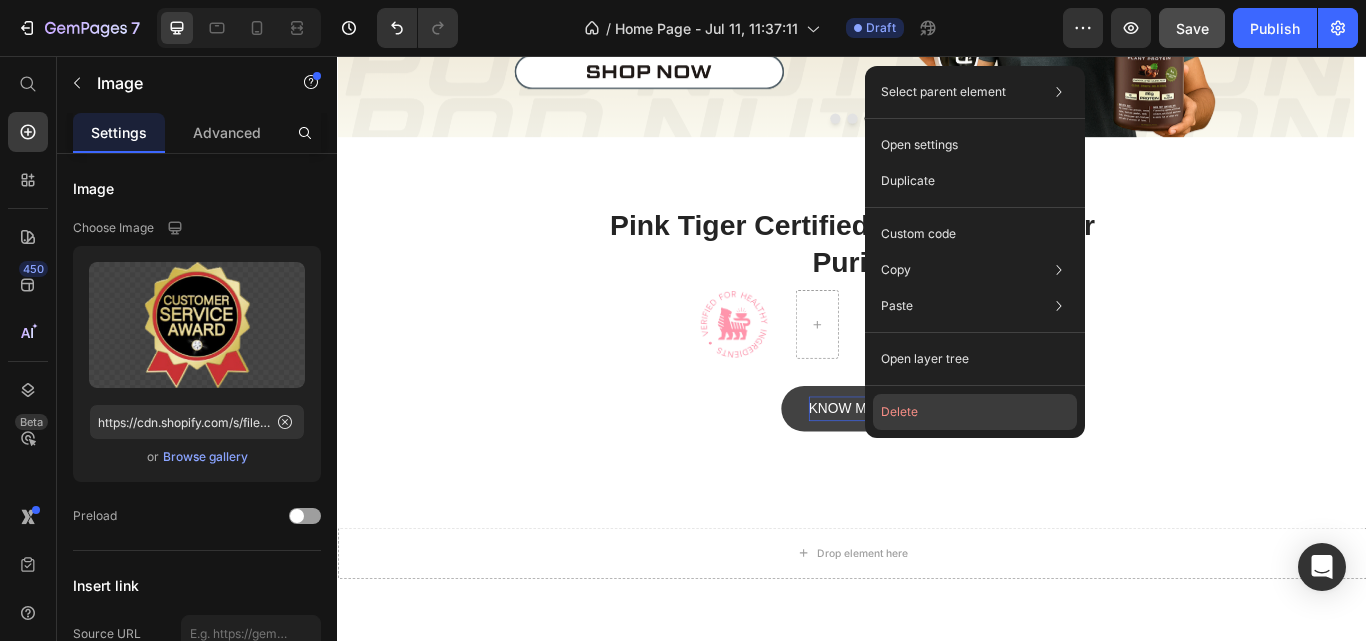 click on "Delete" 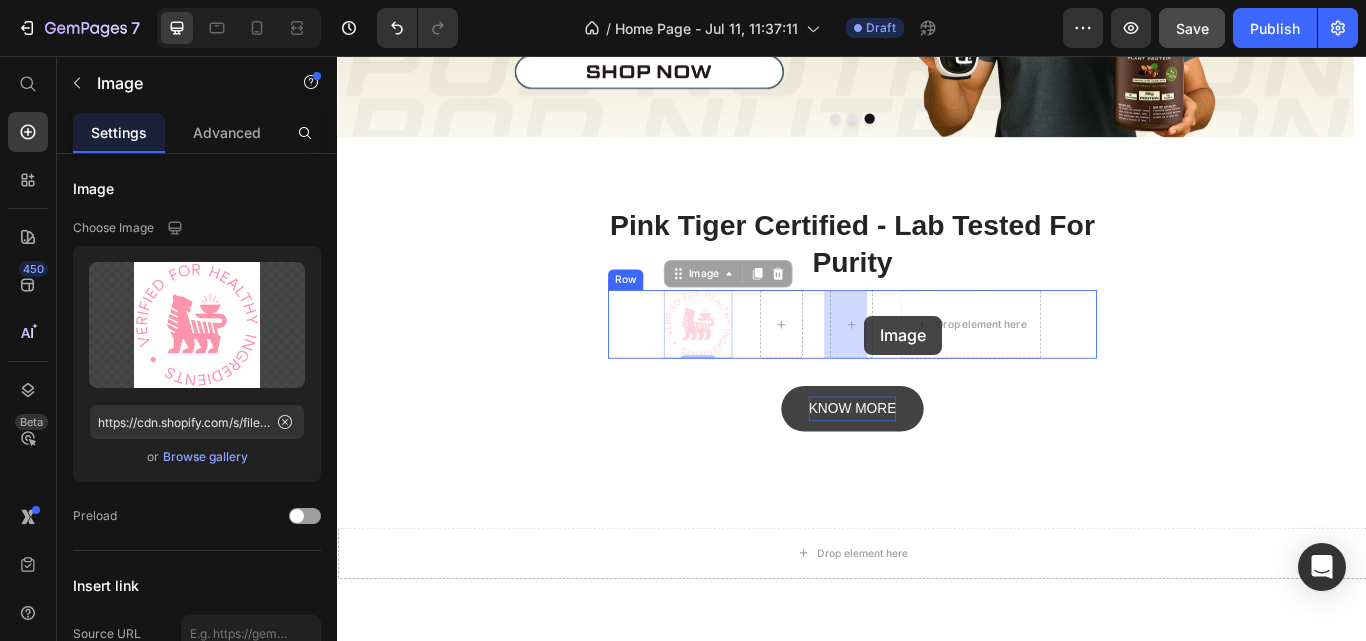 drag, startPoint x: 741, startPoint y: 358, endPoint x: 952, endPoint y: 359, distance: 211.00237 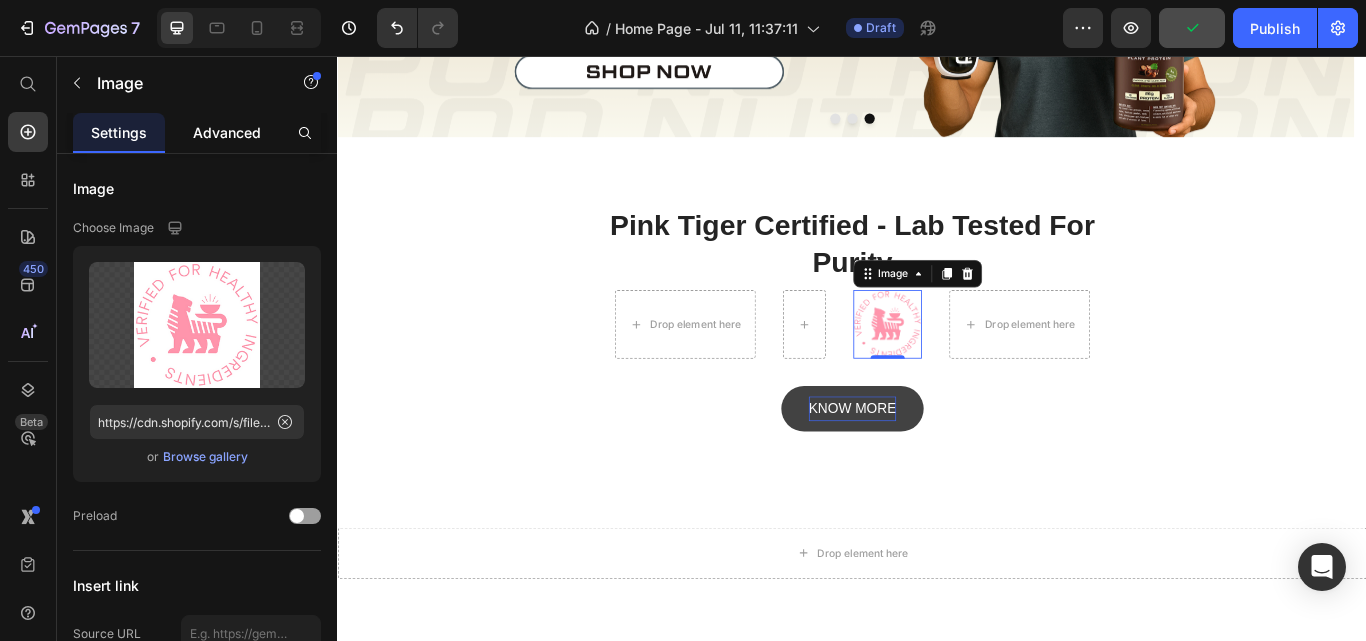 click on "Advanced" at bounding box center [227, 132] 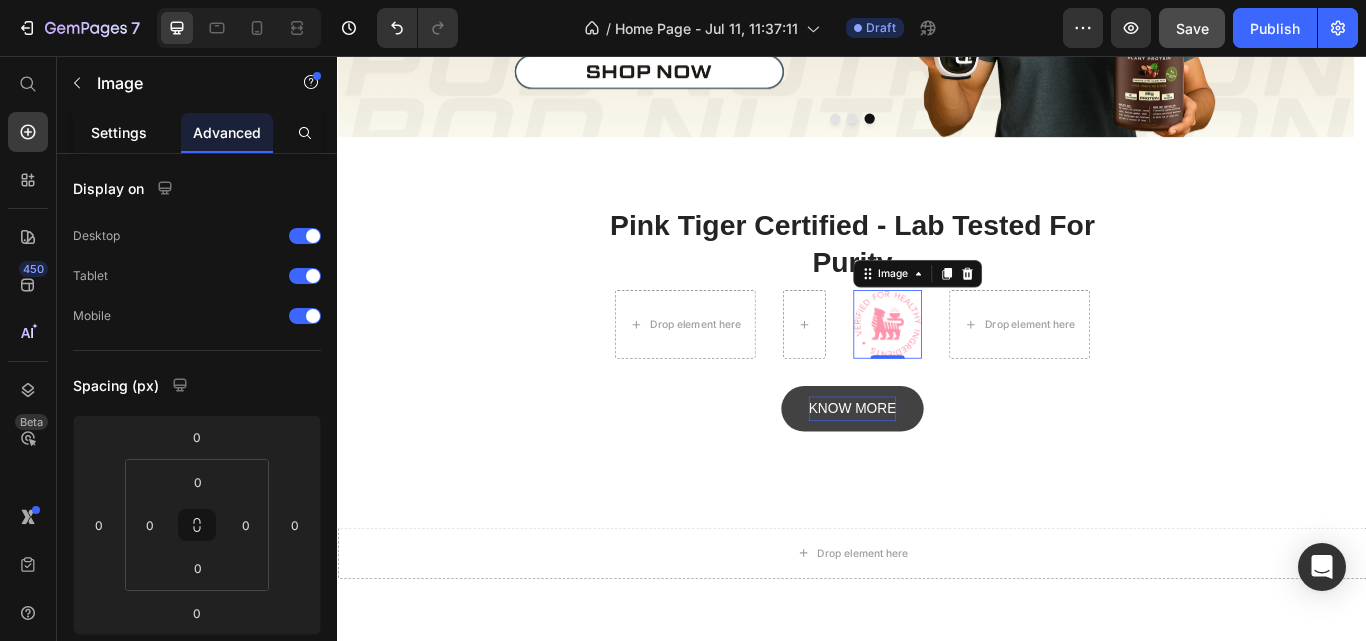 click on "Settings" at bounding box center [119, 132] 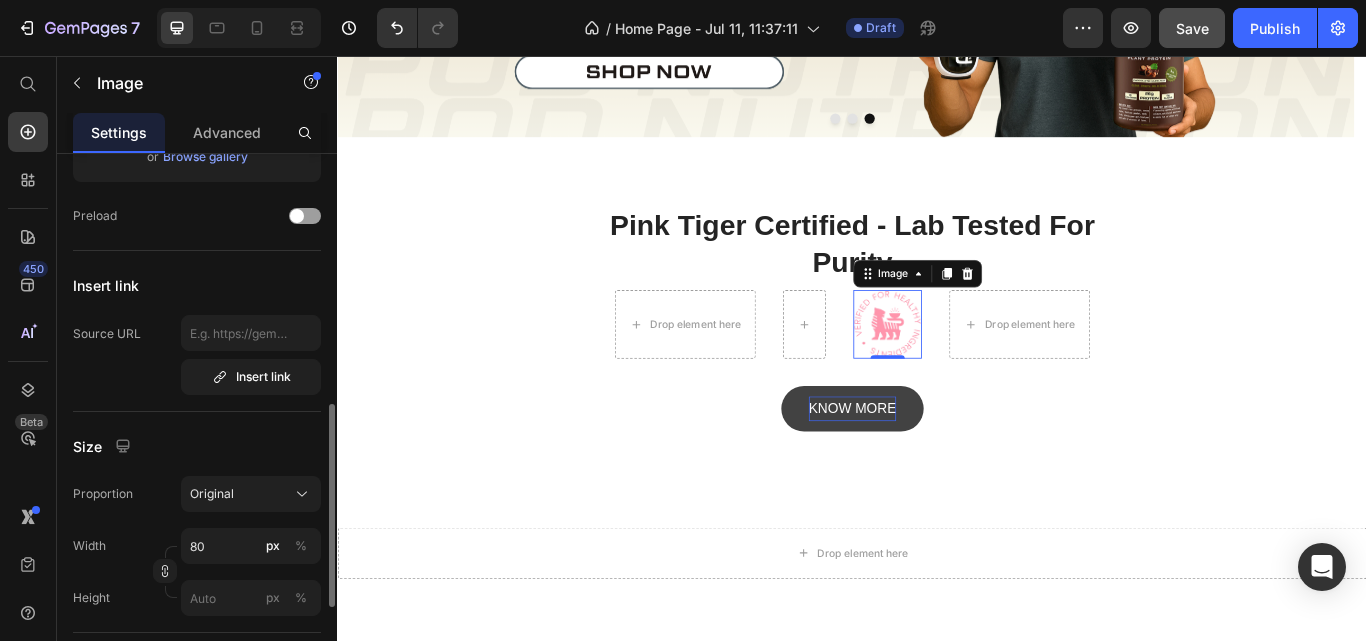 scroll, scrollTop: 400, scrollLeft: 0, axis: vertical 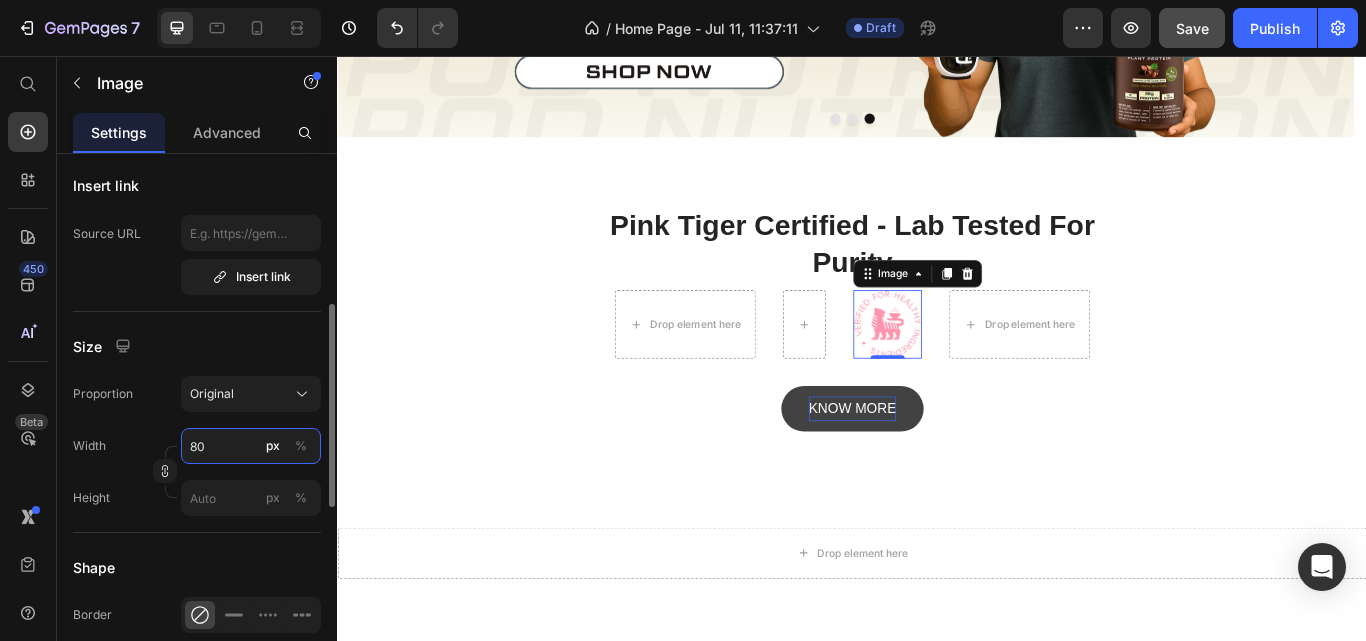 click on "80" at bounding box center (251, 446) 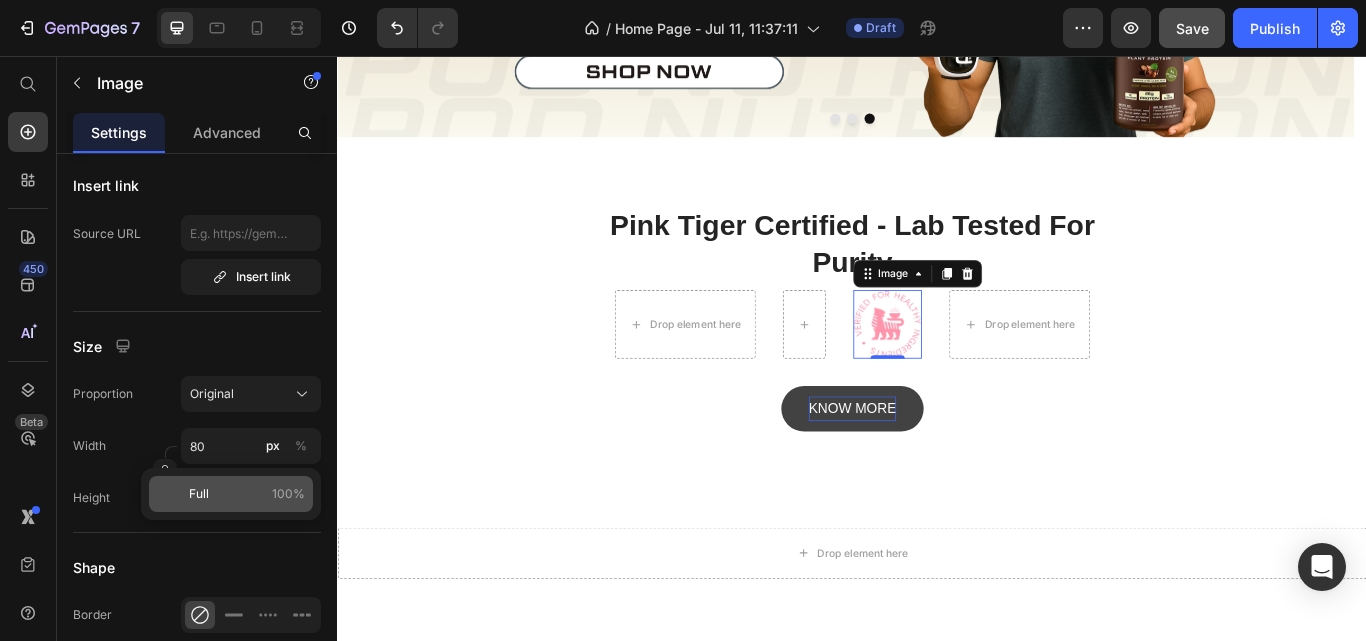 click on "Full 100%" at bounding box center (247, 494) 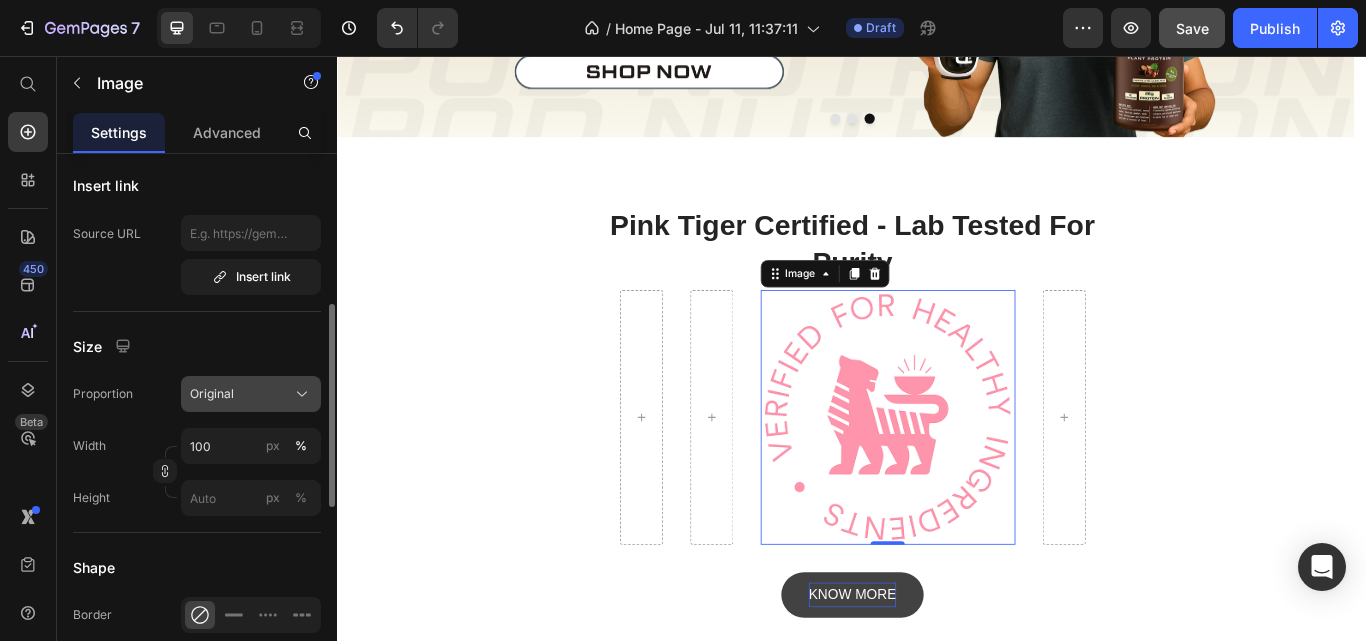 click on "Original" at bounding box center (212, 394) 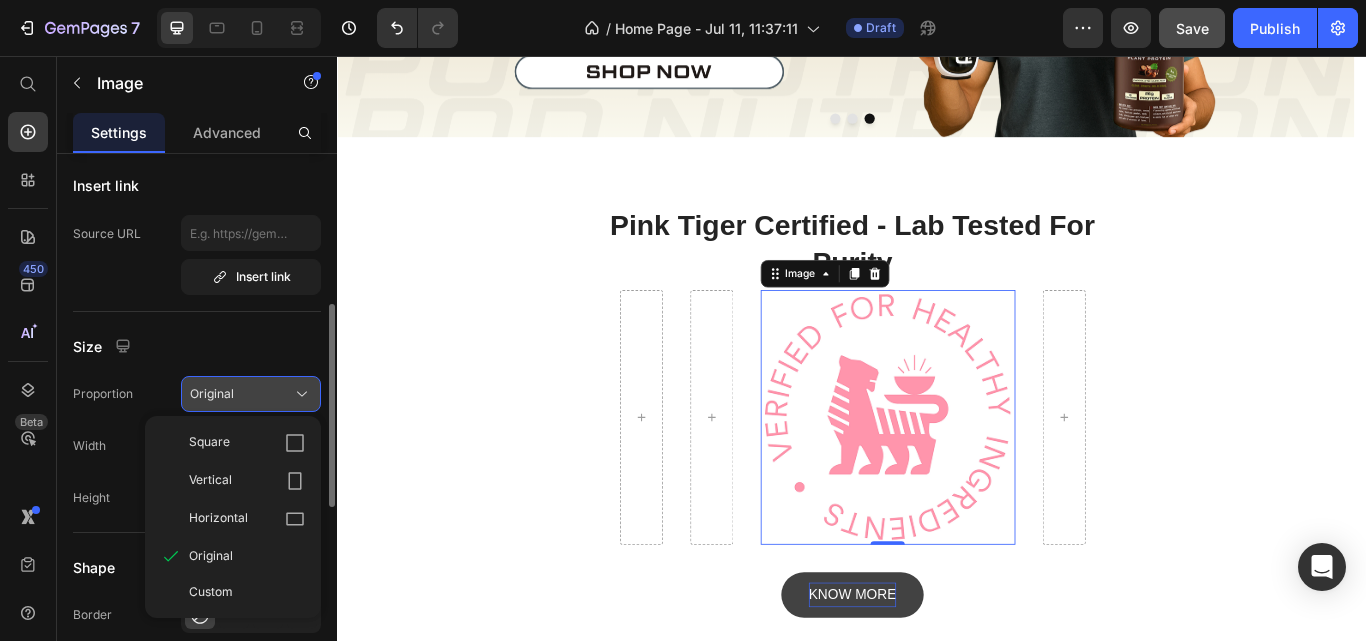 click on "Original" at bounding box center (212, 394) 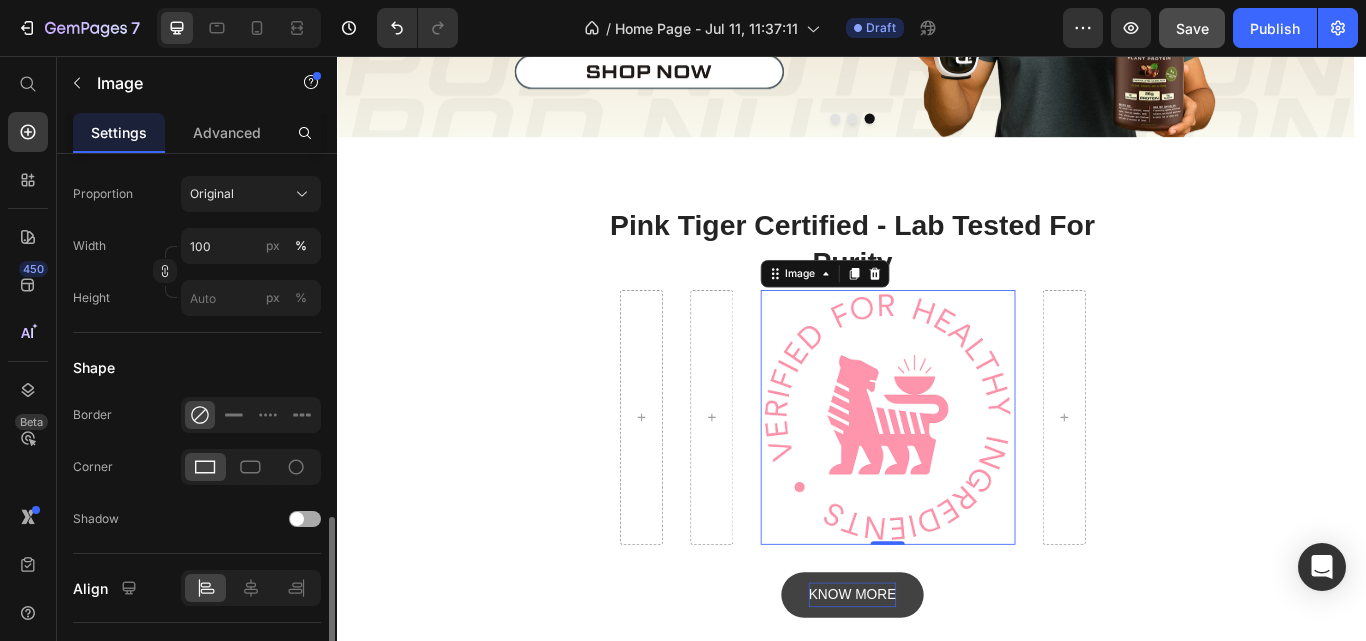 scroll, scrollTop: 800, scrollLeft: 0, axis: vertical 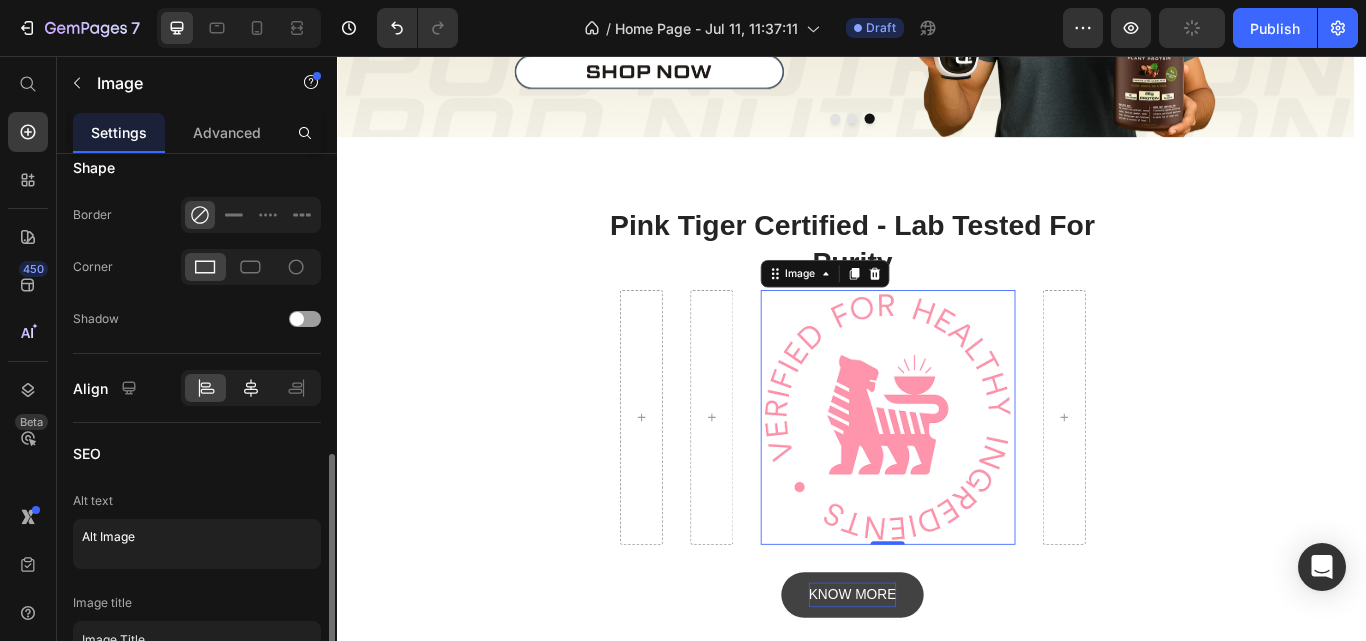 click 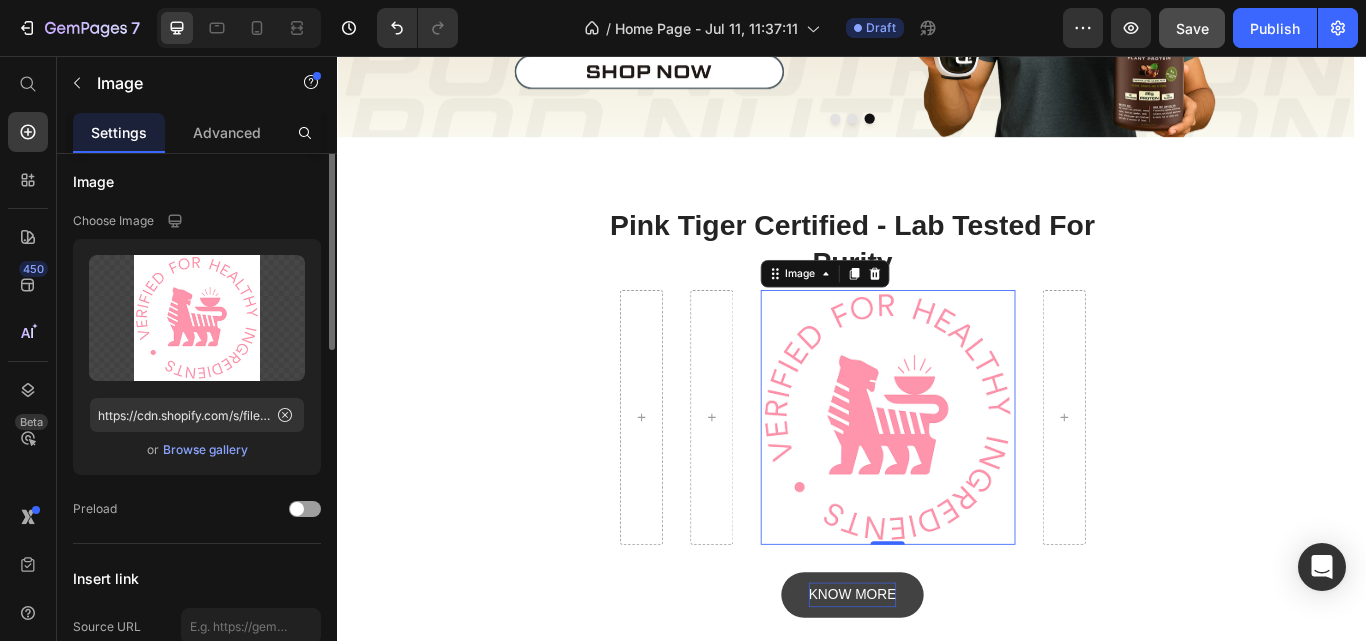 scroll, scrollTop: 0, scrollLeft: 0, axis: both 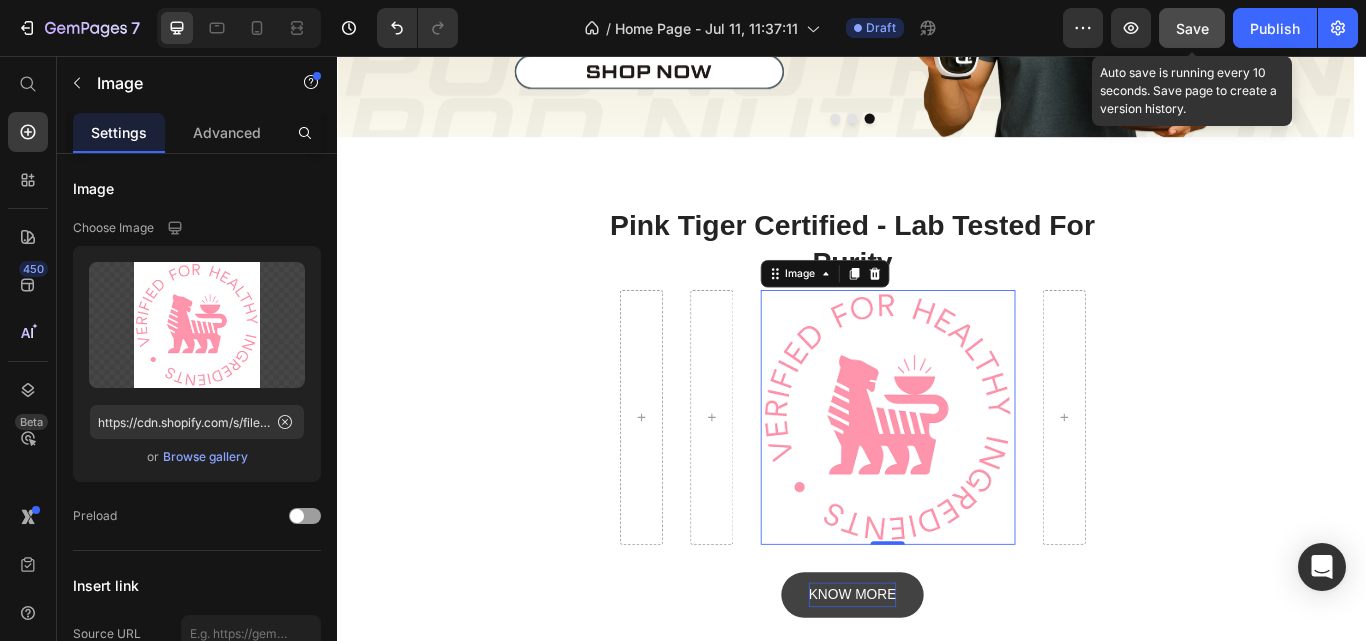 click on "Save" at bounding box center [1192, 28] 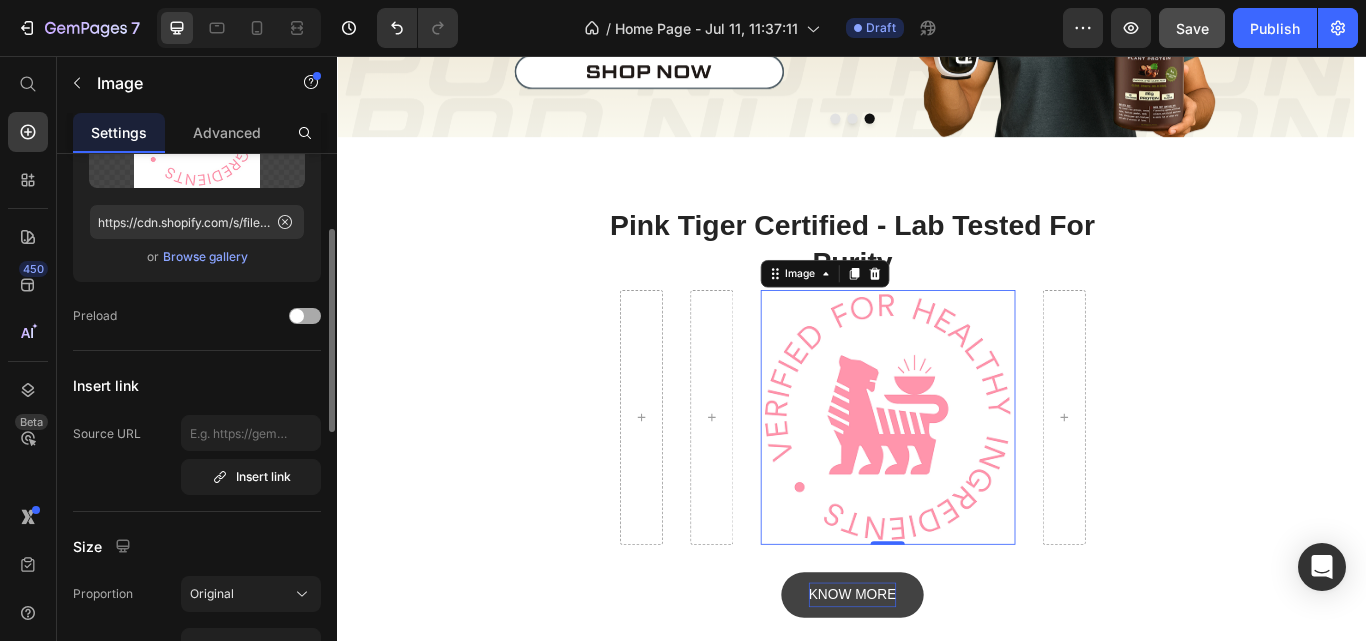 scroll, scrollTop: 400, scrollLeft: 0, axis: vertical 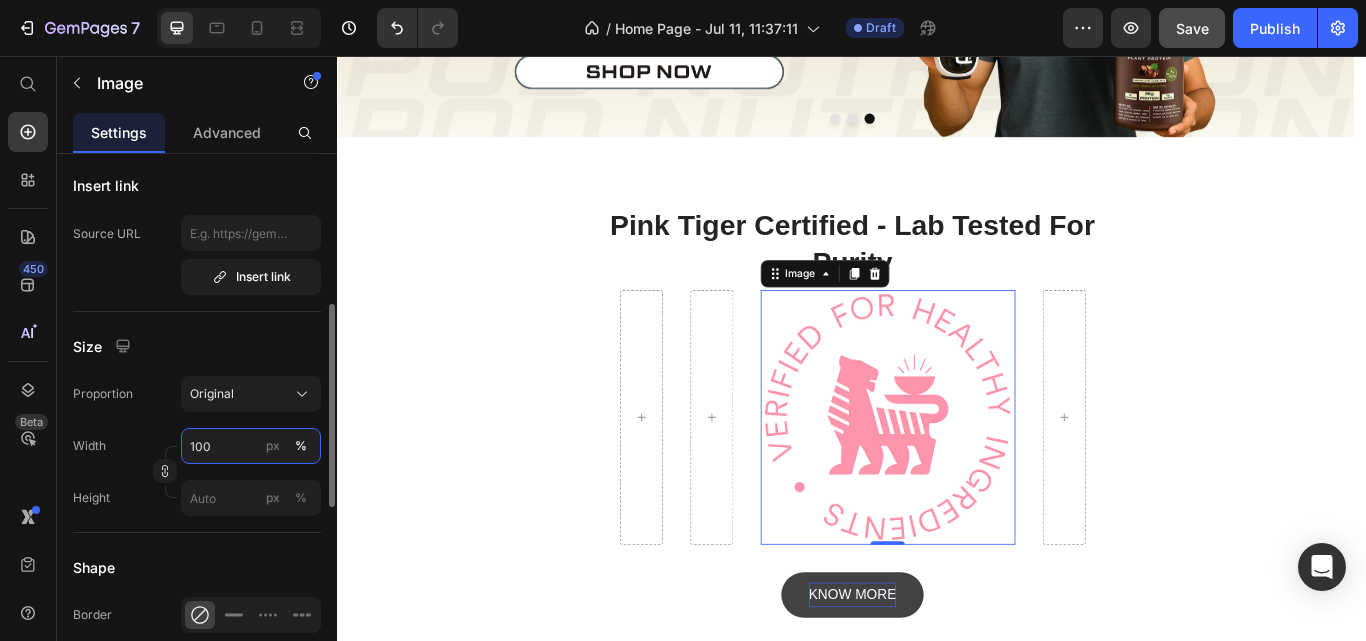 click on "100" at bounding box center [251, 446] 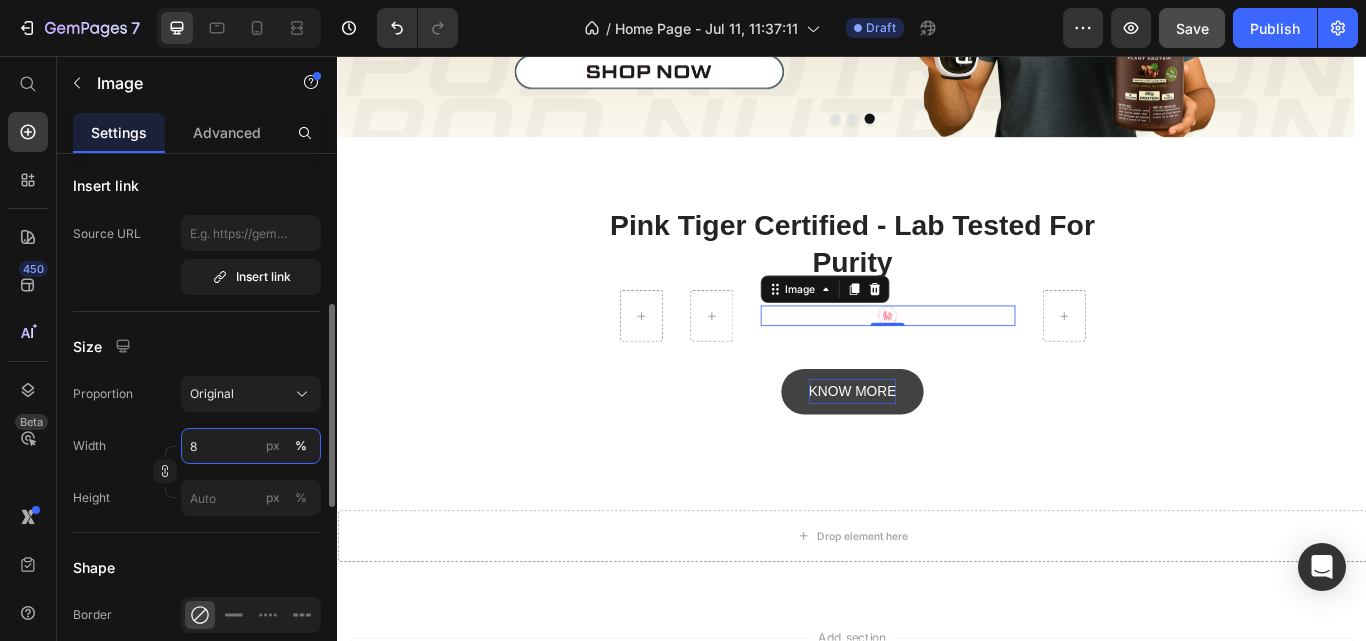 type on "80" 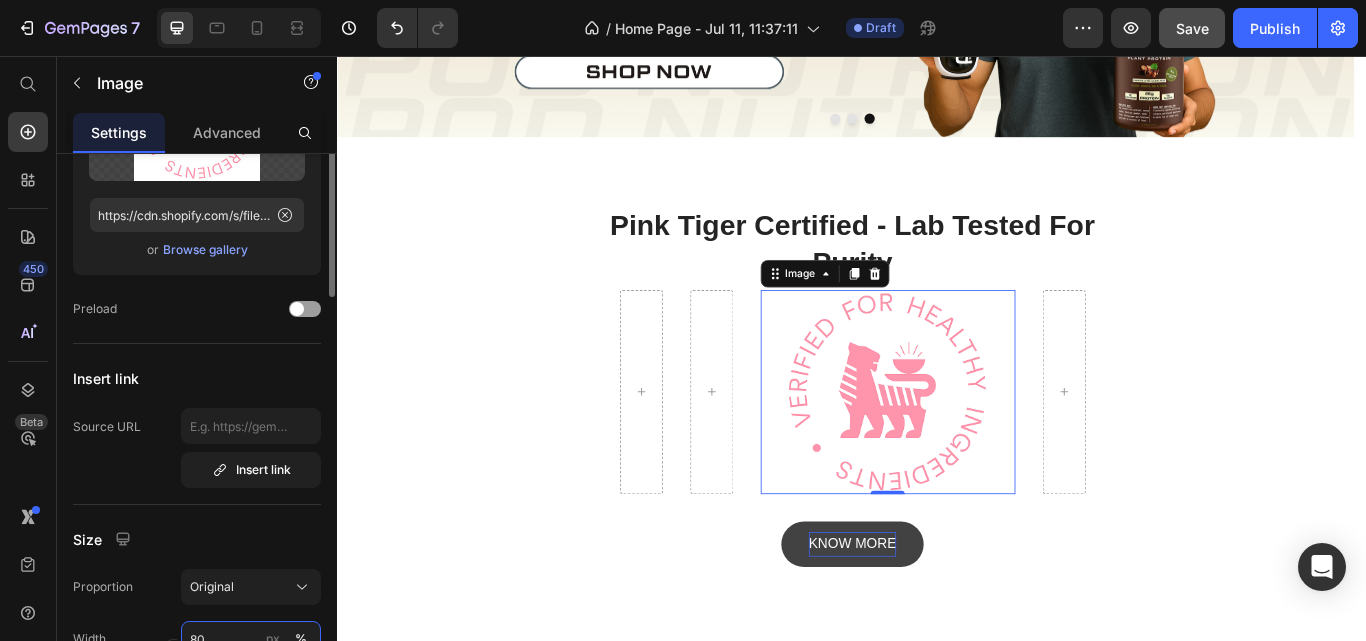 scroll, scrollTop: 107, scrollLeft: 0, axis: vertical 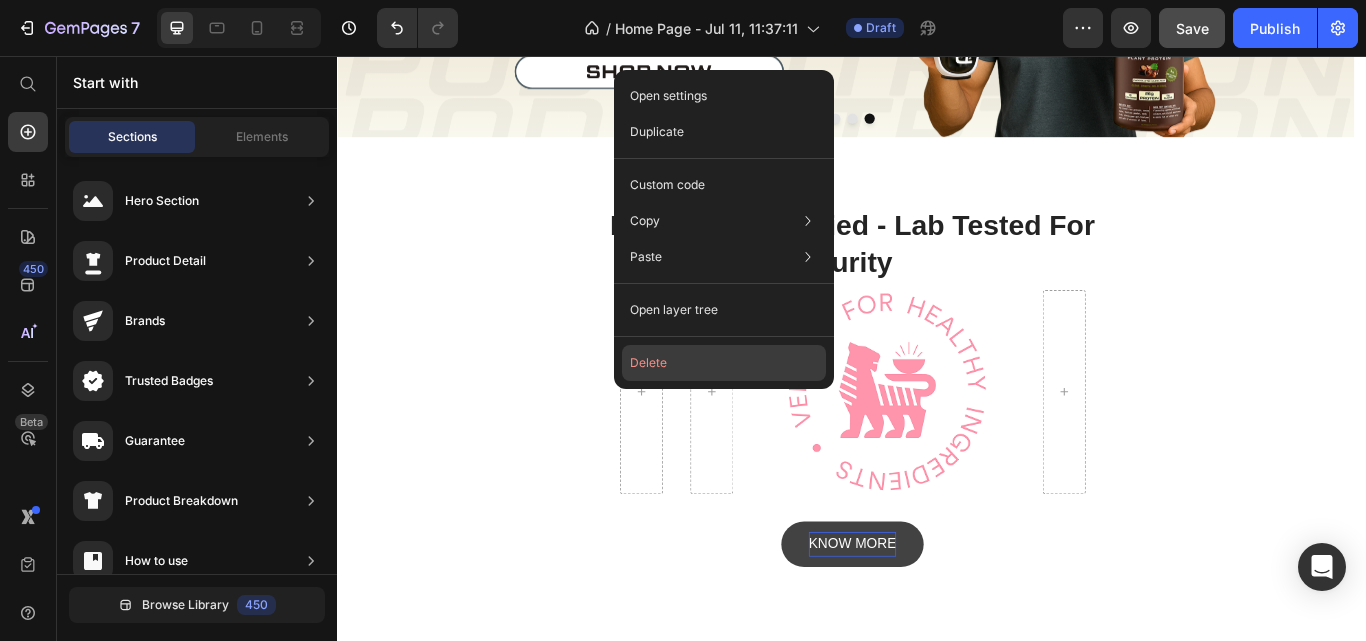 click on "Delete" 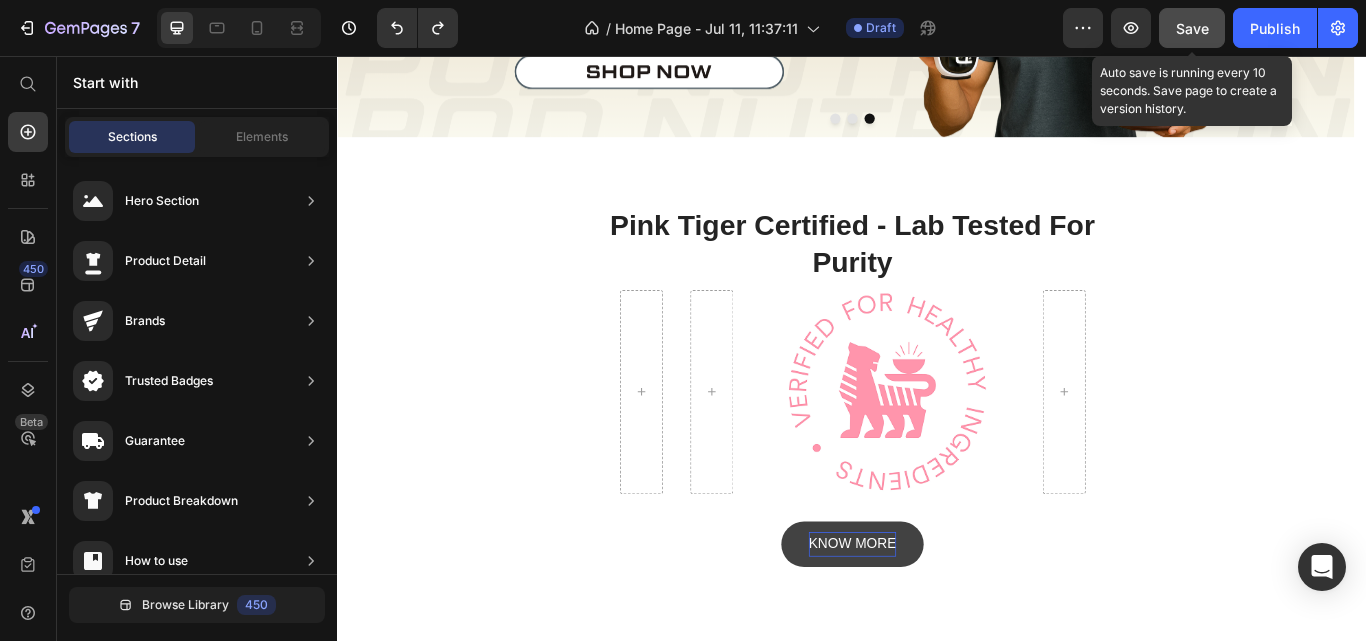 click on "Save" at bounding box center [1192, 28] 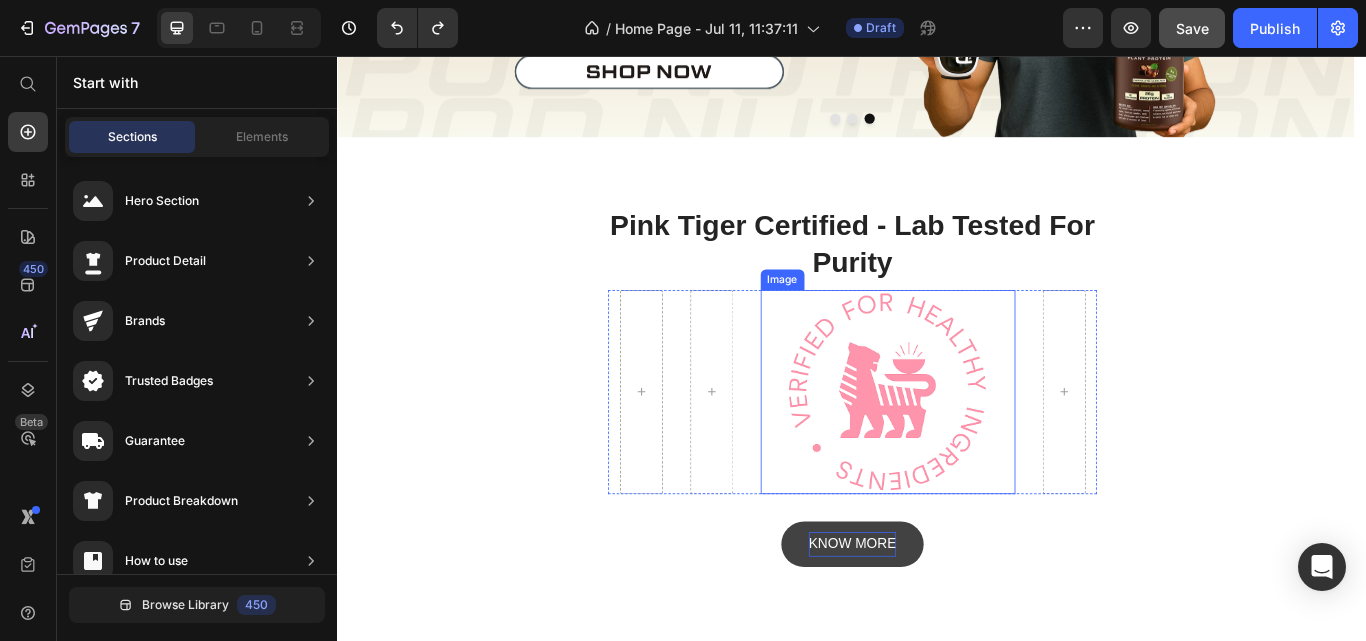 click at bounding box center (978, 449) 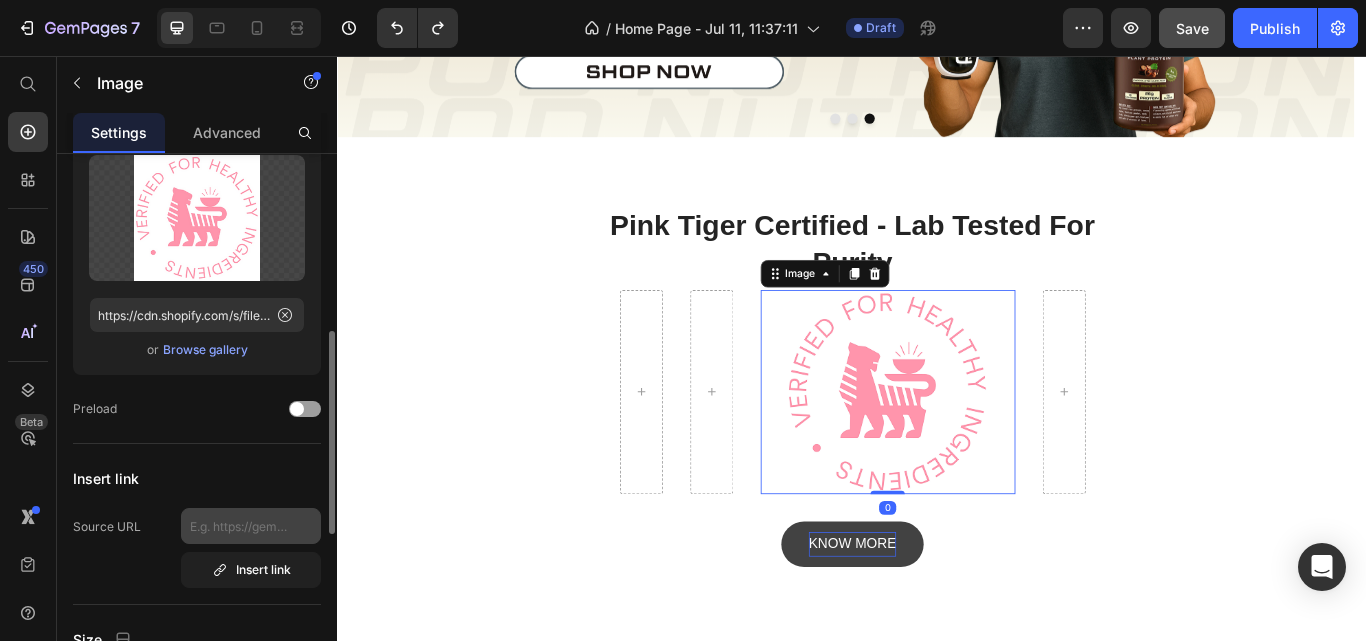 scroll, scrollTop: 407, scrollLeft: 0, axis: vertical 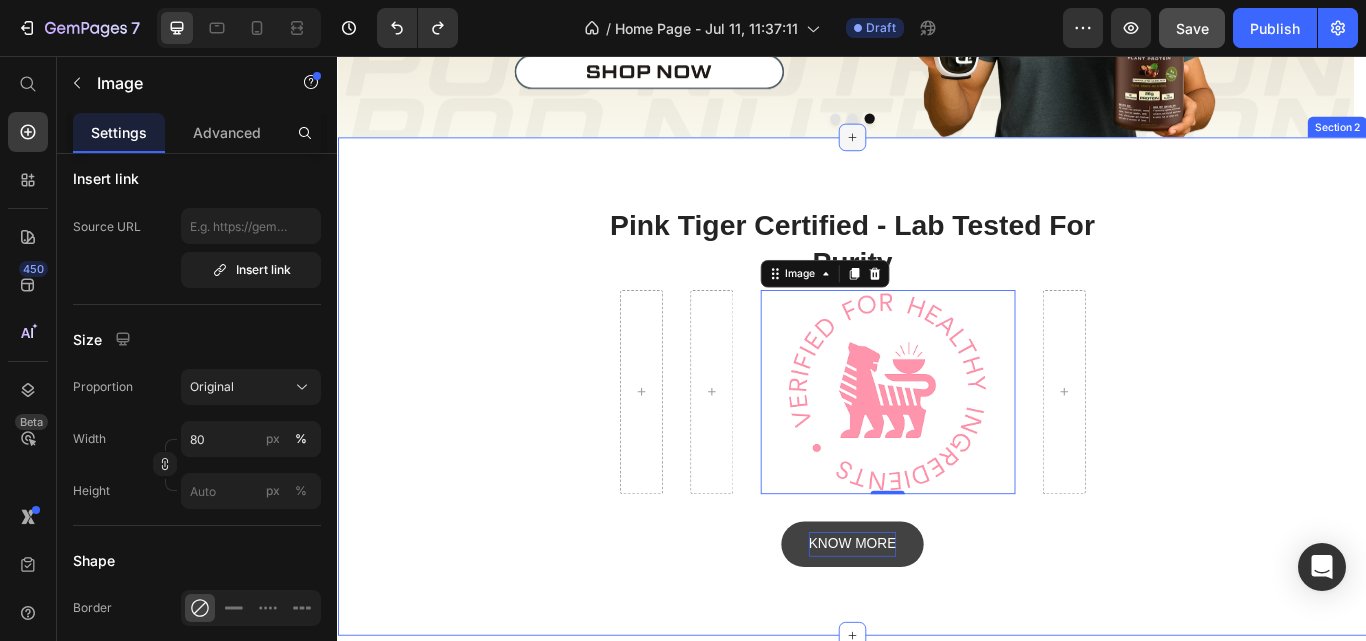 click 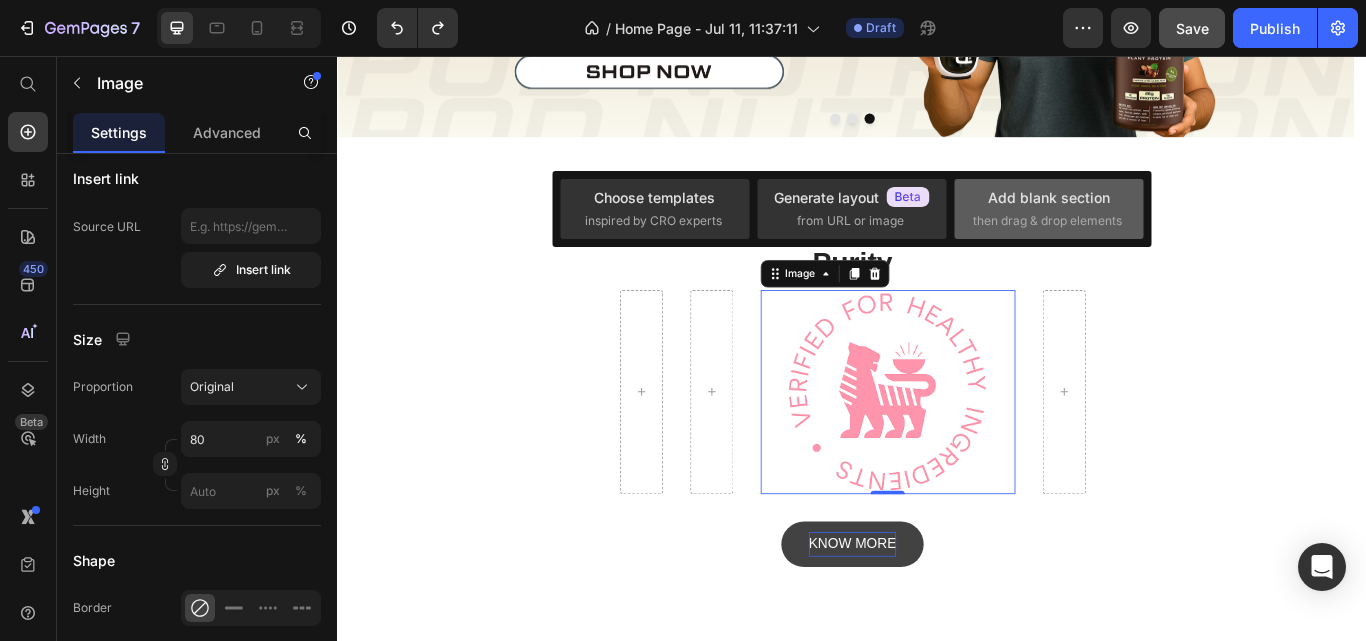 click on "Add blank section  then drag & drop elements" at bounding box center (1049, 208) 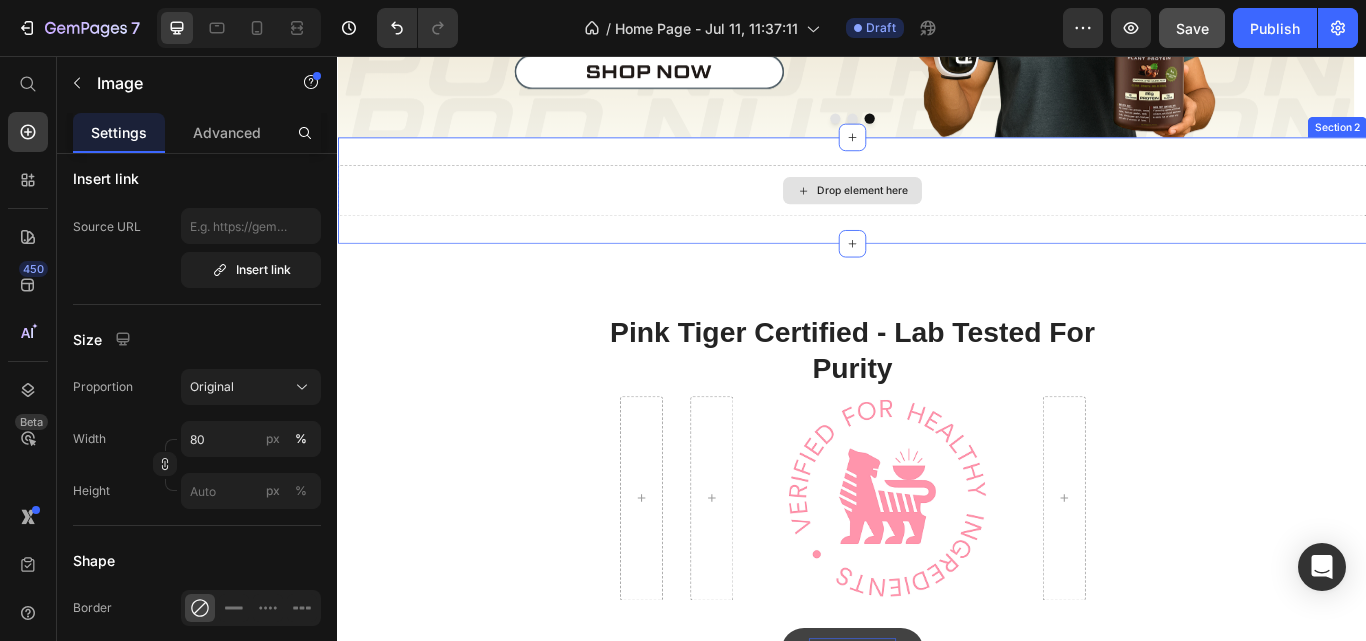 click on "Drop element here" at bounding box center [949, 214] 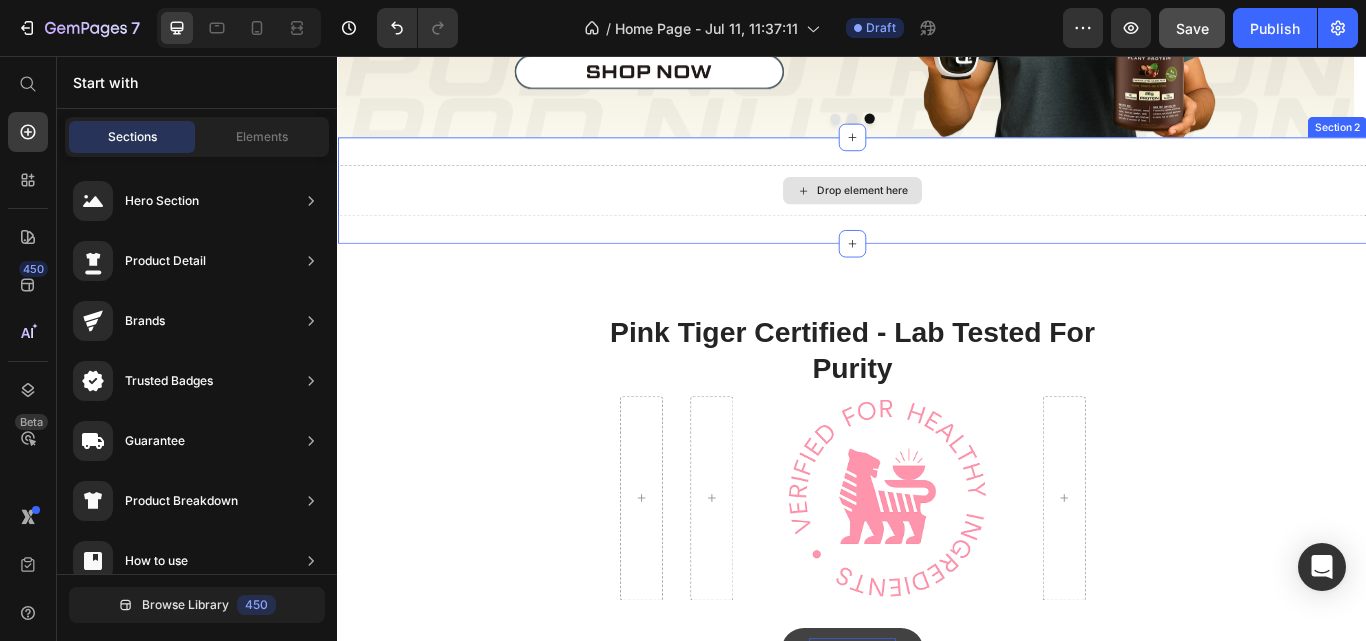 click 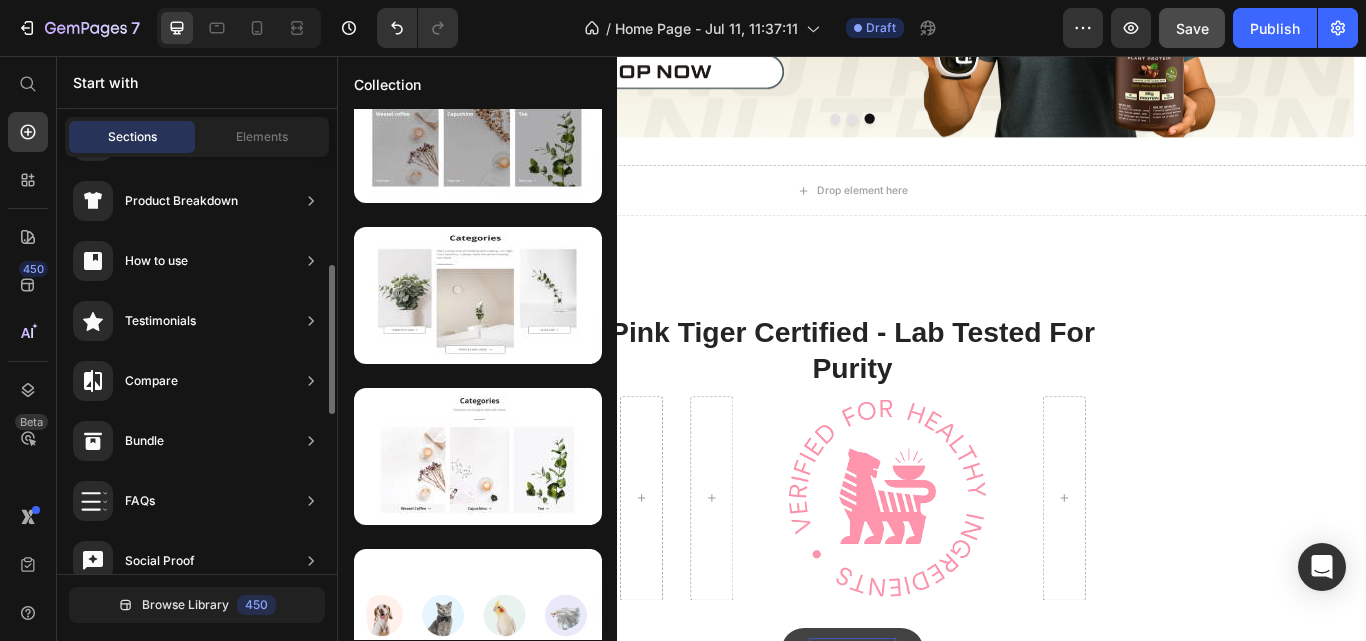 scroll, scrollTop: 0, scrollLeft: 0, axis: both 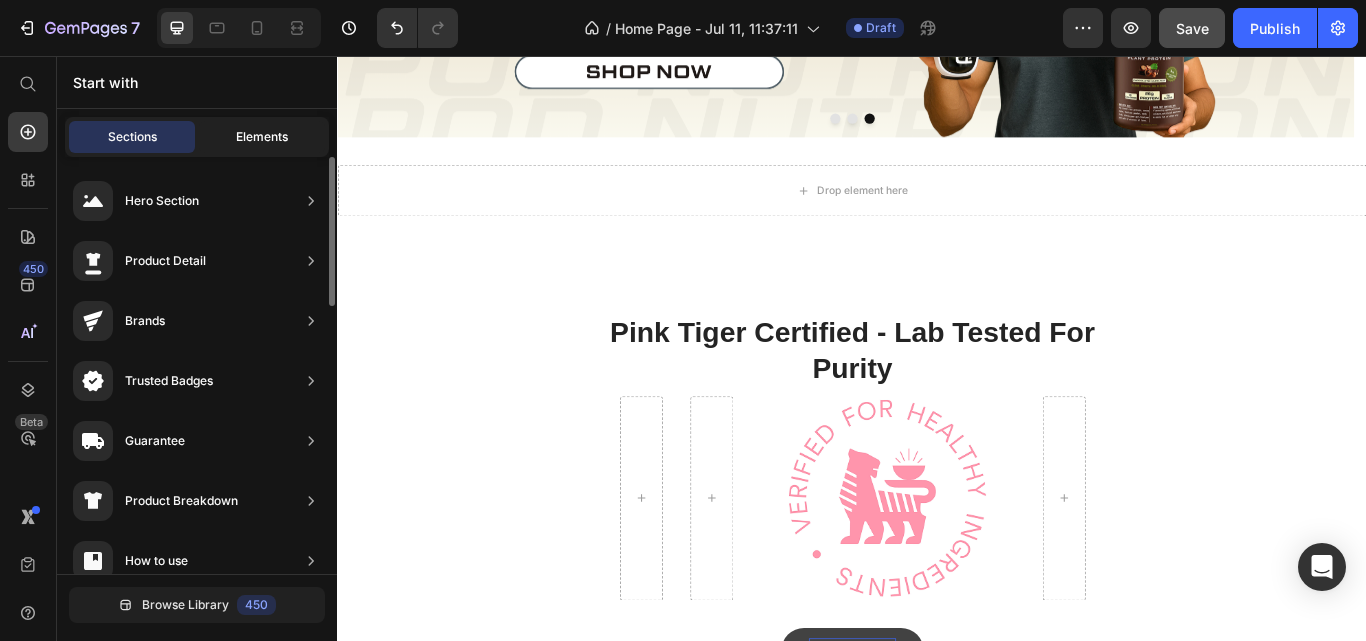 click on "Elements" at bounding box center [262, 137] 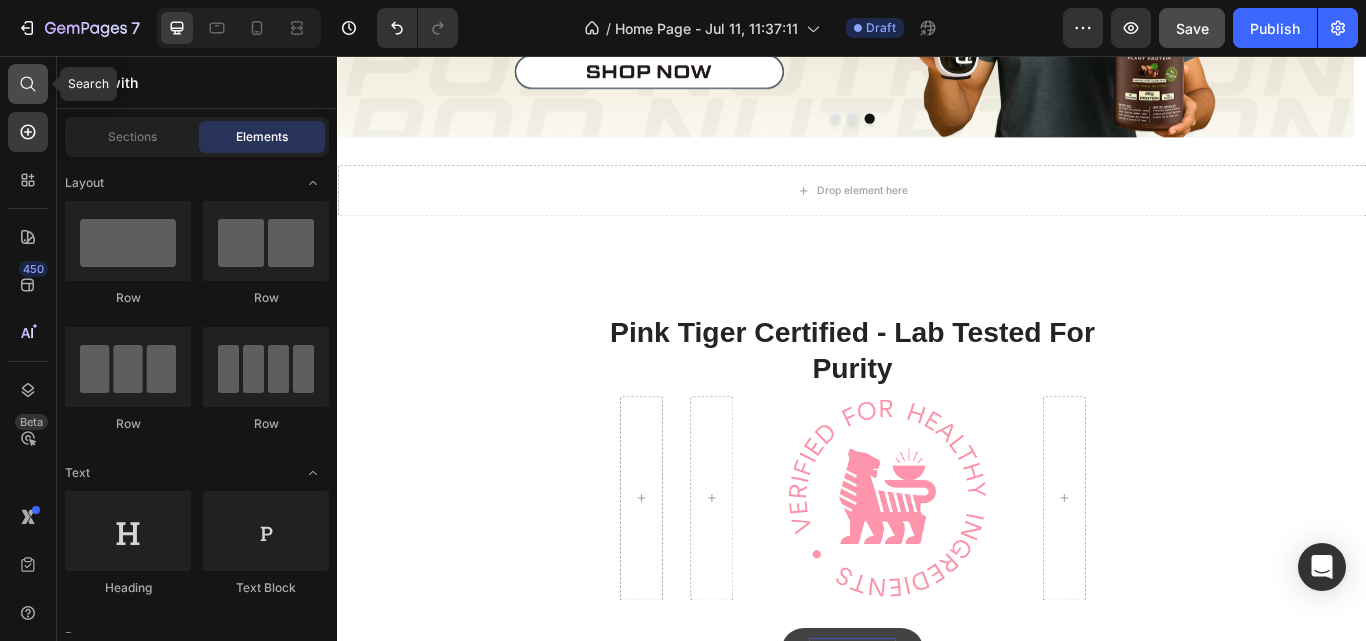 click 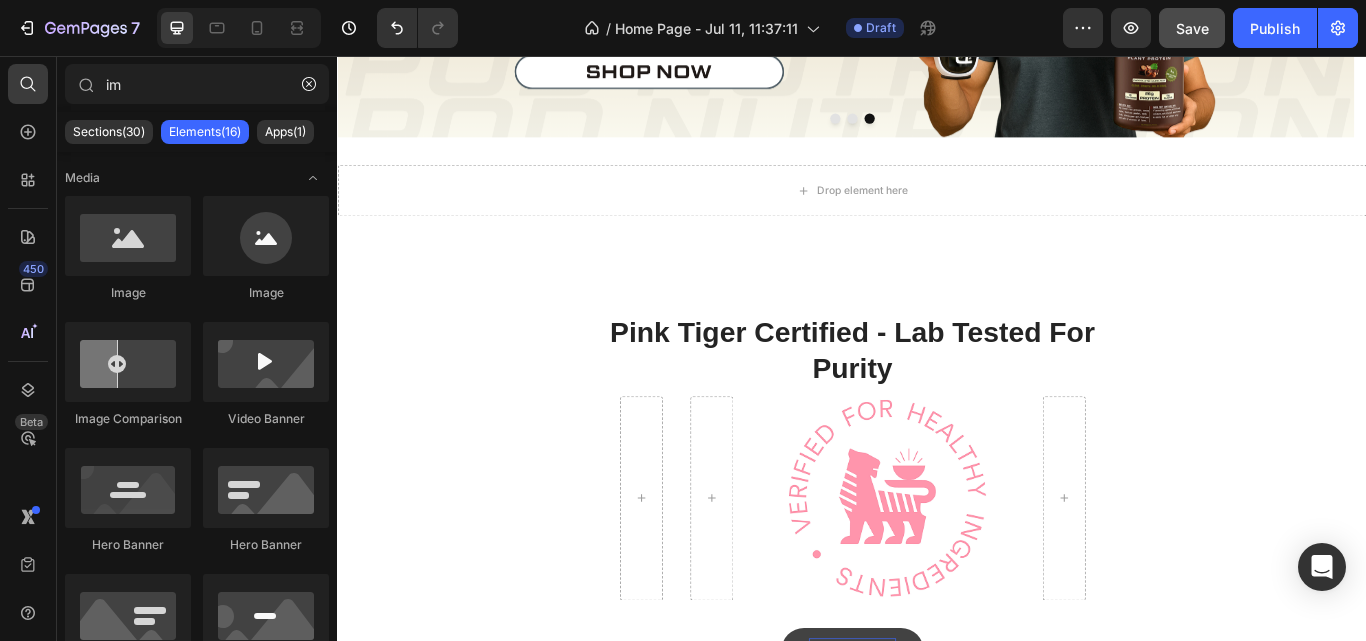 type on "i" 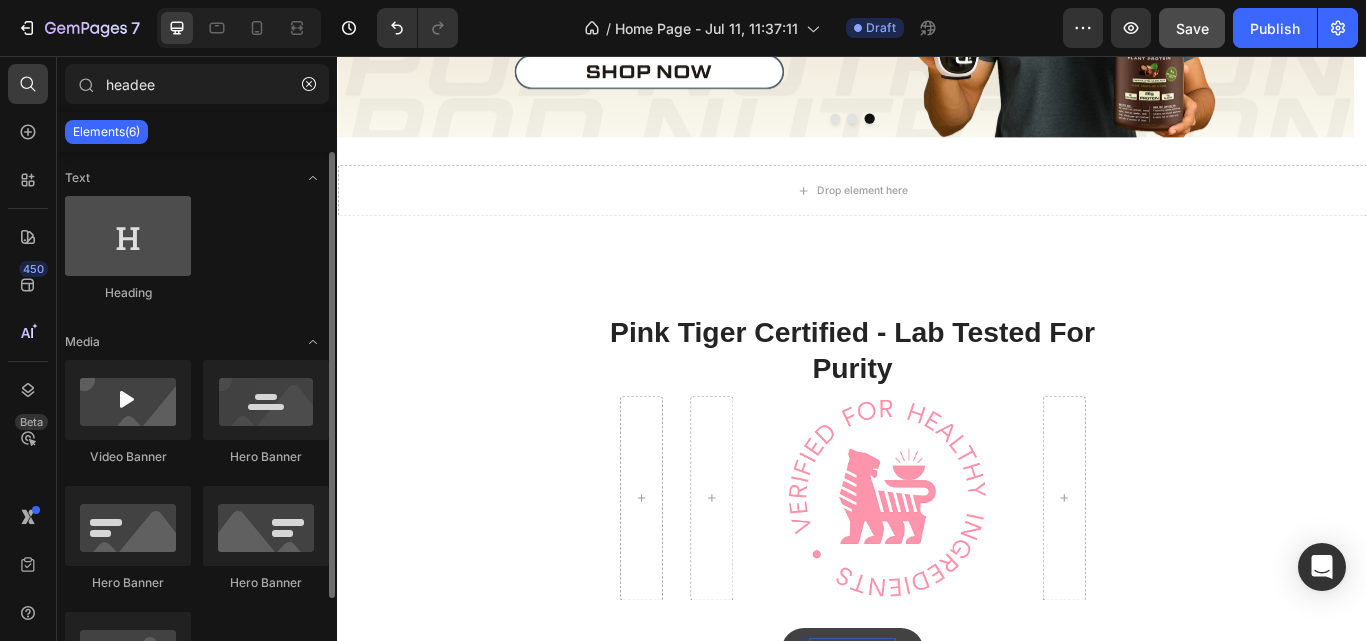 type on "headee" 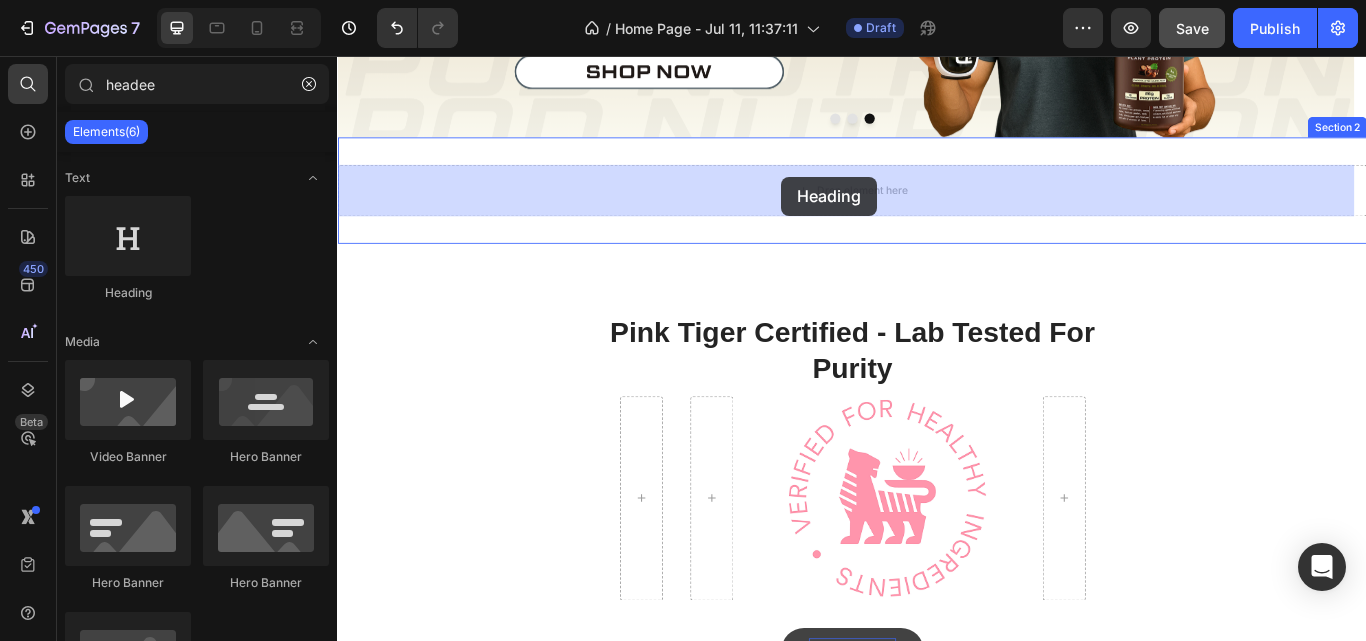 drag, startPoint x: 455, startPoint y: 299, endPoint x: 855, endPoint y: 197, distance: 412.8002 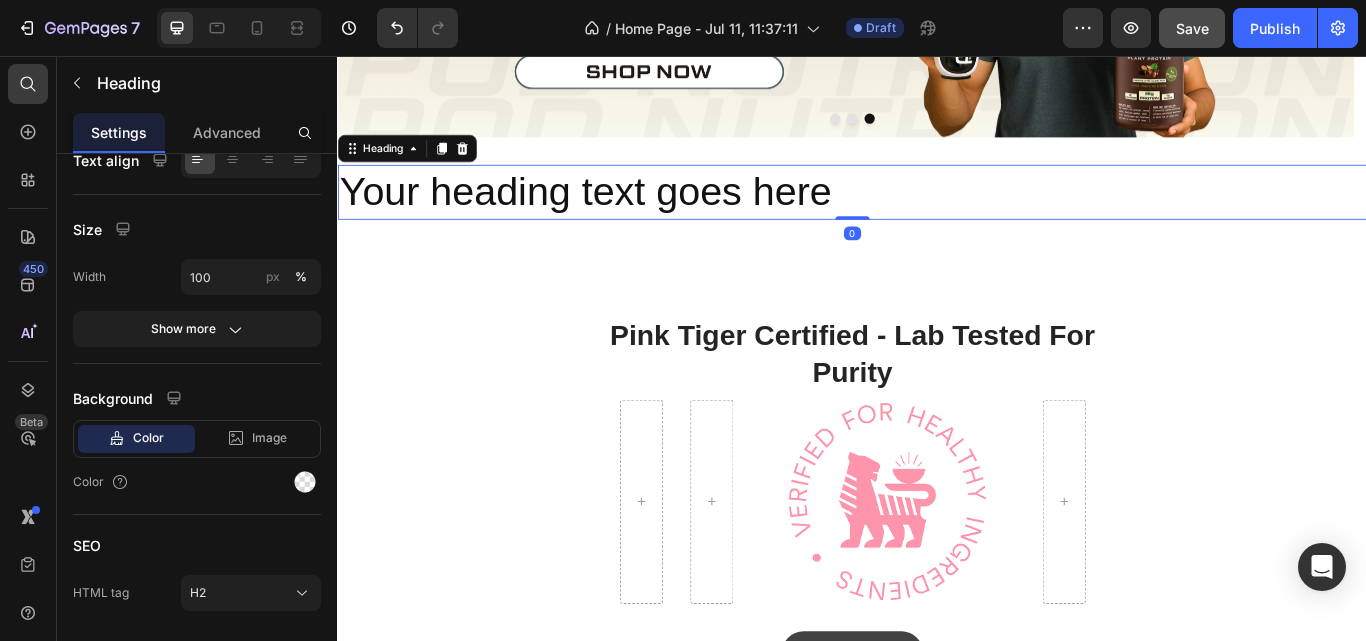 scroll, scrollTop: 0, scrollLeft: 0, axis: both 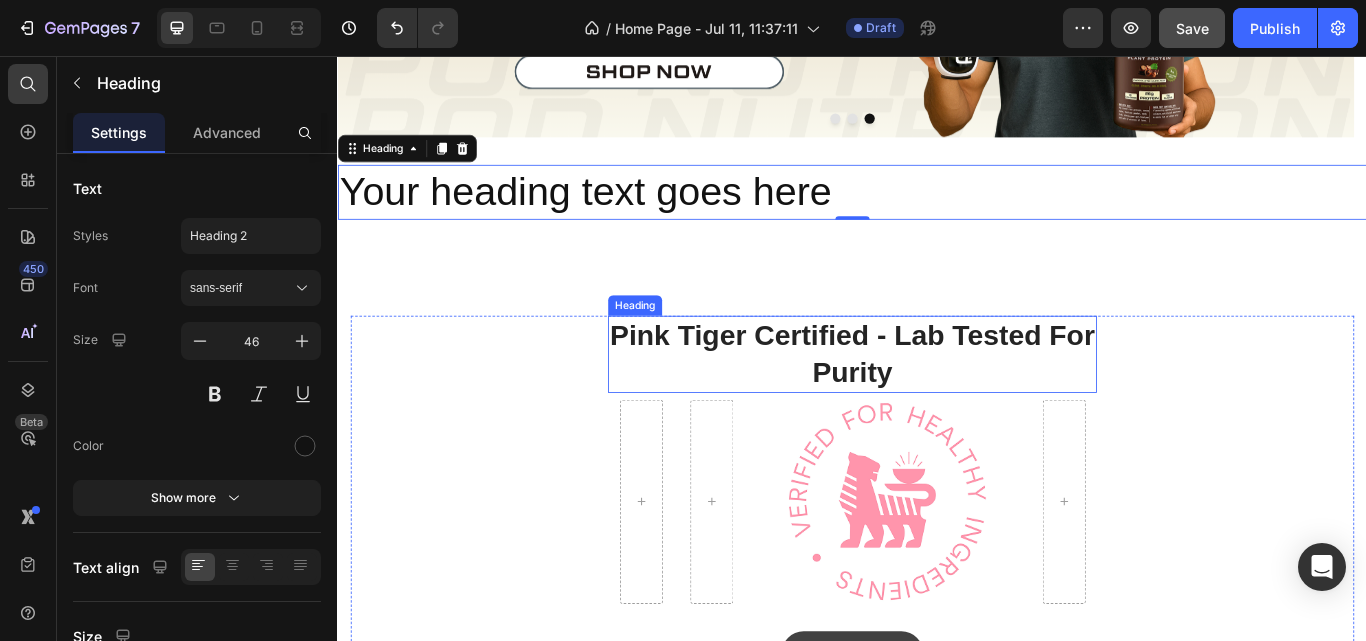 click on "Pink Tiger Certified - Lab Tested For Purity" at bounding box center [937, 405] 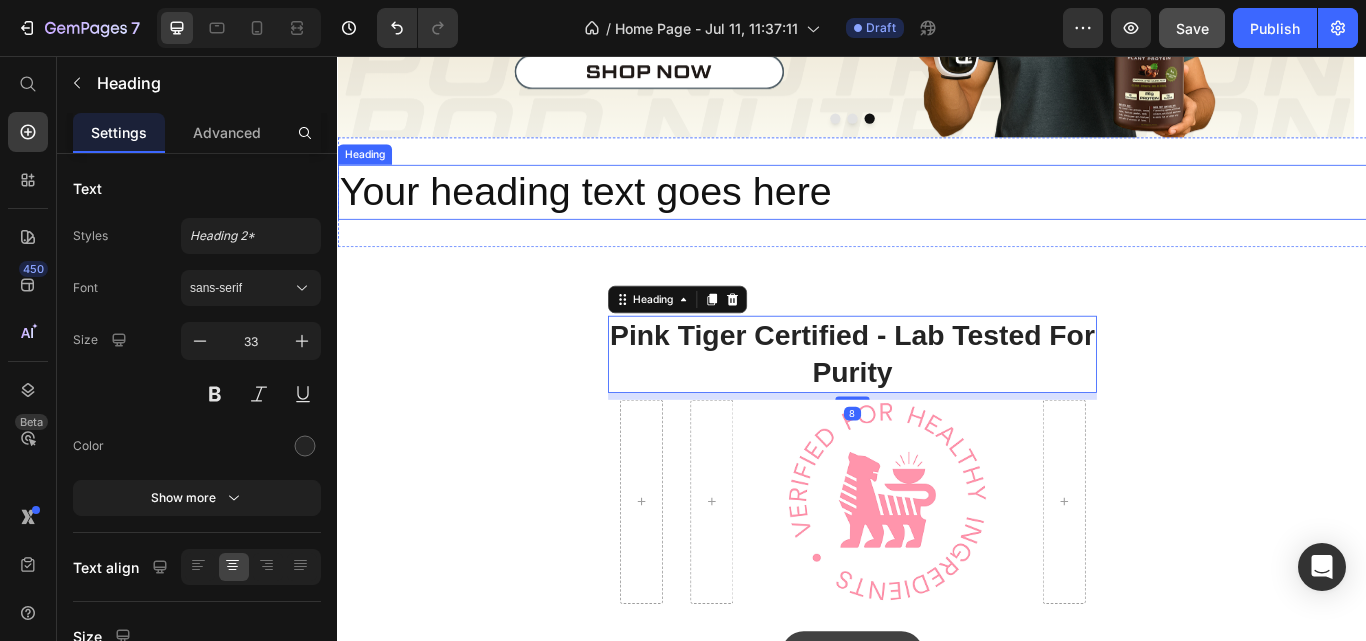 click on "Your heading text goes here" at bounding box center [937, 216] 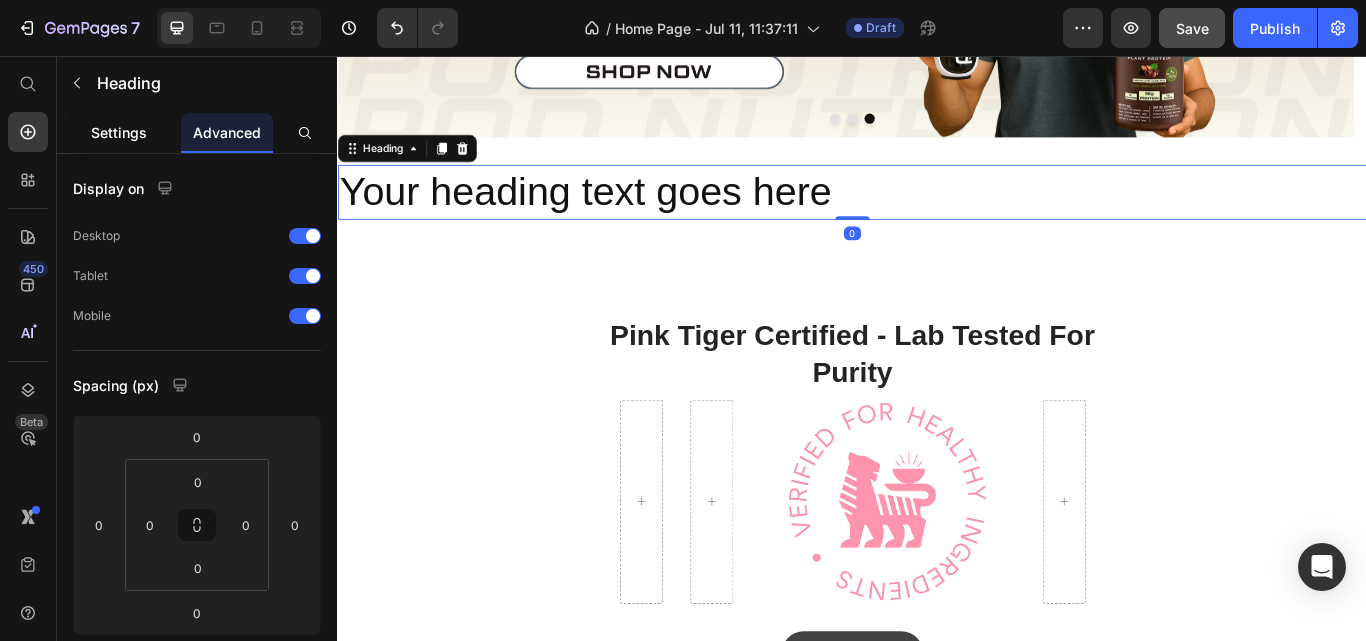 click on "Settings" at bounding box center [119, 132] 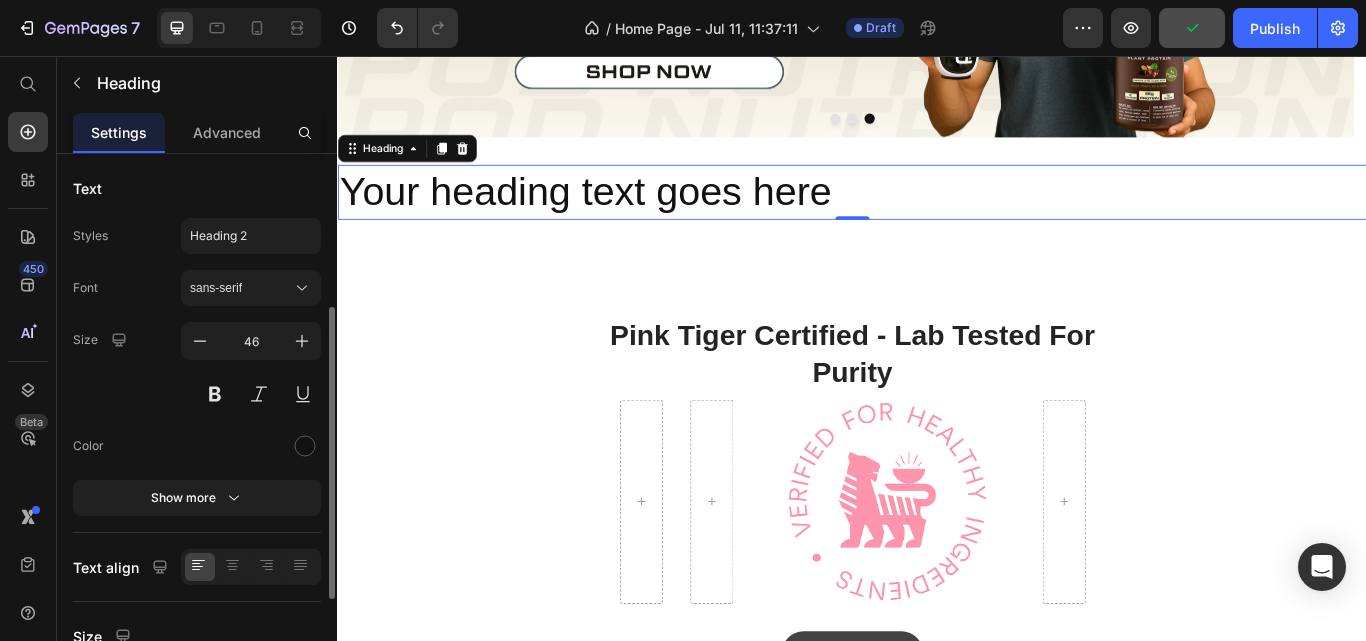 scroll, scrollTop: 100, scrollLeft: 0, axis: vertical 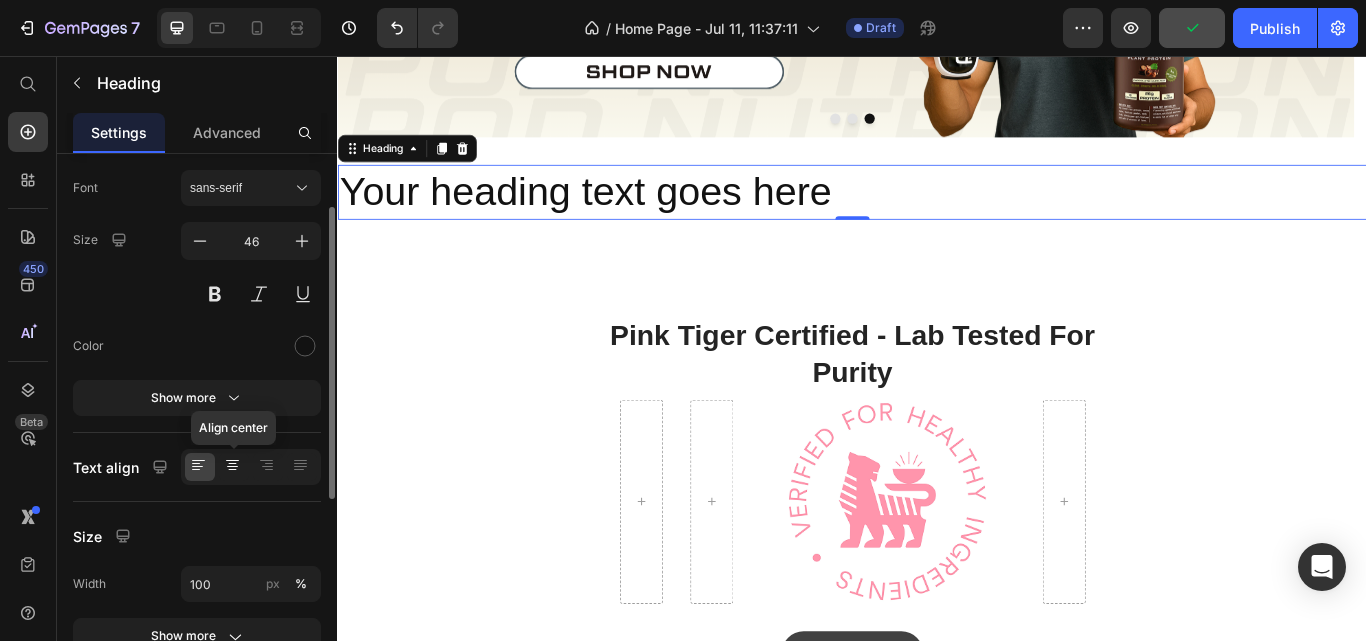 click 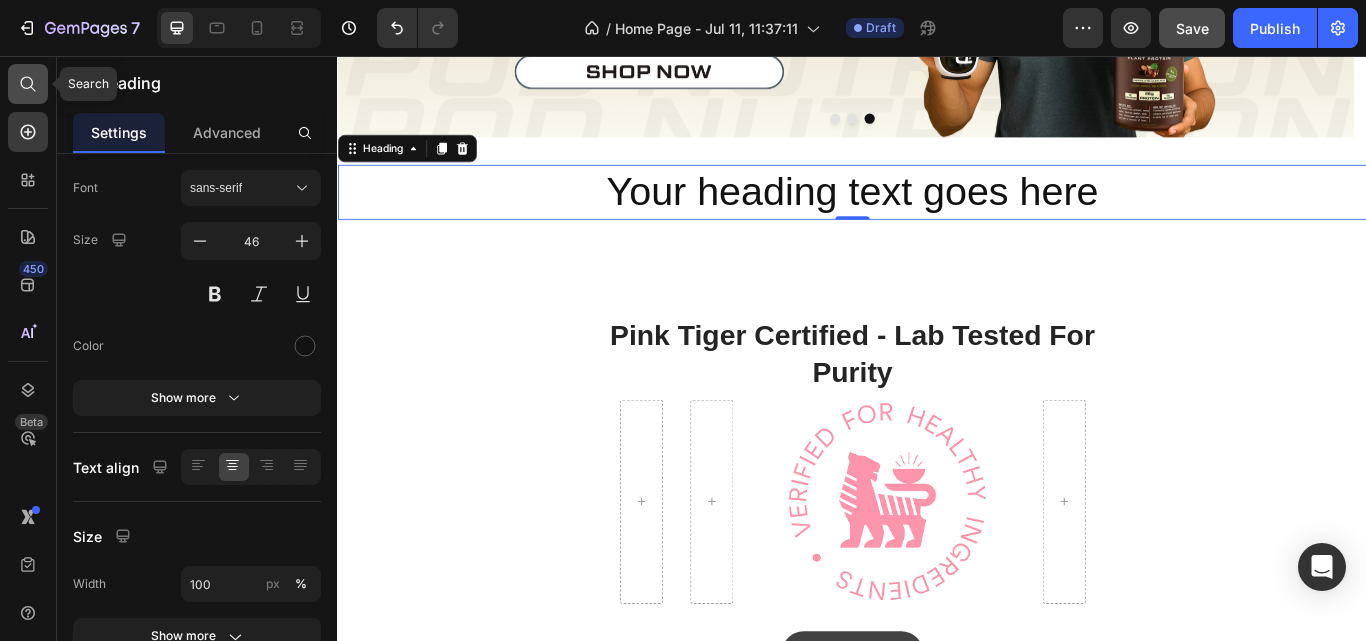 click 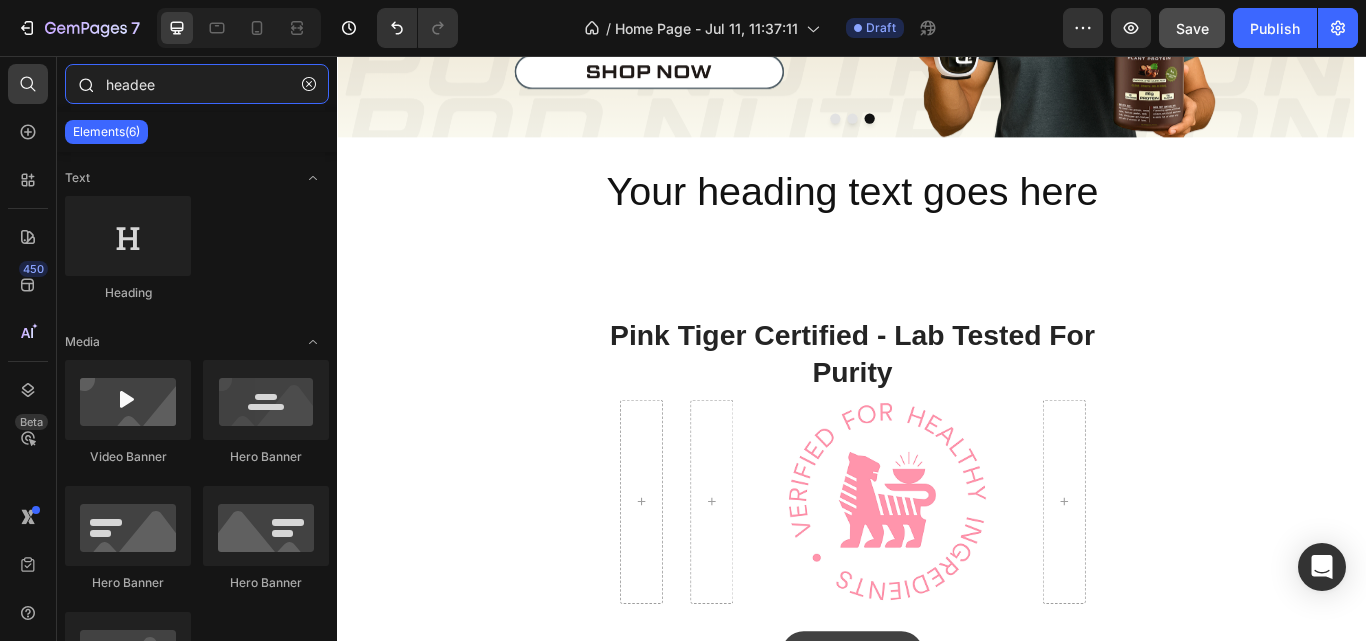drag, startPoint x: 177, startPoint y: 85, endPoint x: 86, endPoint y: 108, distance: 93.8616 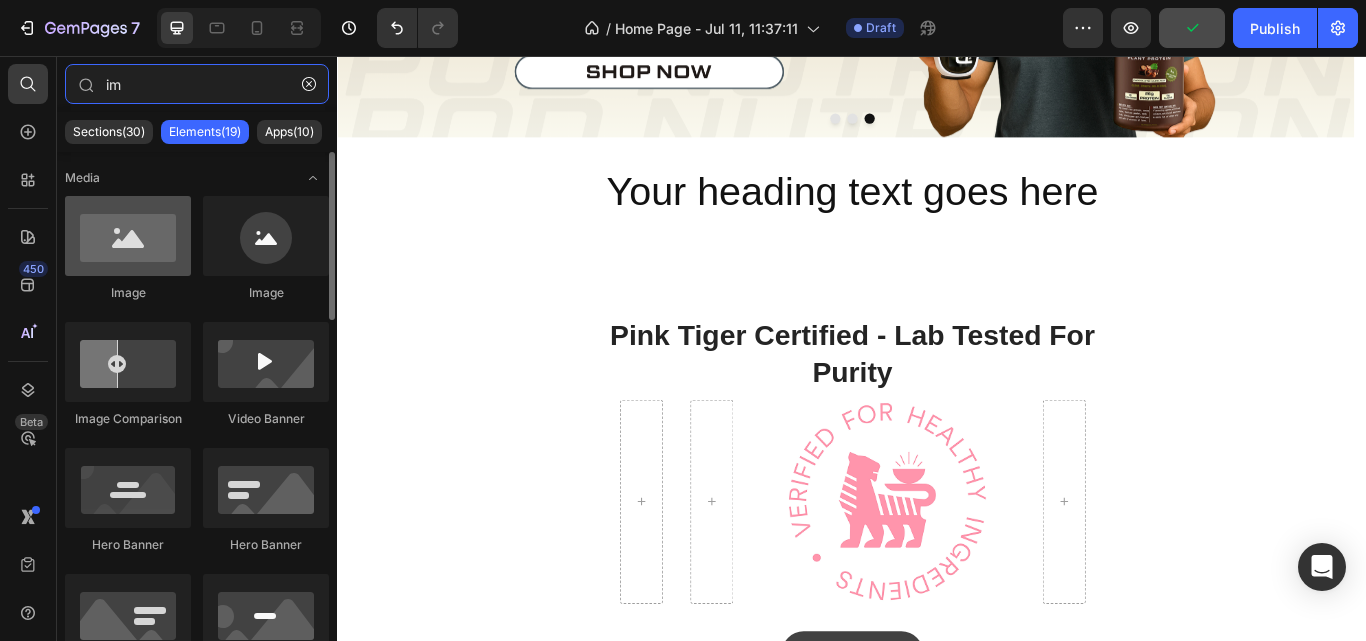 type on "im" 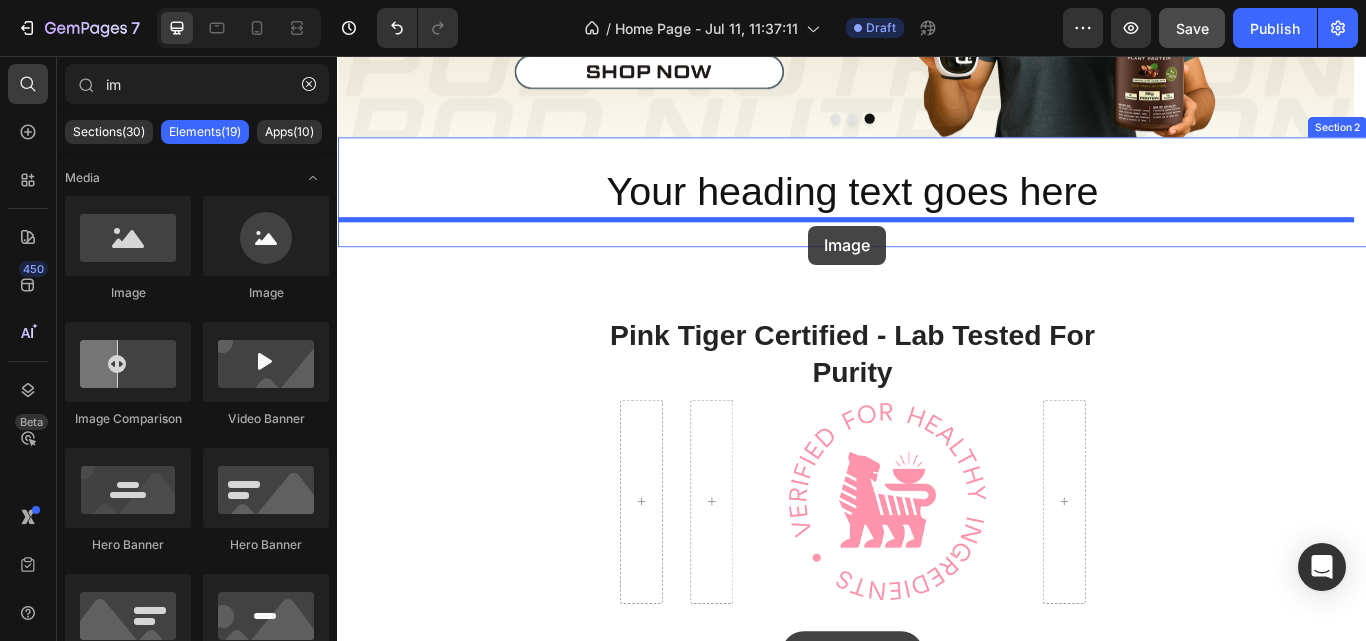 drag, startPoint x: 451, startPoint y: 298, endPoint x: 886, endPoint y: 254, distance: 437.21964 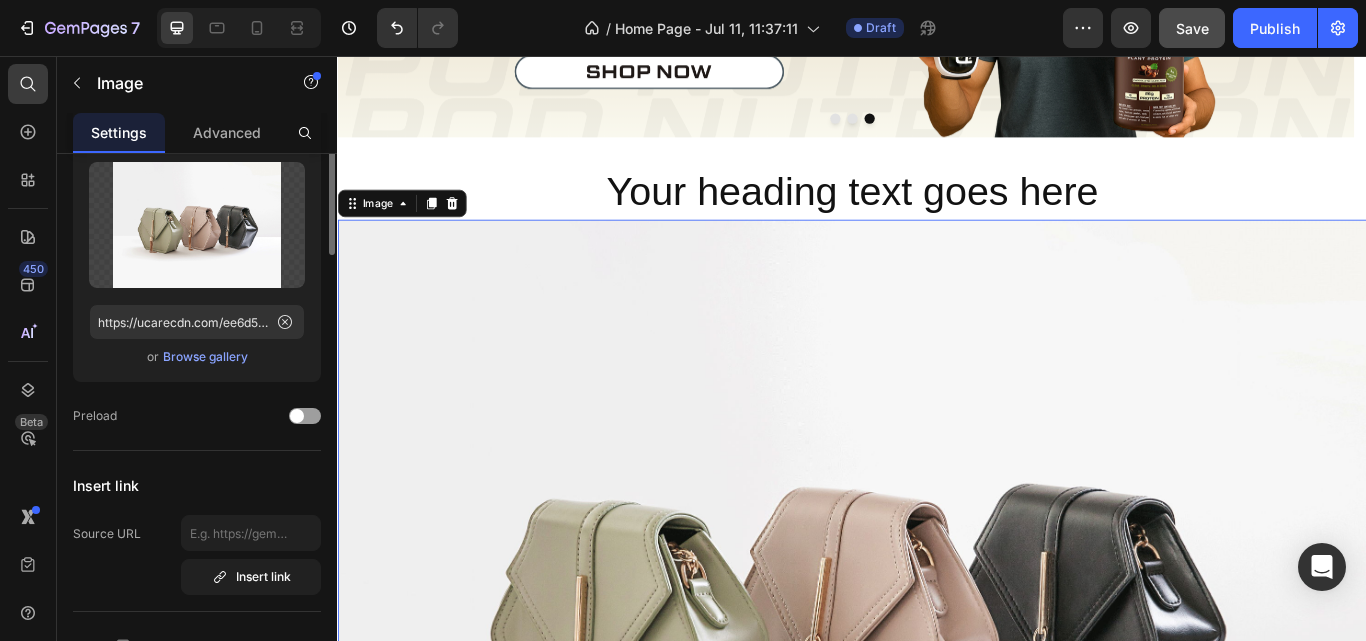 scroll, scrollTop: 0, scrollLeft: 0, axis: both 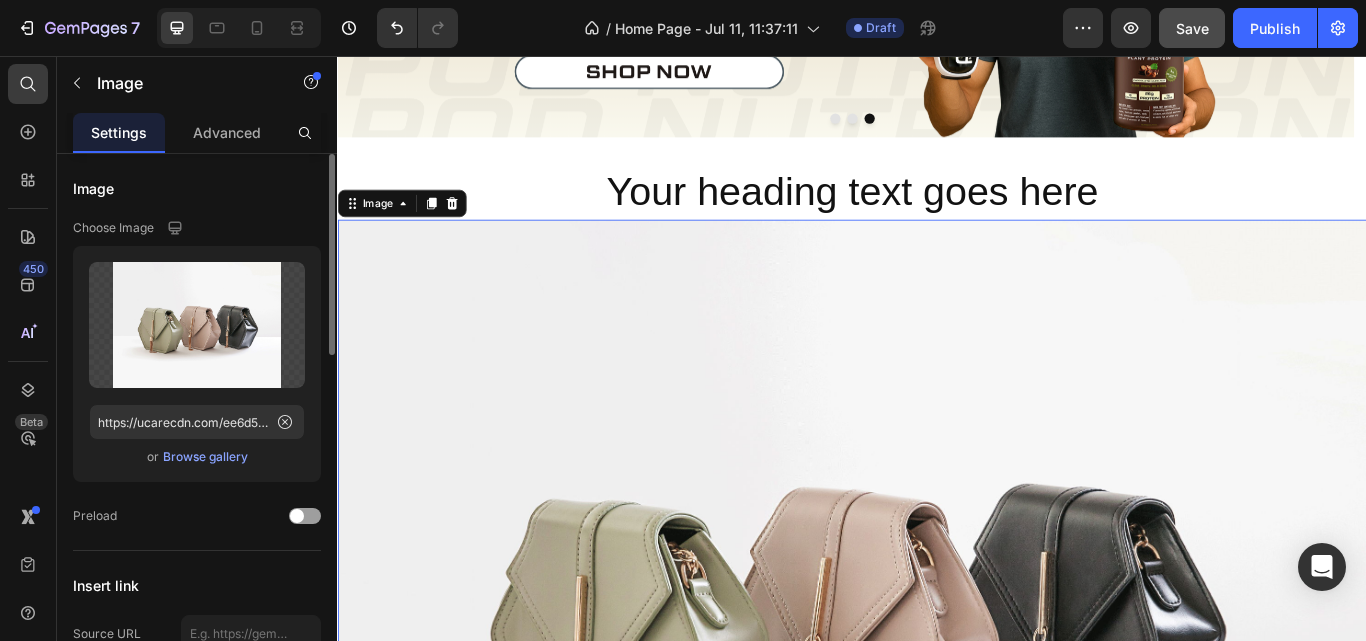 click on "Browse gallery" at bounding box center [205, 457] 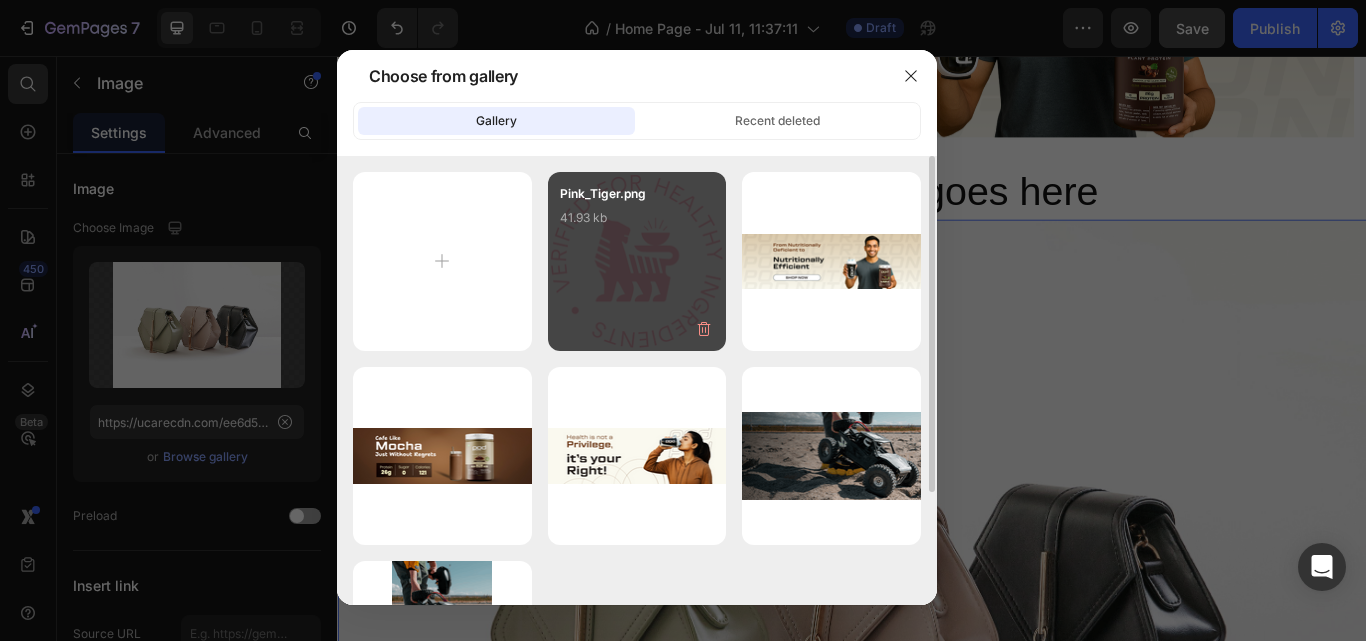 click on "41.93 kb" at bounding box center [637, 218] 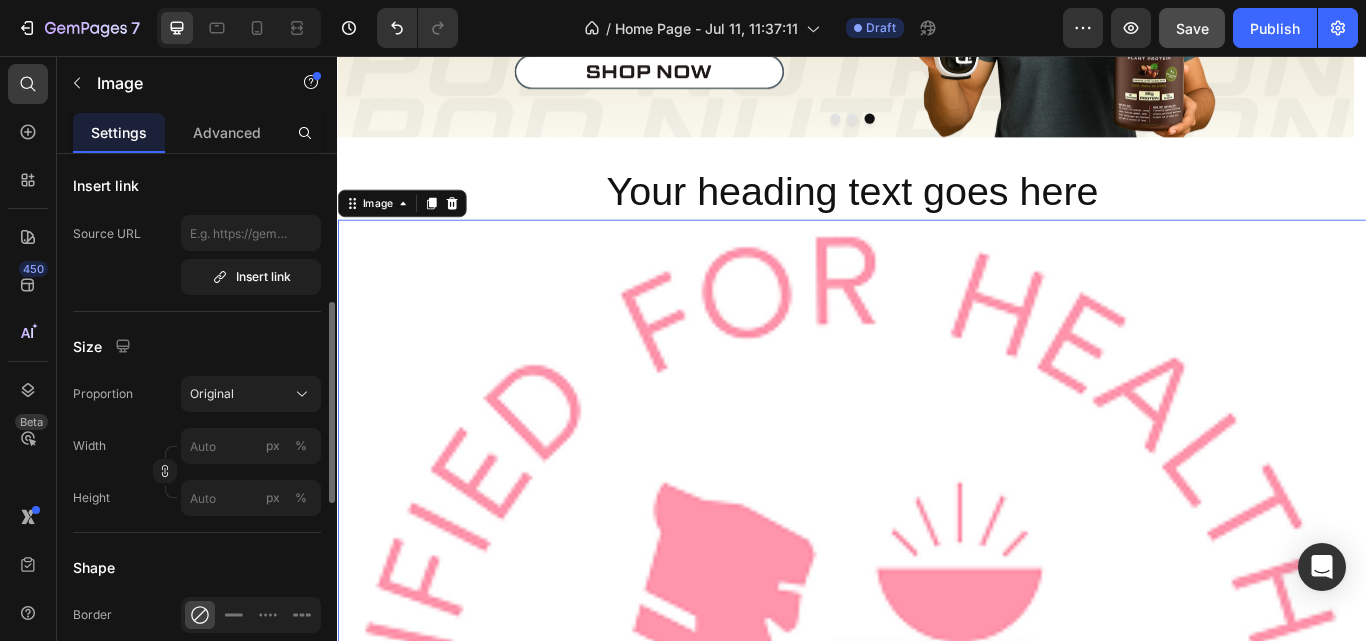 scroll, scrollTop: 500, scrollLeft: 0, axis: vertical 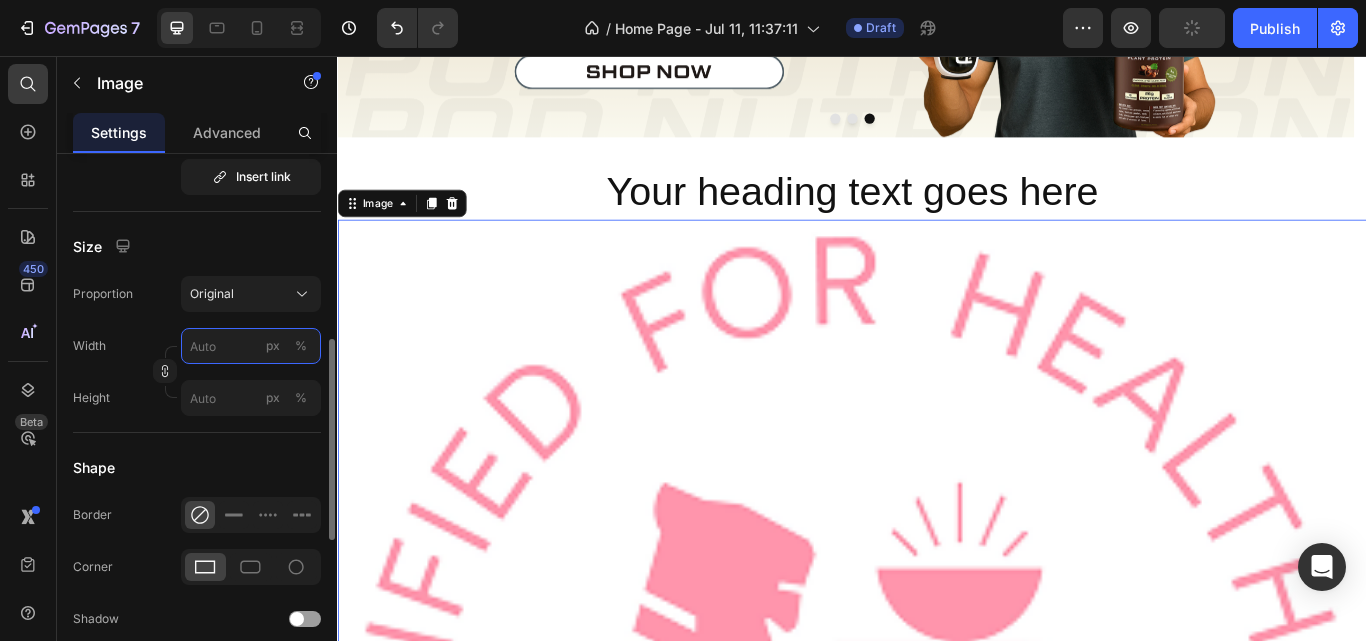 click on "px %" at bounding box center [251, 346] 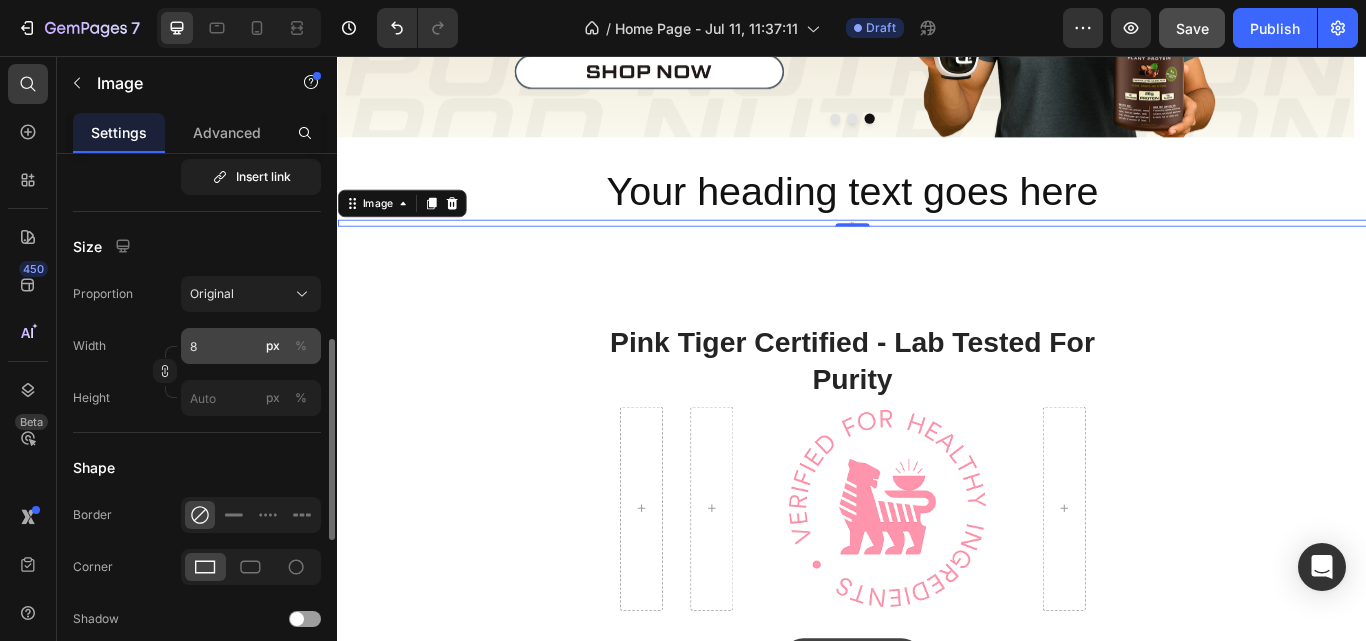 click on "%" 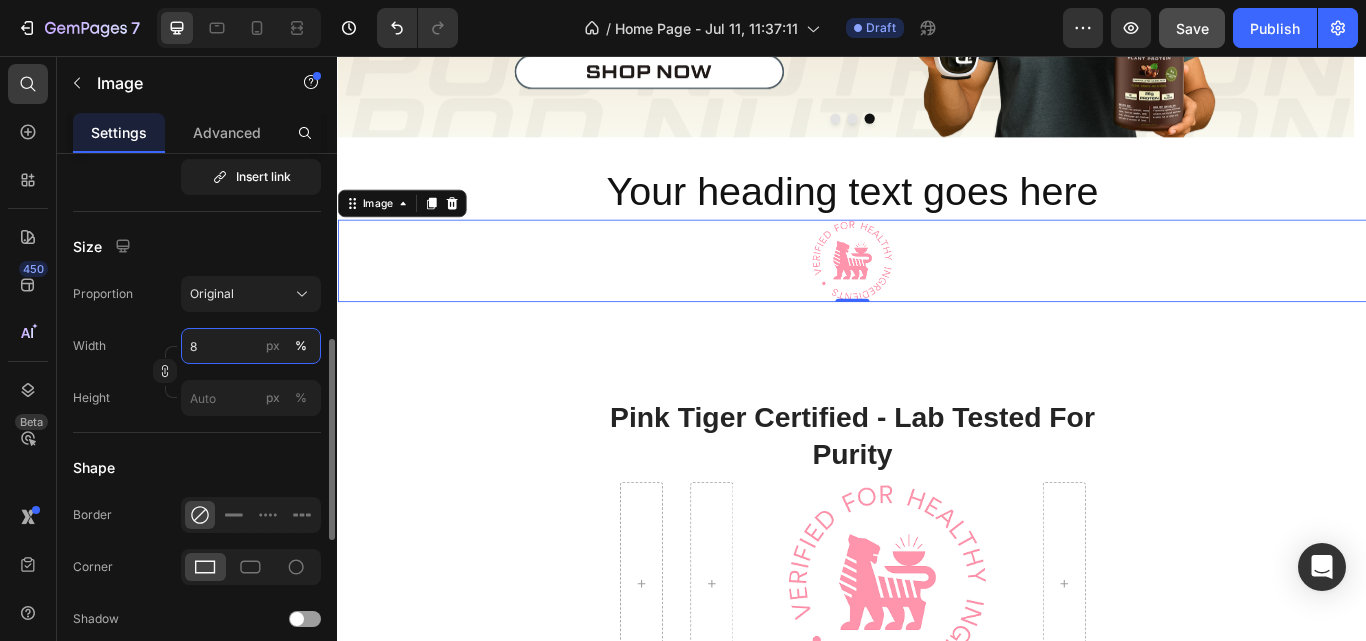 click on "8" at bounding box center [251, 346] 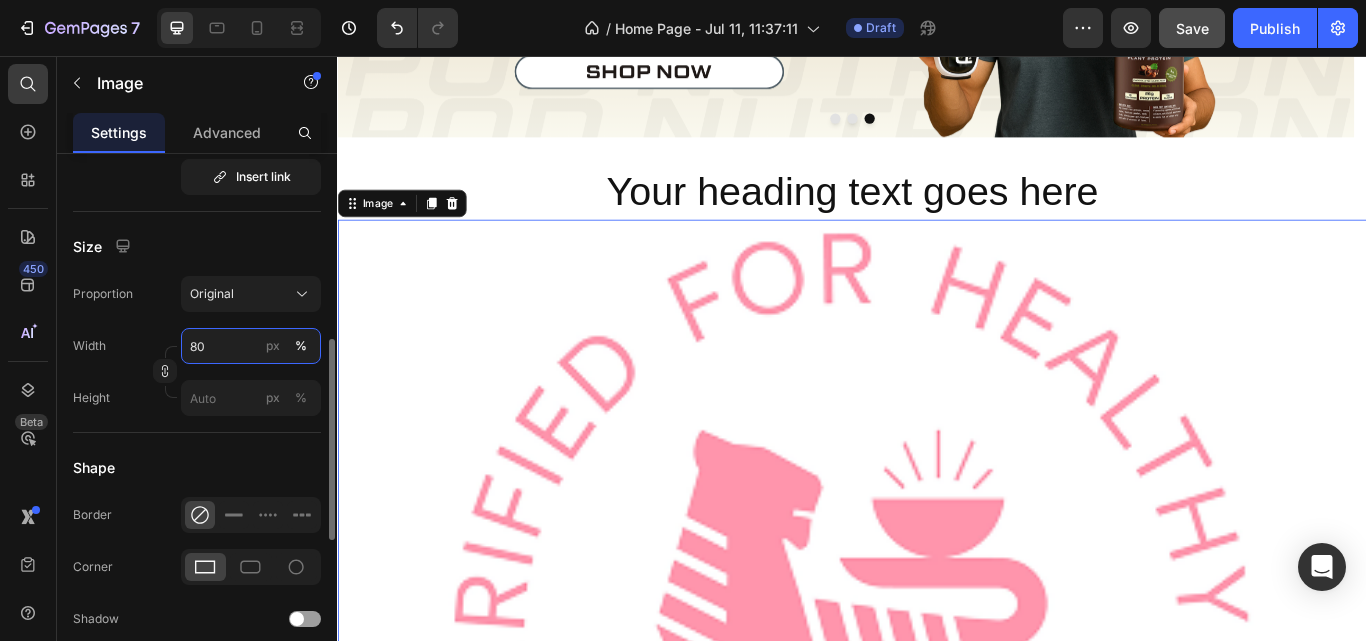 type on "8" 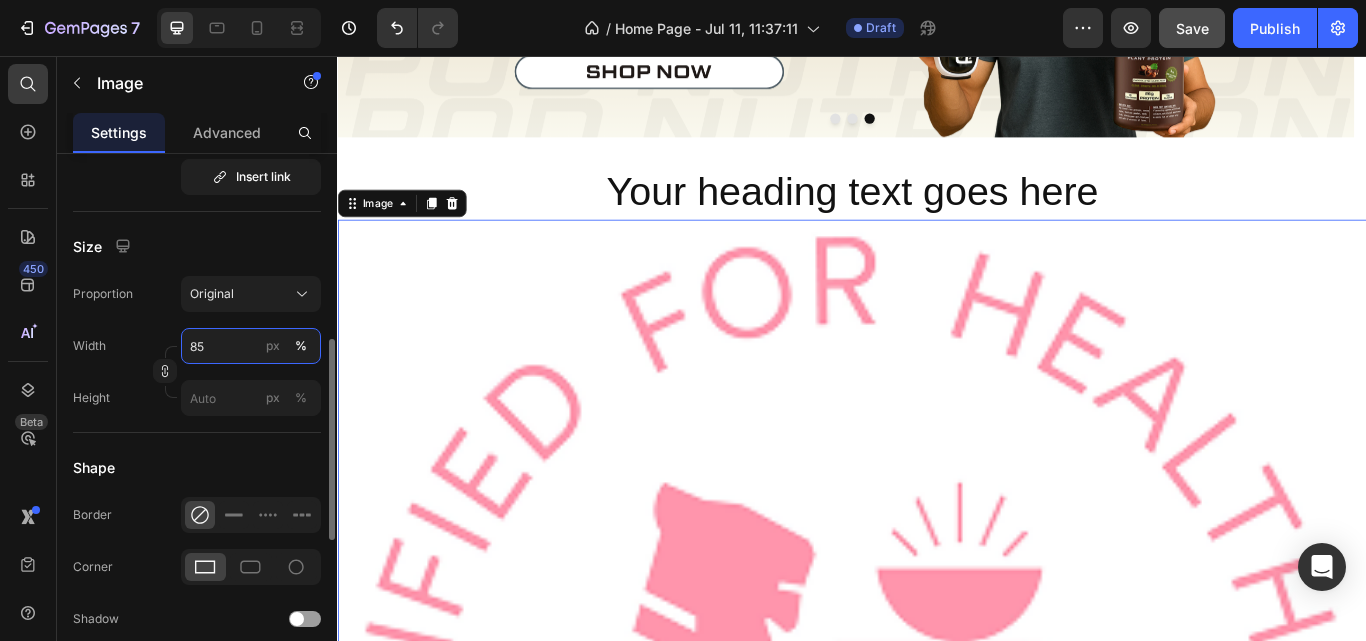 type on "8" 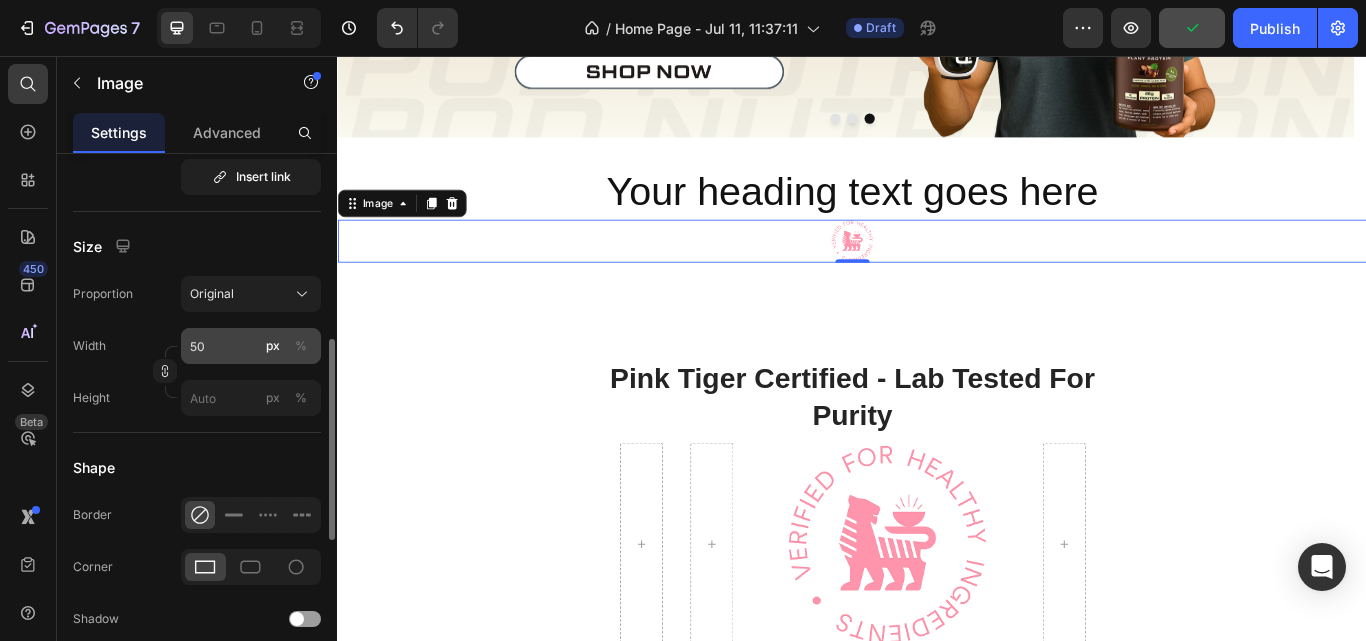 click on "%" at bounding box center (301, 346) 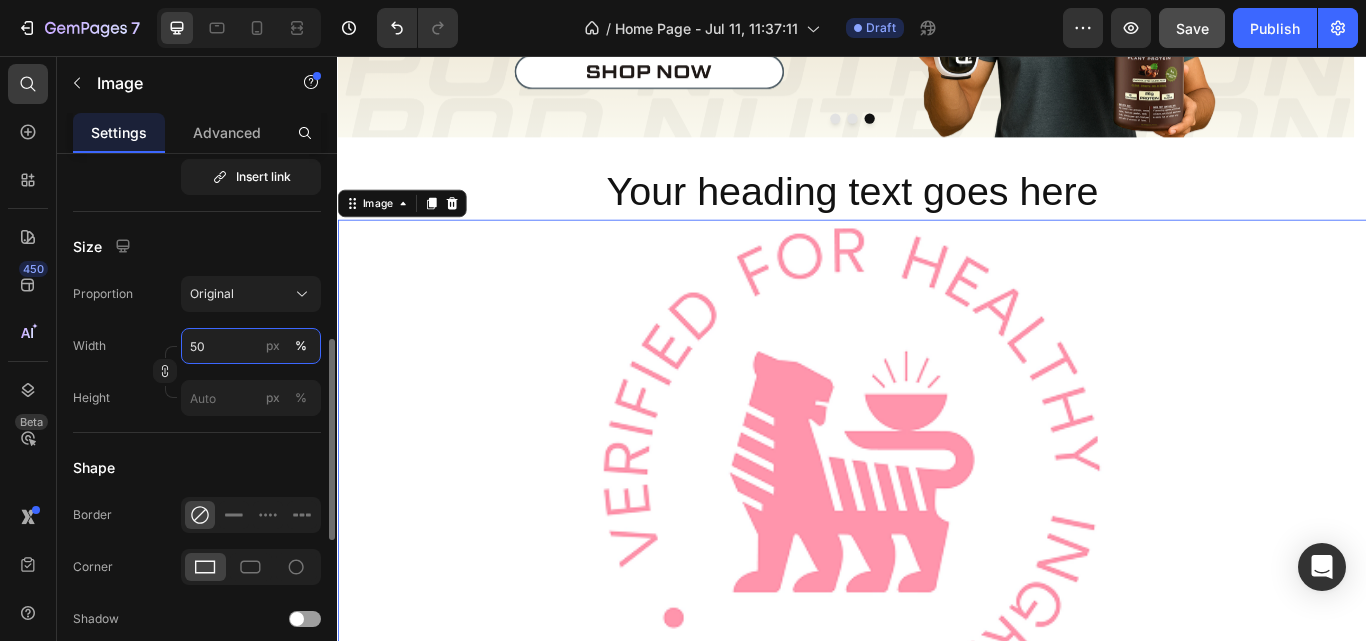 click on "50" at bounding box center [251, 346] 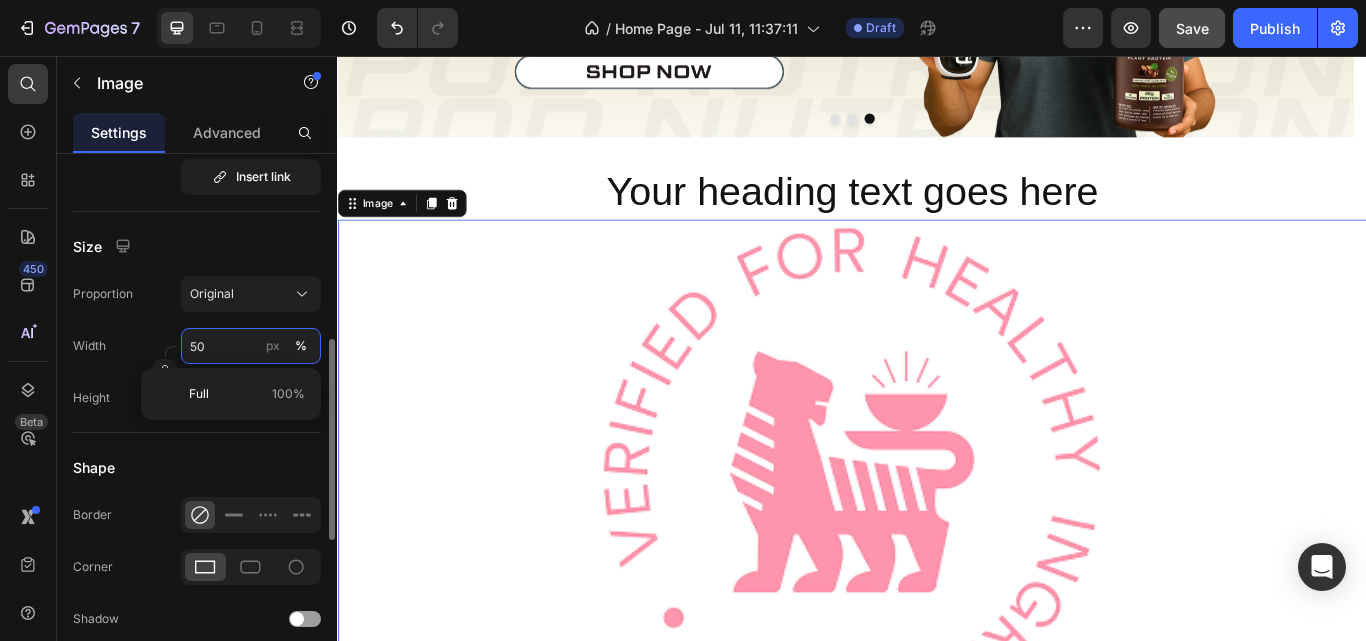 click on "50" at bounding box center (251, 346) 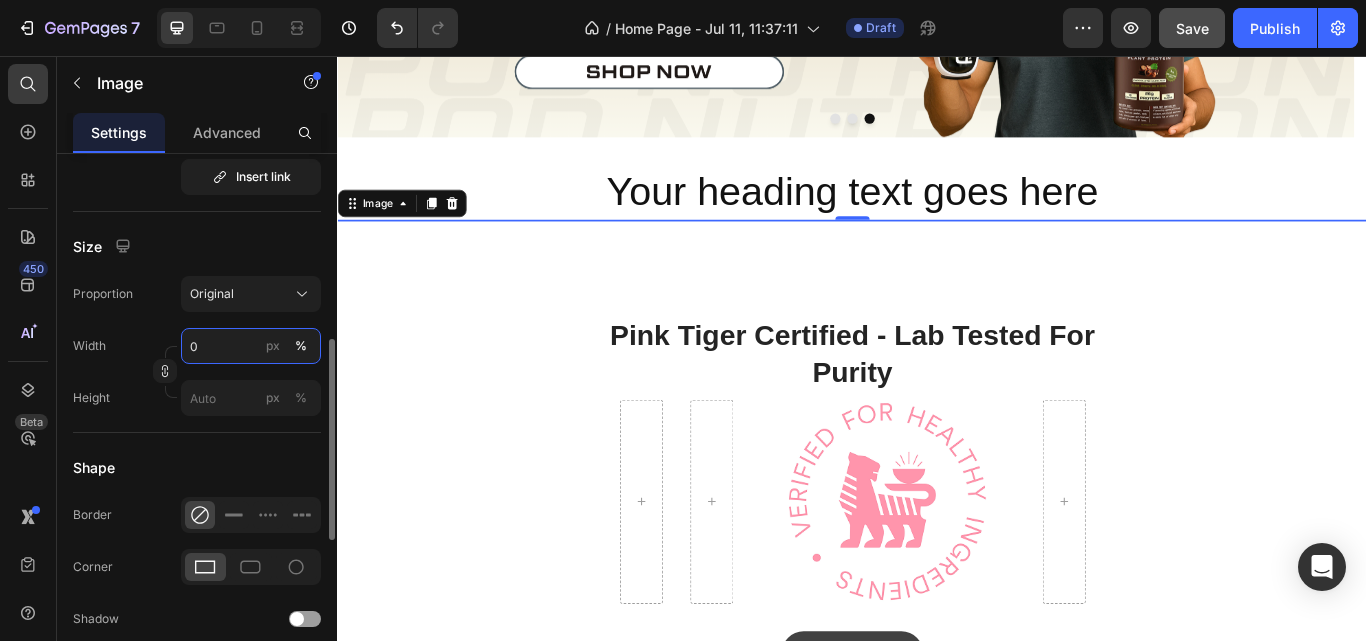 type on "20" 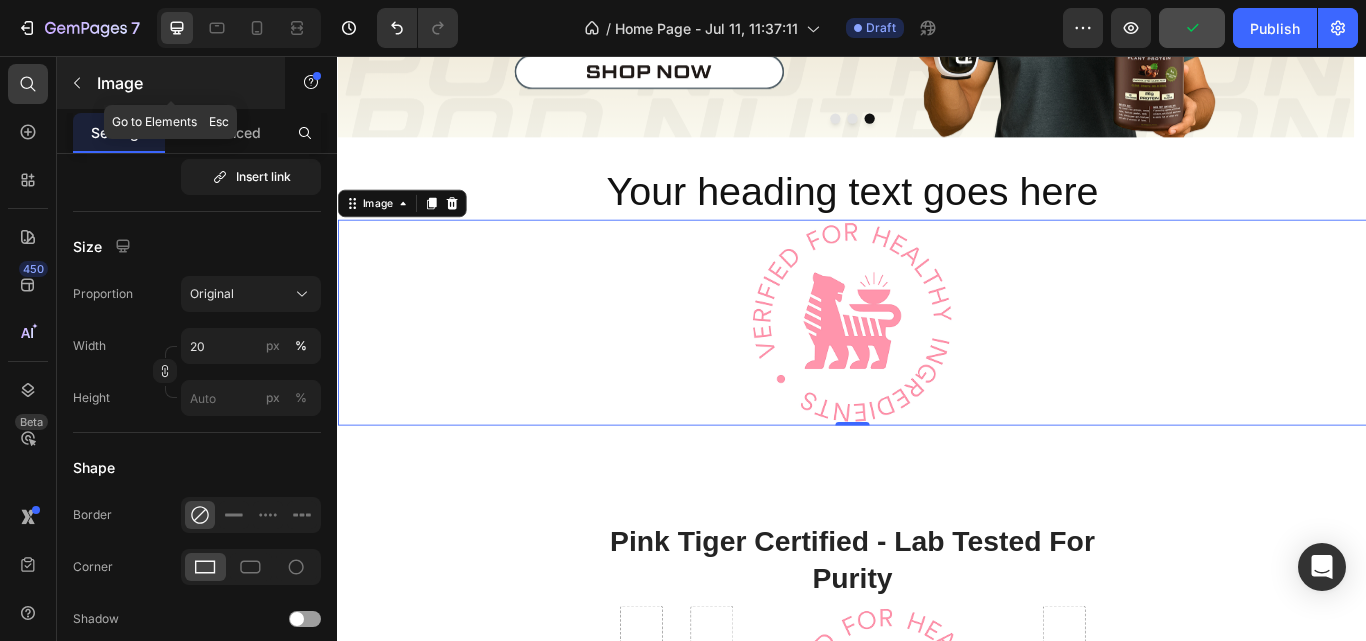 click 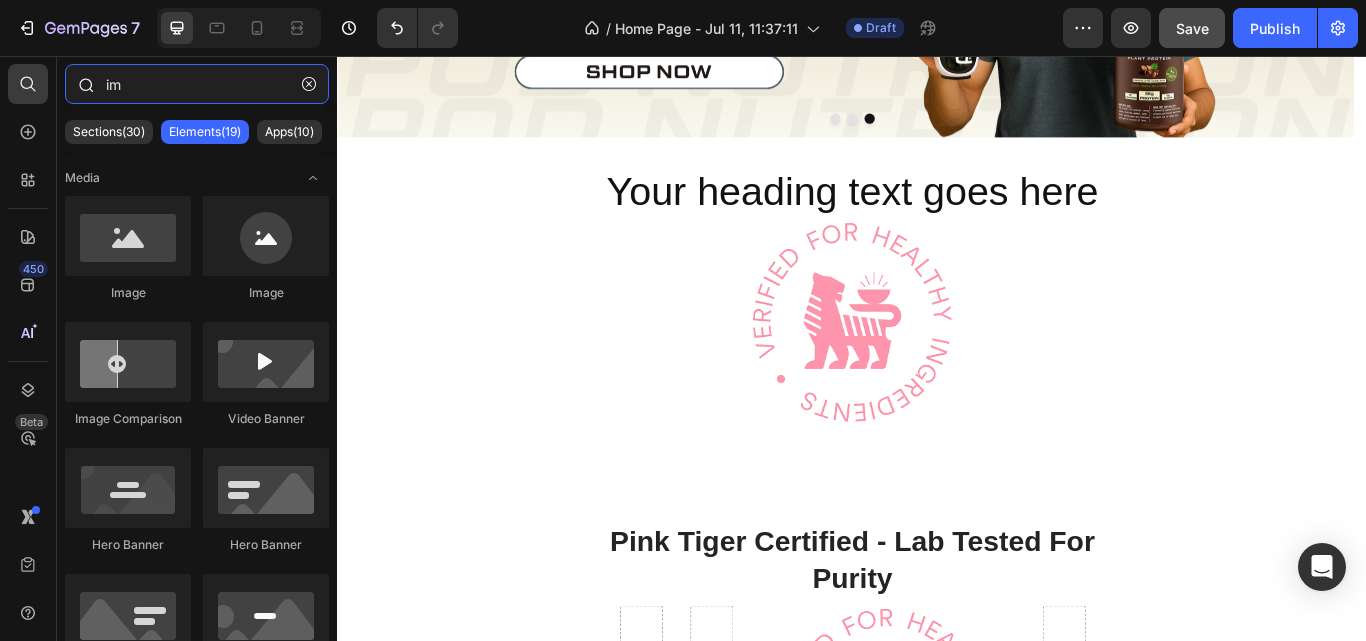 drag, startPoint x: 137, startPoint y: 84, endPoint x: 104, endPoint y: 92, distance: 33.955853 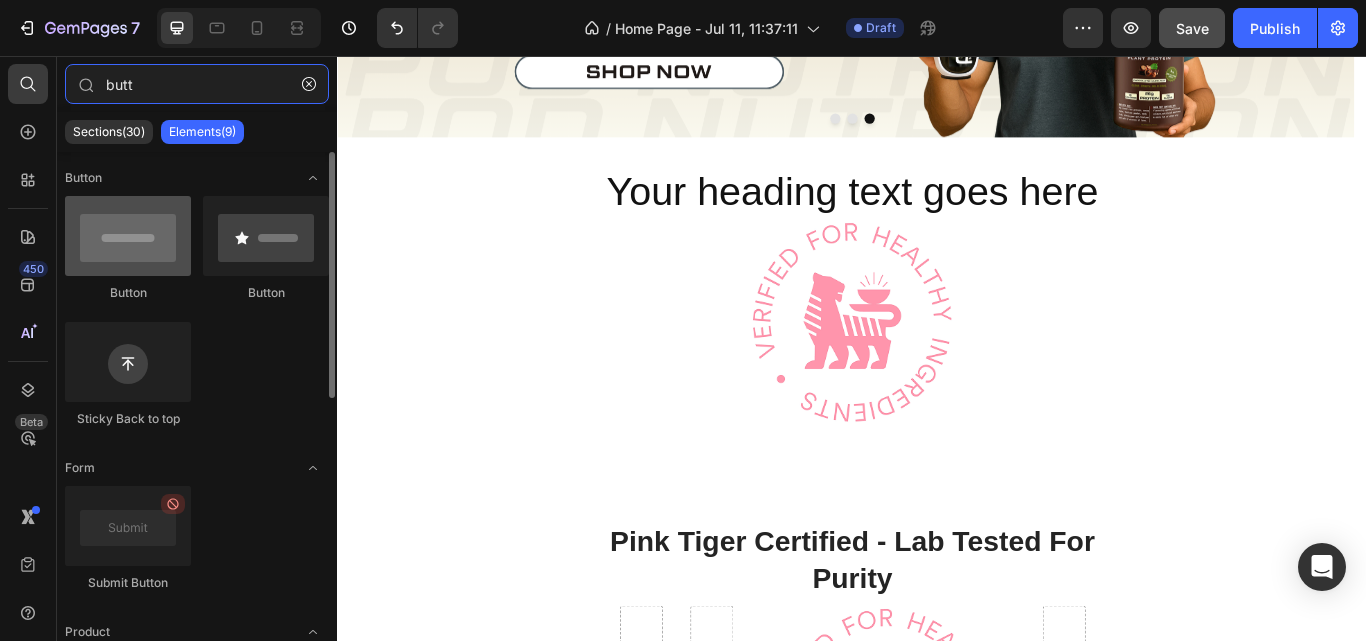 type on "butt" 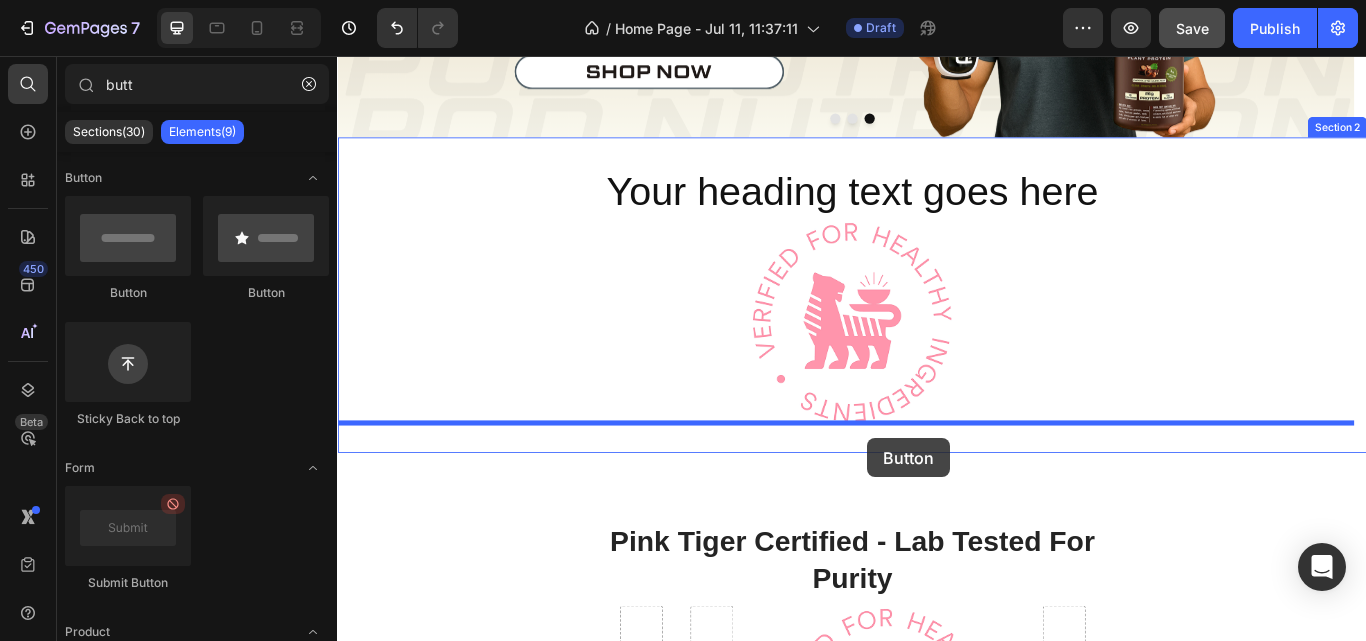 drag, startPoint x: 457, startPoint y: 294, endPoint x: 955, endPoint y: 502, distance: 539.6925 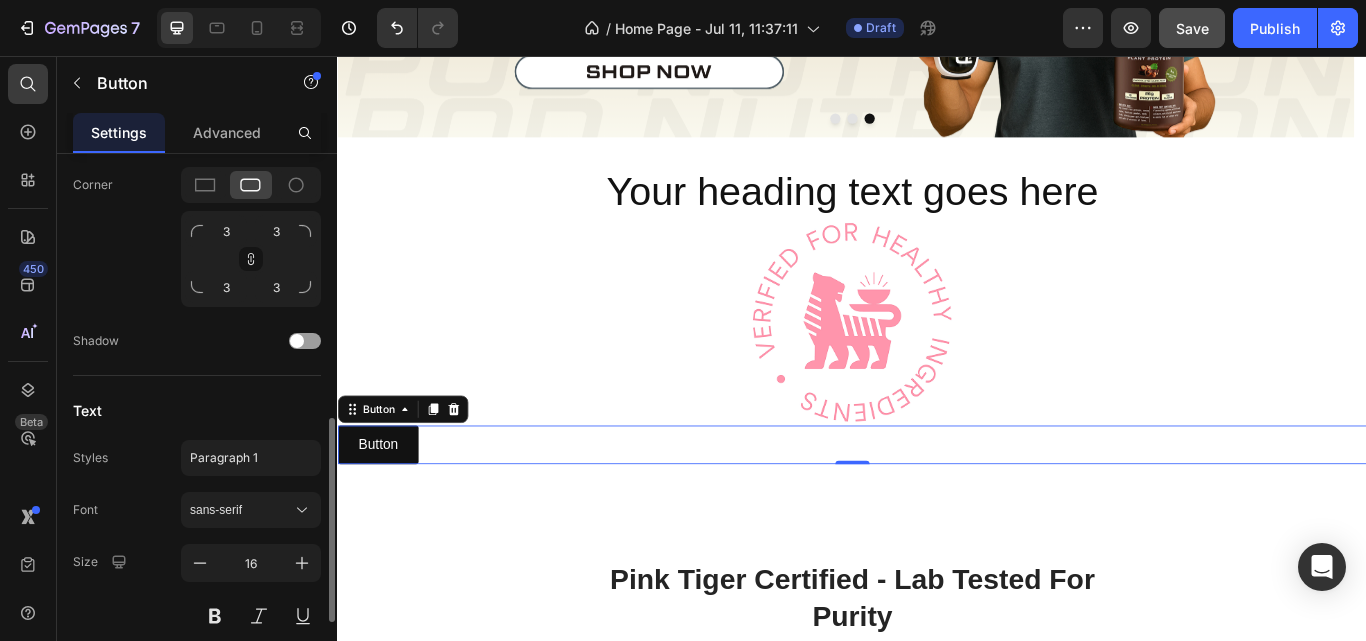 scroll, scrollTop: 900, scrollLeft: 0, axis: vertical 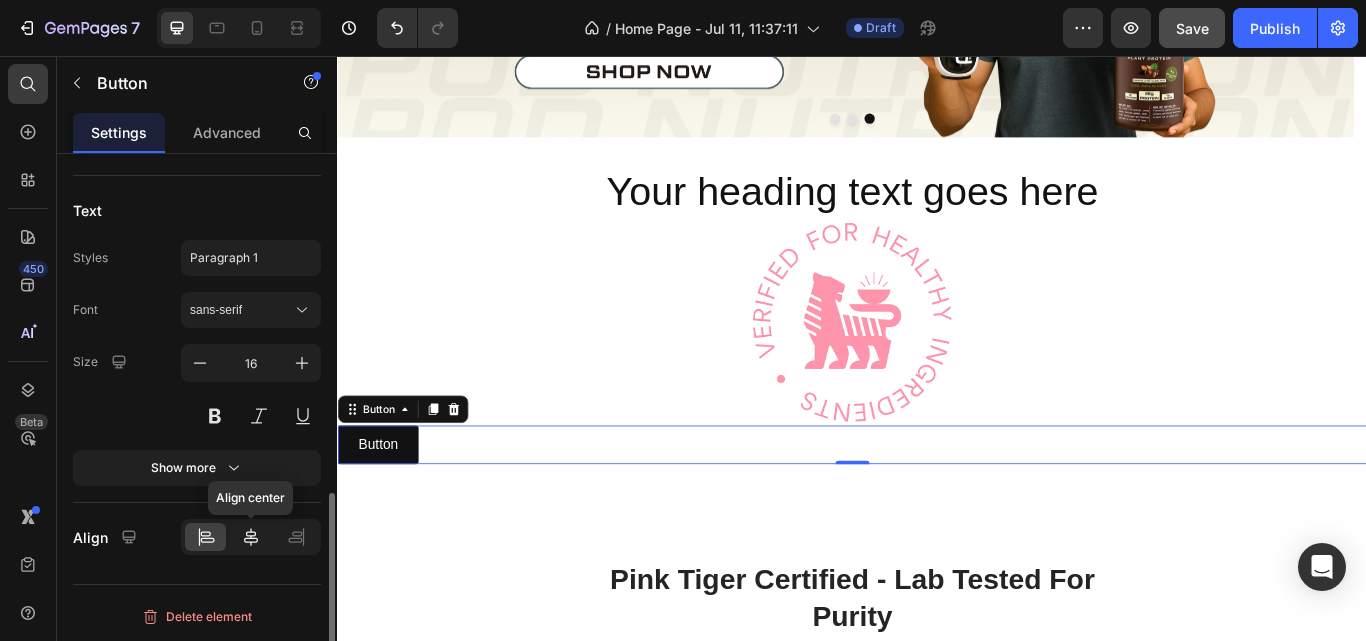 click 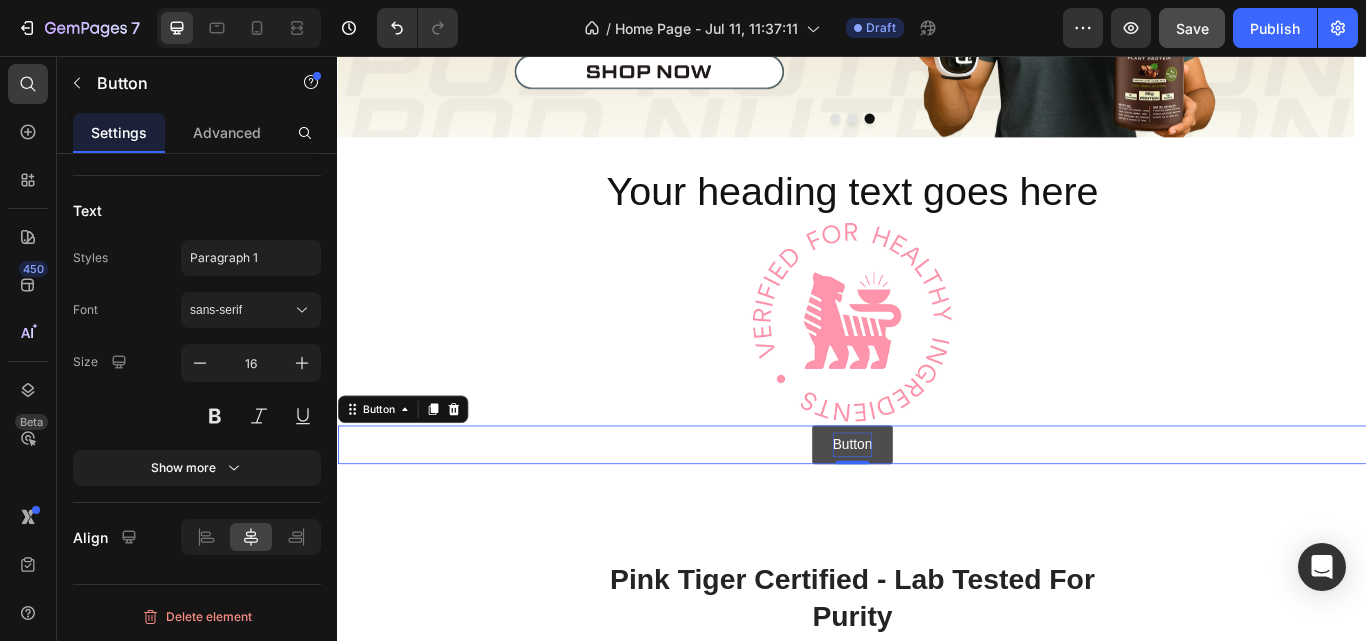 click on "Button" at bounding box center [937, 510] 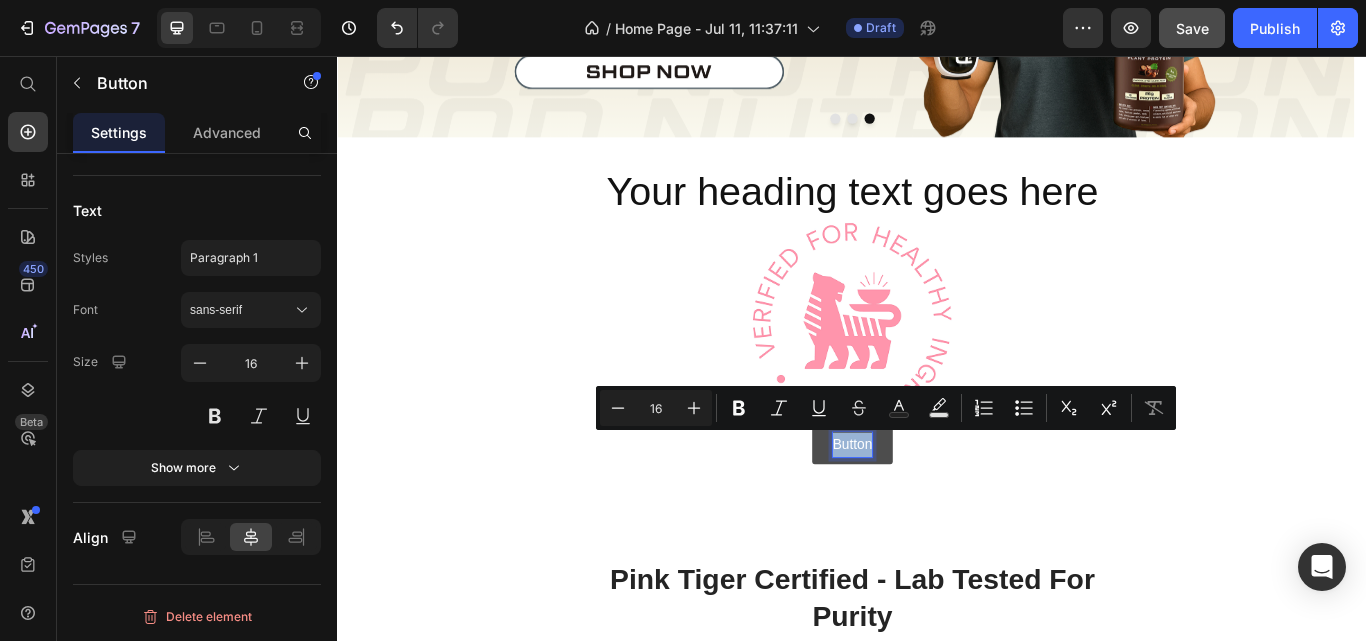 click on "Button" at bounding box center [937, 510] 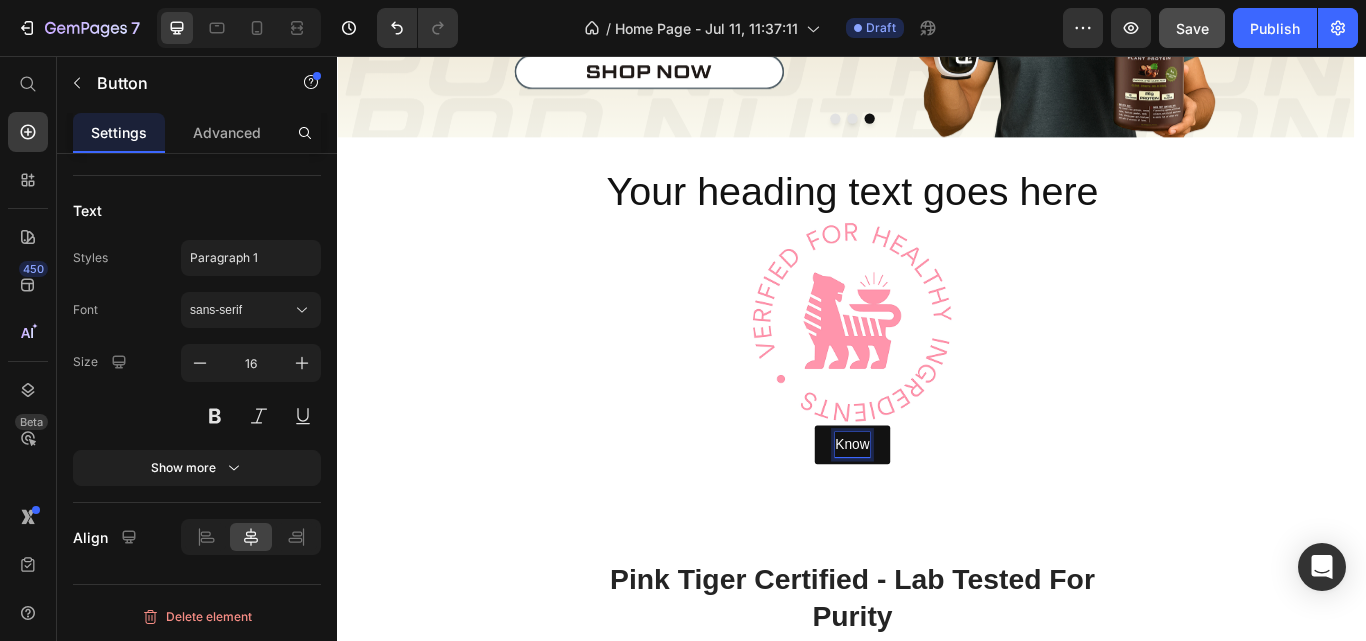 click on "Know" at bounding box center [937, 510] 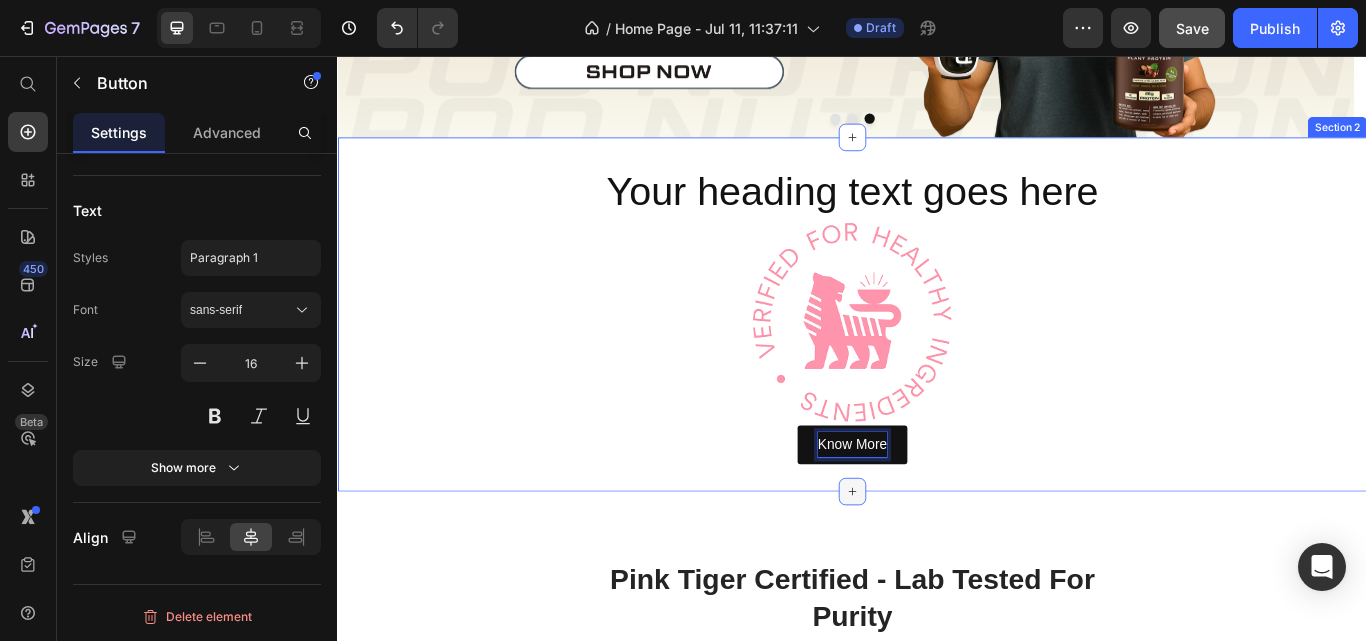 click 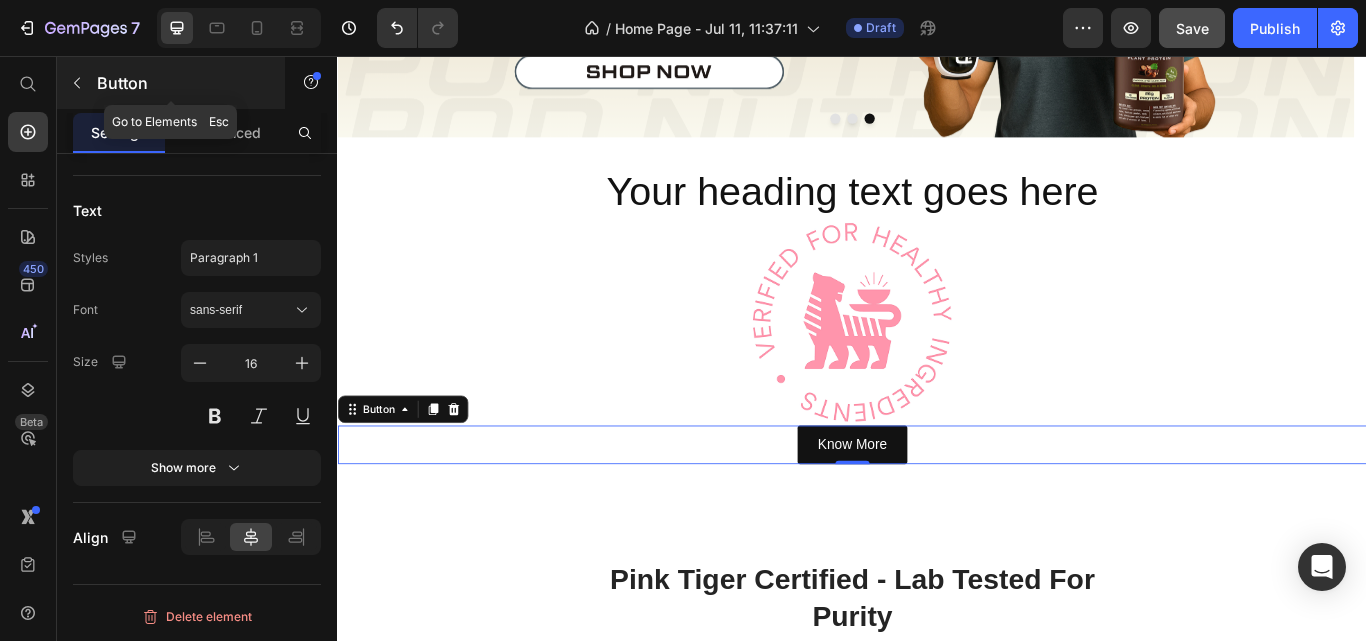 click 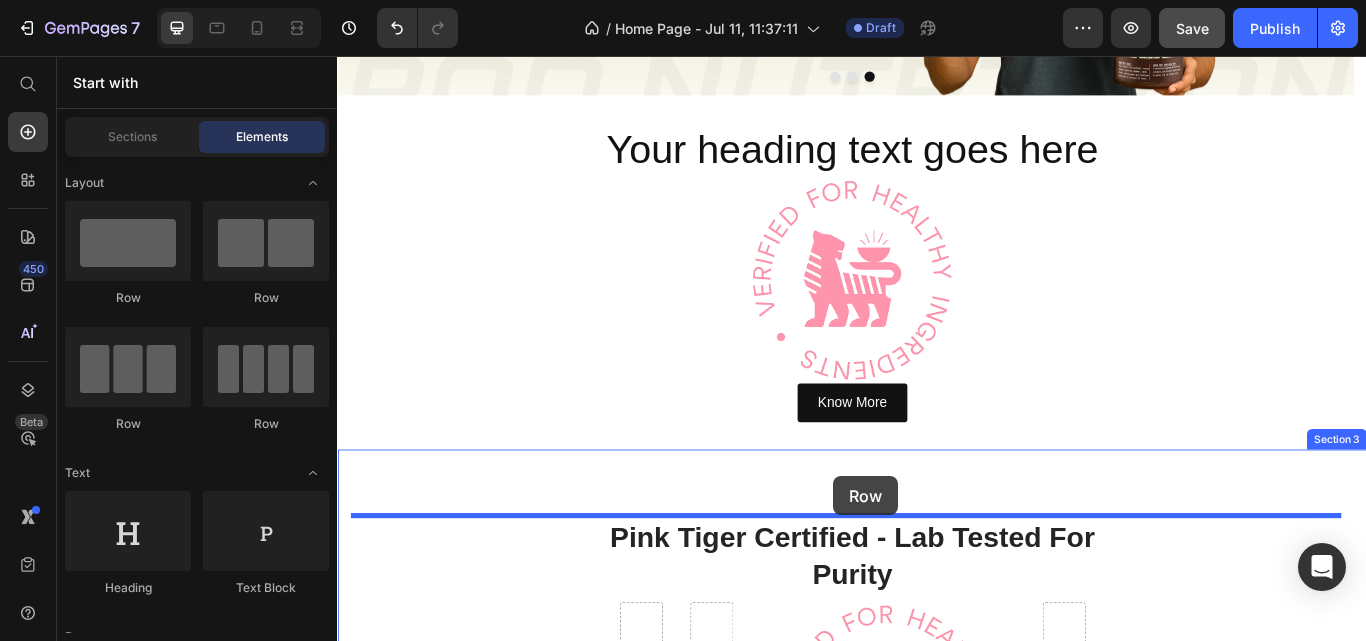 scroll, scrollTop: 395, scrollLeft: 0, axis: vertical 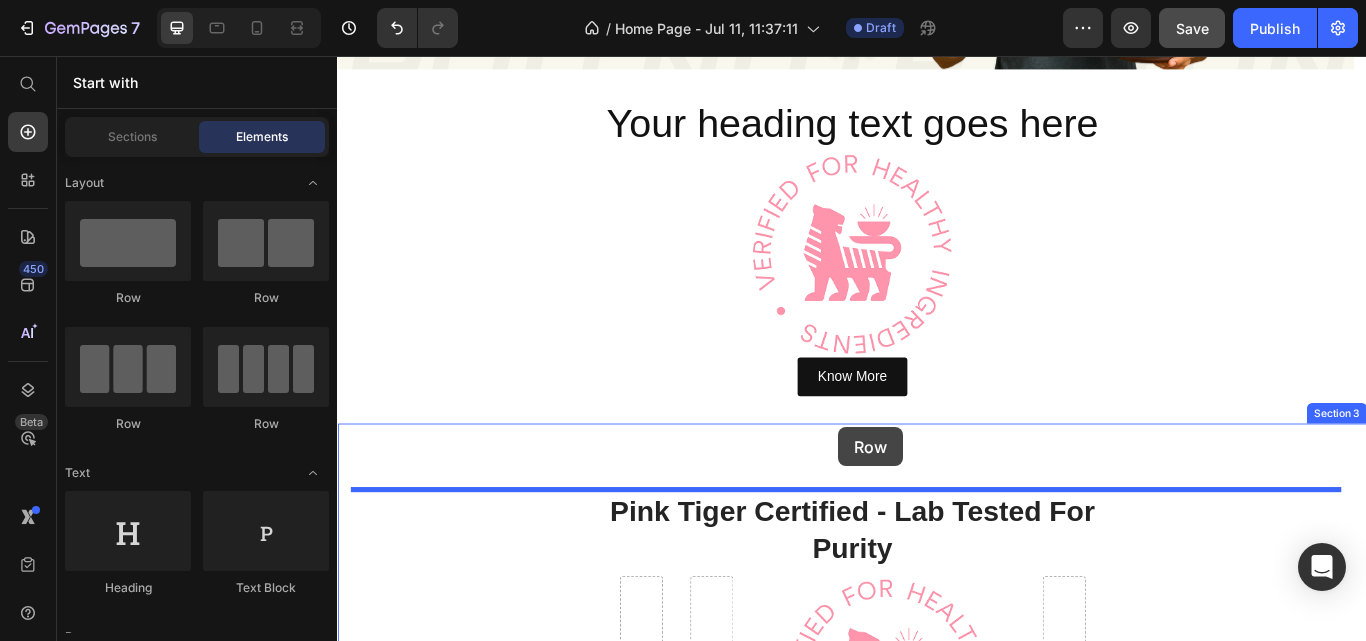 drag, startPoint x: 476, startPoint y: 317, endPoint x: 921, endPoint y: 489, distance: 477.08386 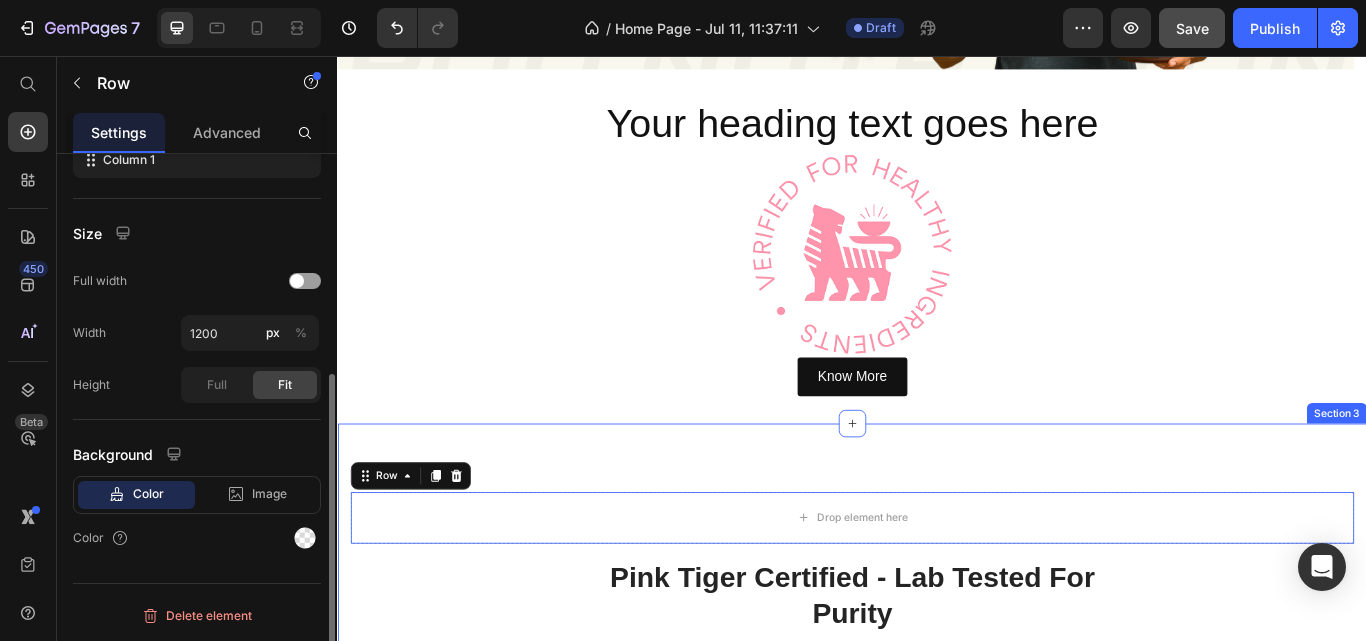 scroll, scrollTop: 0, scrollLeft: 0, axis: both 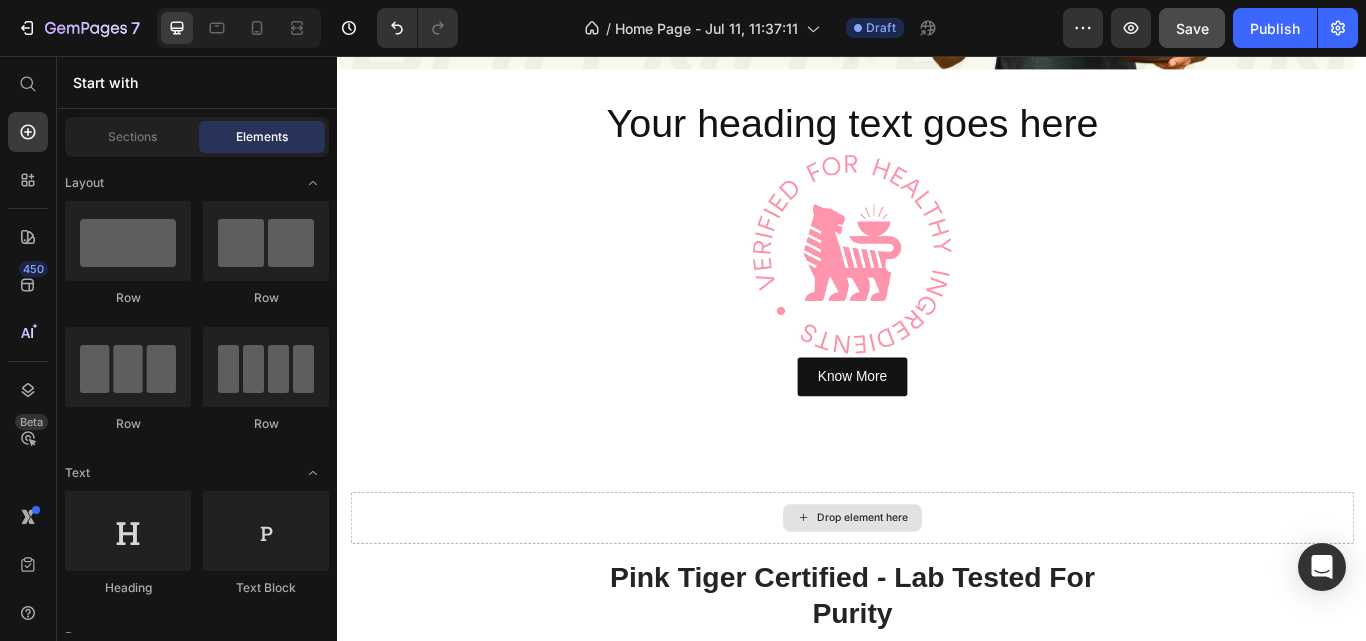click on "Drop element here" at bounding box center [937, 595] 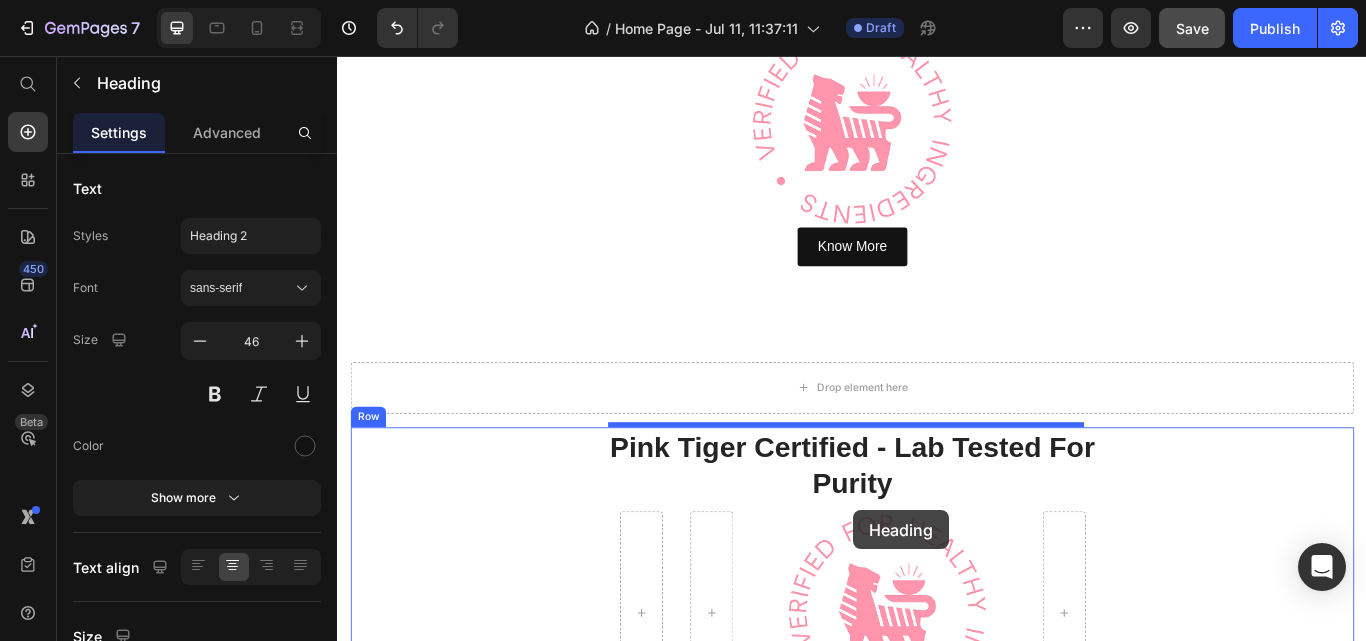 scroll, scrollTop: 595, scrollLeft: 0, axis: vertical 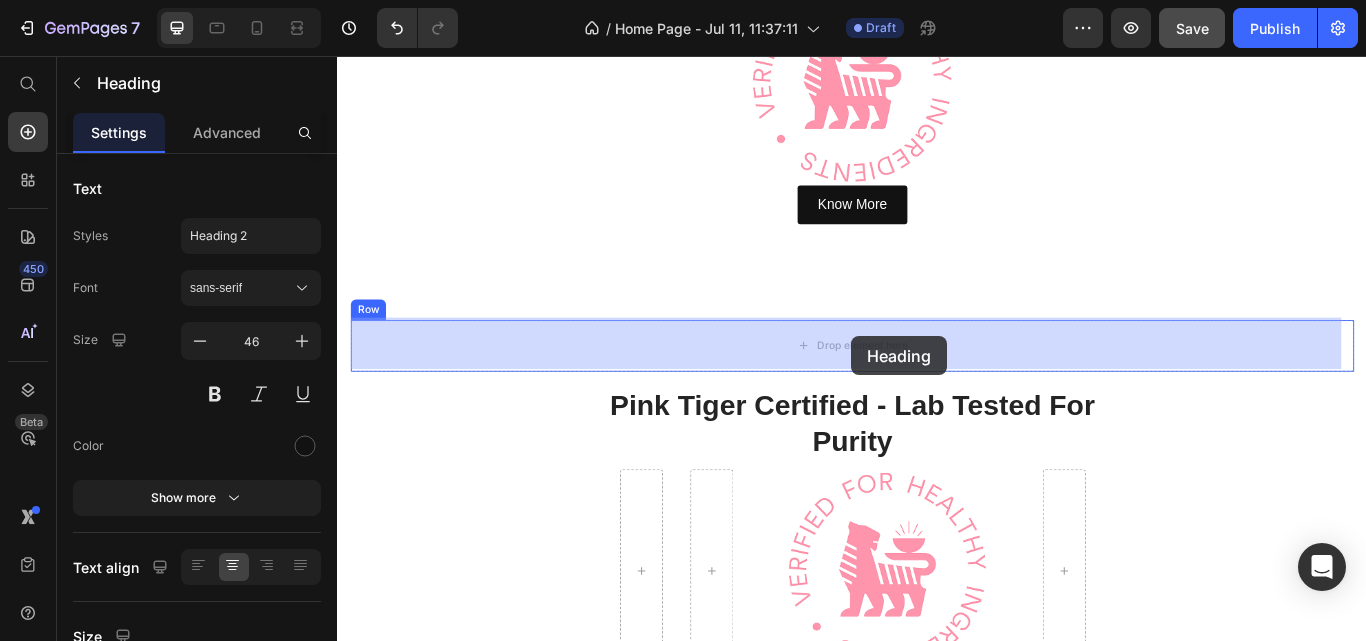 drag, startPoint x: 868, startPoint y: 122, endPoint x: 936, endPoint y: 382, distance: 268.74524 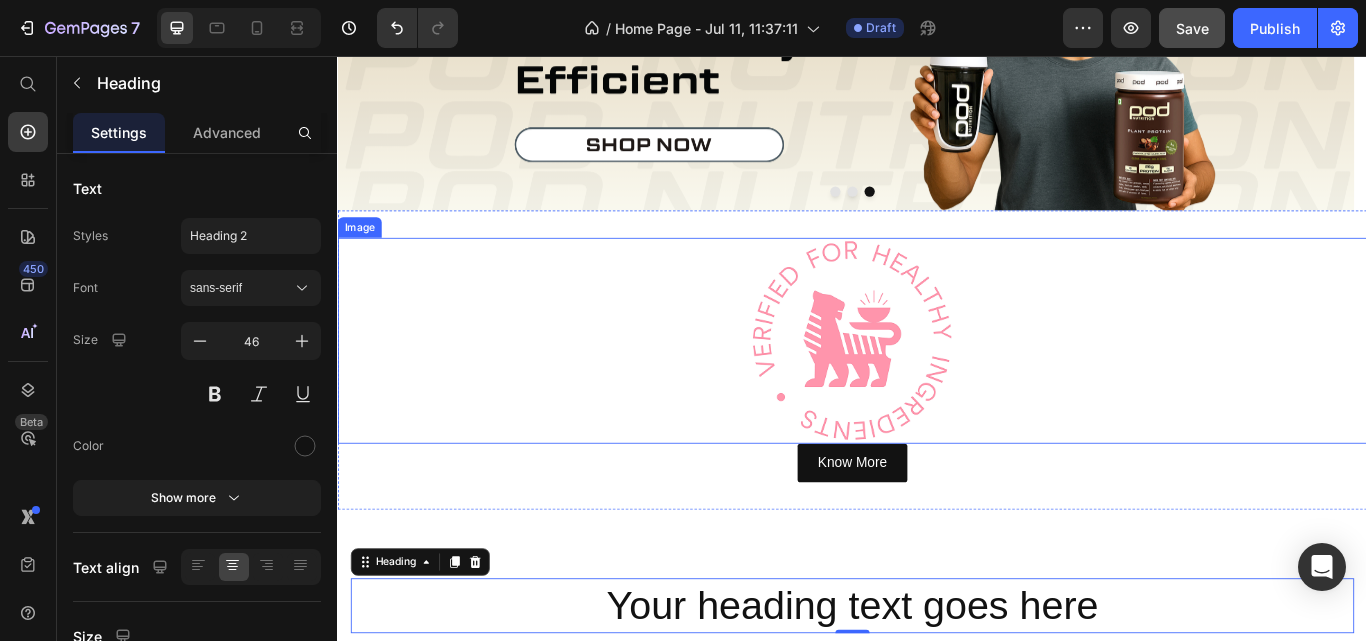 scroll, scrollTop: 331, scrollLeft: 0, axis: vertical 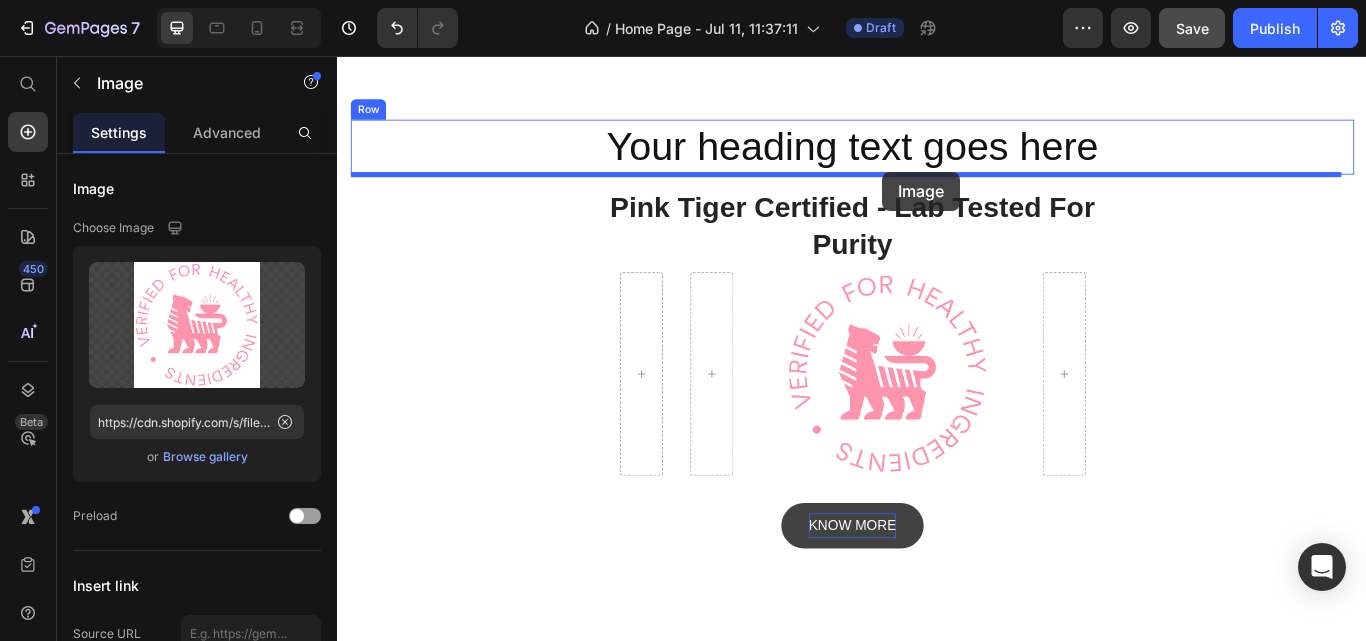 drag, startPoint x: 948, startPoint y: 235, endPoint x: 973, endPoint y: 191, distance: 50.606323 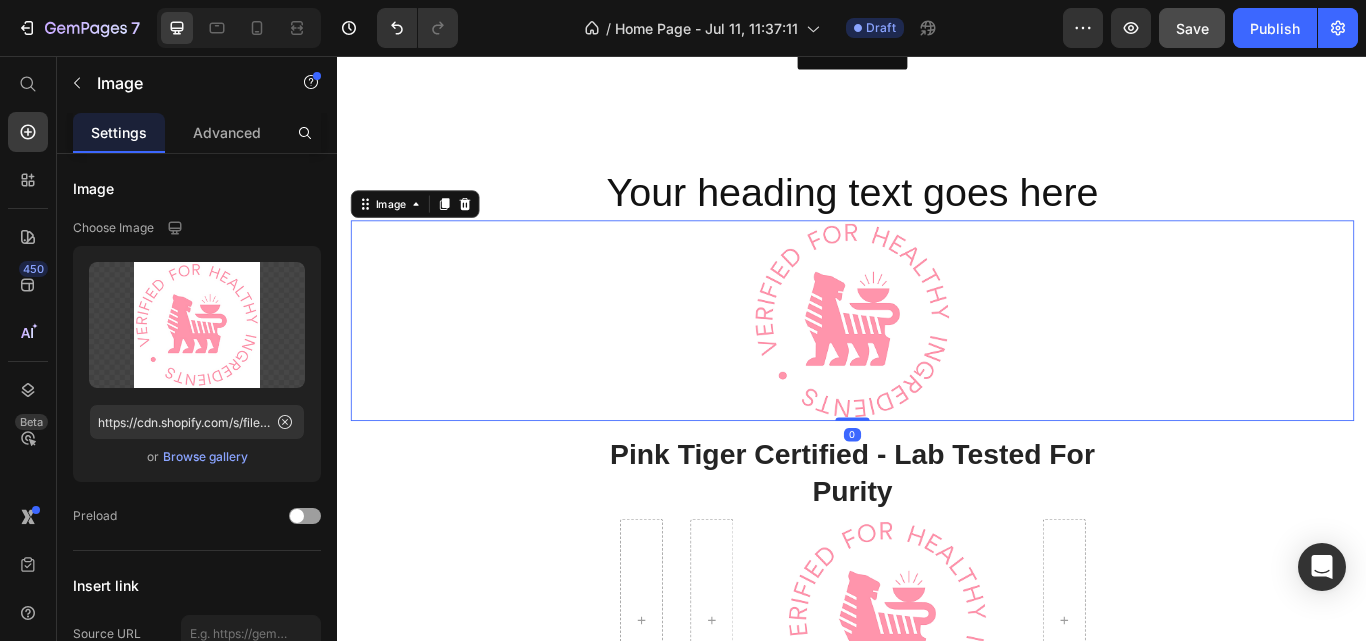 scroll, scrollTop: 425, scrollLeft: 0, axis: vertical 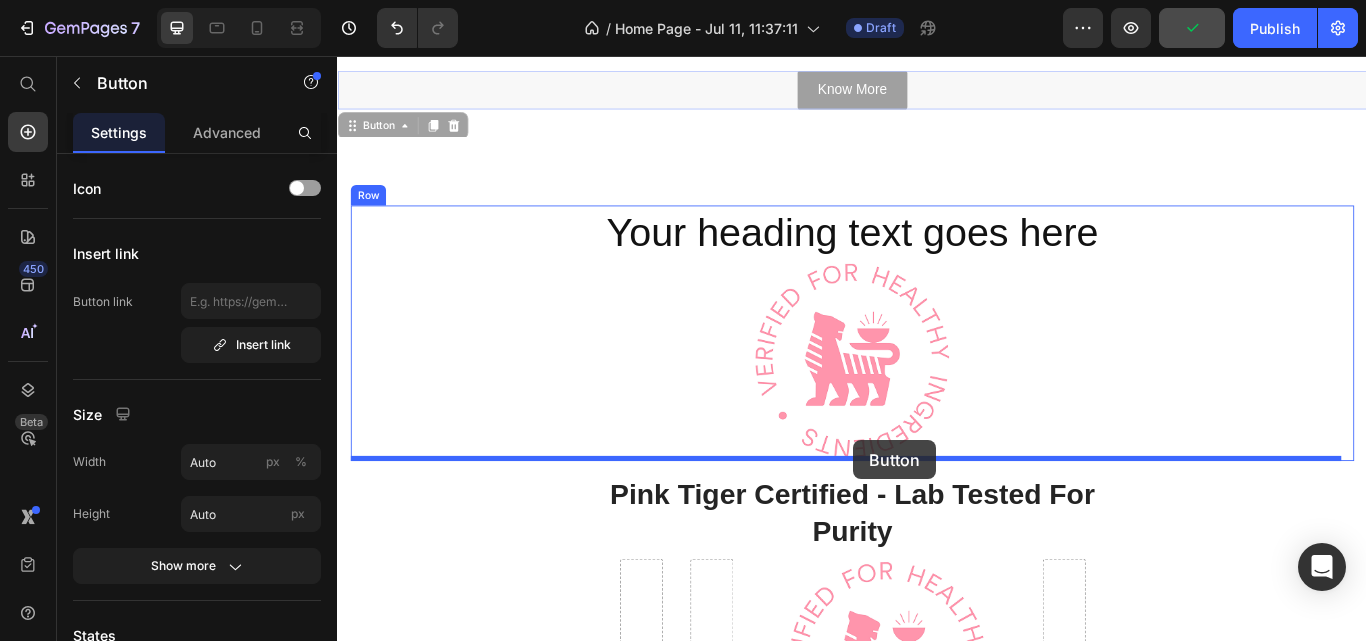 drag, startPoint x: 936, startPoint y: 102, endPoint x: 939, endPoint y: 504, distance: 402.0112 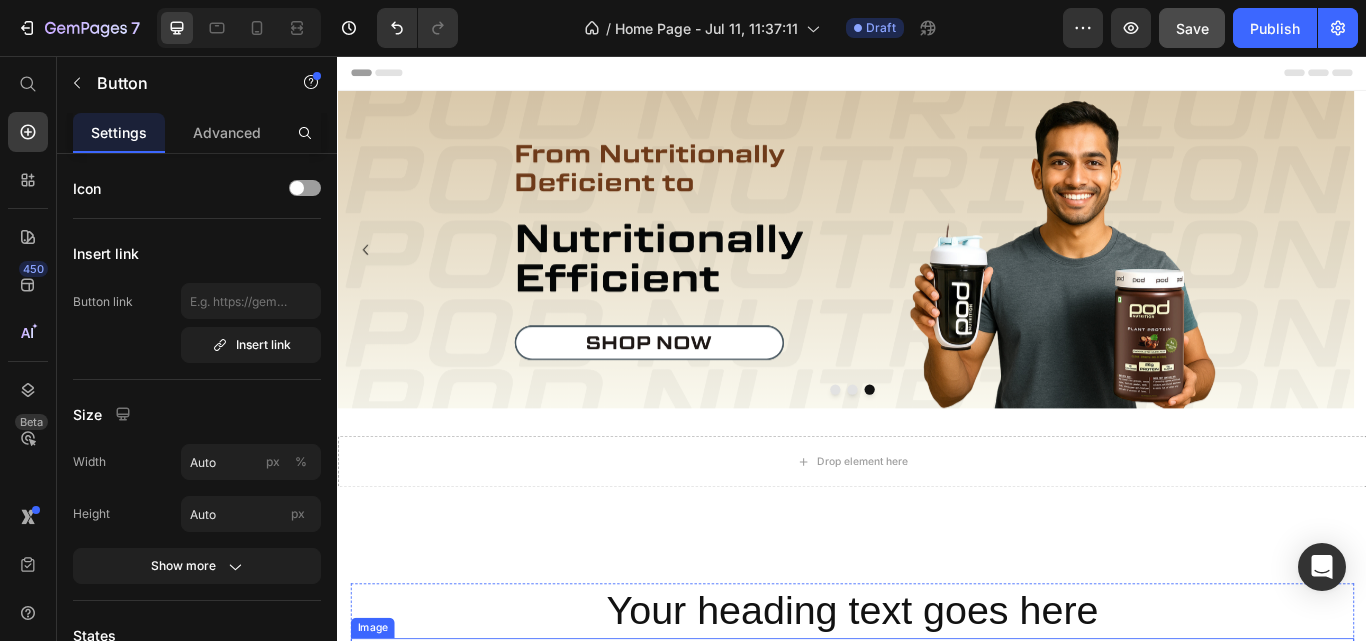 scroll, scrollTop: 200, scrollLeft: 0, axis: vertical 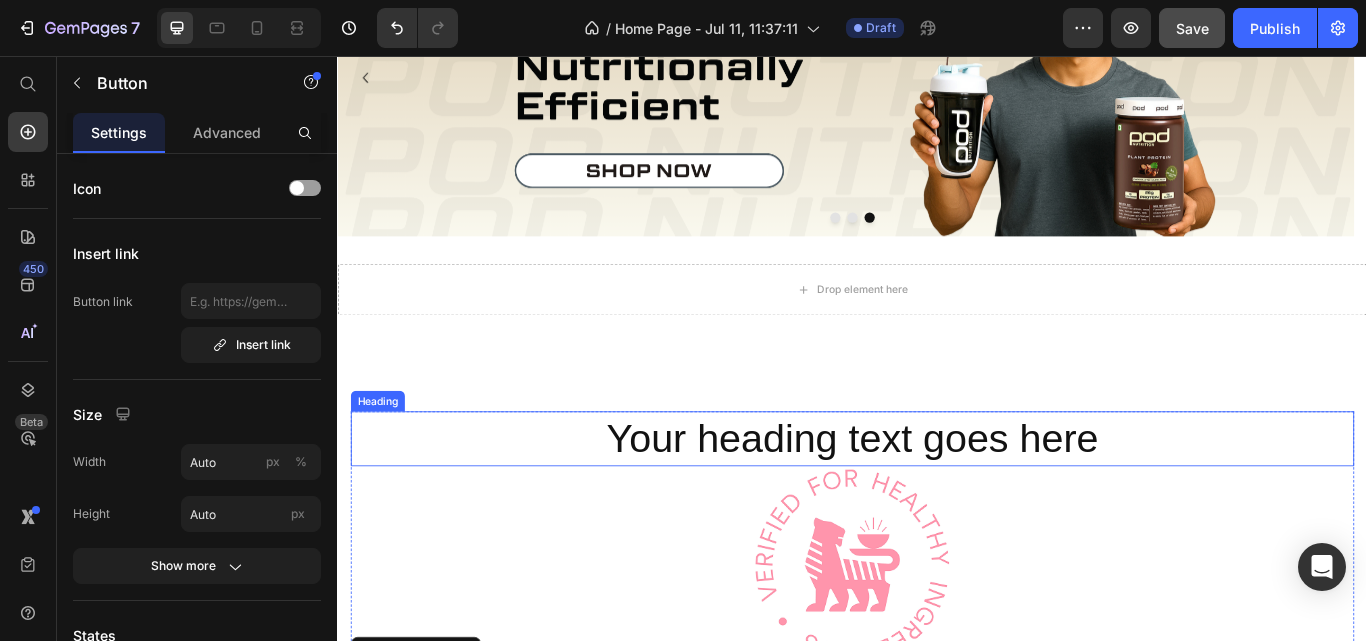 drag, startPoint x: 904, startPoint y: 501, endPoint x: 914, endPoint y: 497, distance: 10.770329 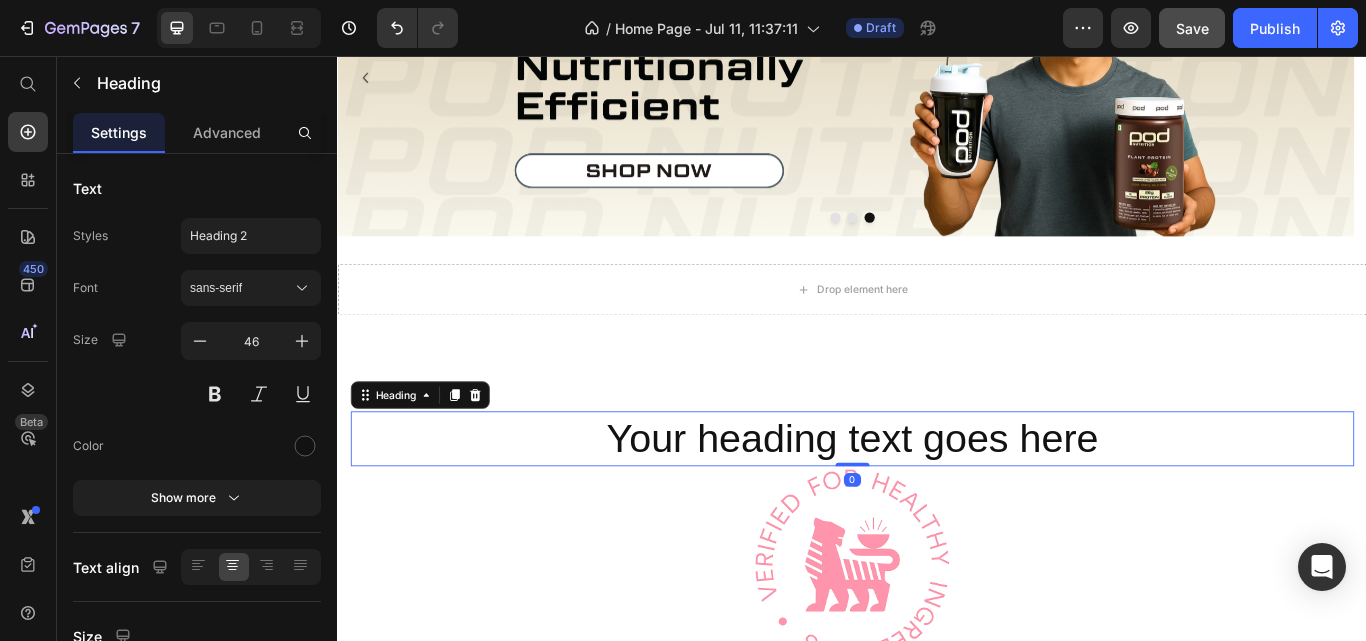drag, startPoint x: 965, startPoint y: 503, endPoint x: 597, endPoint y: 614, distance: 384.37613 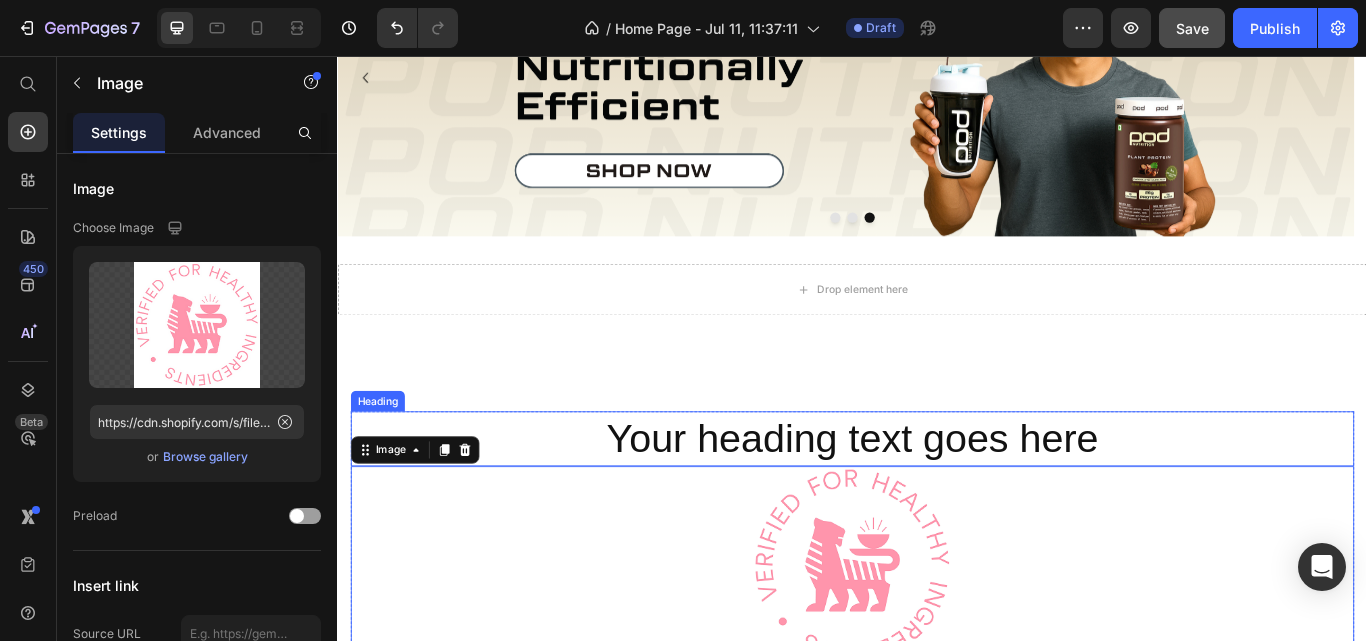 click on "Heading" at bounding box center (383, 459) 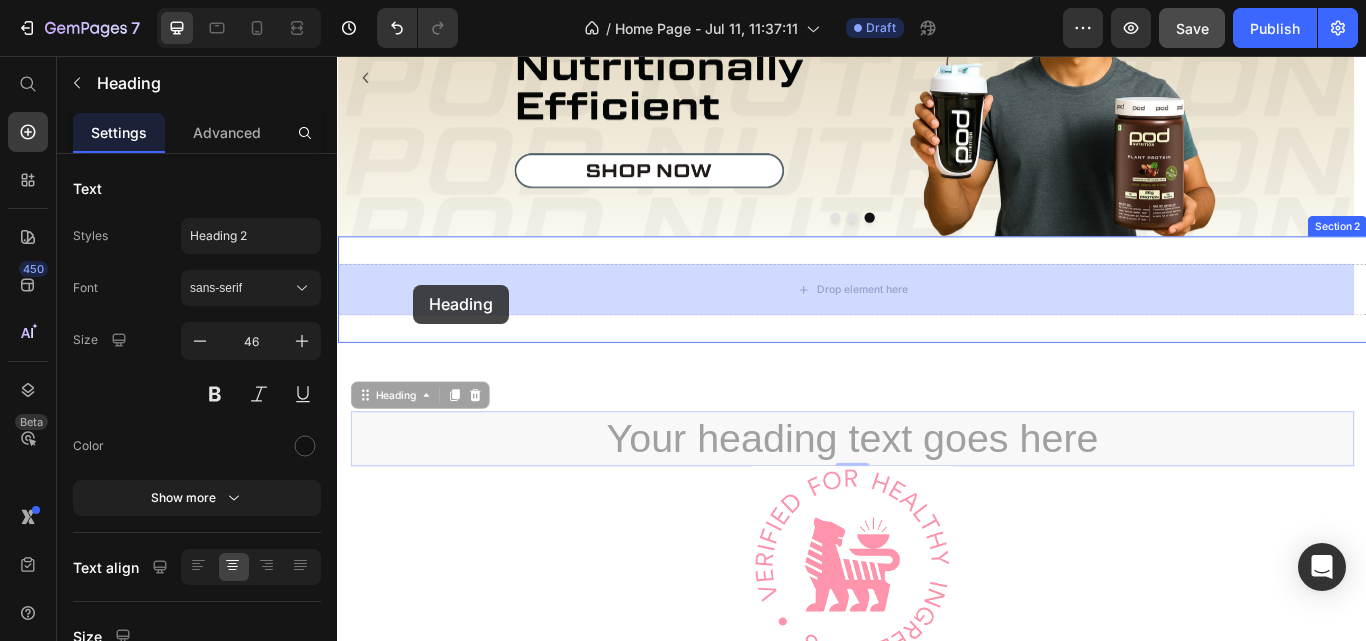 drag, startPoint x: 366, startPoint y: 457, endPoint x: 426, endPoint y: 323, distance: 146.81961 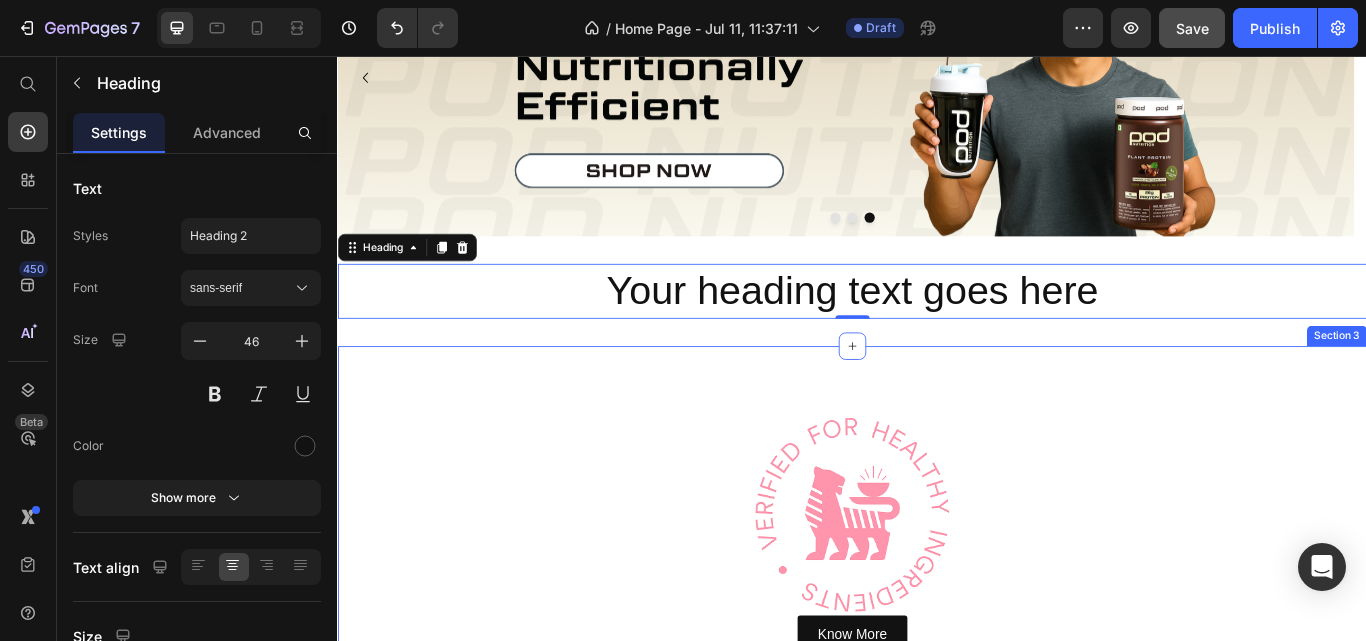click on "Image Know More Button Row Pink Tiger Certified - Lab Tested For Purity Heading
Image
Row KNOW MORE  Button Row Section 3" at bounding box center (937, 832) 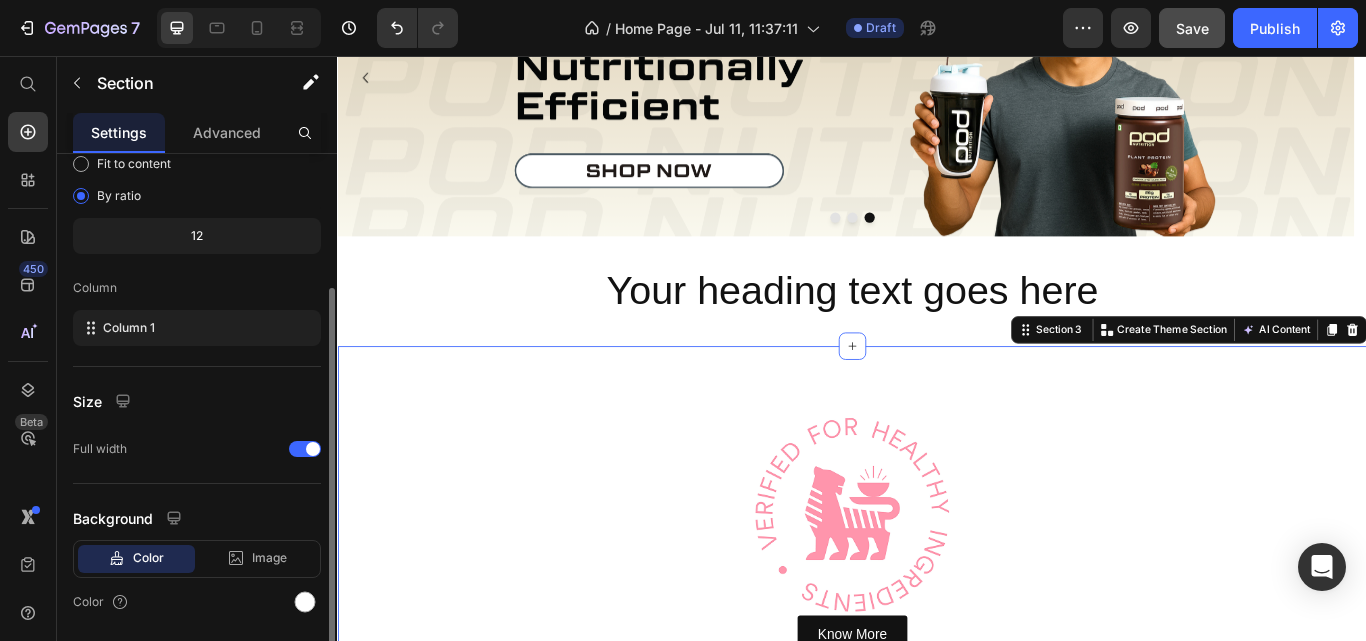 scroll, scrollTop: 264, scrollLeft: 0, axis: vertical 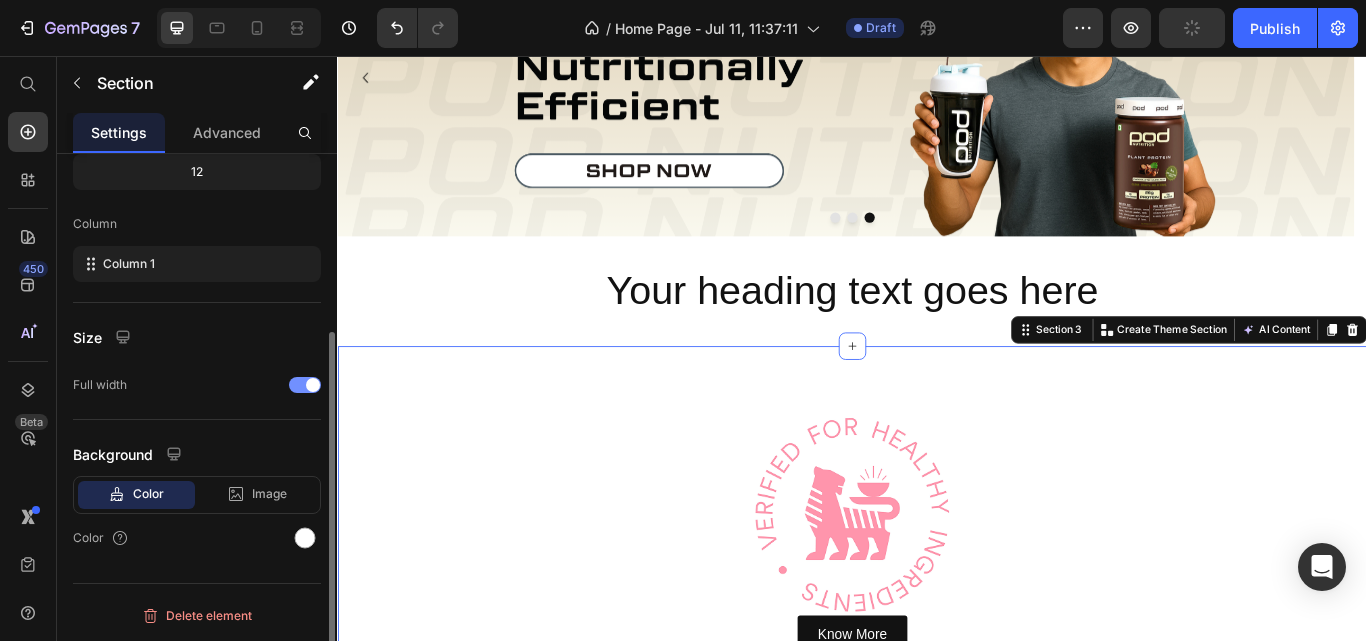click at bounding box center (305, 385) 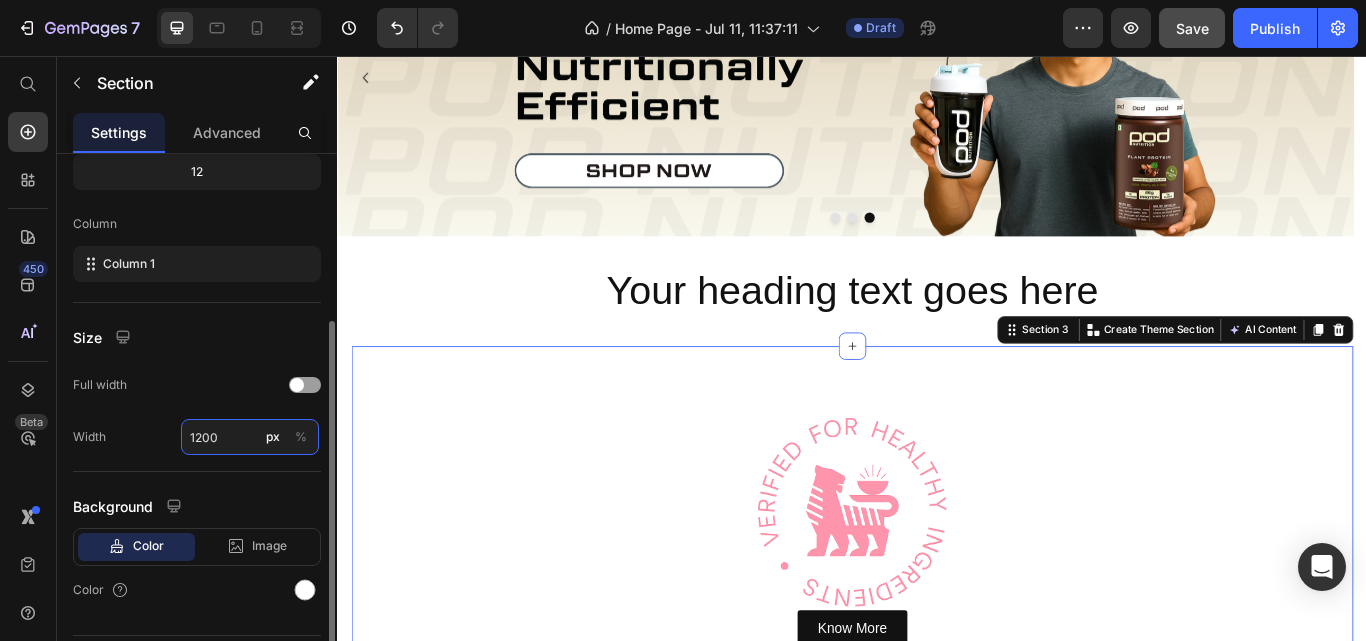 click on "1200" at bounding box center [250, 437] 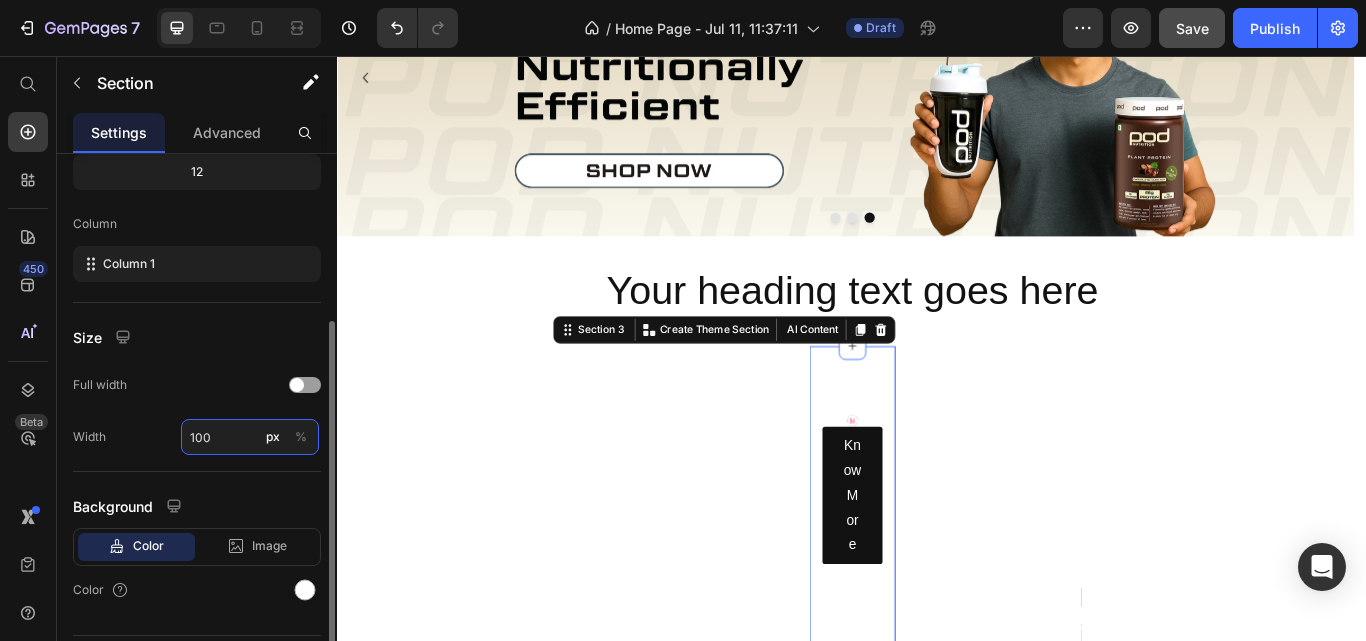 type on "1000" 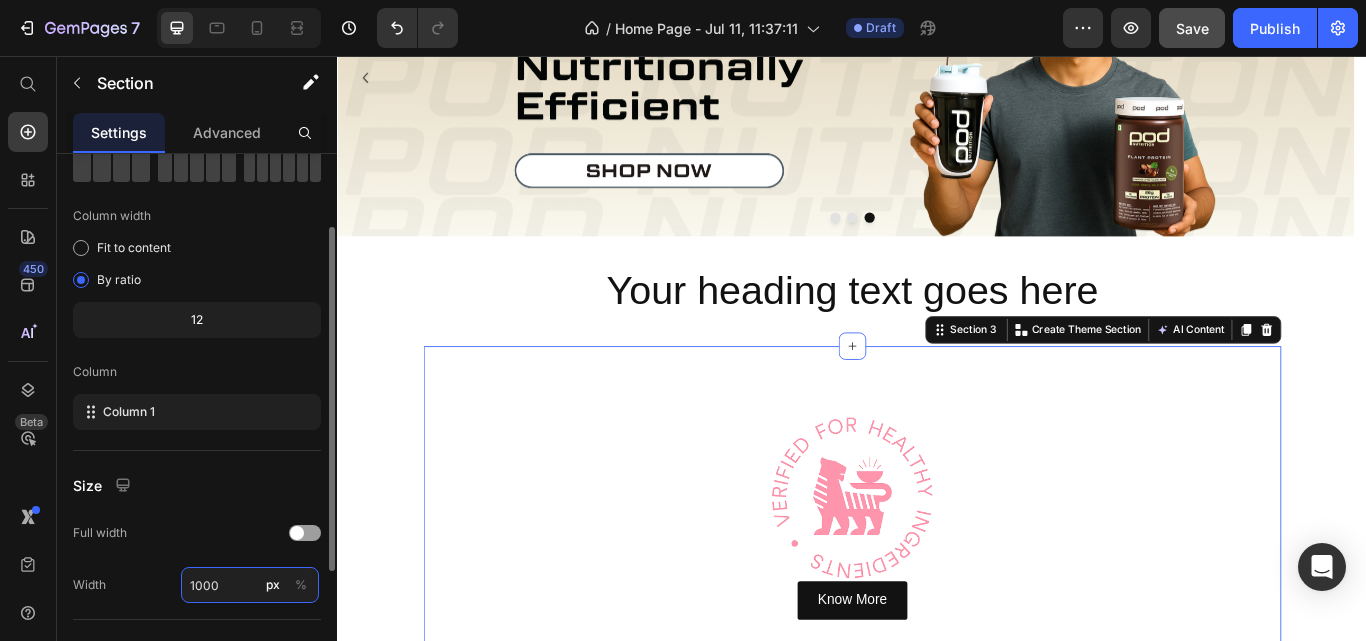 scroll, scrollTop: 0, scrollLeft: 0, axis: both 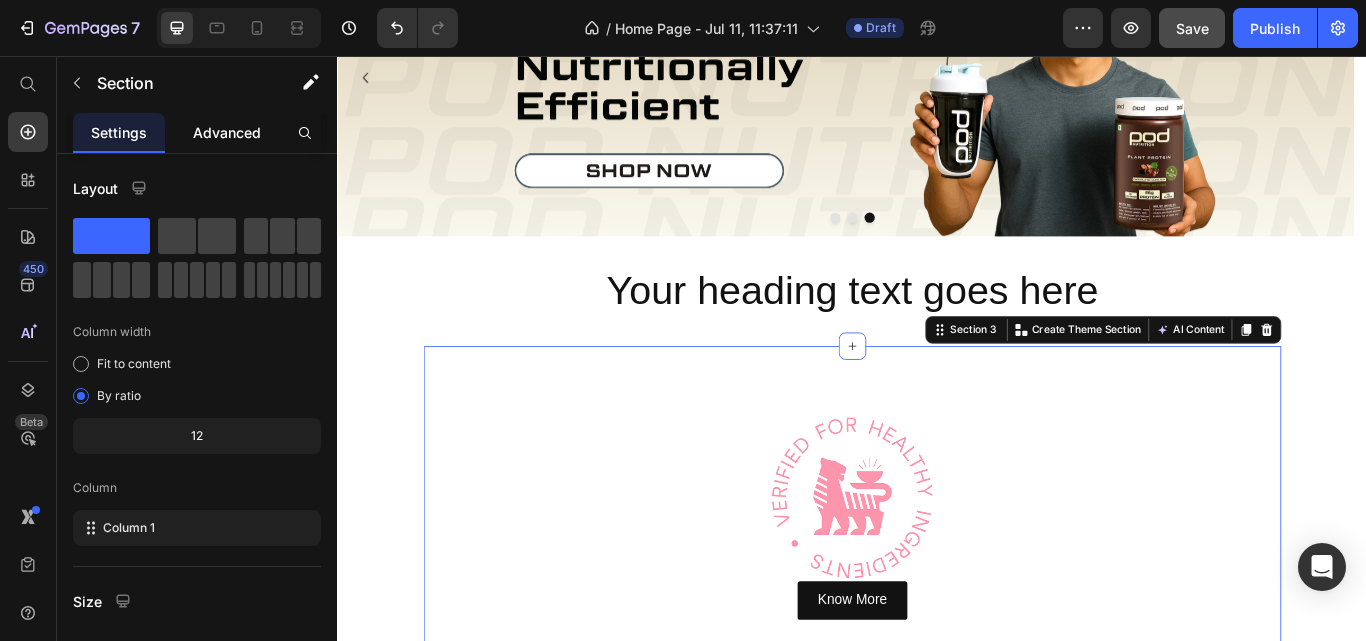 click on "Advanced" at bounding box center (227, 132) 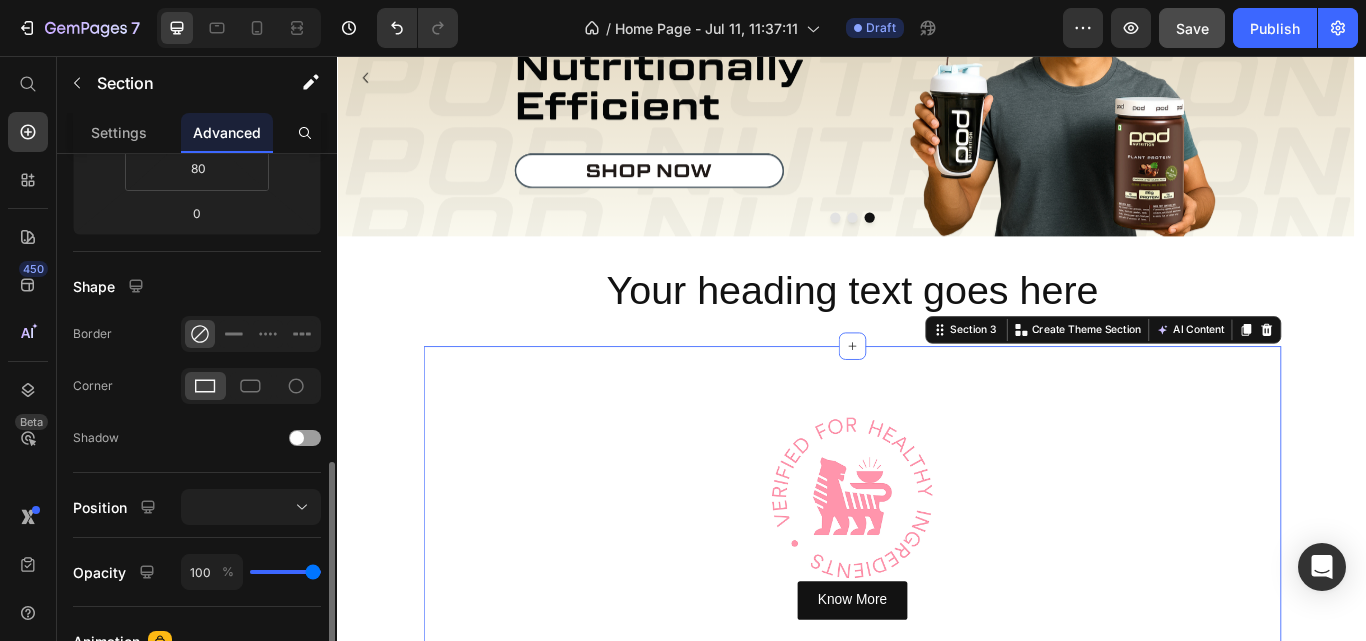 scroll, scrollTop: 500, scrollLeft: 0, axis: vertical 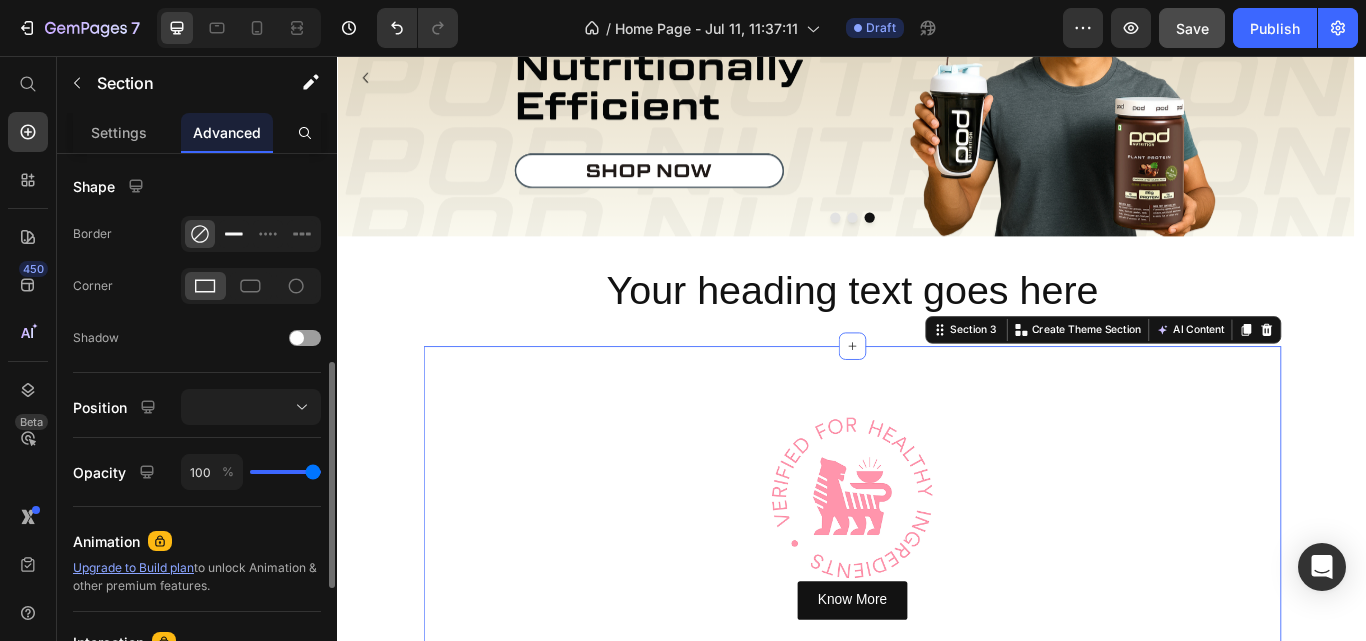 click 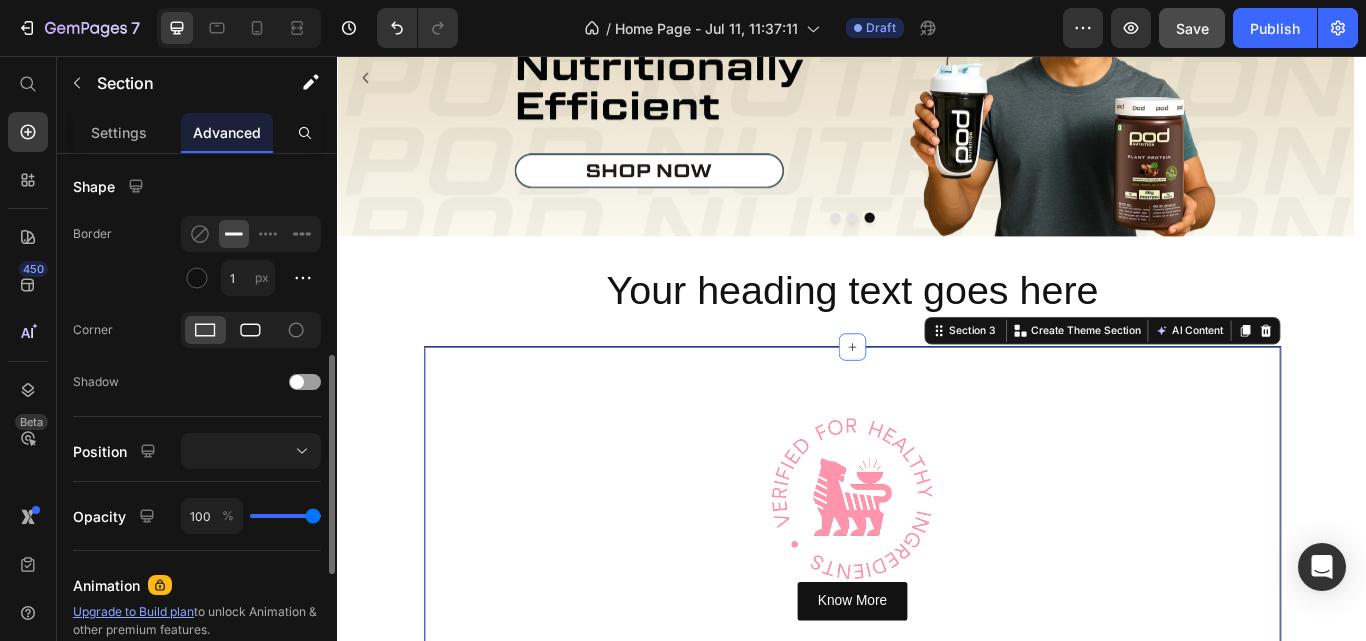 click 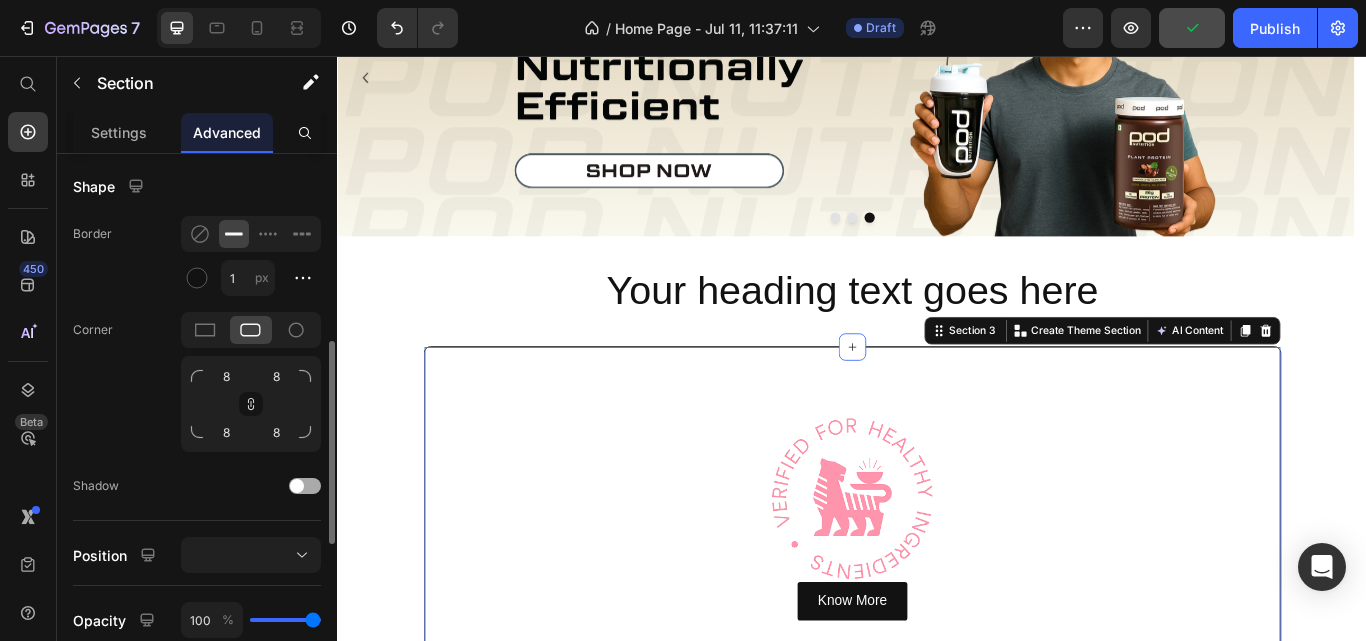 click at bounding box center [305, 486] 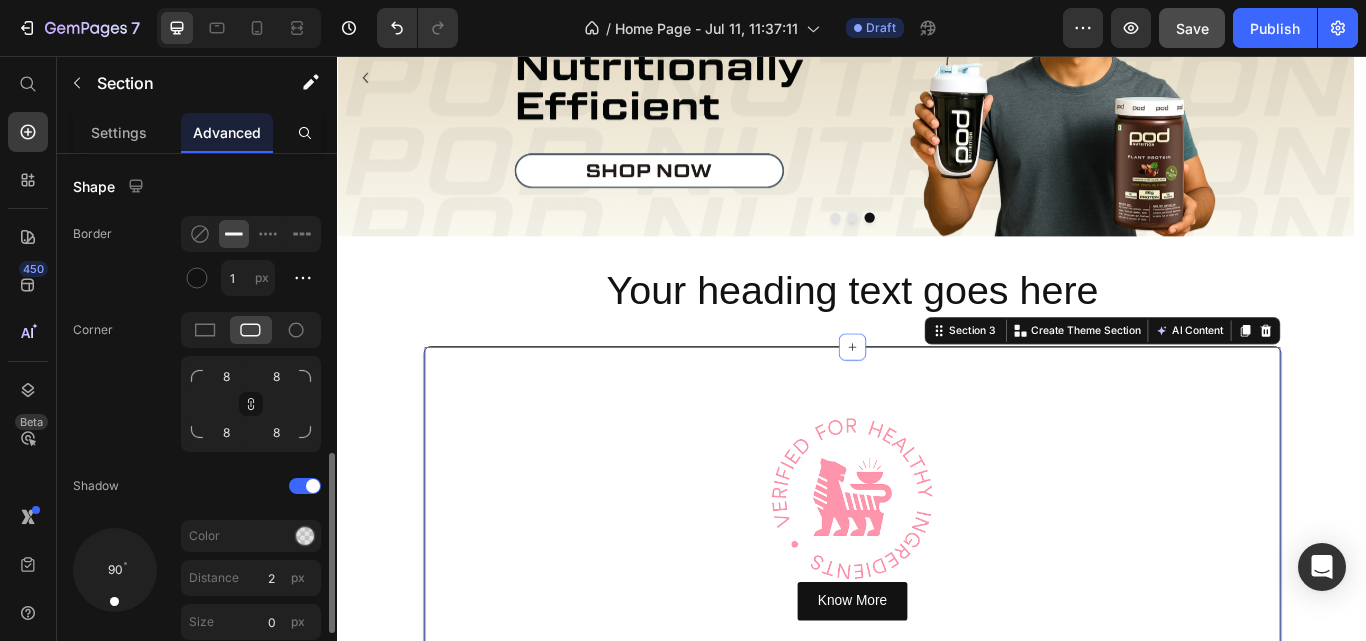 scroll, scrollTop: 700, scrollLeft: 0, axis: vertical 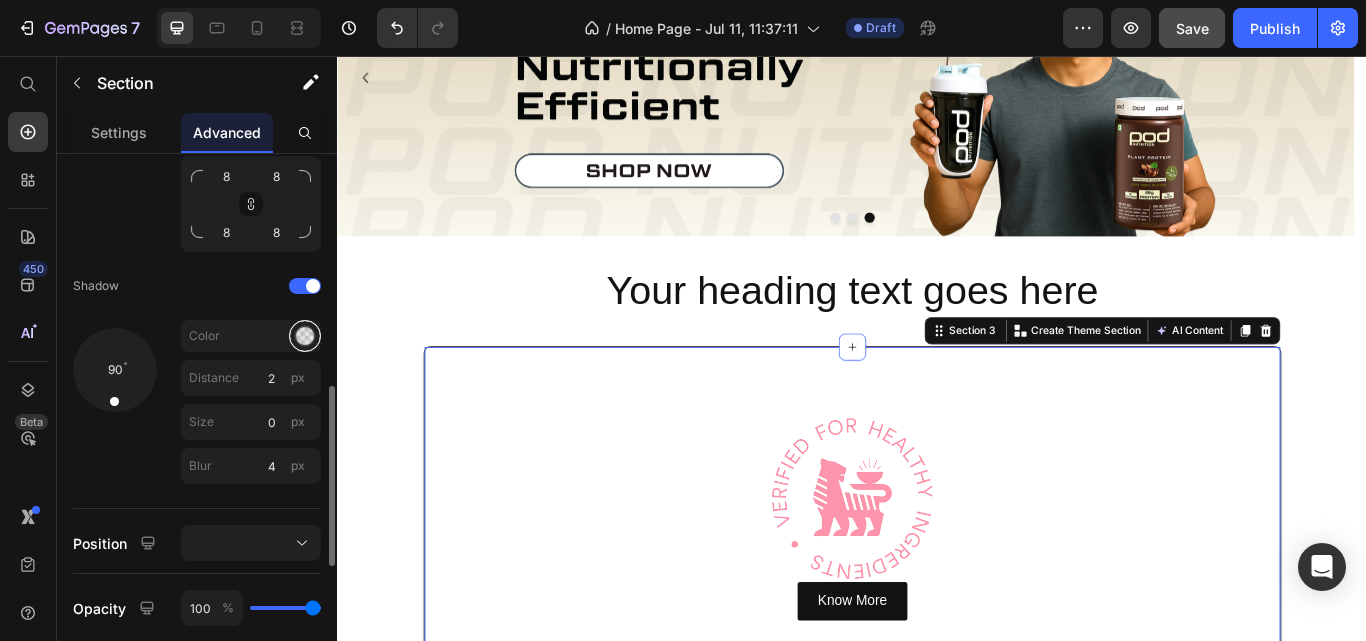 click at bounding box center (305, 336) 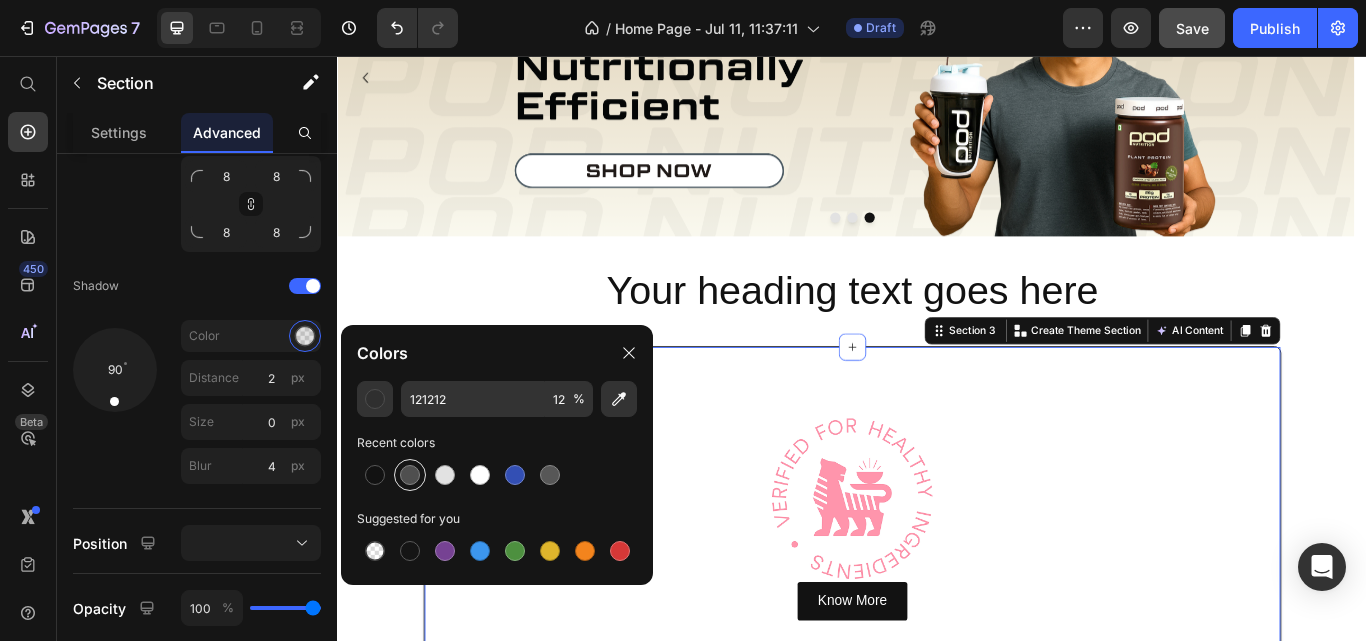 click at bounding box center (410, 475) 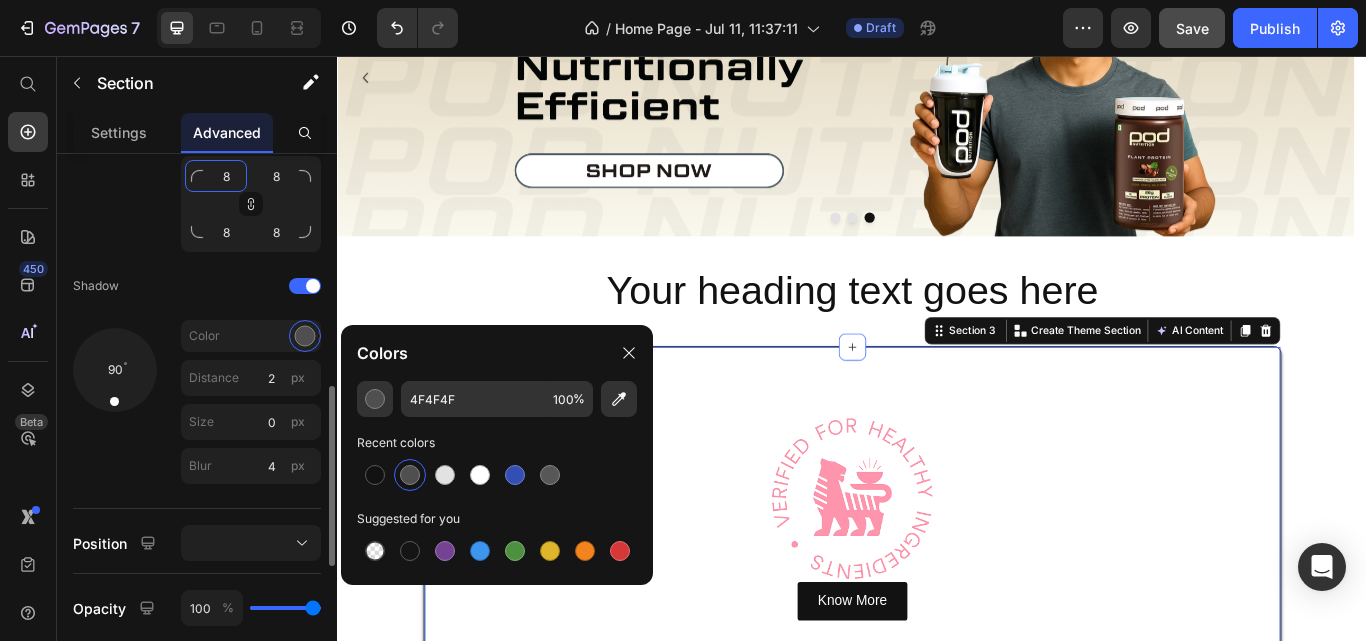 click on "8" 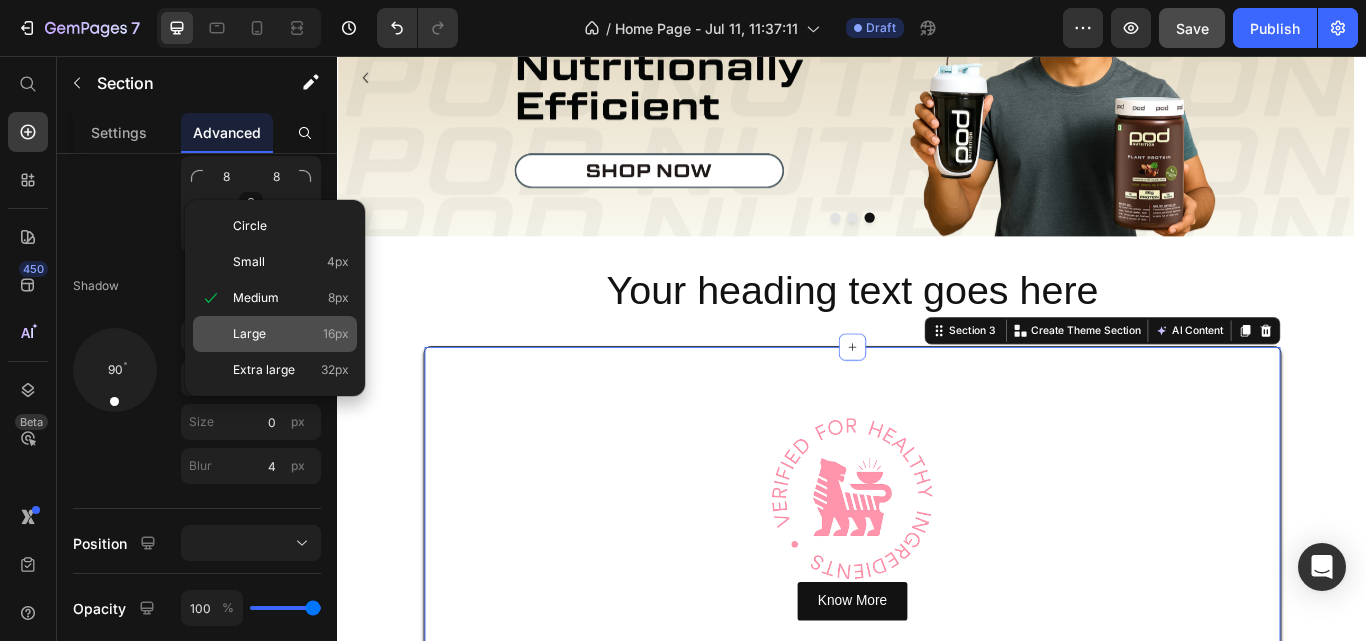 click on "Large" at bounding box center (249, 334) 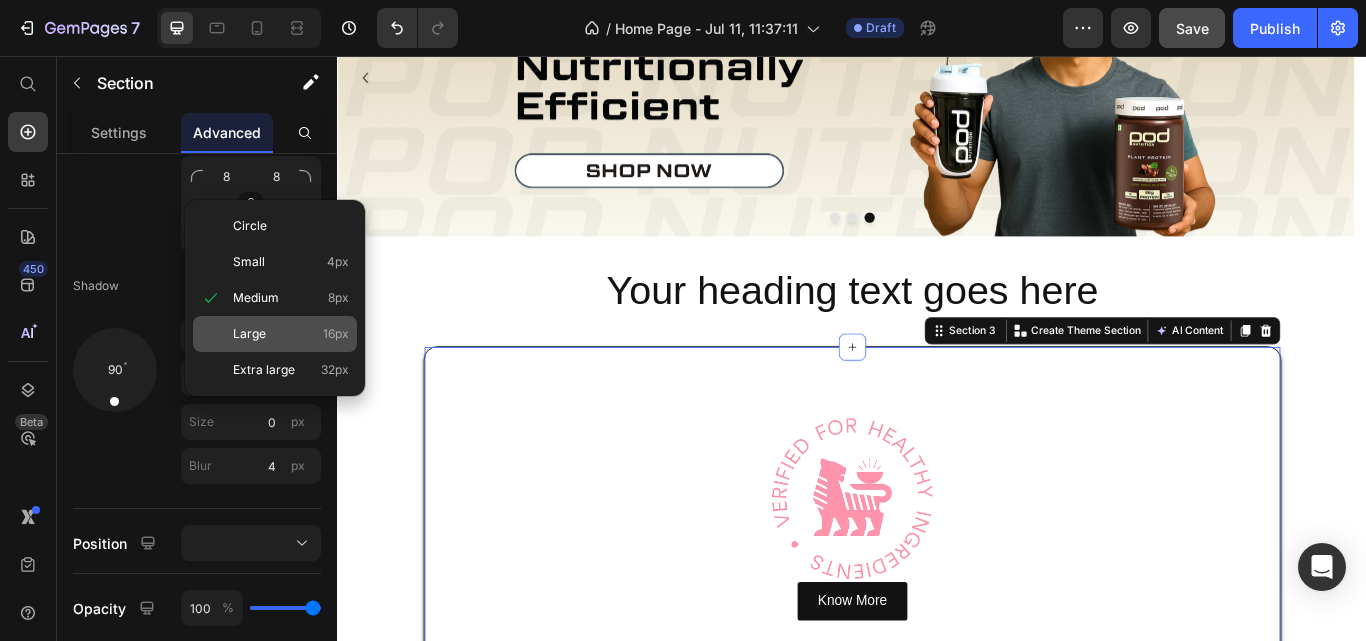 type on "16" 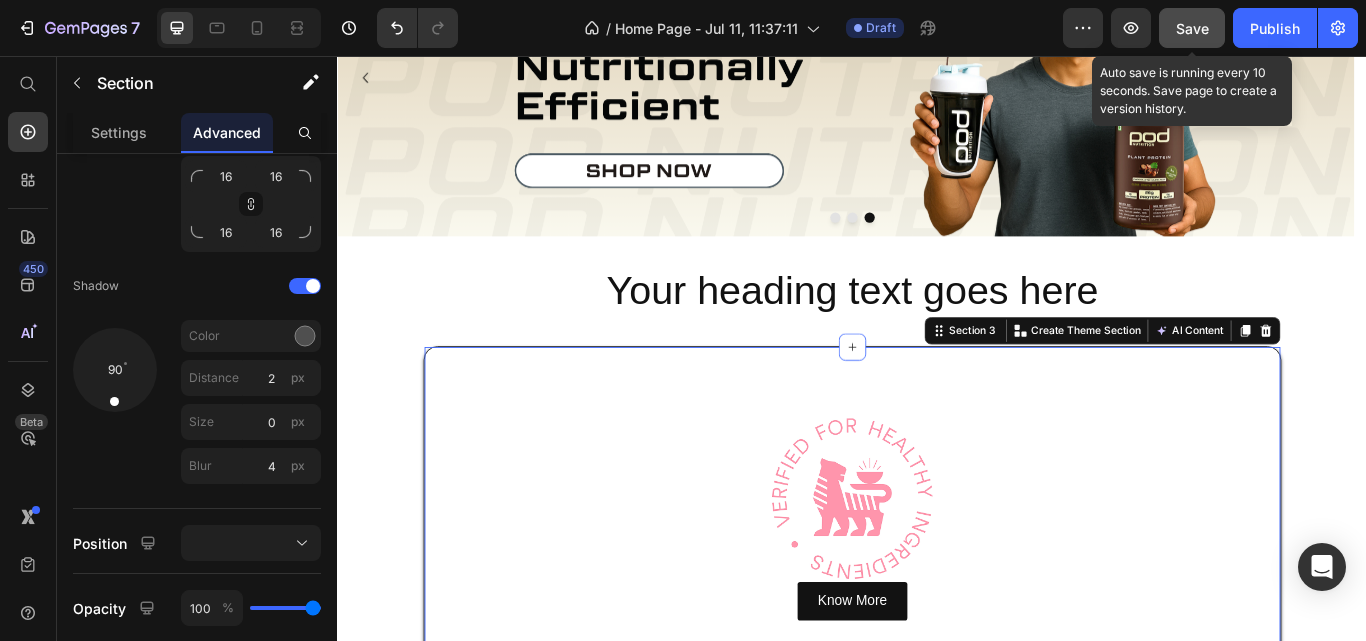click on "Save" at bounding box center (1192, 28) 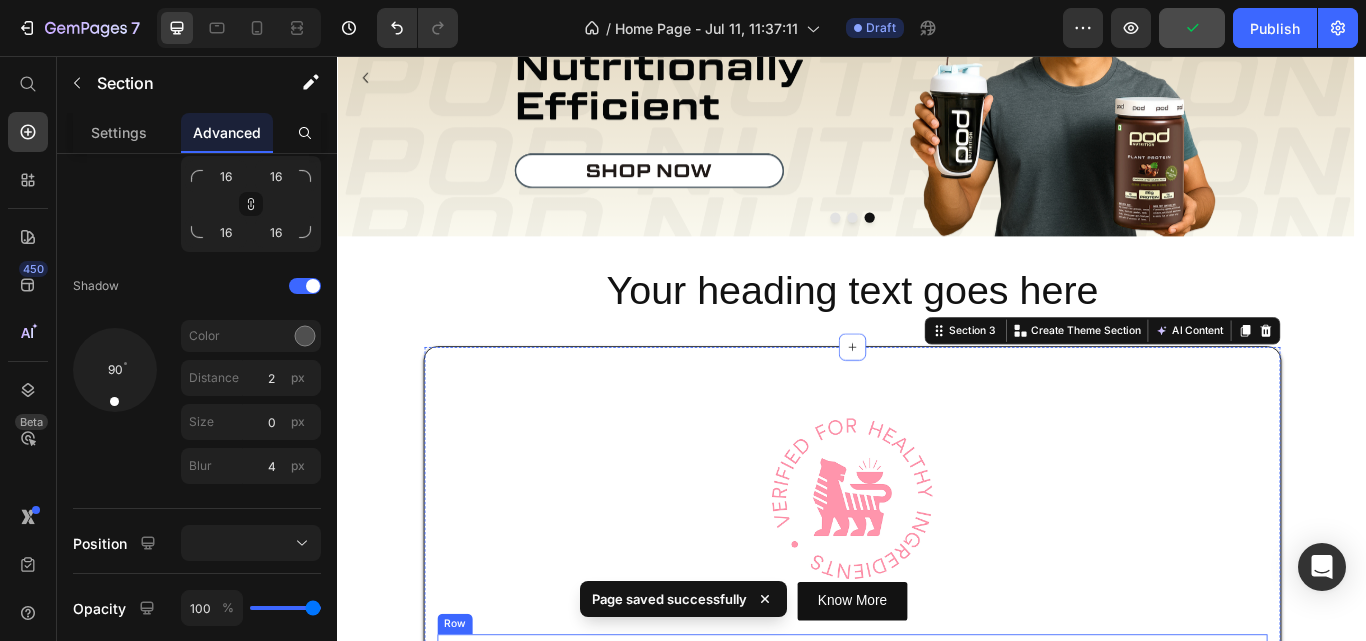 scroll, scrollTop: 400, scrollLeft: 0, axis: vertical 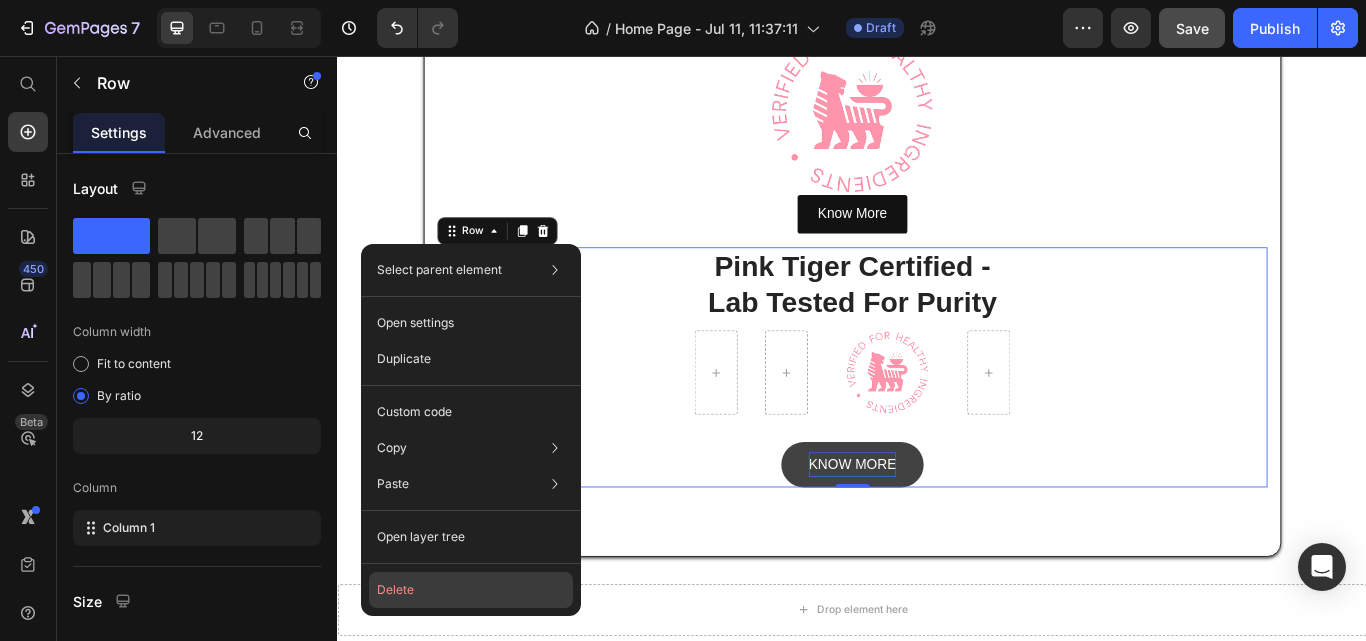 click on "Delete" 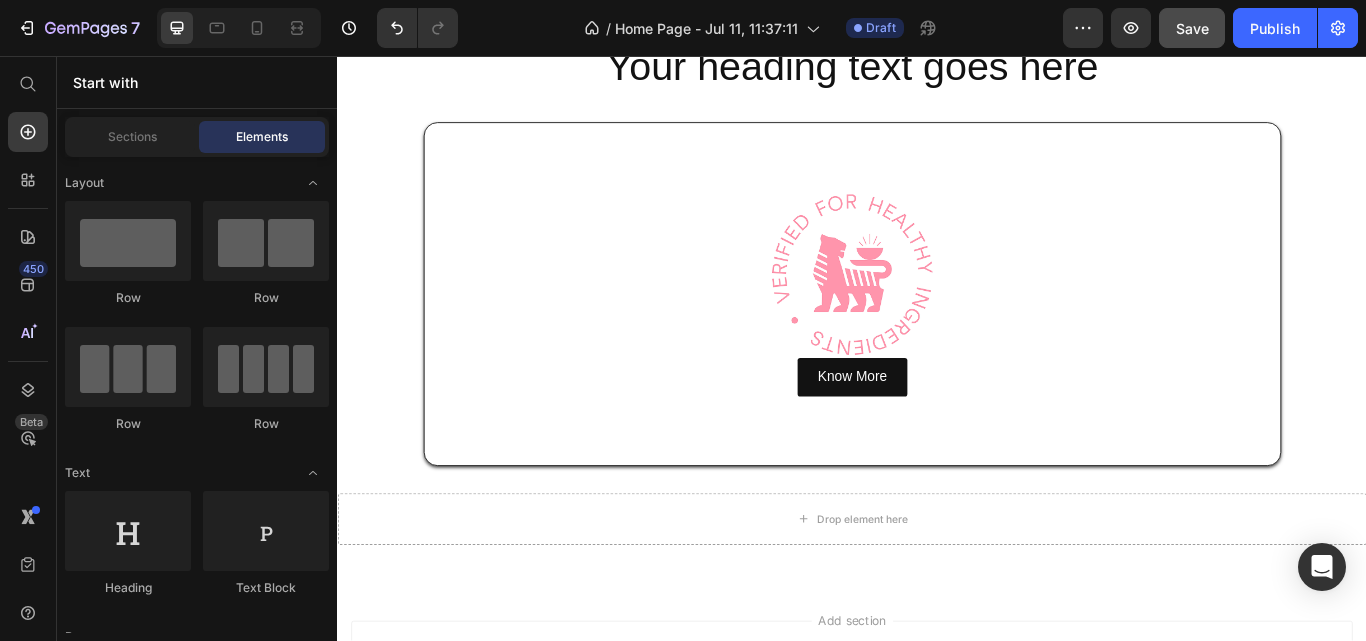 scroll, scrollTop: 452, scrollLeft: 0, axis: vertical 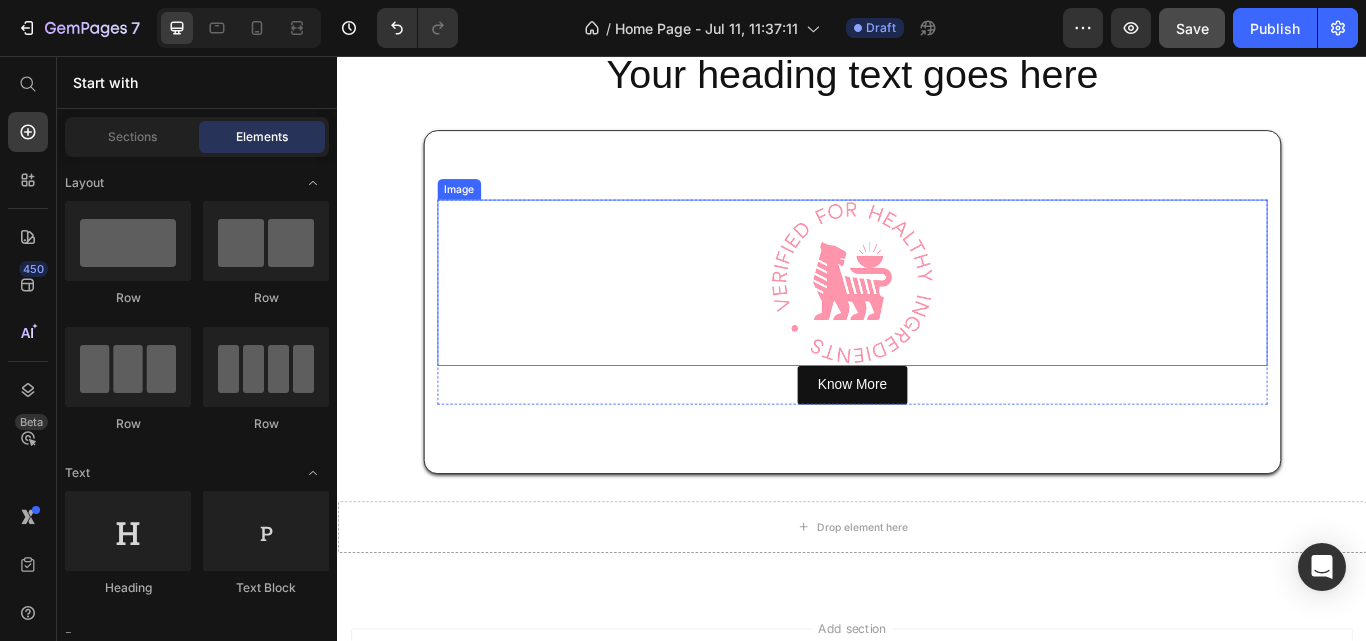 click at bounding box center [937, 321] 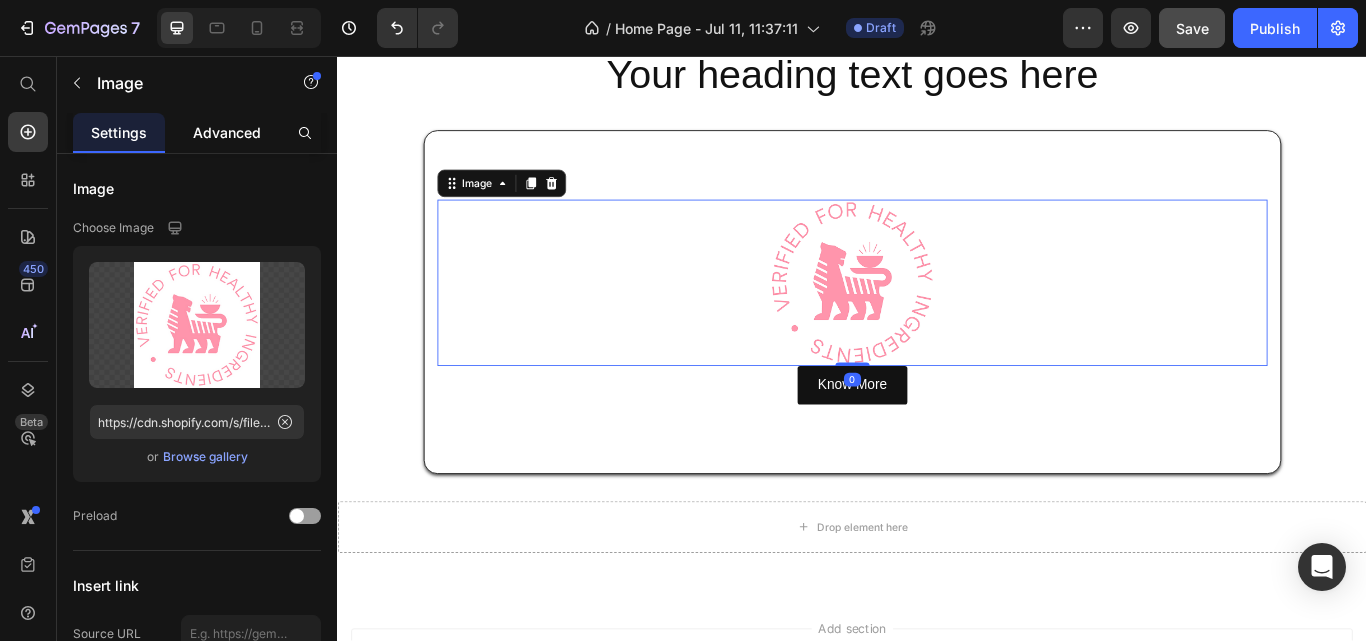 click on "Advanced" at bounding box center (227, 132) 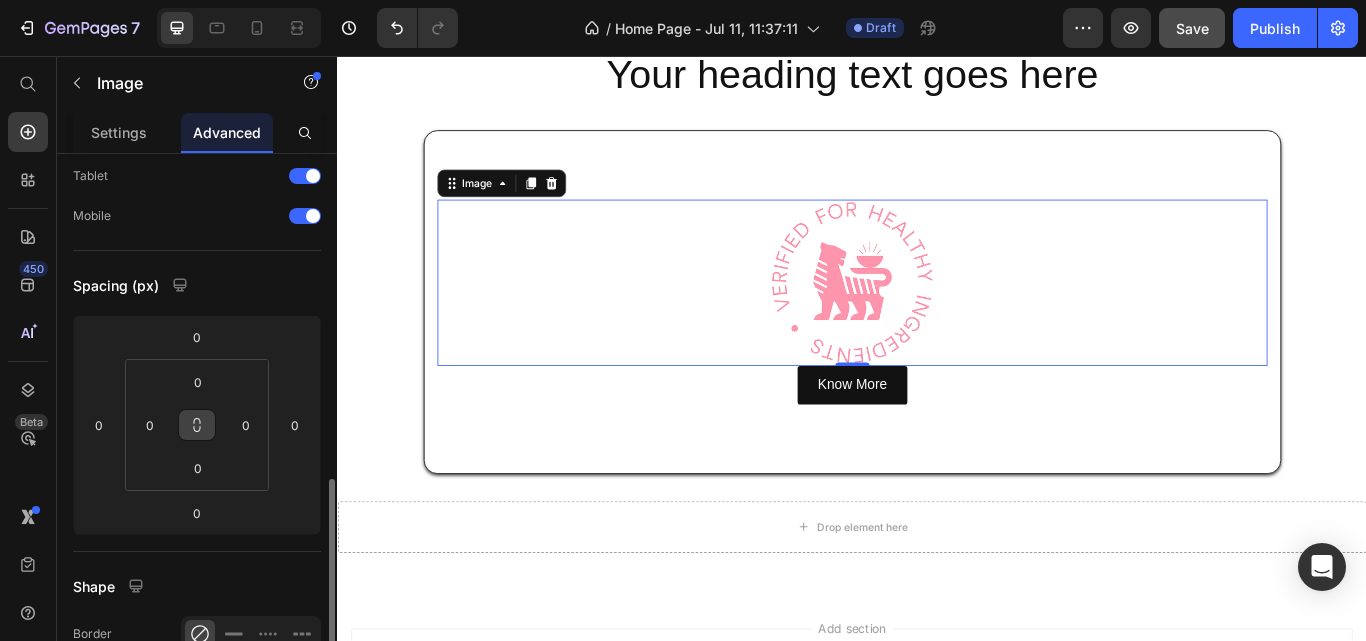 scroll, scrollTop: 300, scrollLeft: 0, axis: vertical 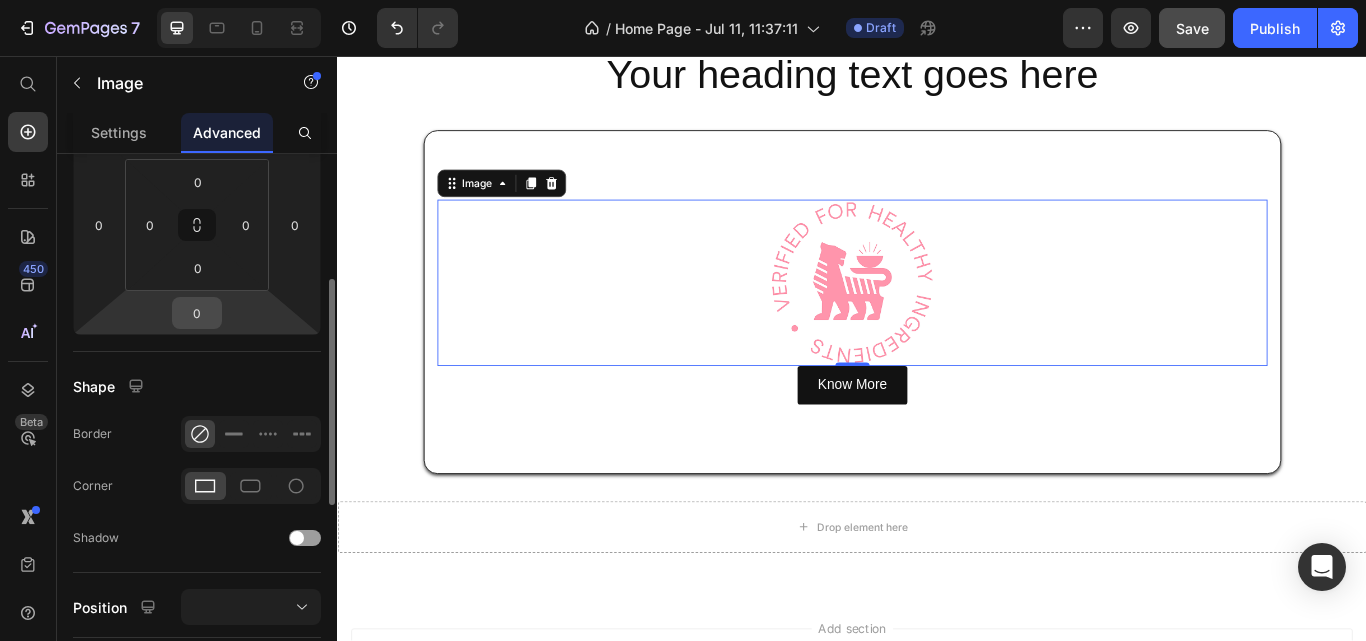 click on "0" at bounding box center [197, 313] 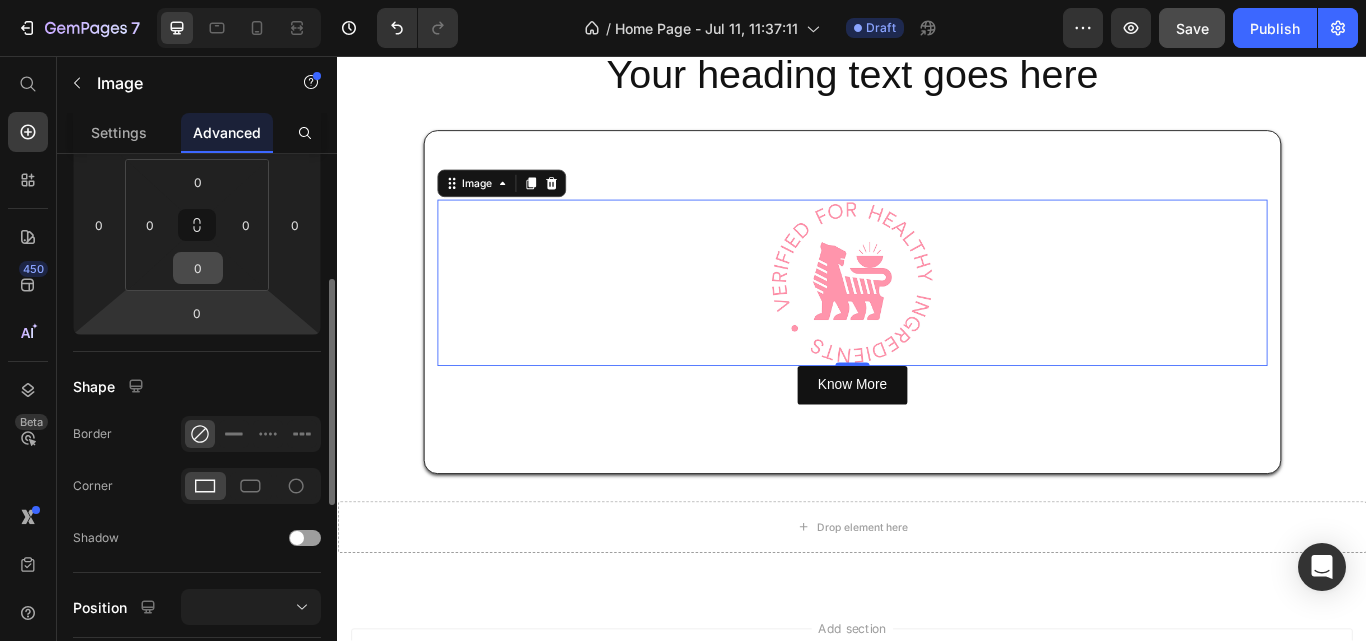 click on "0" at bounding box center (198, 268) 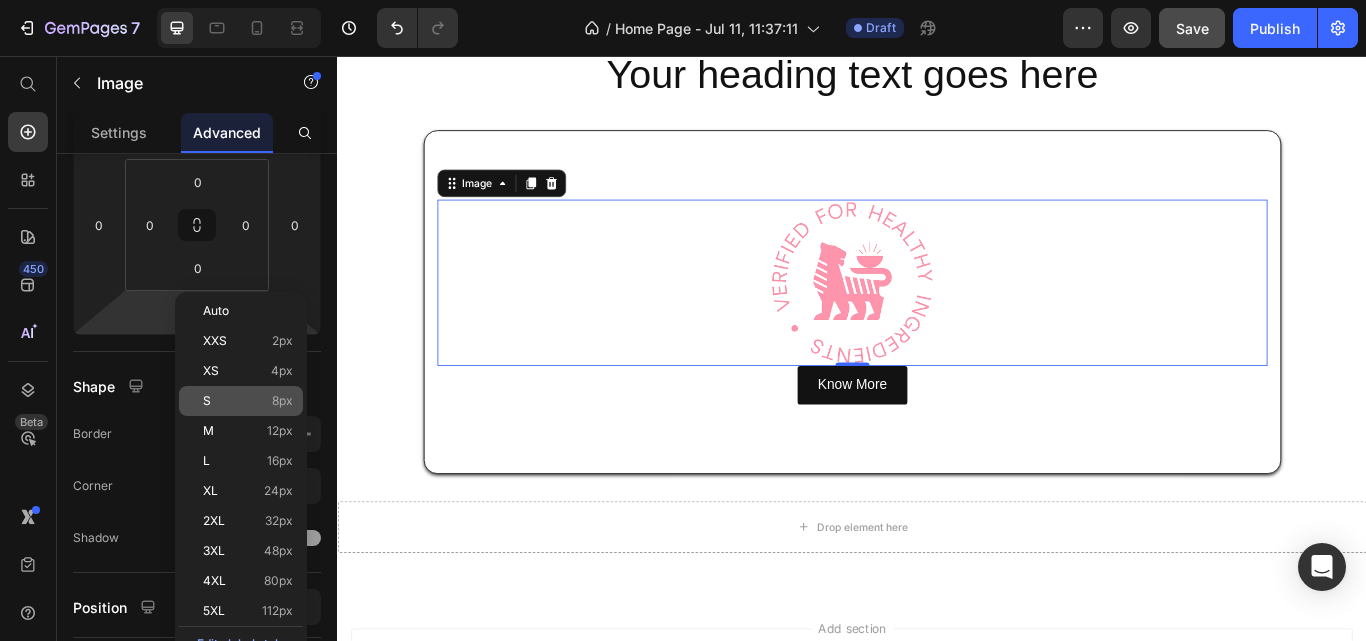 click on "8px" at bounding box center (282, 401) 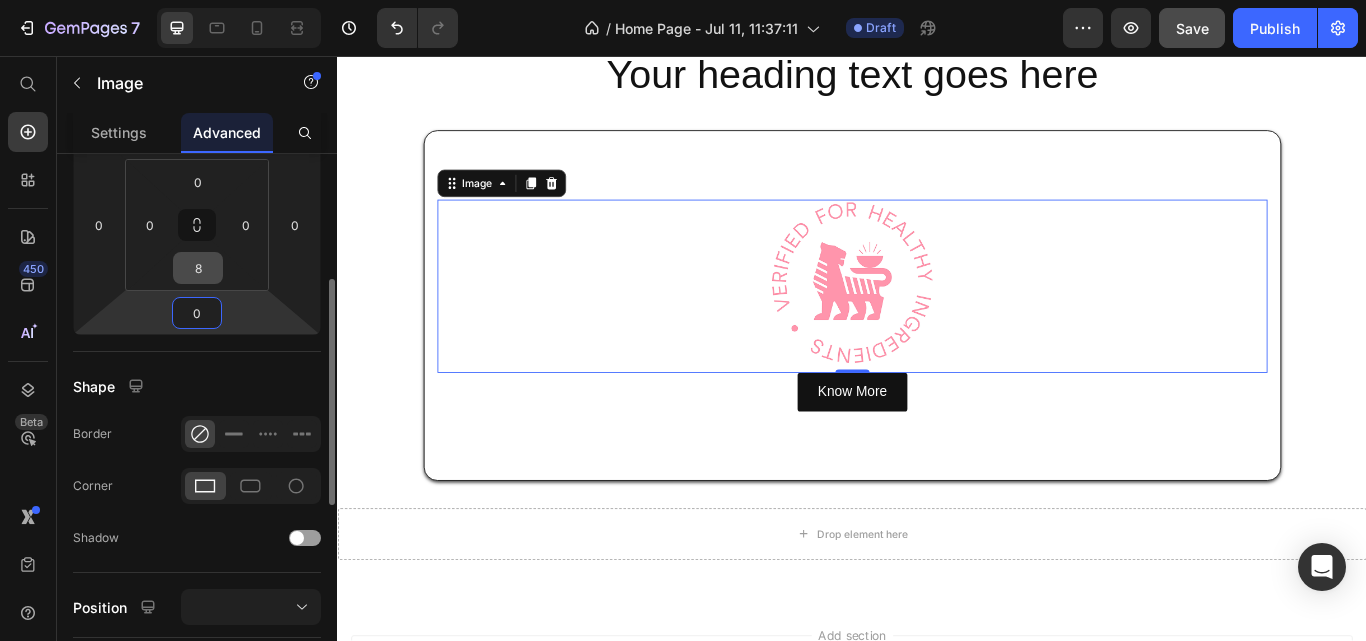 click on "8" at bounding box center [198, 268] 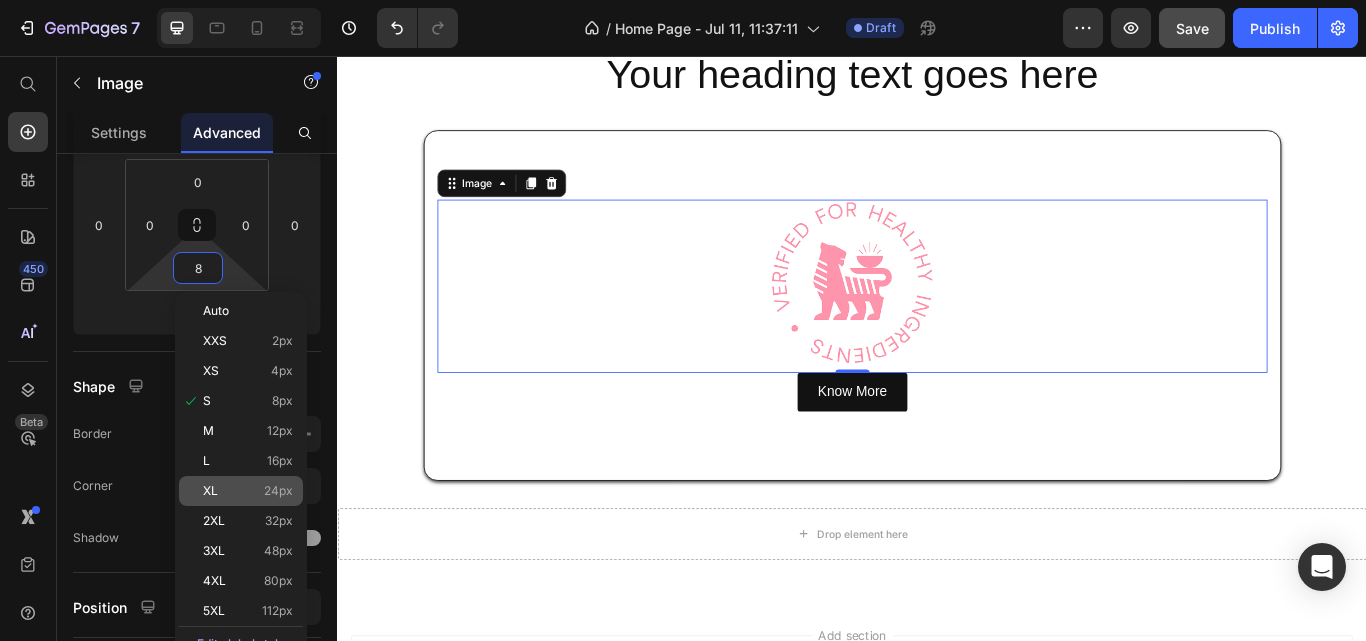 click on "24px" at bounding box center [278, 491] 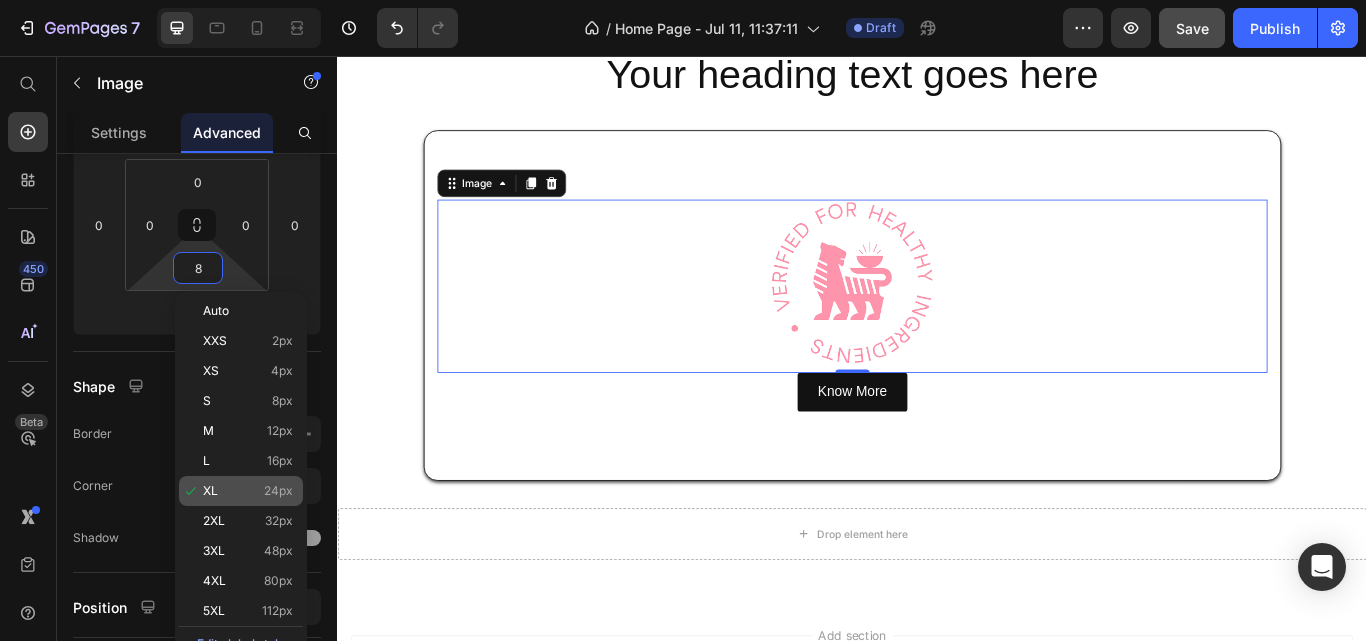 type on "24" 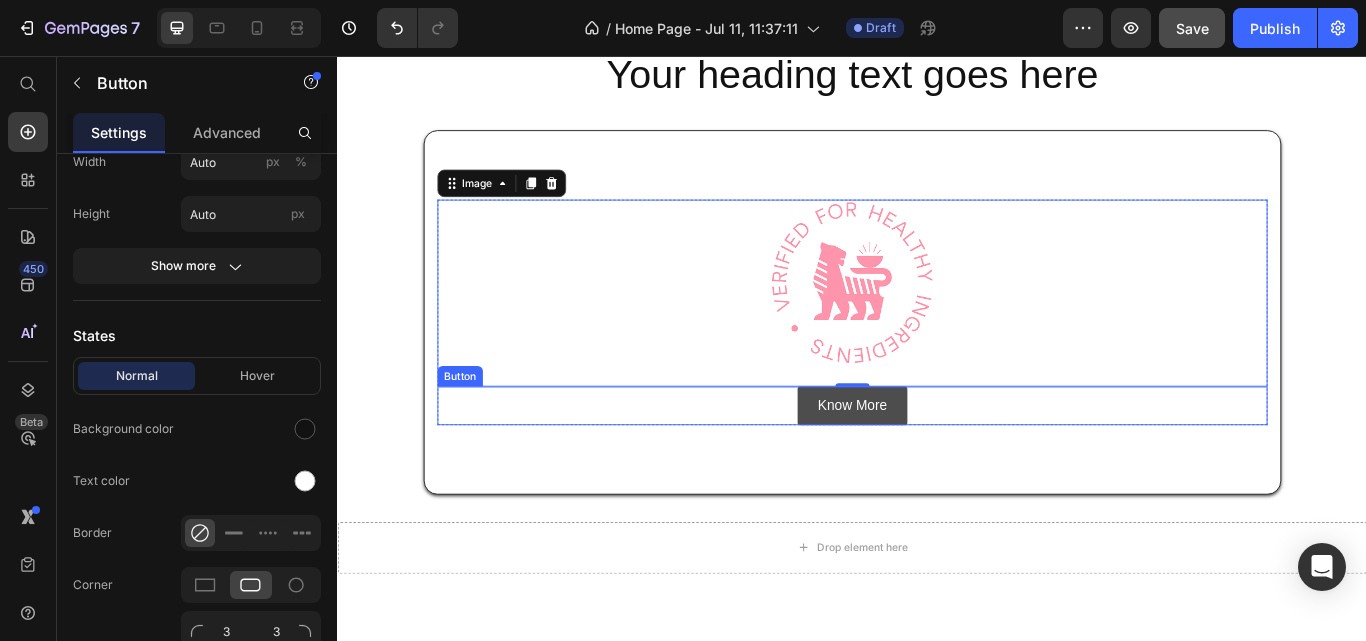 click on "Know More" at bounding box center (937, 464) 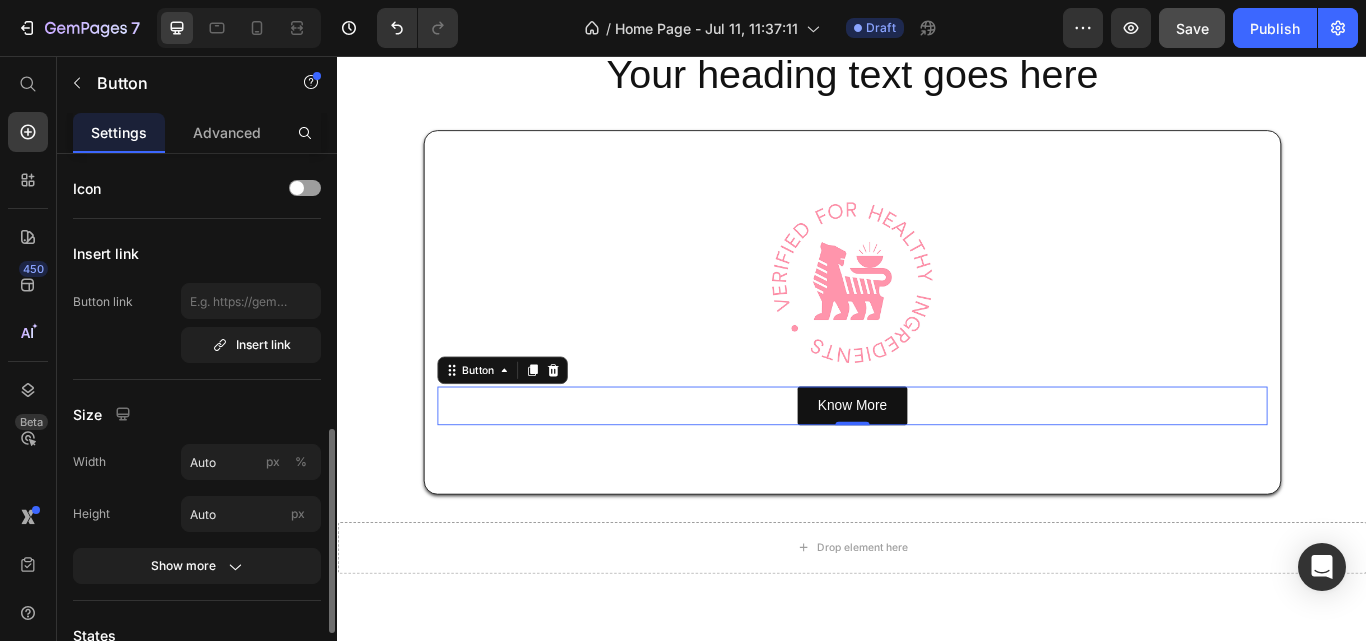 scroll, scrollTop: 300, scrollLeft: 0, axis: vertical 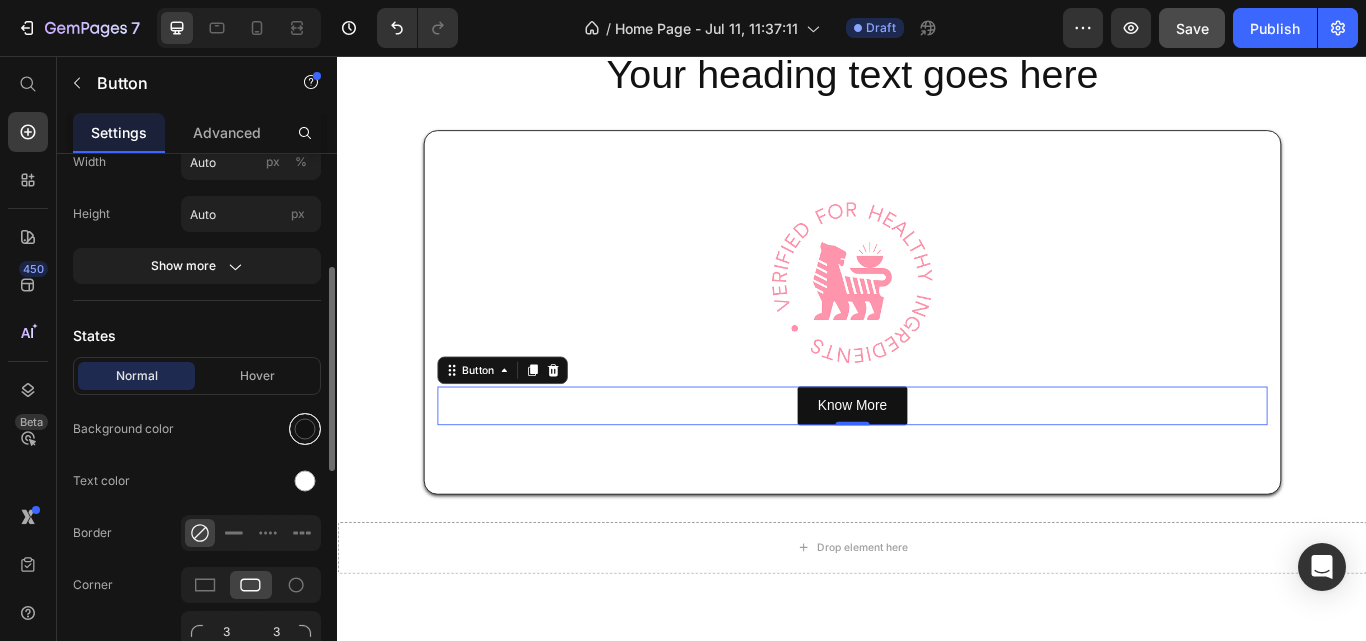 click at bounding box center [305, 429] 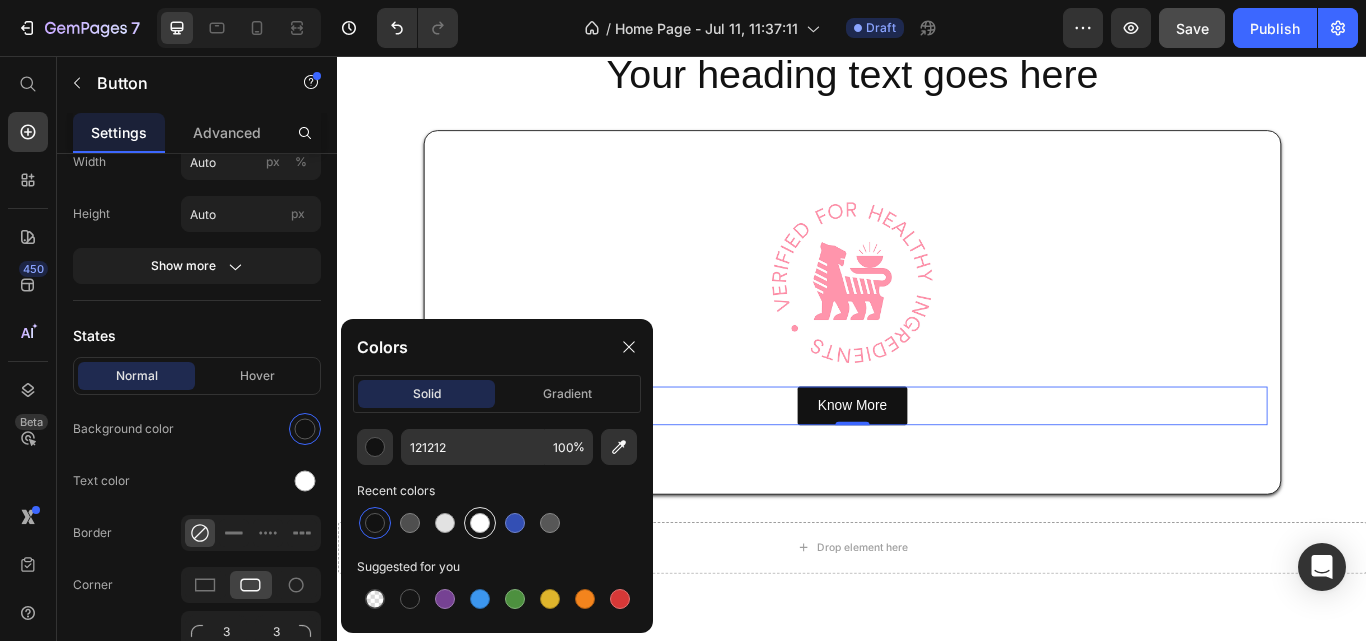 click at bounding box center [480, 523] 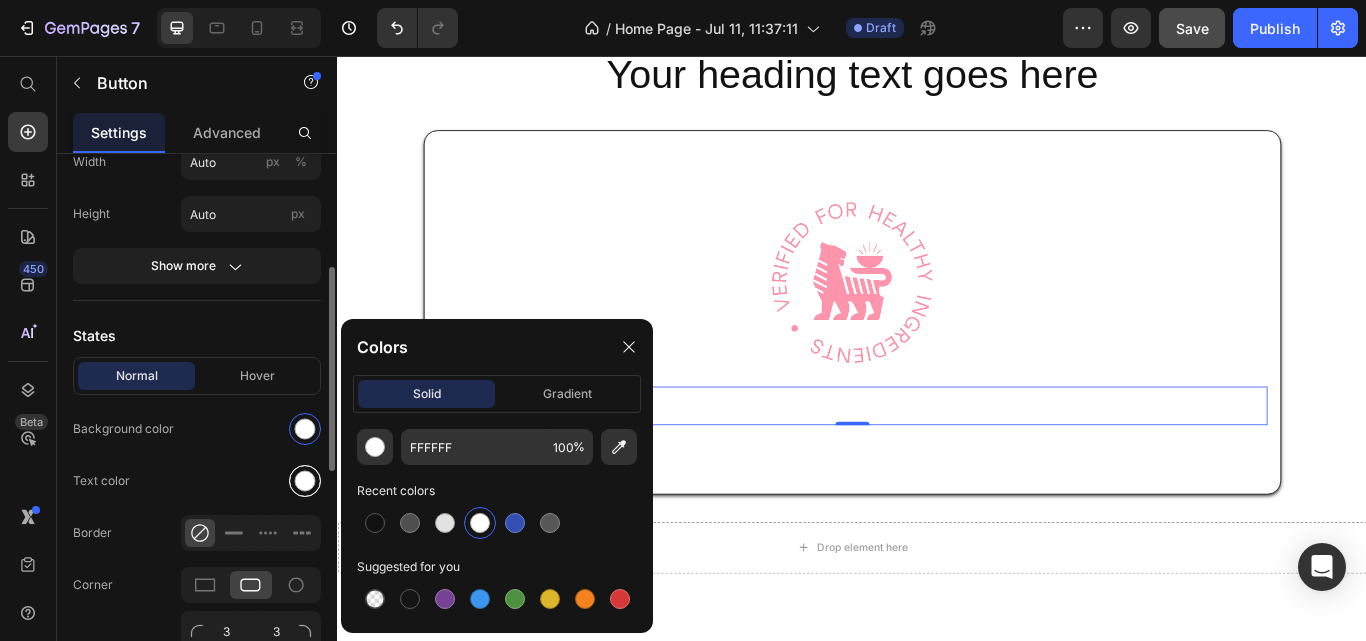 click at bounding box center [305, 481] 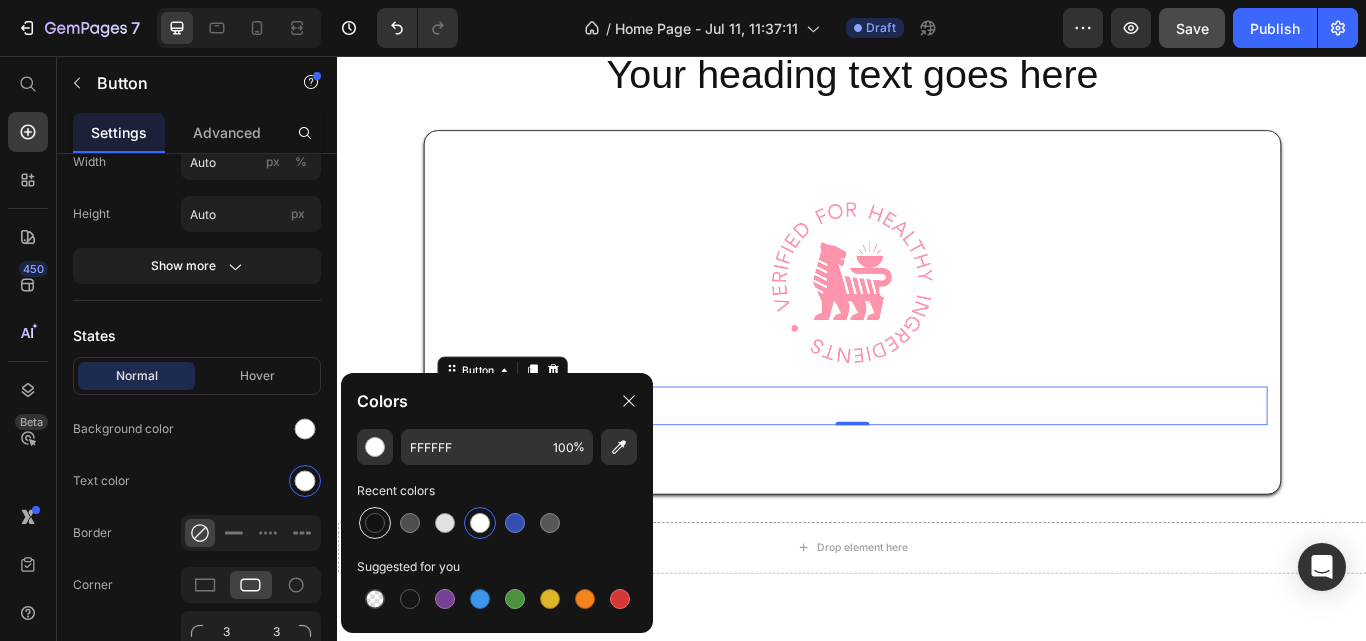 click at bounding box center [375, 523] 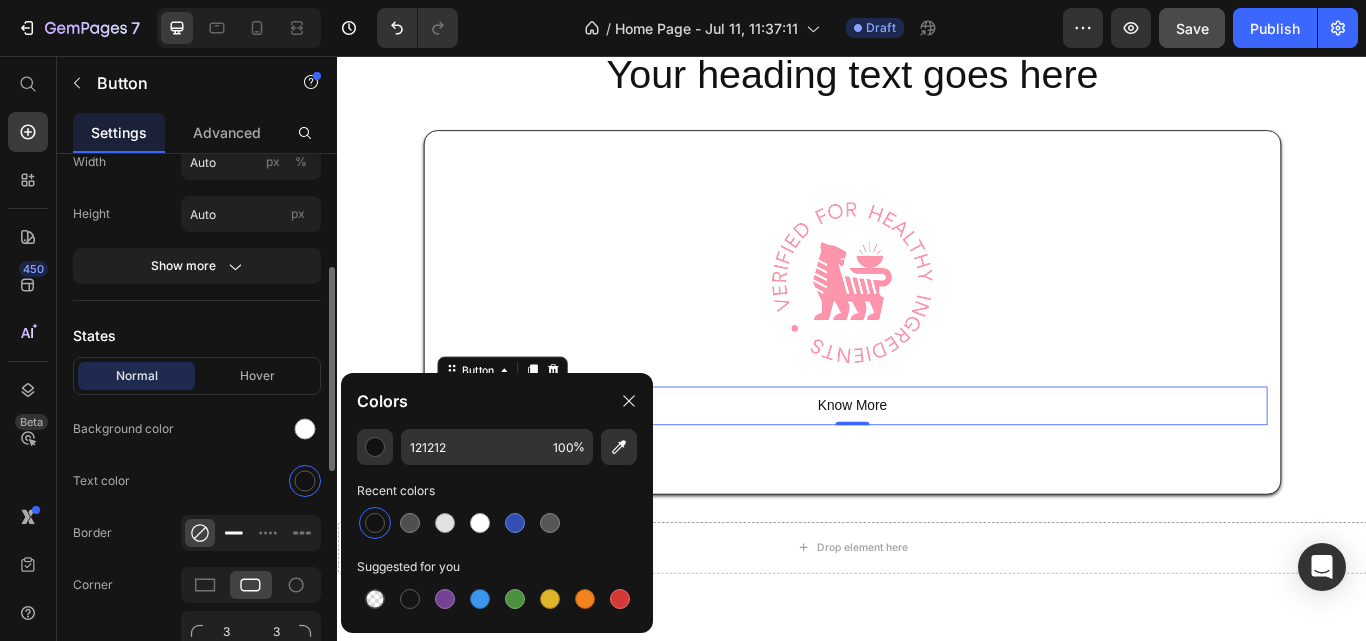 click 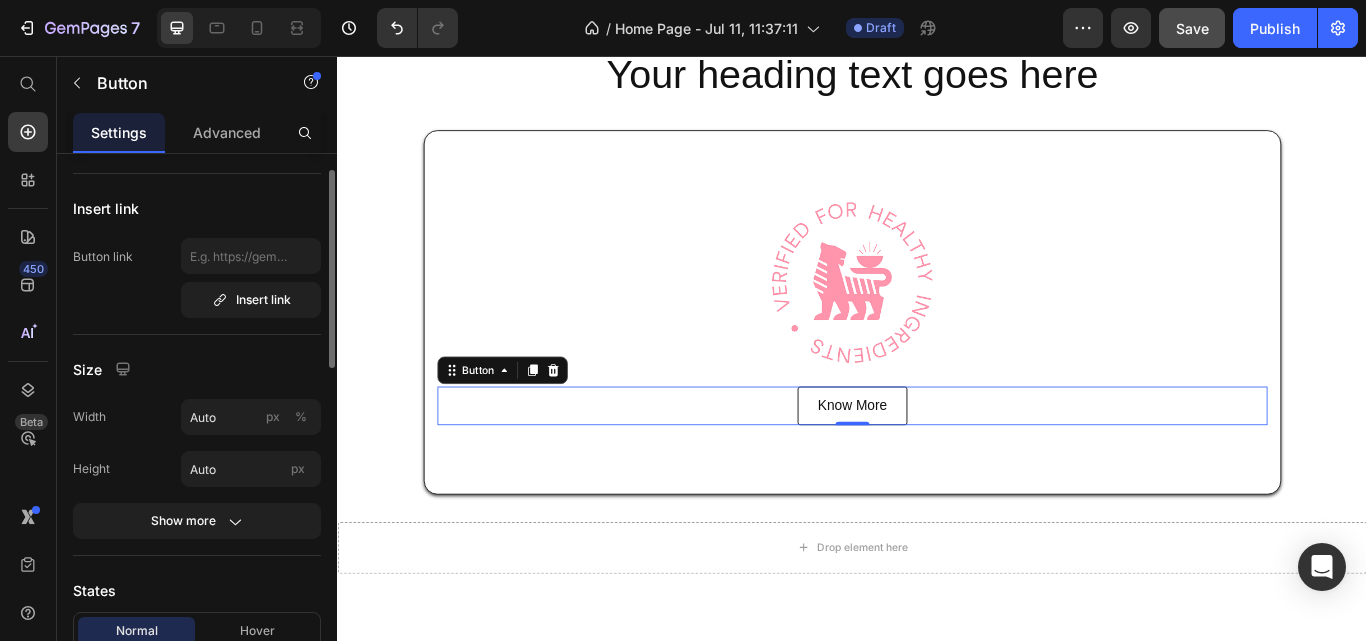 scroll, scrollTop: 0, scrollLeft: 0, axis: both 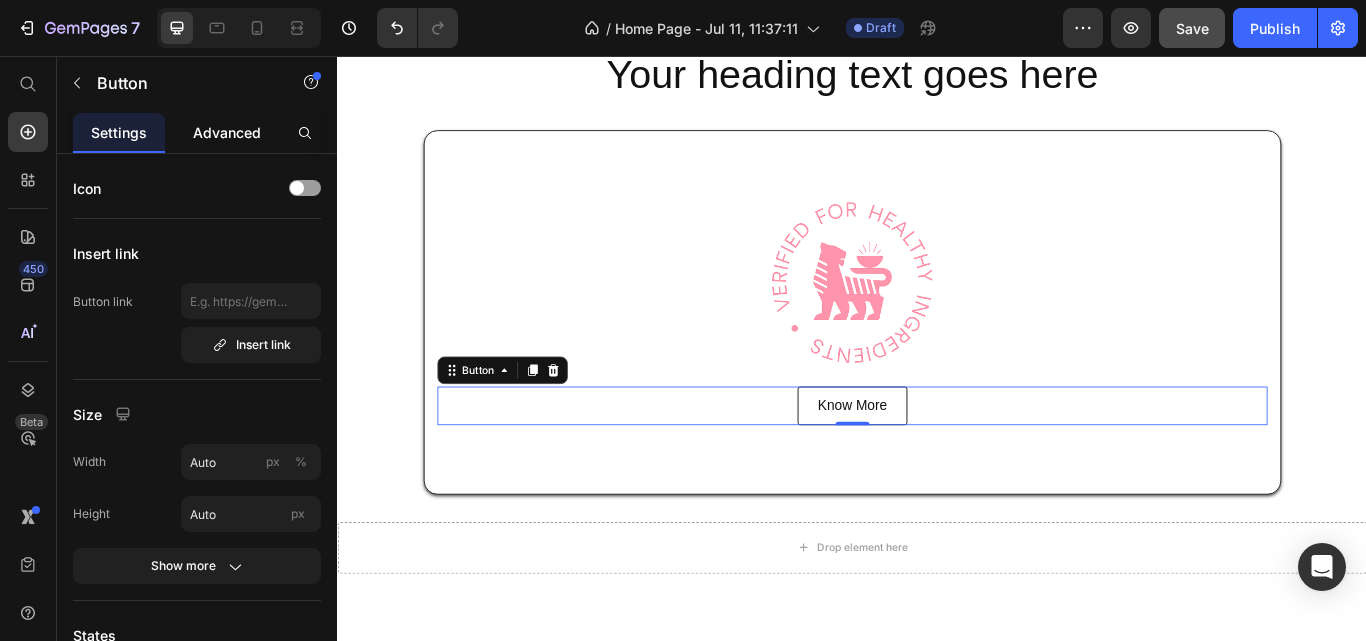 click on "Advanced" at bounding box center (227, 132) 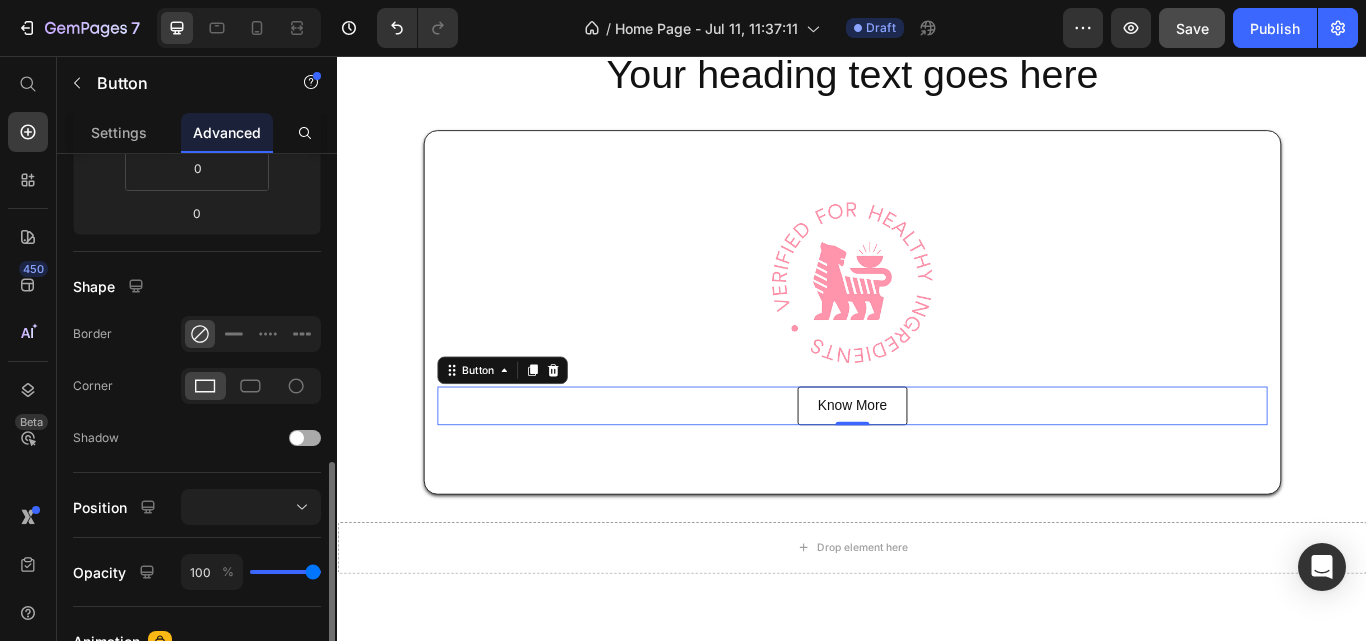 scroll, scrollTop: 500, scrollLeft: 0, axis: vertical 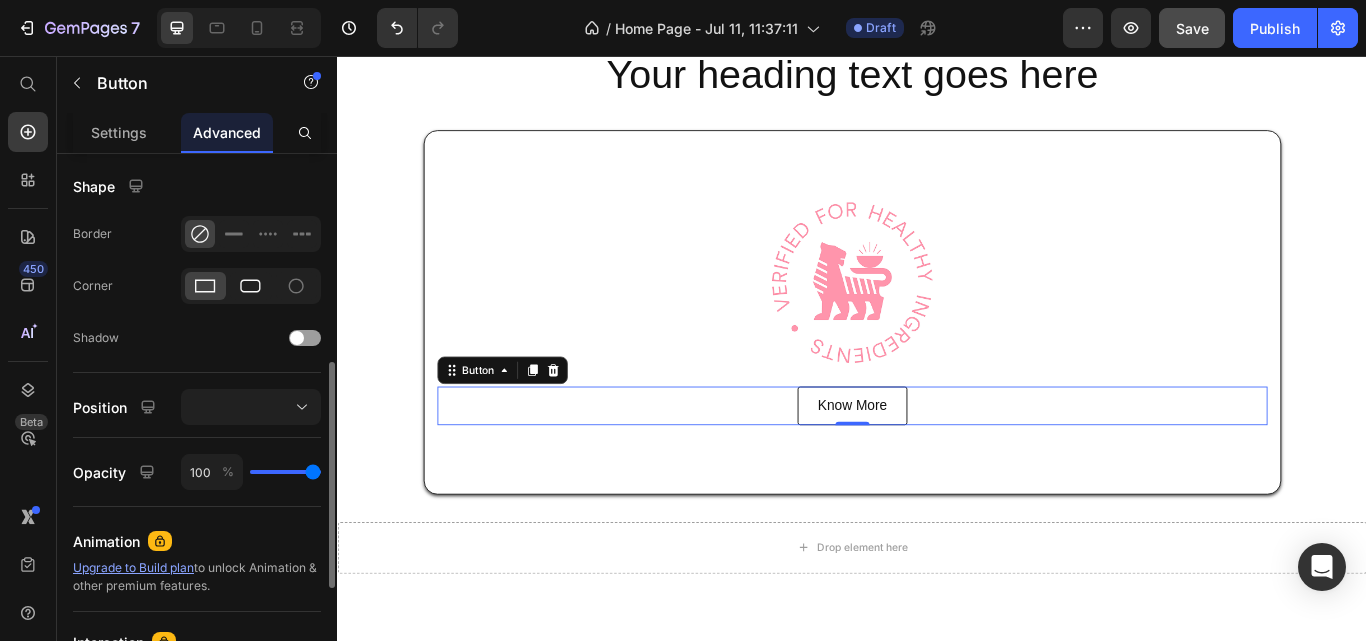 click 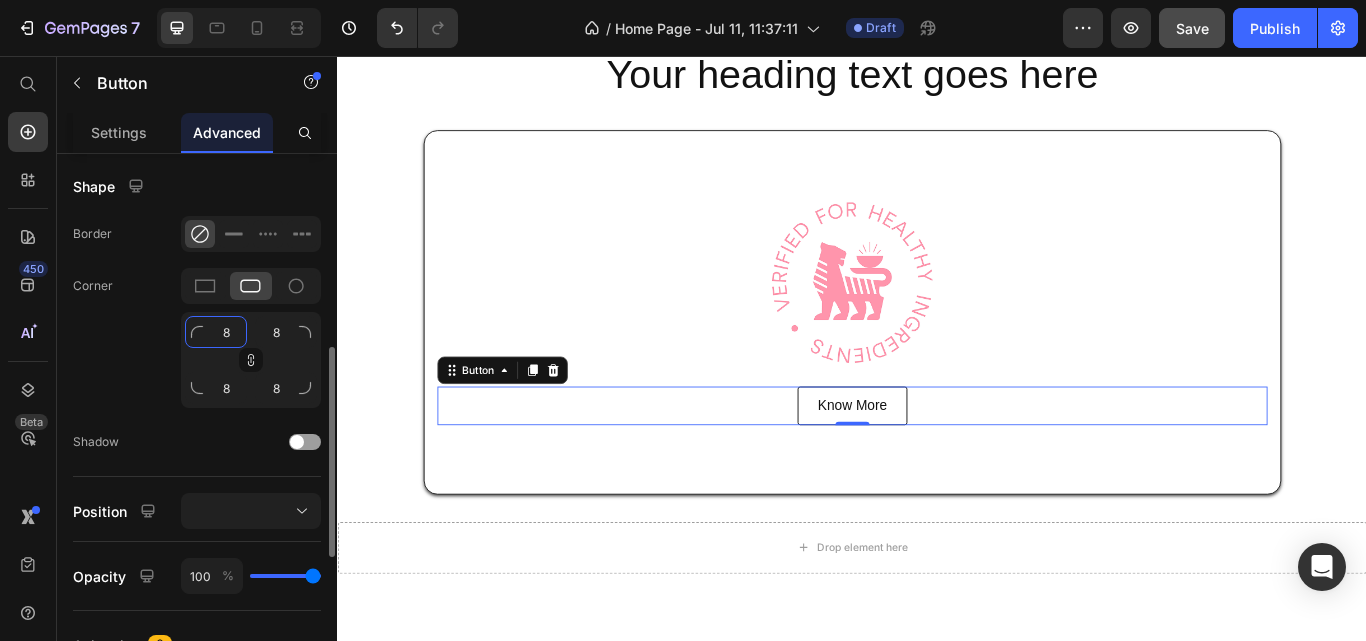 click on "8" 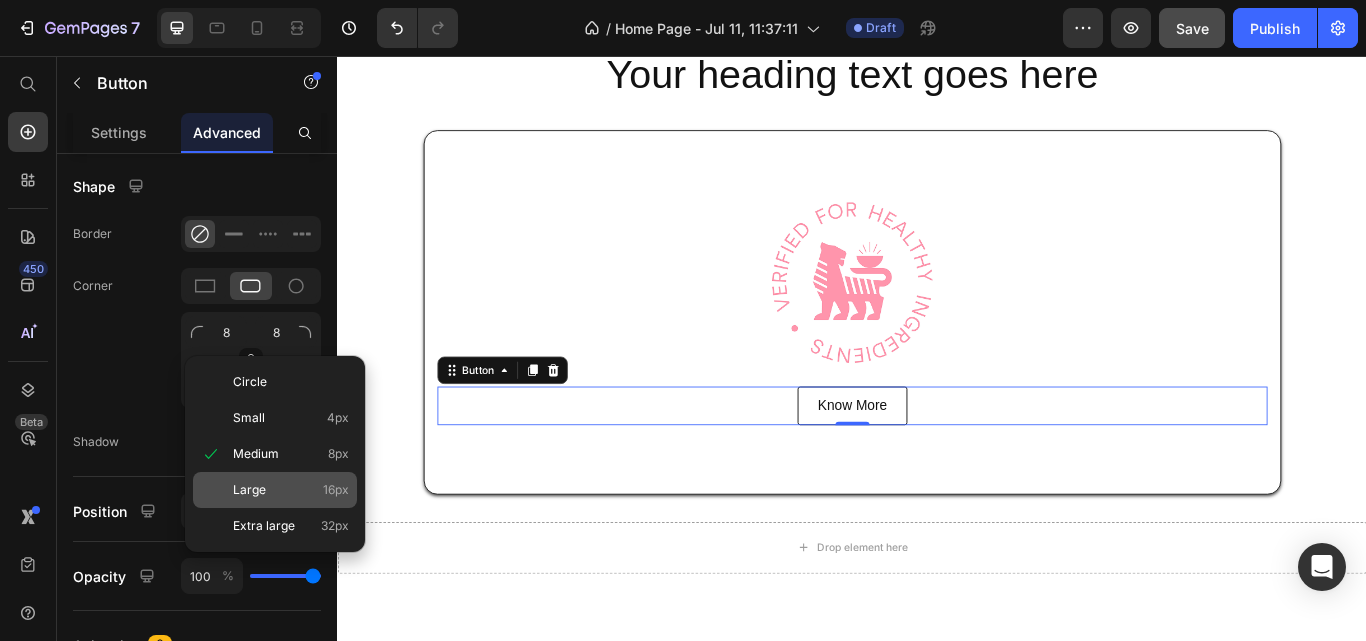 click on "16px" at bounding box center (336, 490) 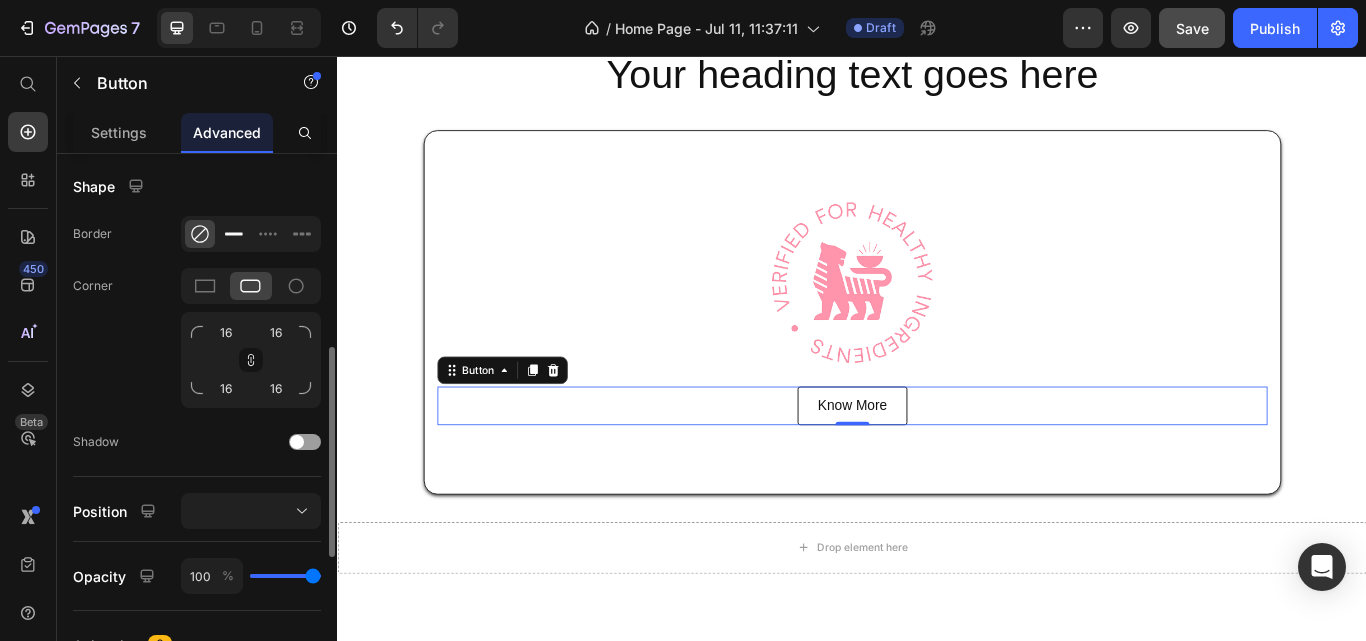 click 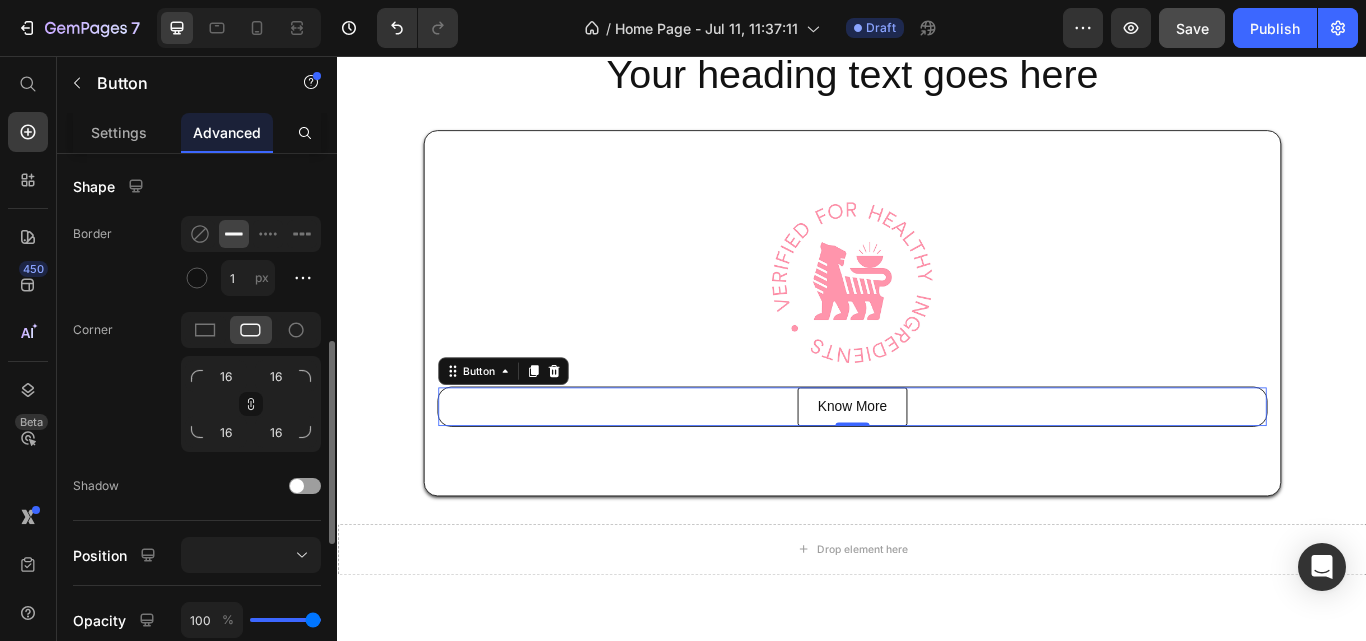 click 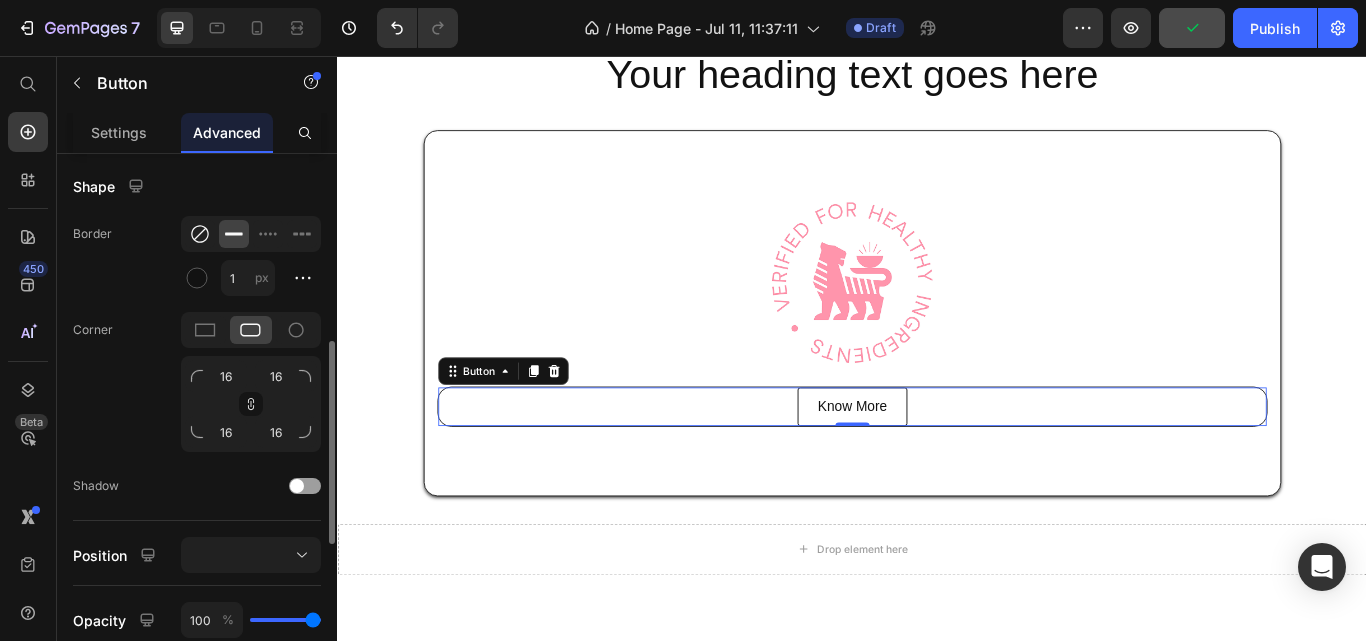 click 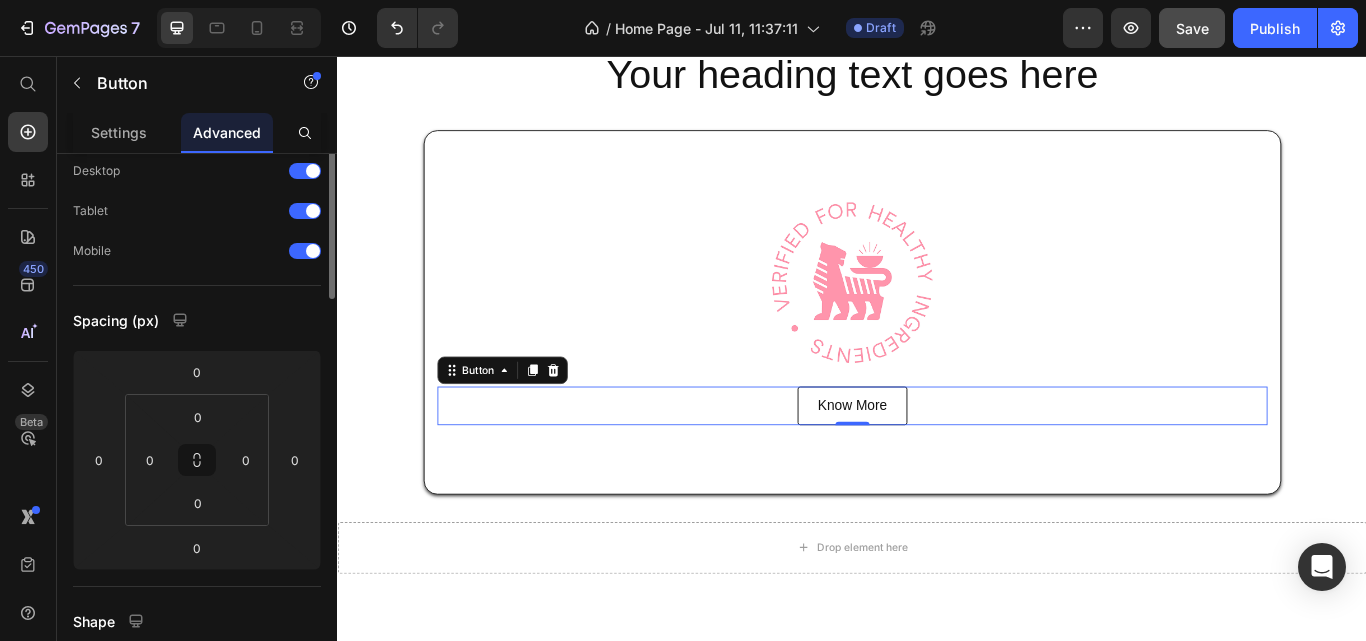 scroll, scrollTop: 0, scrollLeft: 0, axis: both 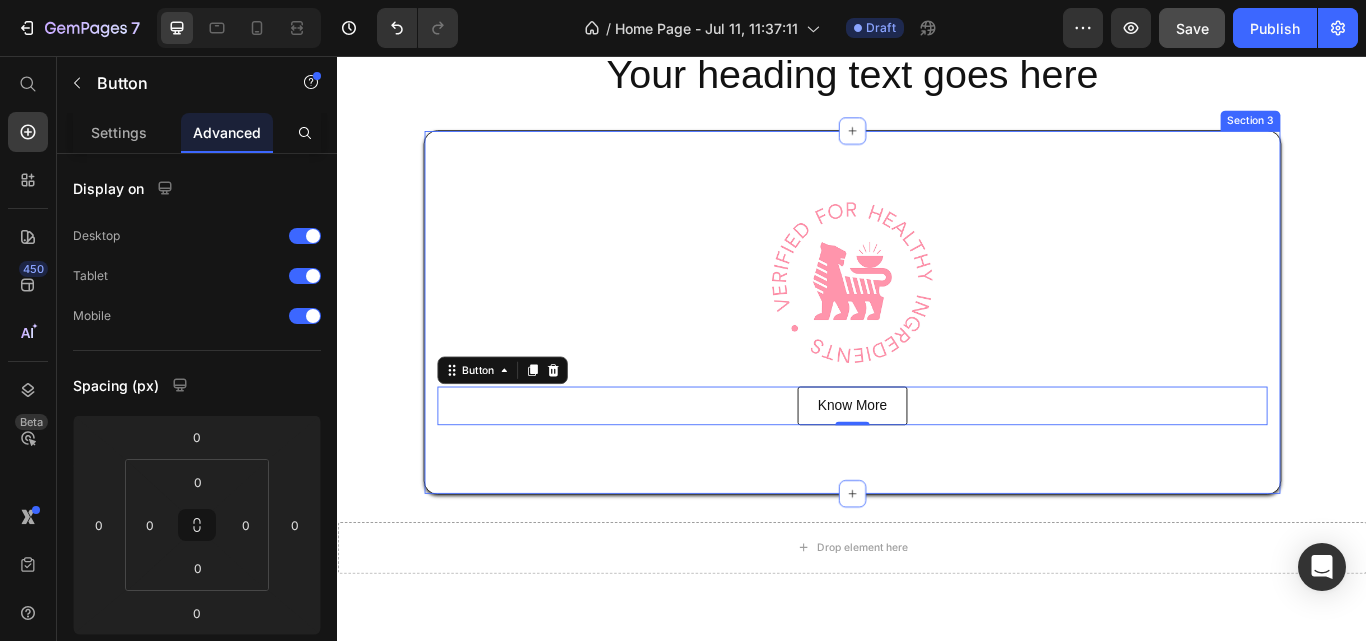 click on "Image Know More Button   0 Row Section 3" at bounding box center [937, 355] 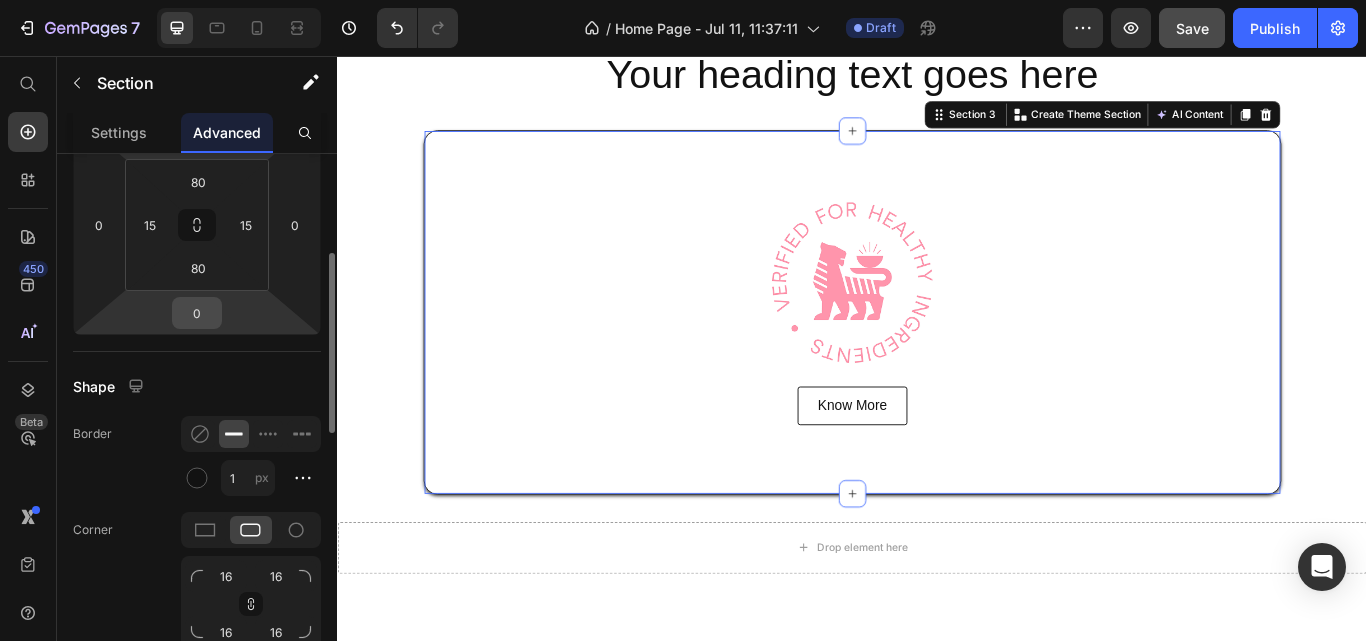 scroll, scrollTop: 500, scrollLeft: 0, axis: vertical 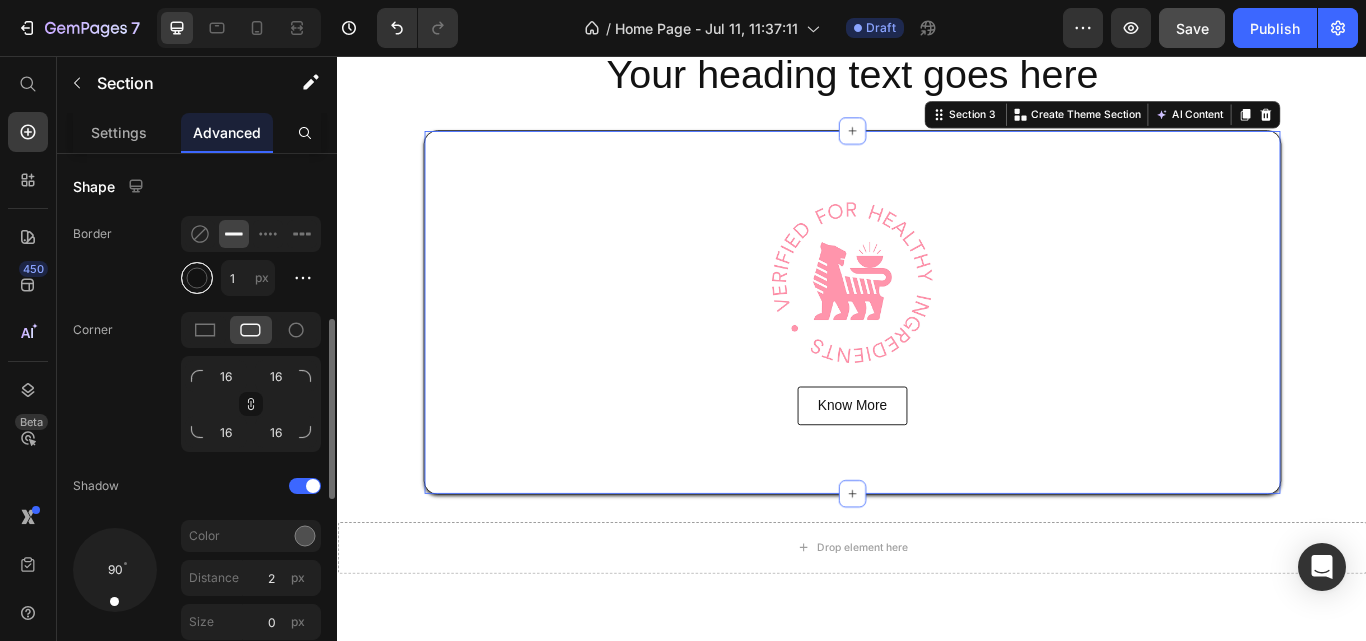 click at bounding box center [197, 278] 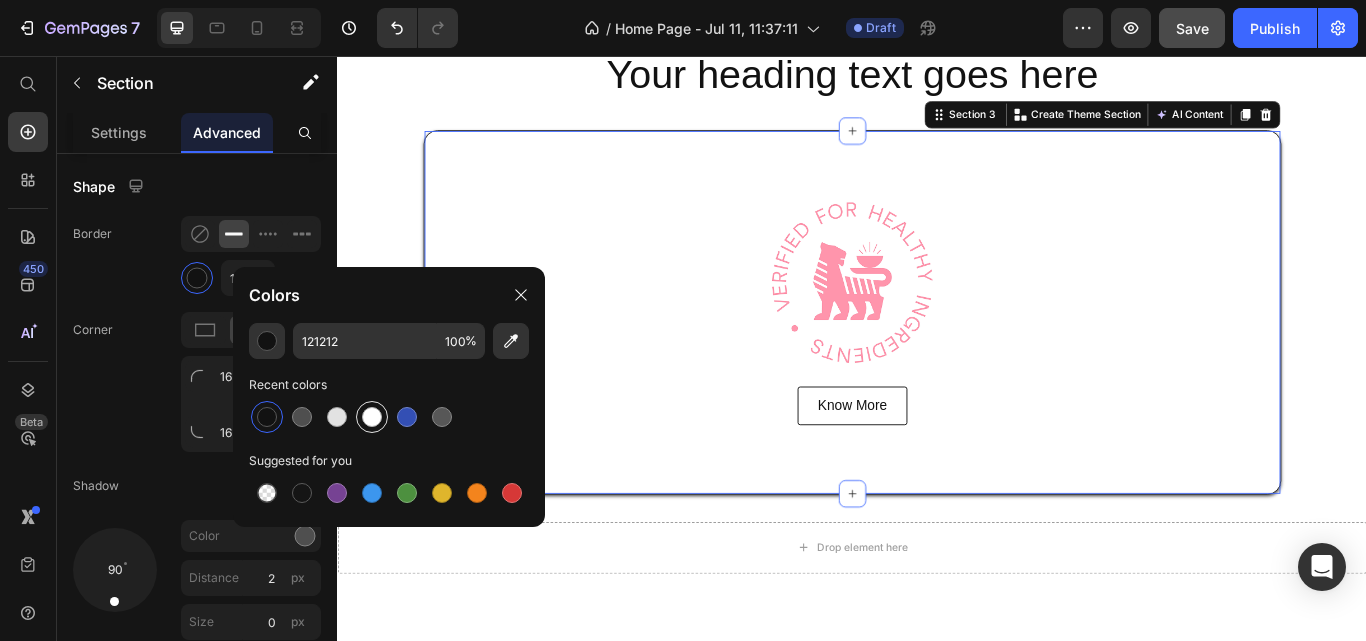 click at bounding box center [372, 417] 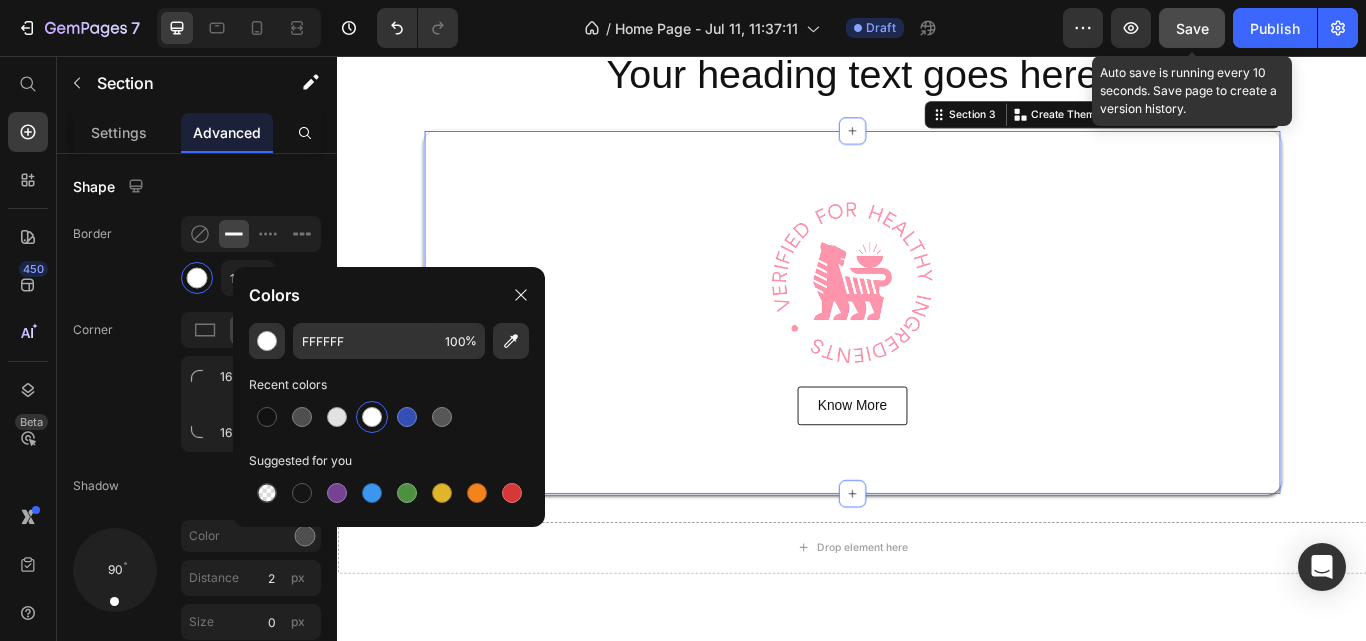 click on "Save" at bounding box center (1192, 28) 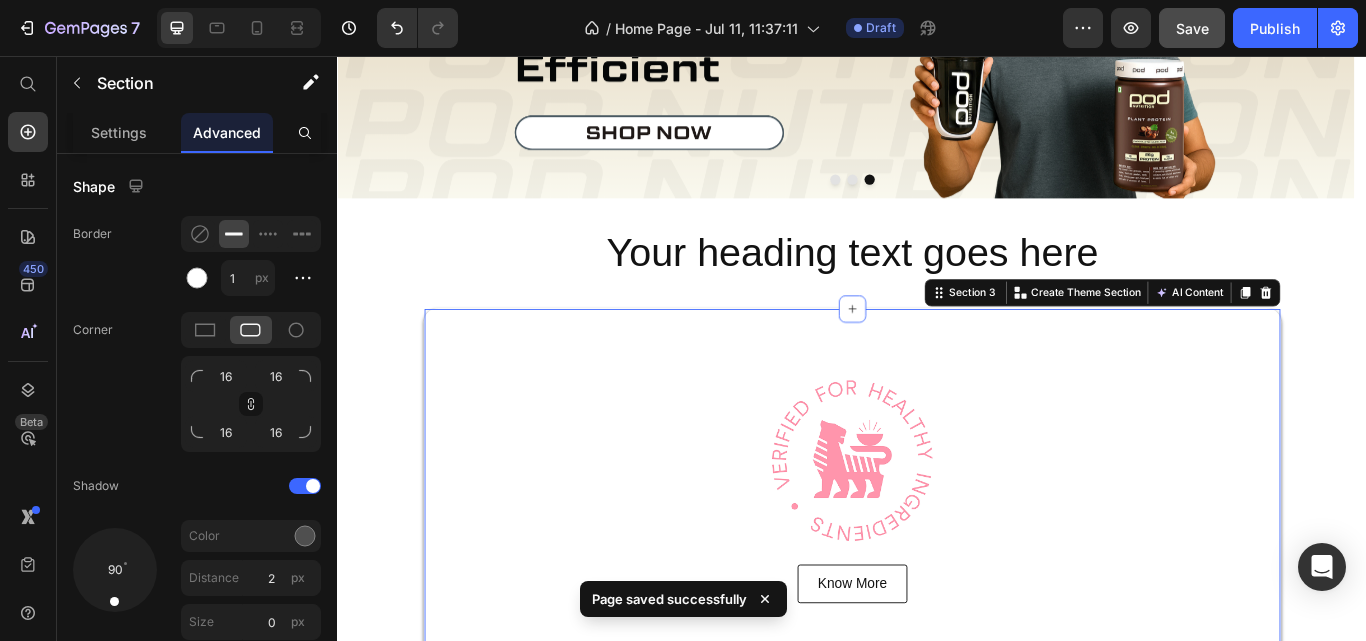 scroll, scrollTop: 252, scrollLeft: 0, axis: vertical 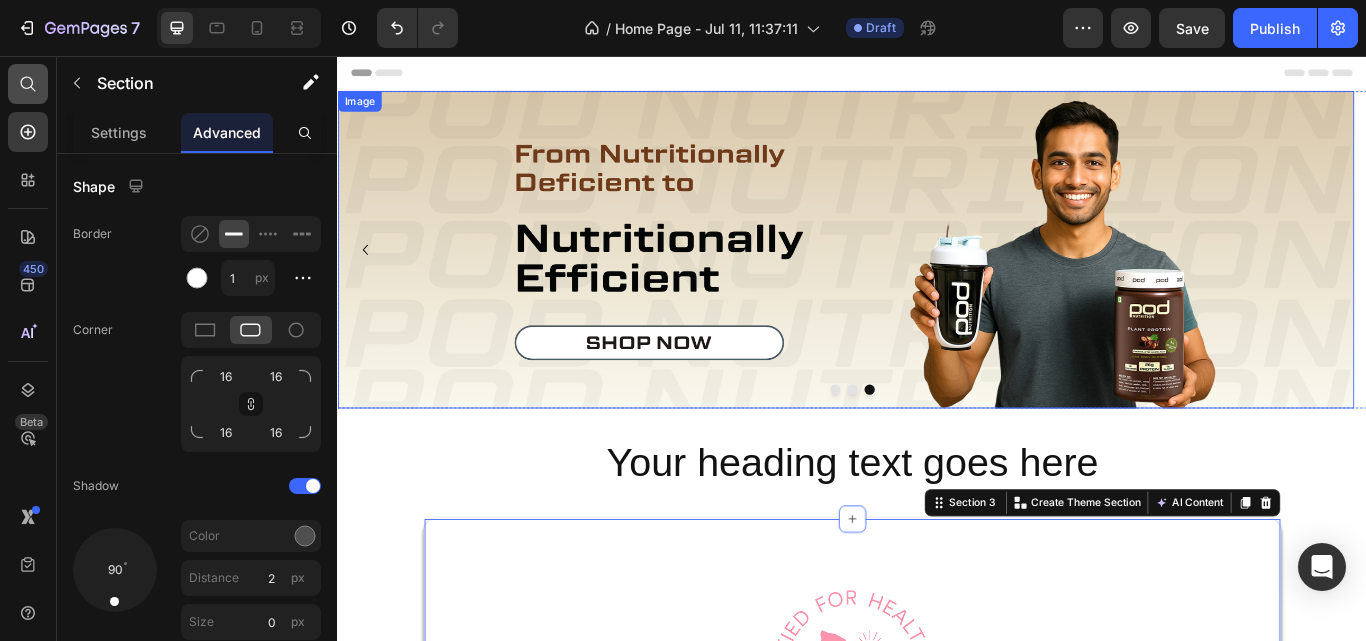 click 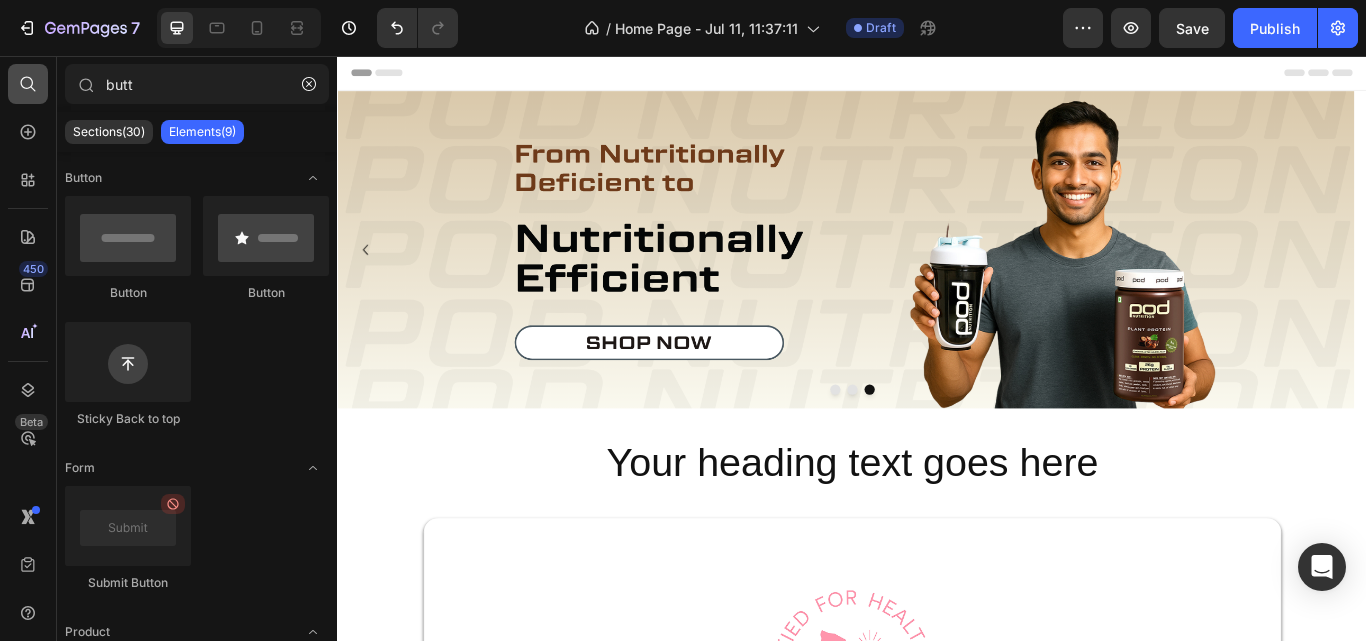 scroll, scrollTop: 300, scrollLeft: 0, axis: vertical 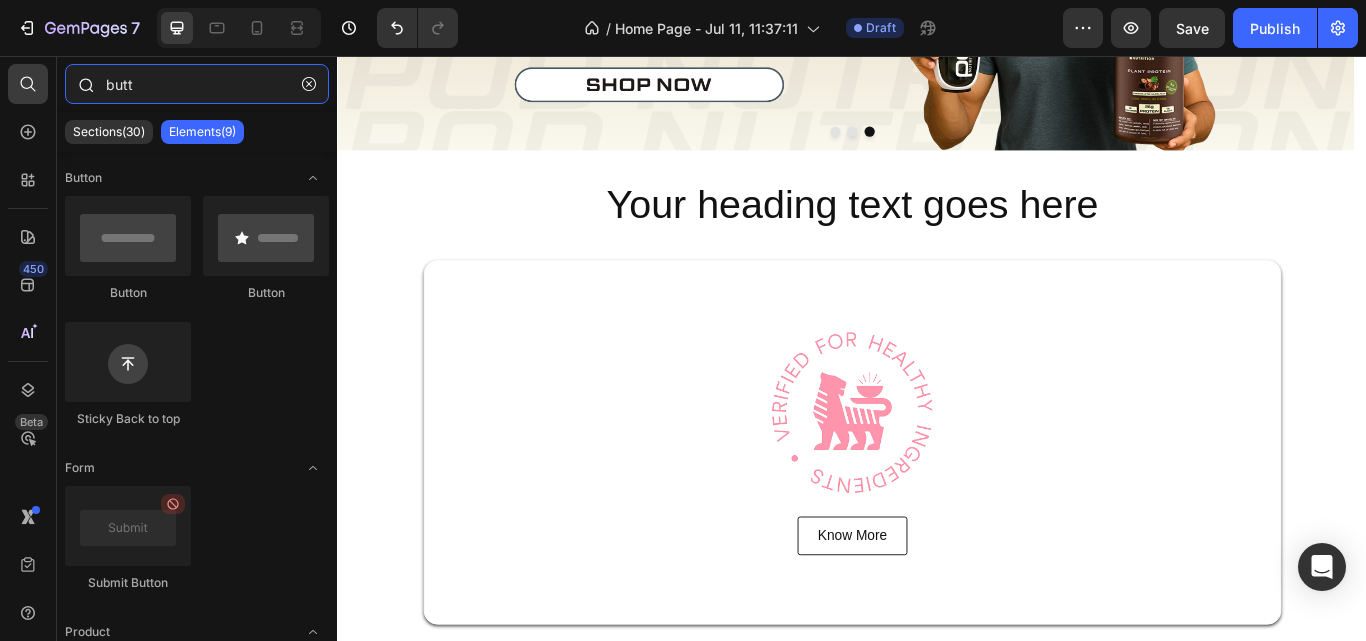drag, startPoint x: 150, startPoint y: 84, endPoint x: 94, endPoint y: 96, distance: 57.271286 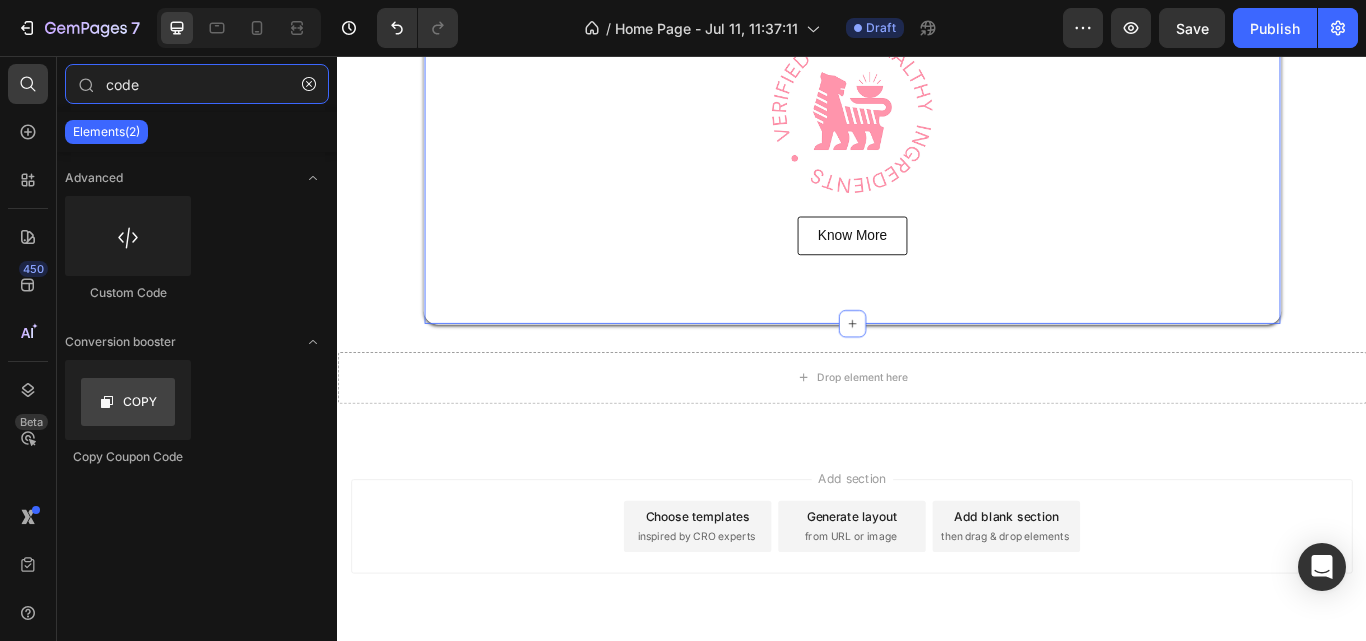 scroll, scrollTop: 700, scrollLeft: 0, axis: vertical 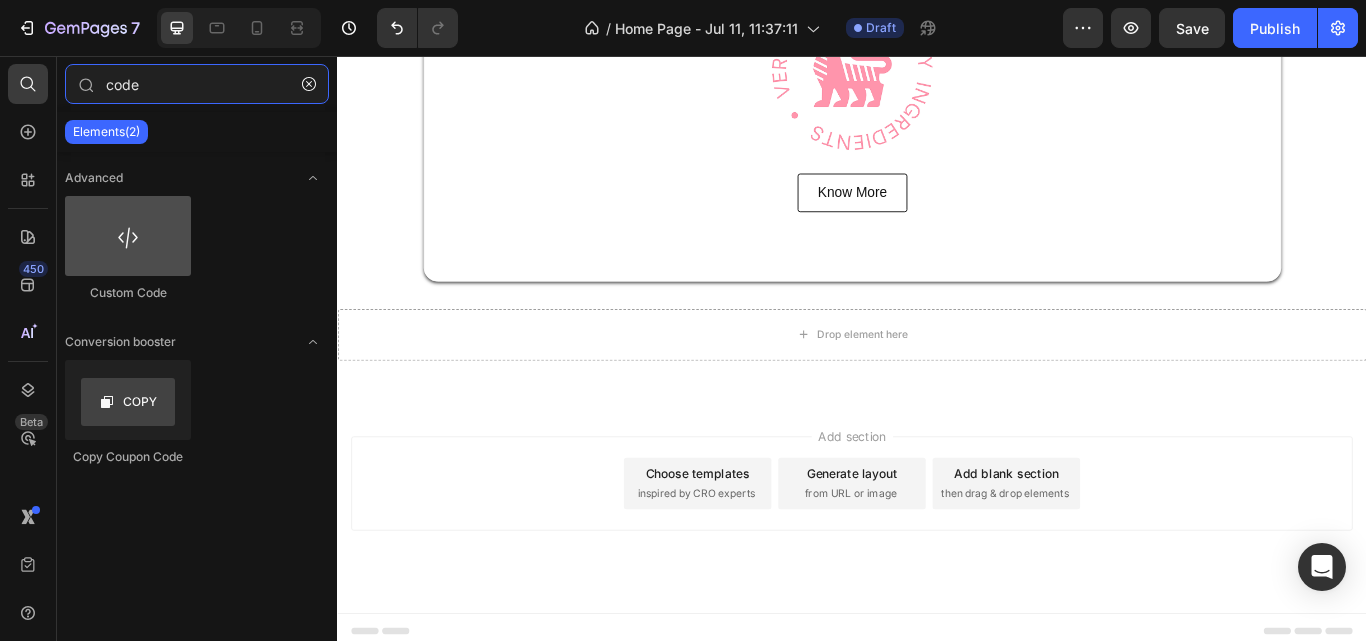 type on "code" 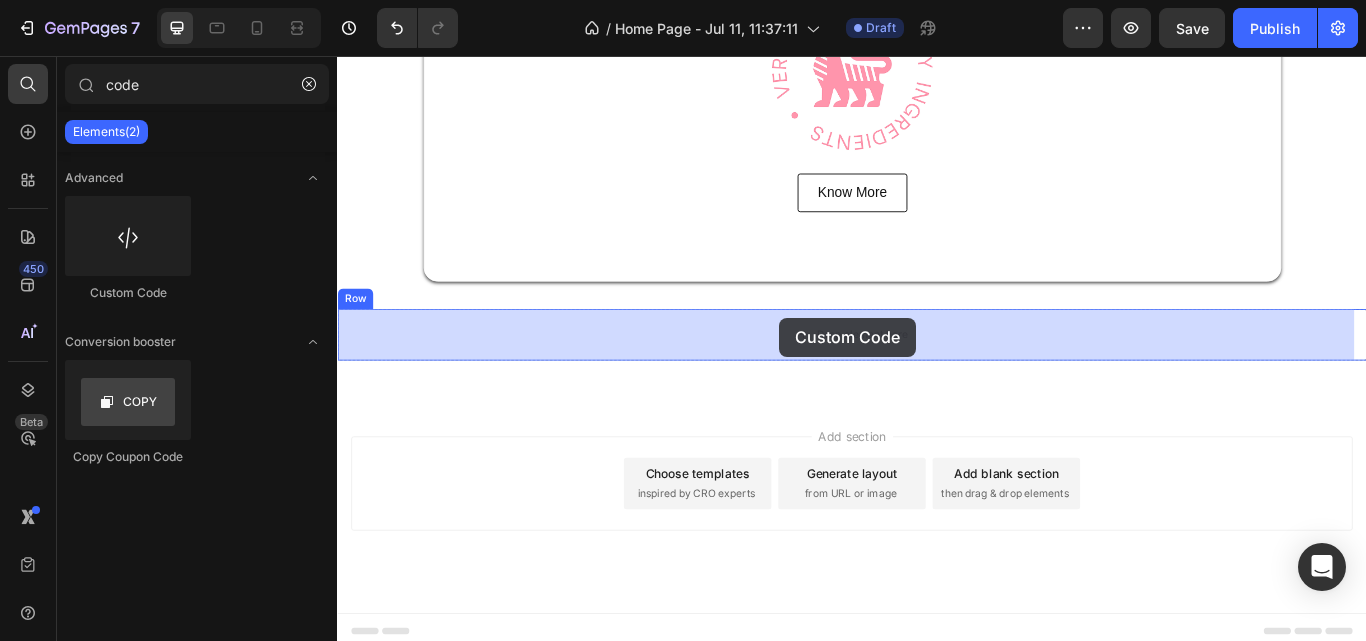 drag, startPoint x: 472, startPoint y: 287, endPoint x: 853, endPoint y: 361, distance: 388.1198 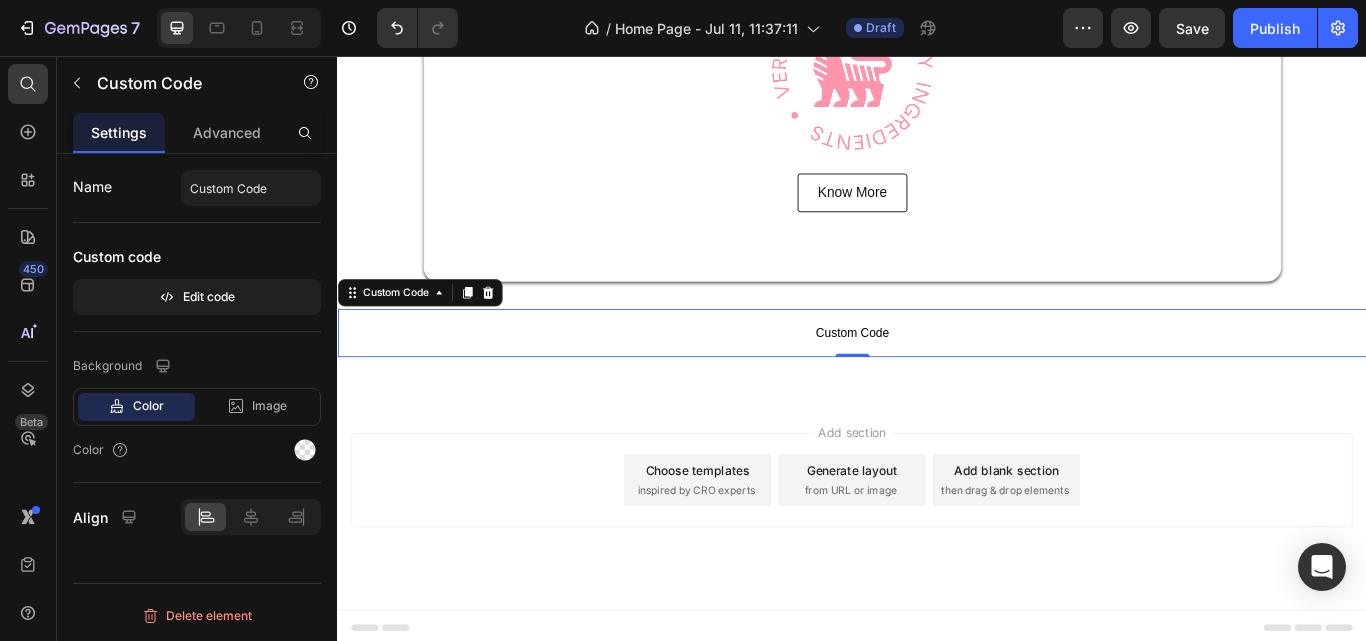 scroll, scrollTop: 0, scrollLeft: 0, axis: both 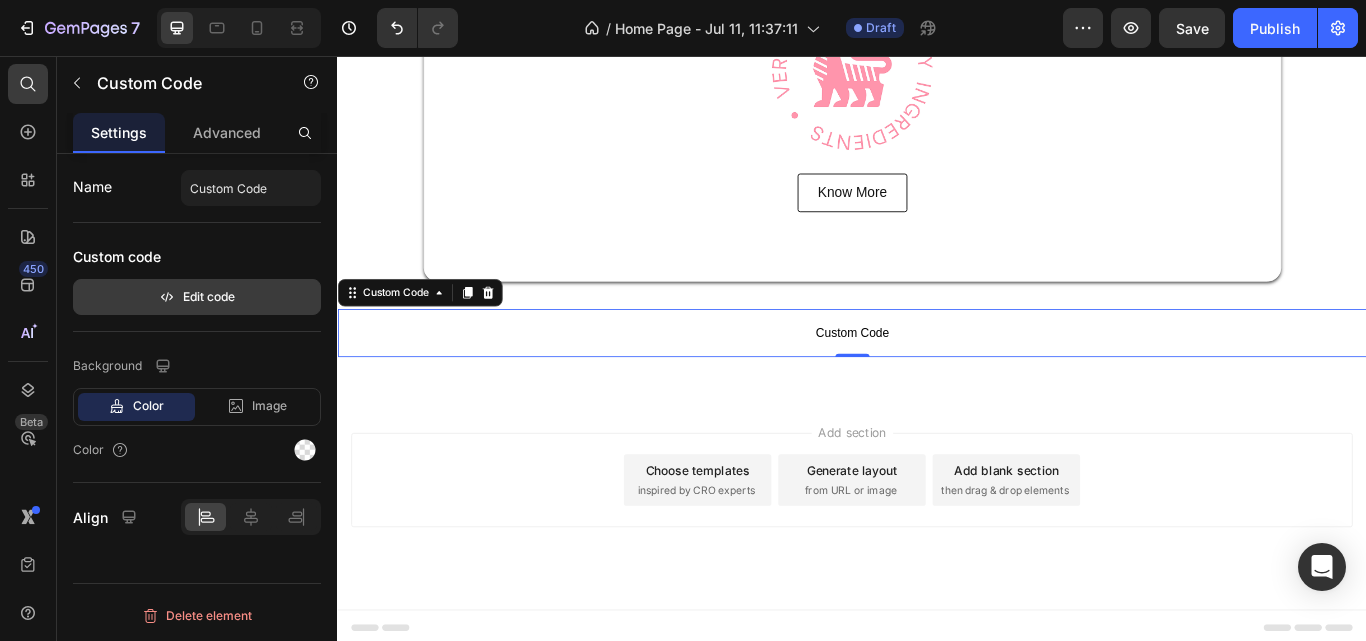 click 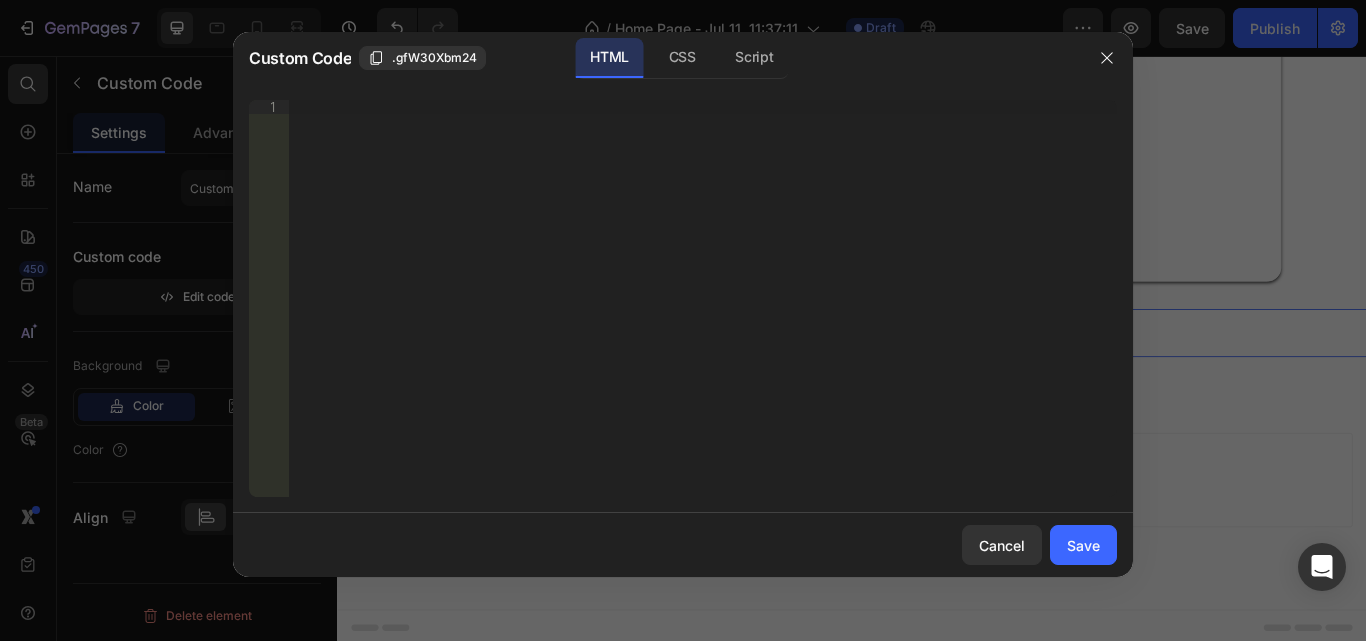 click on "Insert the 3rd-party installation code, HTML code, or Liquid code to display custom content." at bounding box center [703, 312] 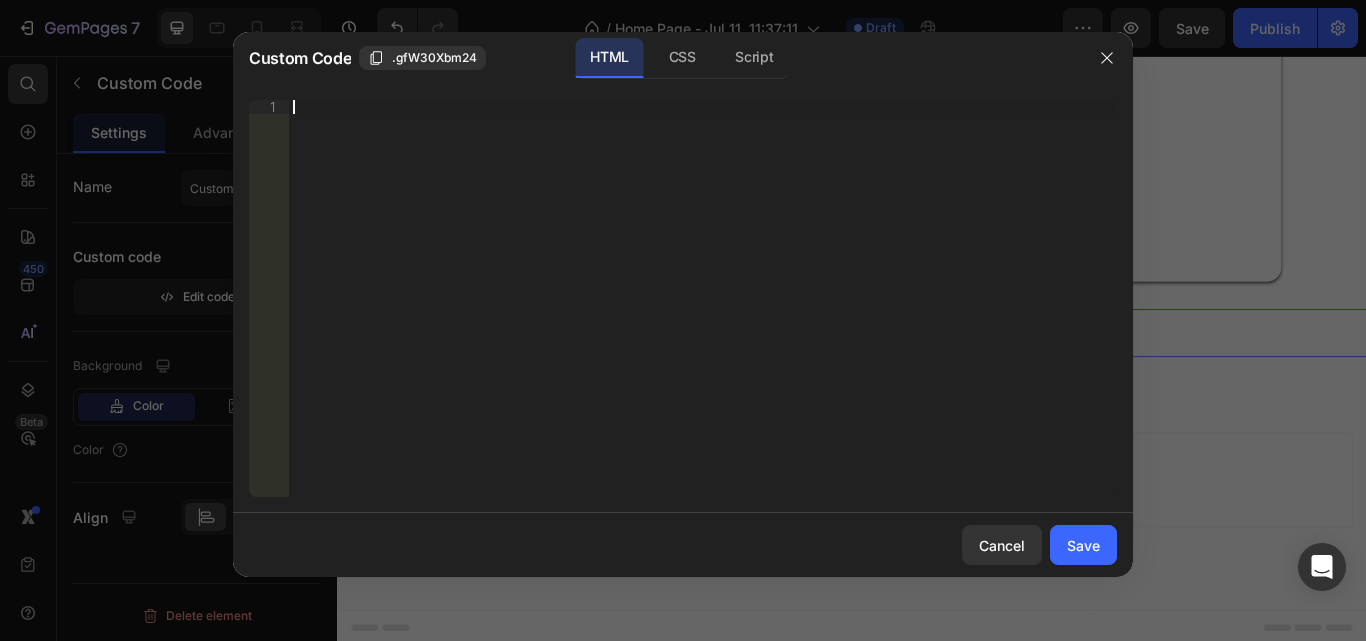 click on "Insert the 3rd-party installation code, HTML code, or Liquid code to display custom content." at bounding box center [703, 312] 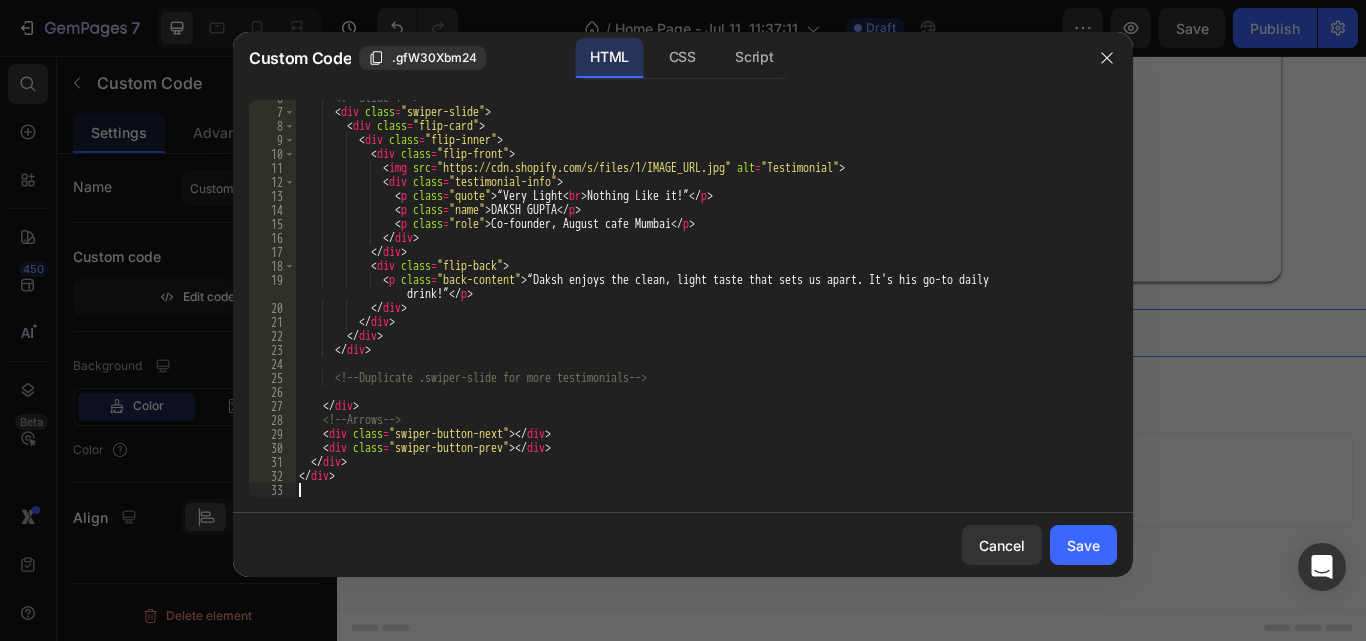 scroll, scrollTop: 79, scrollLeft: 0, axis: vertical 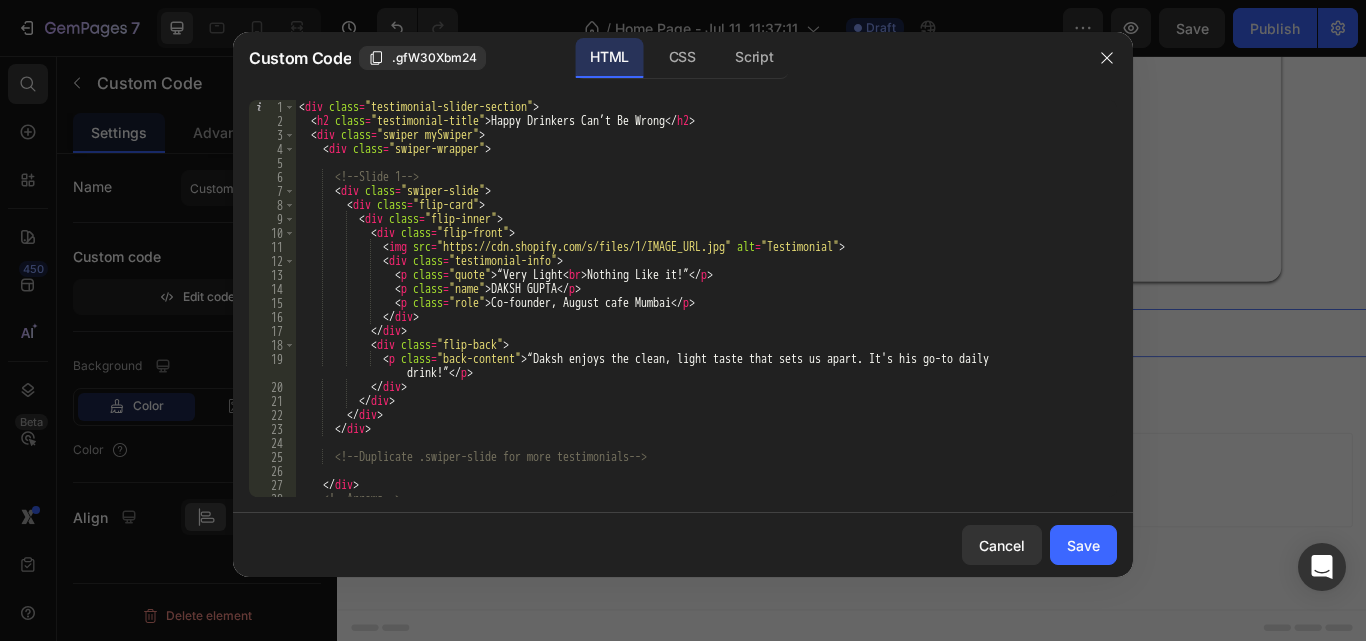 click on "< div   class = "testimonial-slider-section" >    < h2   class = "testimonial-title" > Happy Drinkers Can’t Be Wrong </ h2 >    < div   class = "swiper mySwiper" >      < div   class = "swiper-wrapper" >         <!--  Slide 1  -->         < div   class = "swiper-slide" >           < div   class = "flip-card" >              < div   class = "flip-inner" >                < div   class = "flip-front" >                   < img   src = "https://cdn.shopify.com/s/files/1/IMAGE_URL.jpg"   alt = "Testimonial" >                   < div   class = "testimonial-info" >                     < p   class = "quote" > “Very Light < br > Nothing Like it!” </ p >                     < p   class = "name" > DAKSH GUPTA </ p >                     < p   class = "role" > Co-founder, August cafe Mumbai </ p >                   </ div >                </ div >                < div   class = "flip-back" >                   < p   class = "back-content" >                    drink!” </ p >                </ div > >" at bounding box center [698, 312] 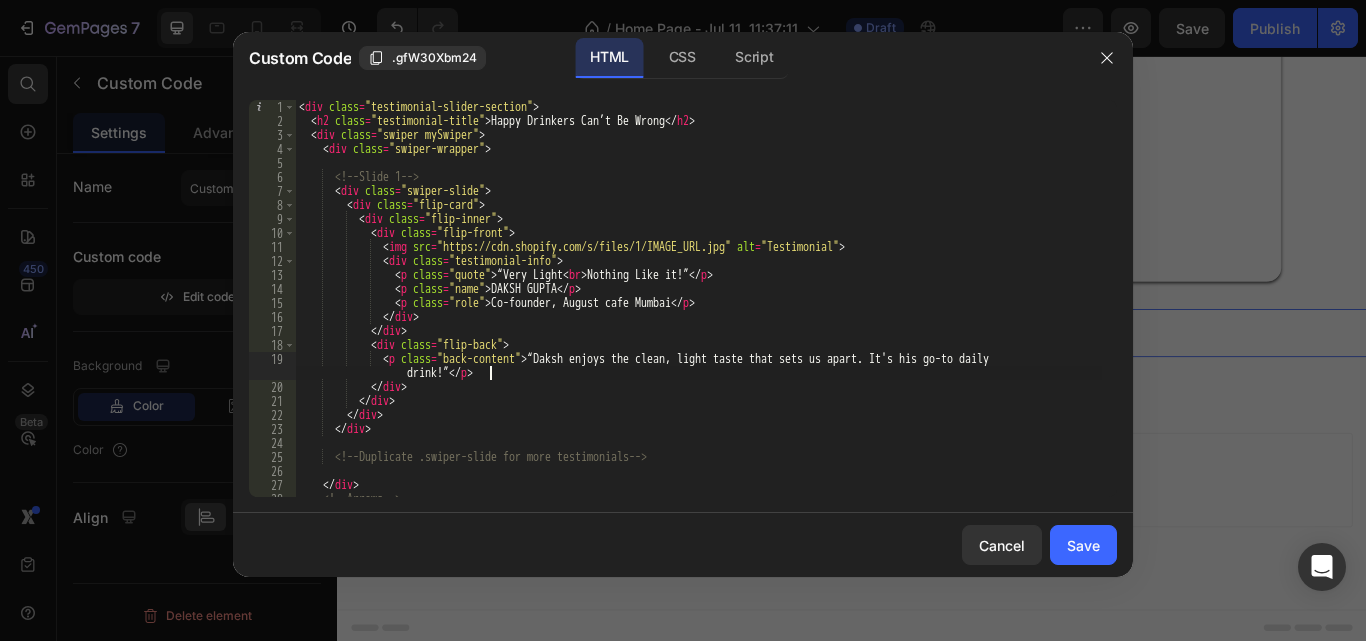 scroll, scrollTop: 79, scrollLeft: 0, axis: vertical 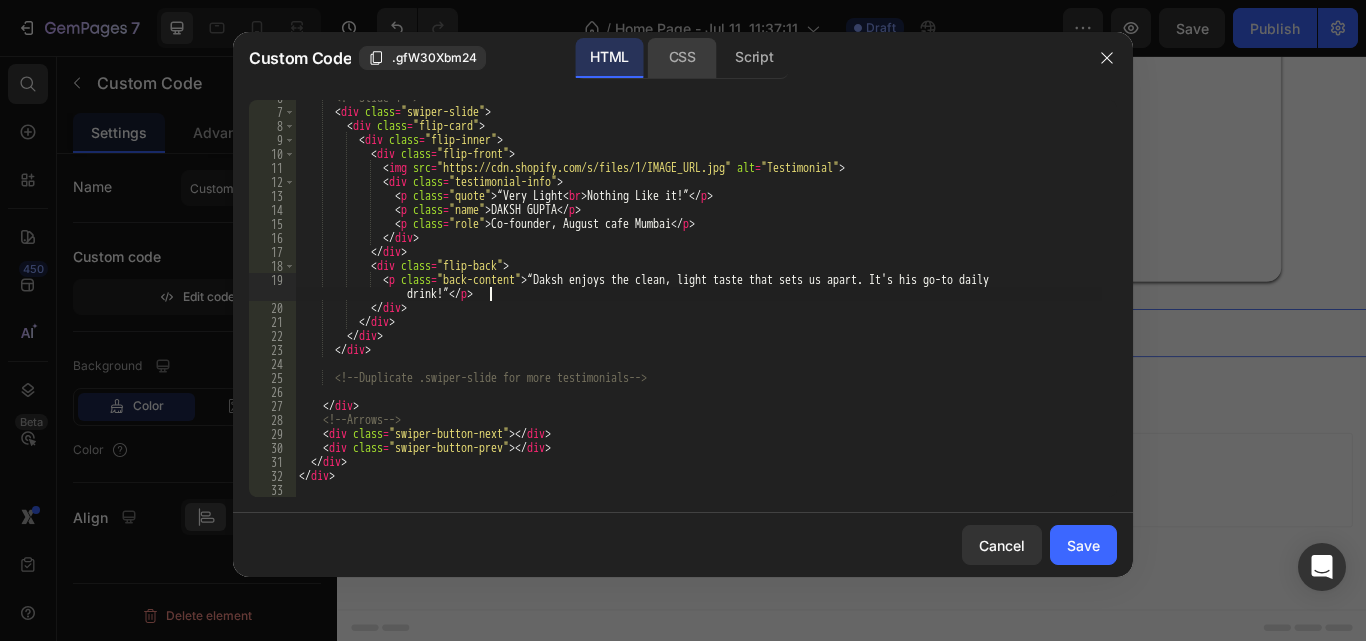 click on "CSS" 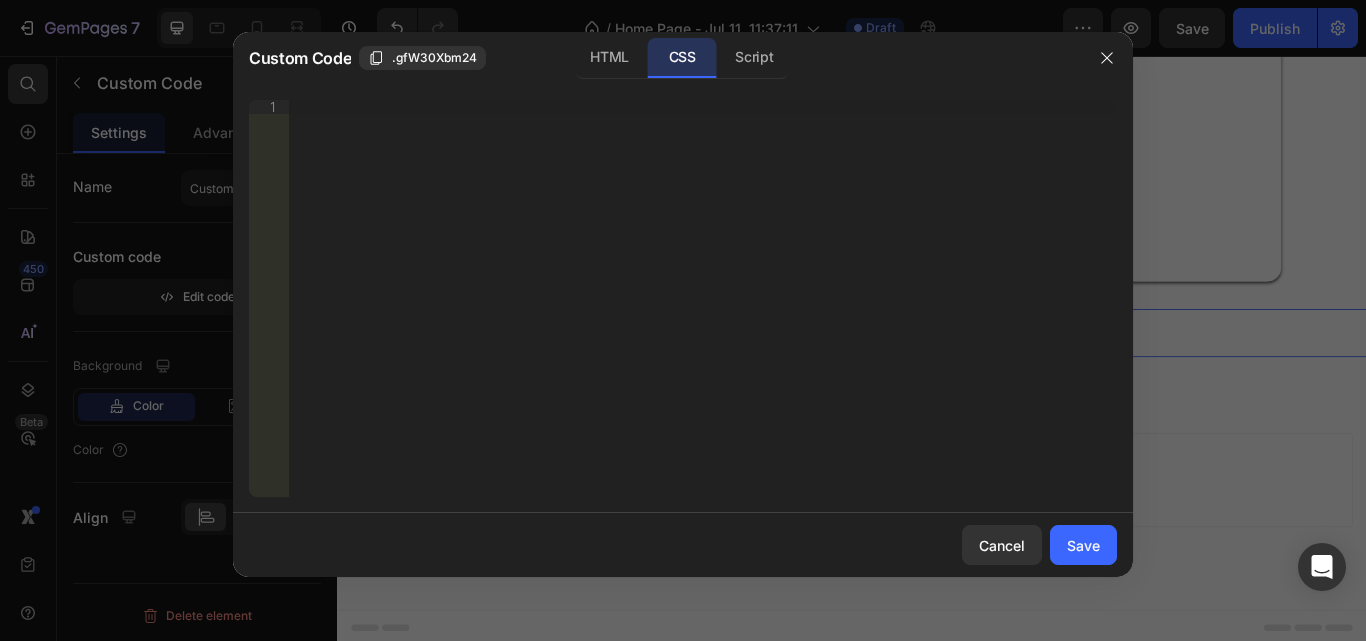 click on "Insert the CSS code to style your content right here." at bounding box center (703, 312) 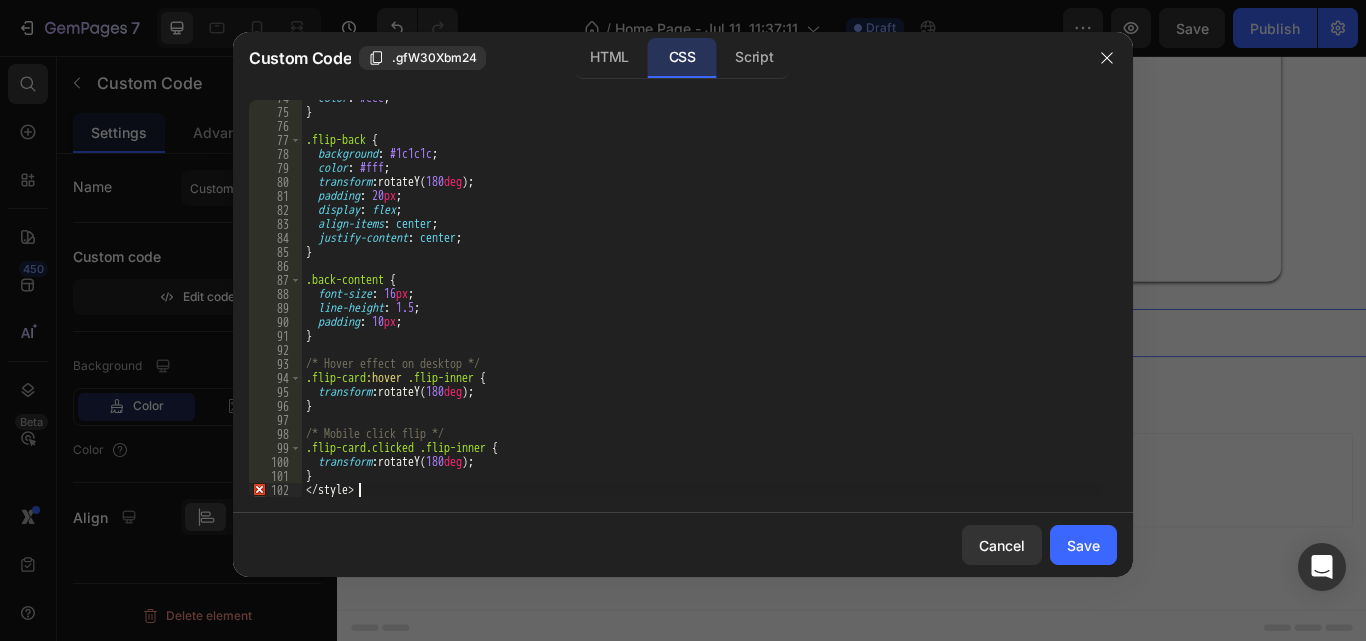 scroll, scrollTop: 1031, scrollLeft: 0, axis: vertical 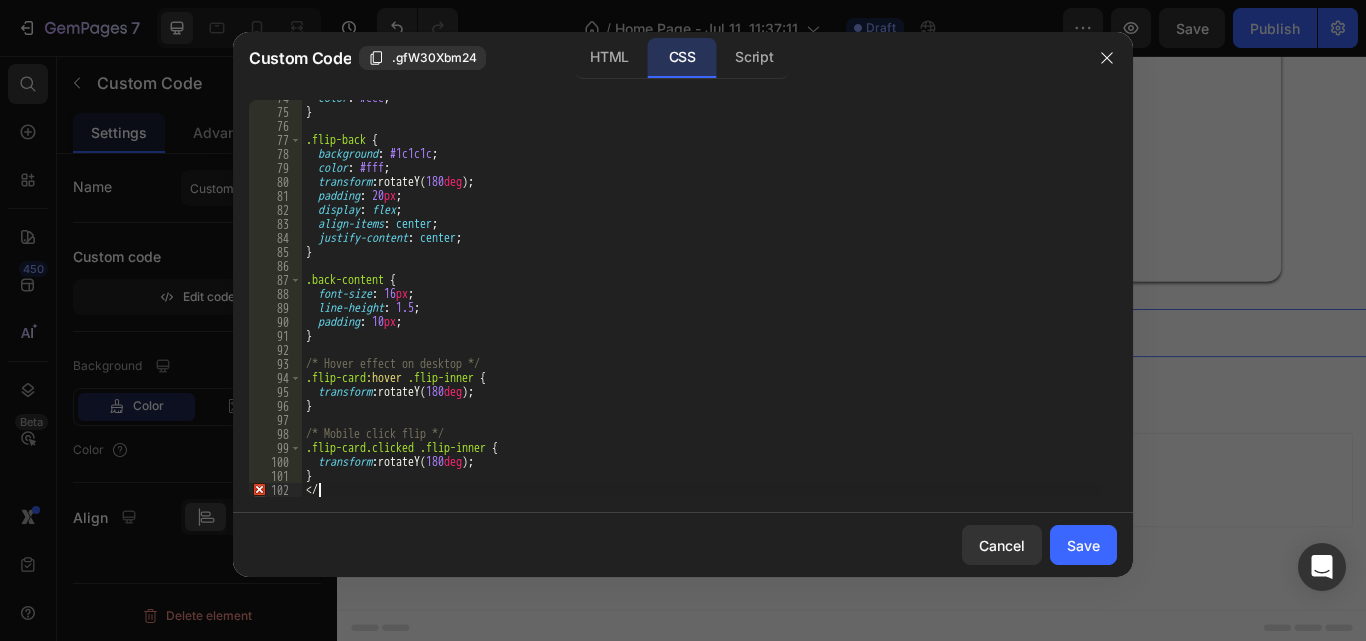 type on "<" 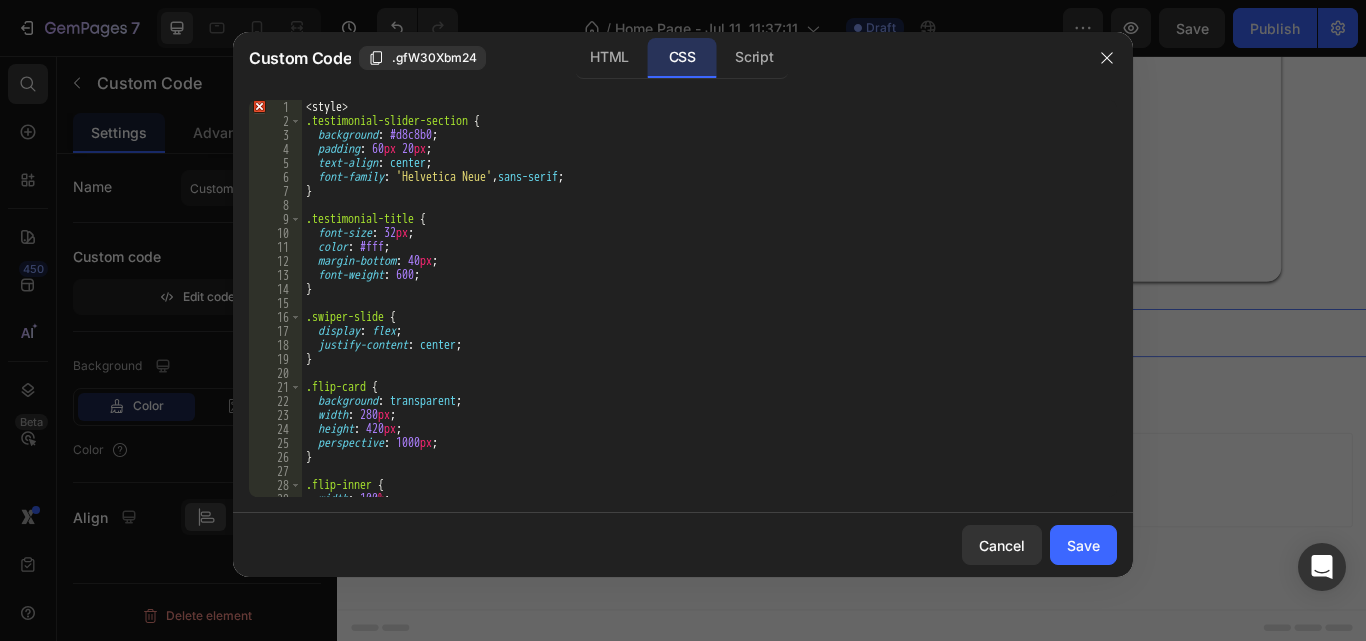 scroll, scrollTop: 0, scrollLeft: 0, axis: both 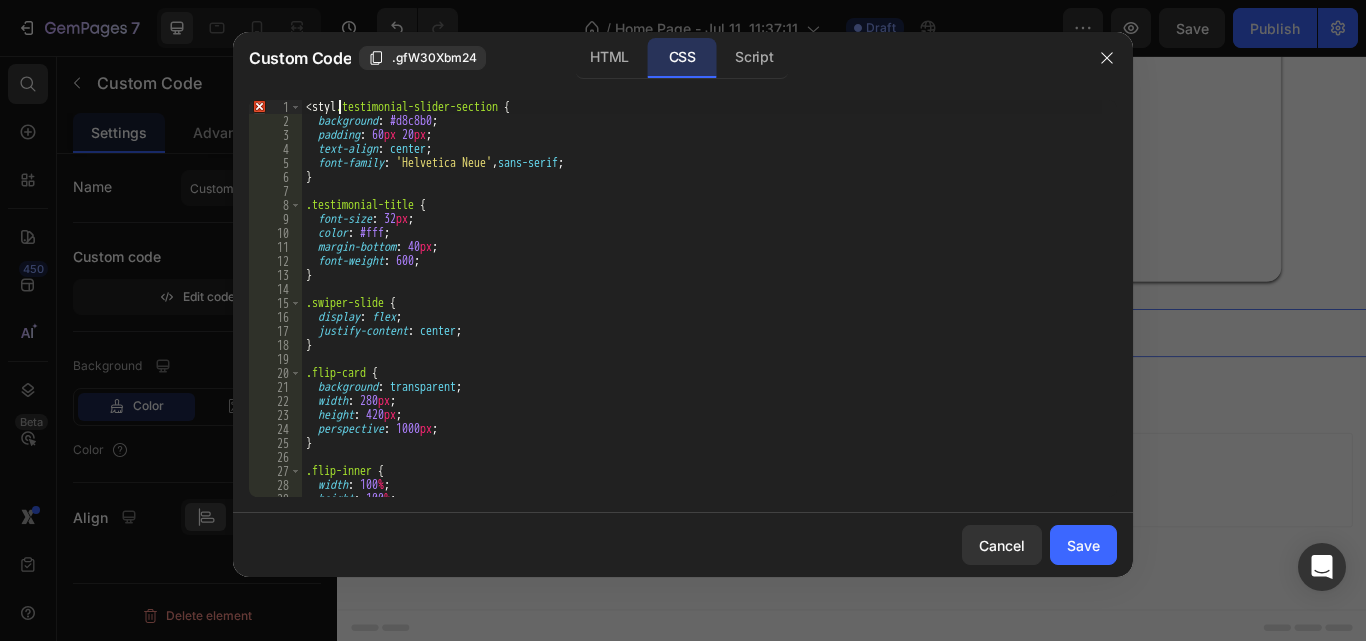 type on ".testimonial-slider-section {" 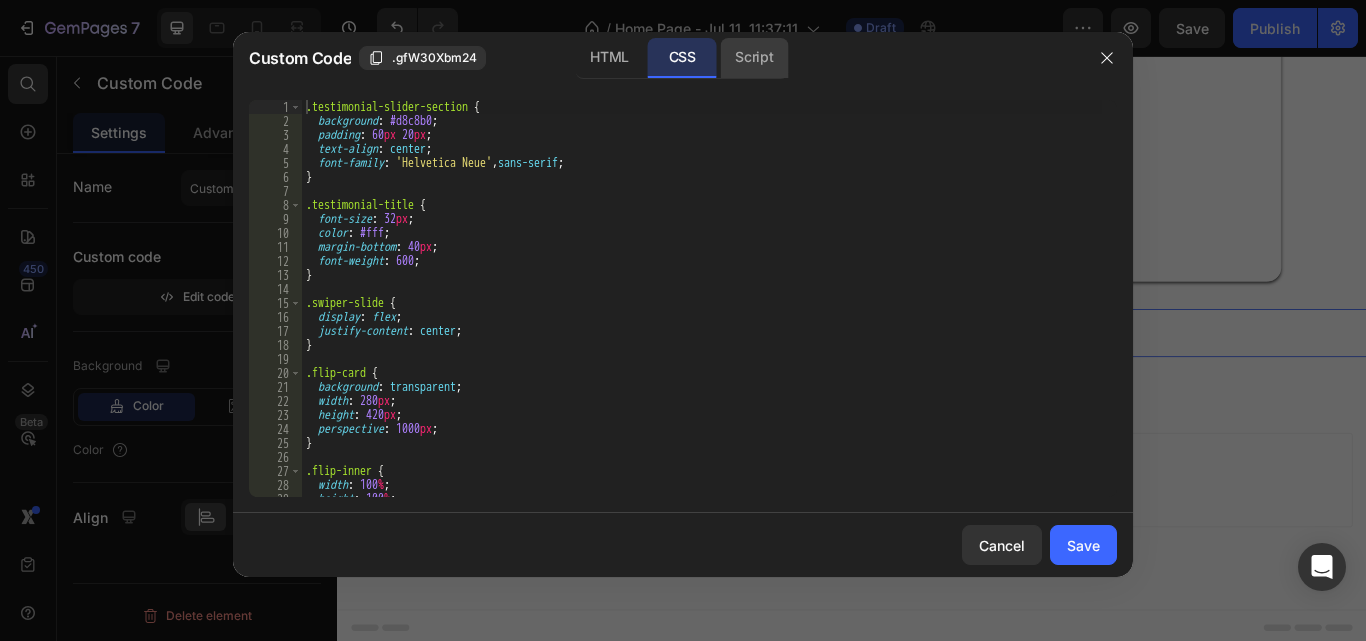 click on "Script" 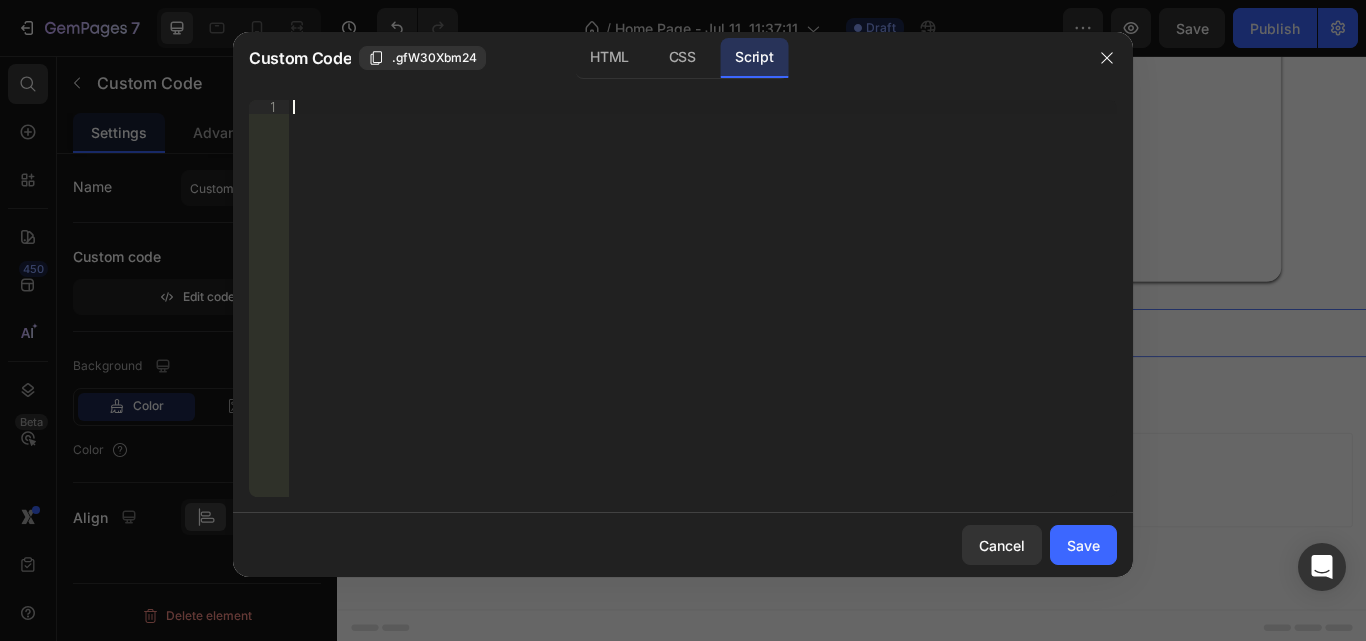 click on "Insert the Javascript code to add interaction and animation to your content right here." at bounding box center (703, 312) 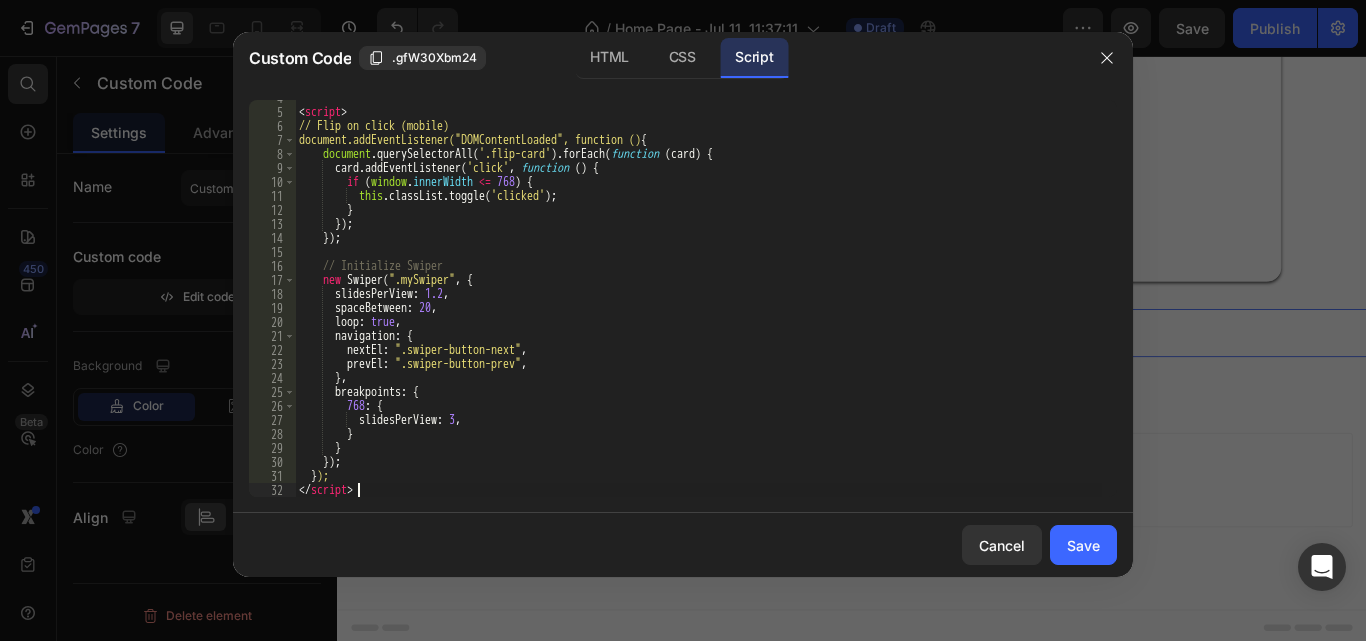 scroll, scrollTop: 51, scrollLeft: 0, axis: vertical 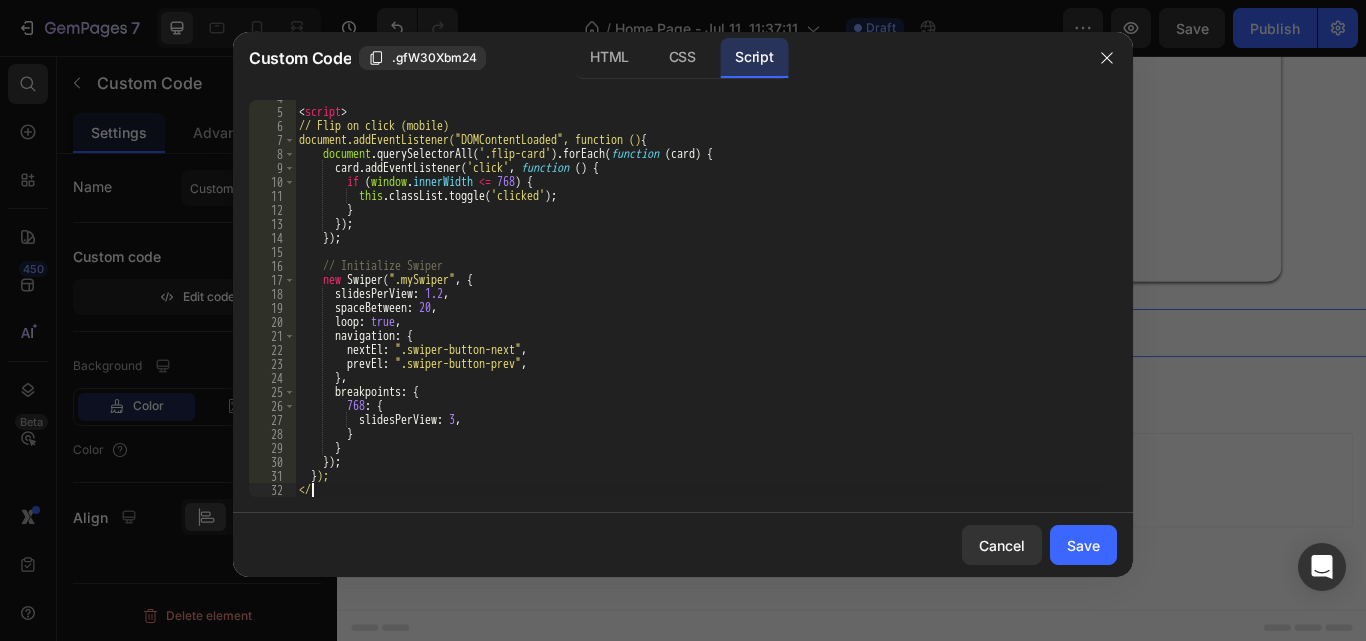 type on "<" 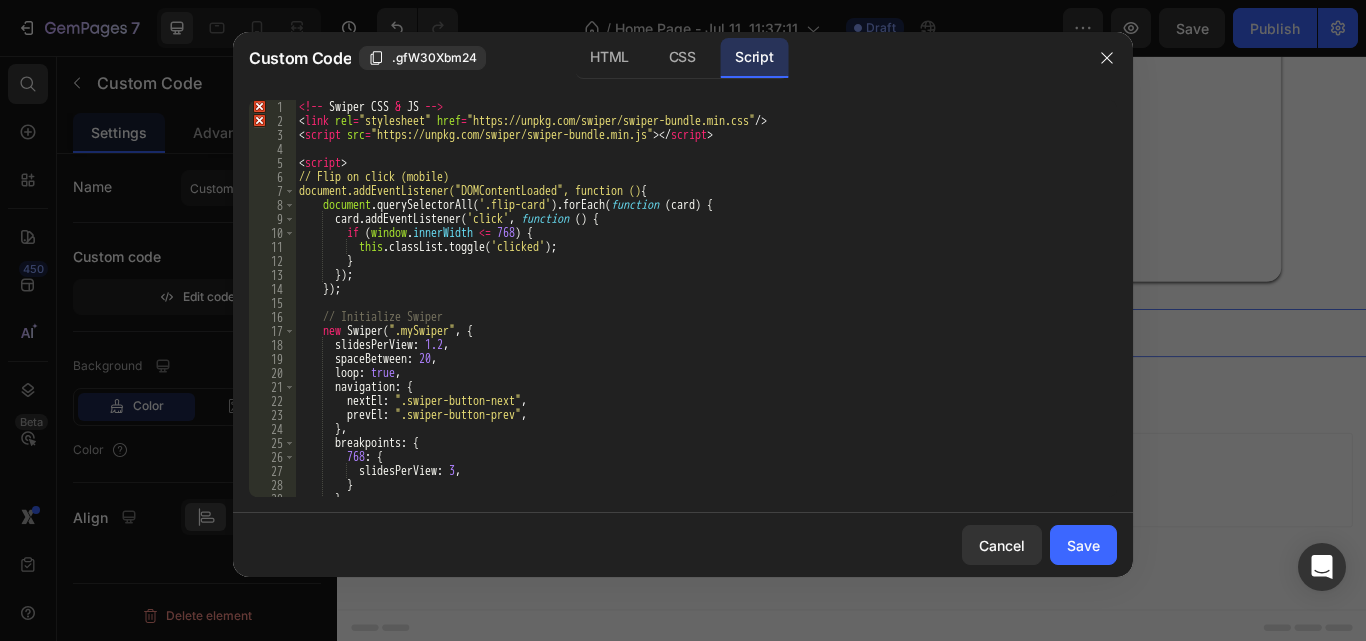 scroll, scrollTop: 0, scrollLeft: 0, axis: both 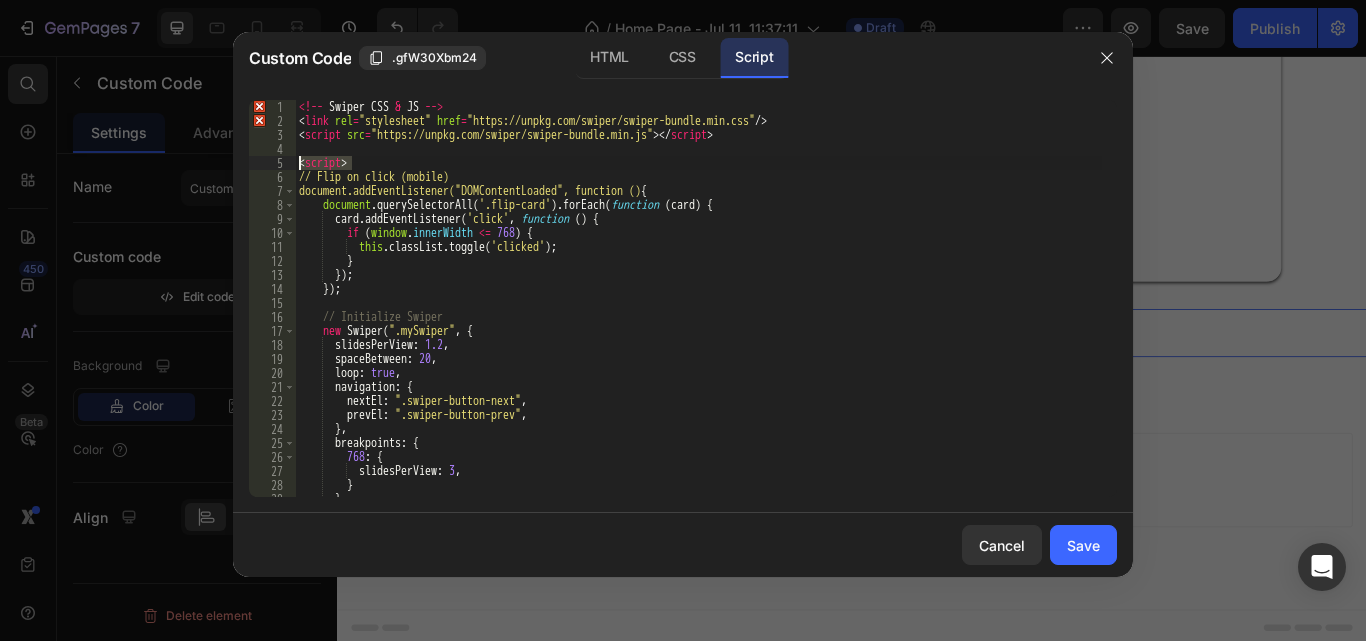 drag, startPoint x: 366, startPoint y: 160, endPoint x: 297, endPoint y: 163, distance: 69.065186 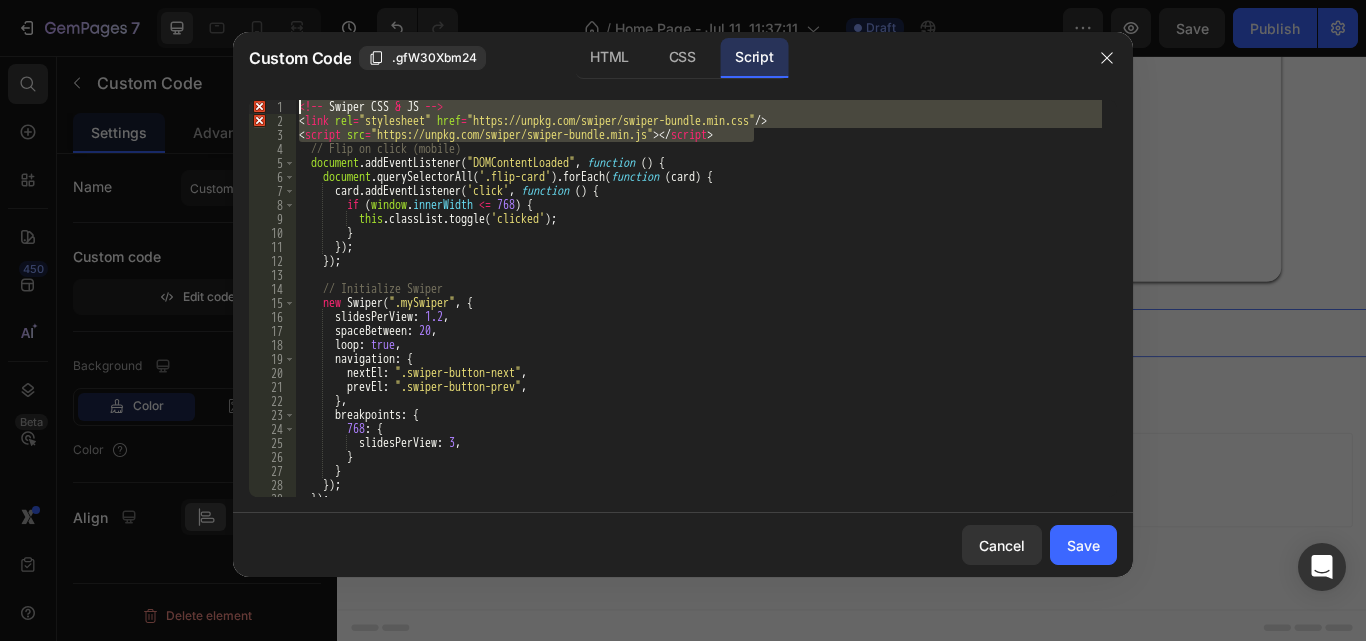 drag, startPoint x: 757, startPoint y: 138, endPoint x: 291, endPoint y: 112, distance: 466.72476 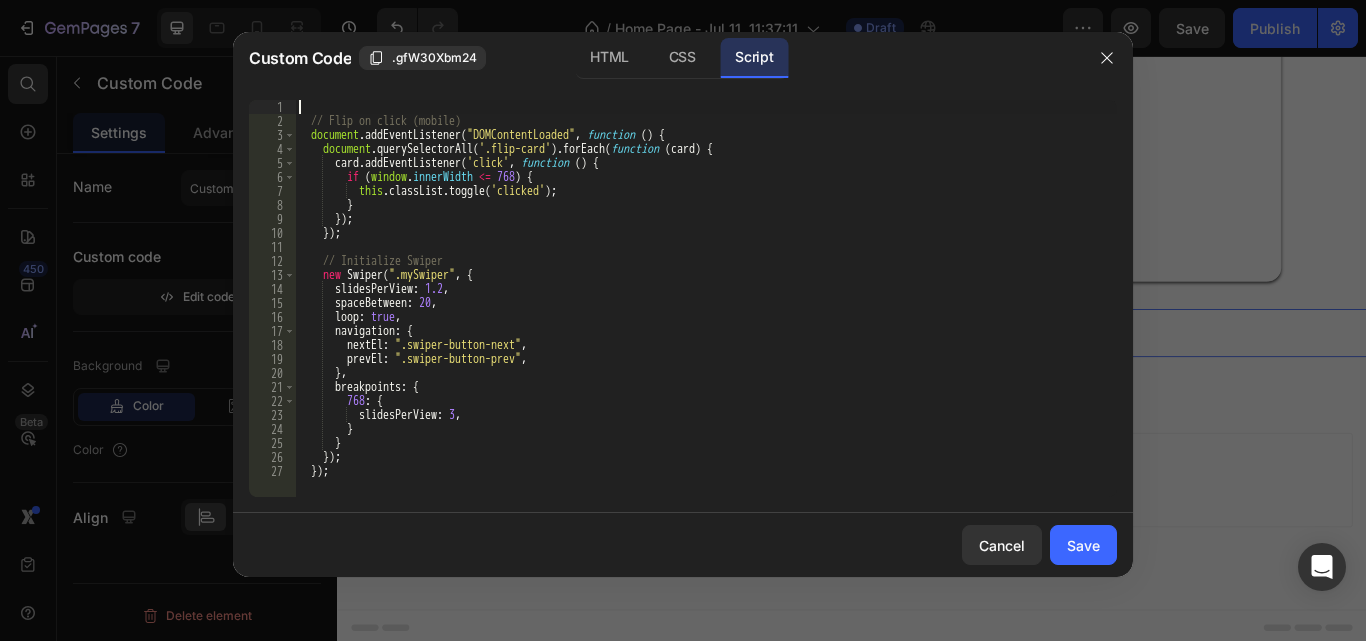 type on "// Flip on click (mobile)" 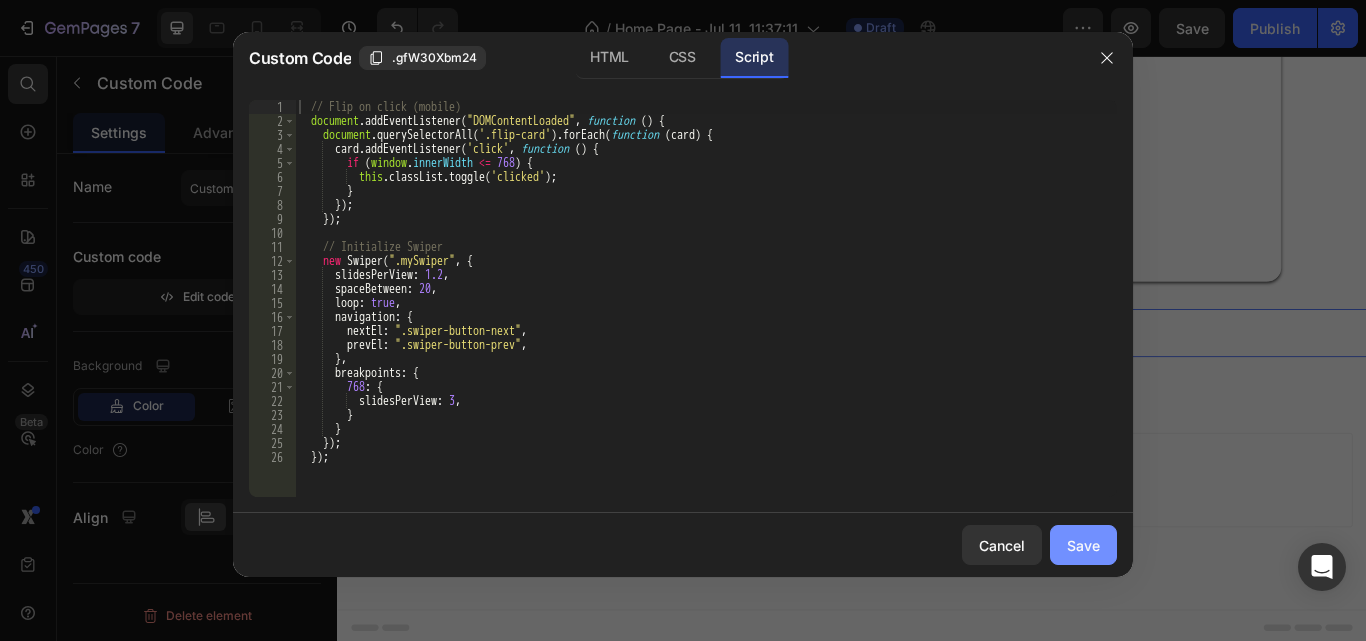 click on "Save" at bounding box center (1083, 545) 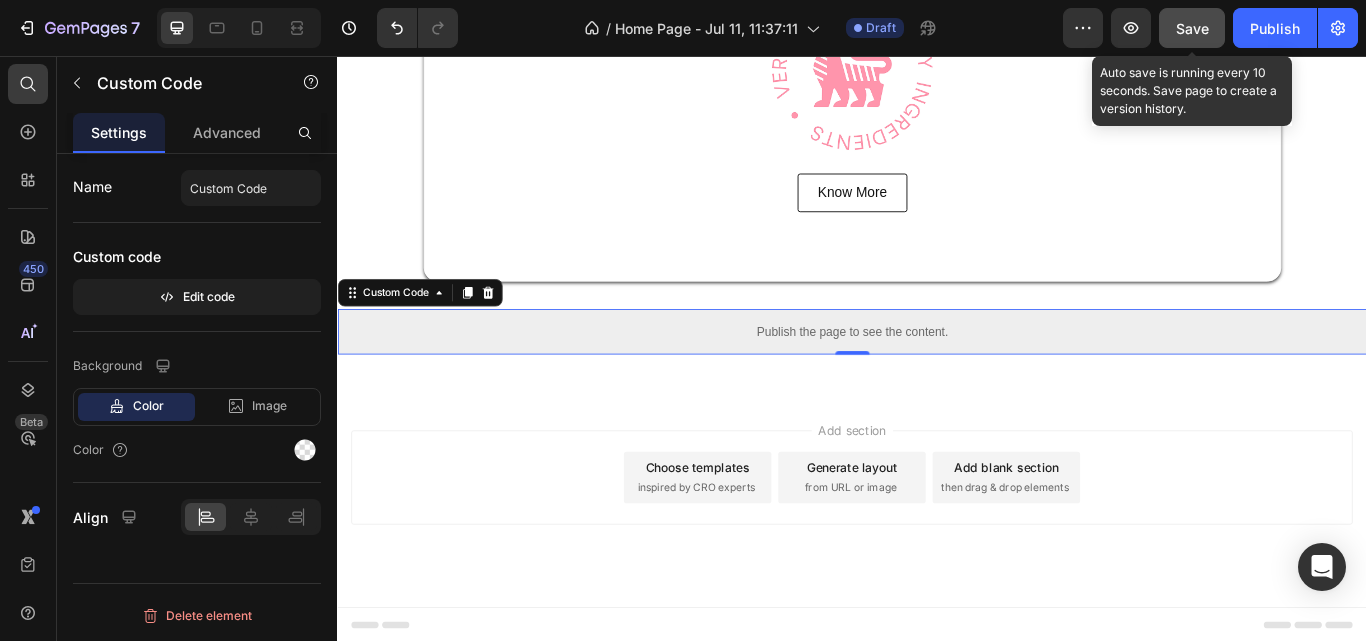 click on "Save" 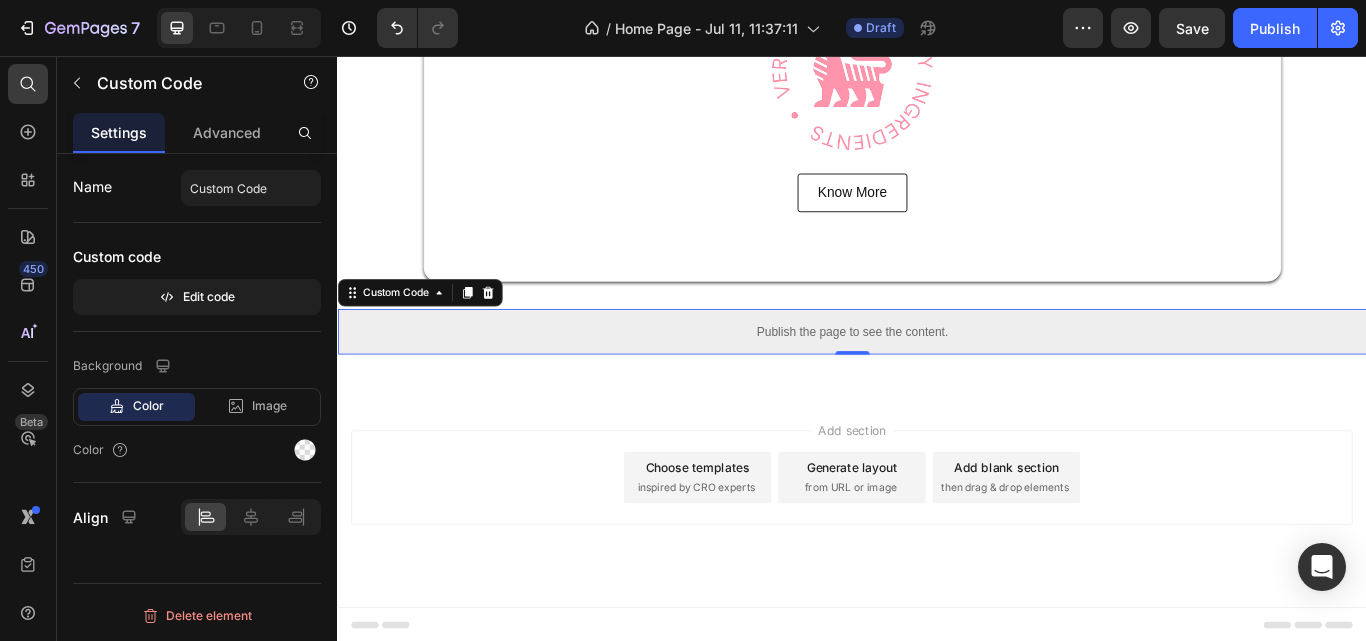 click on "Publish the page to see the content." at bounding box center [937, 378] 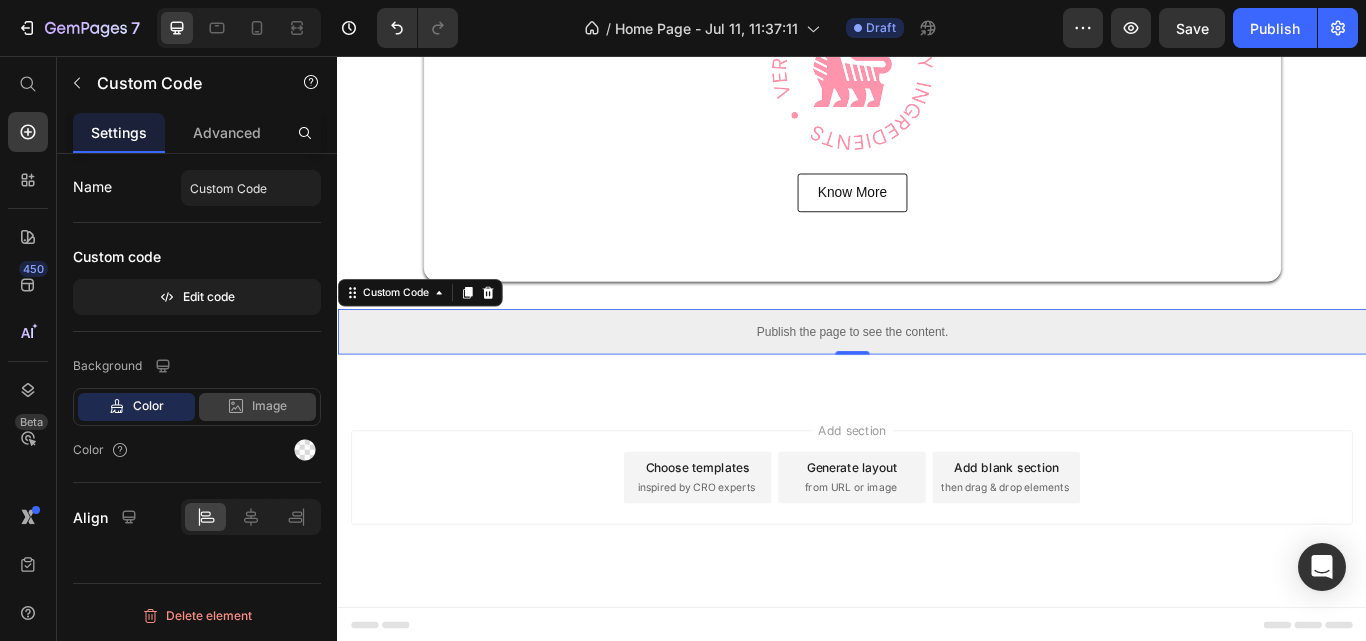 click on "Image" at bounding box center [269, 406] 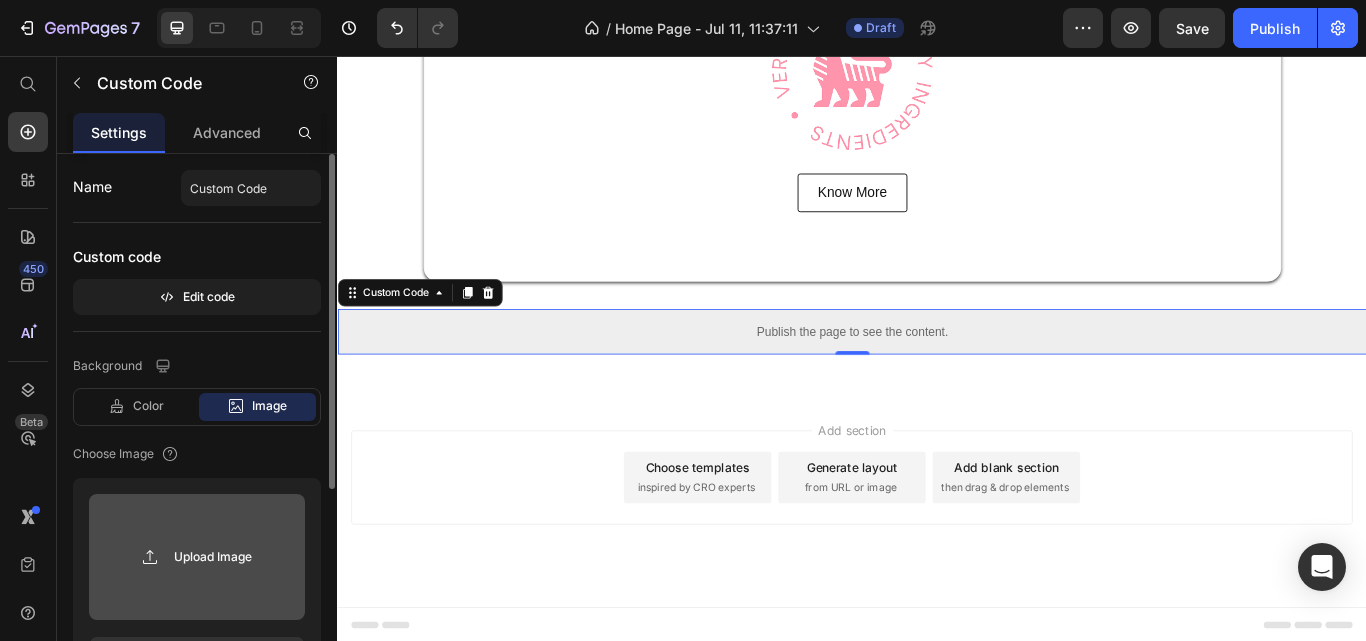click 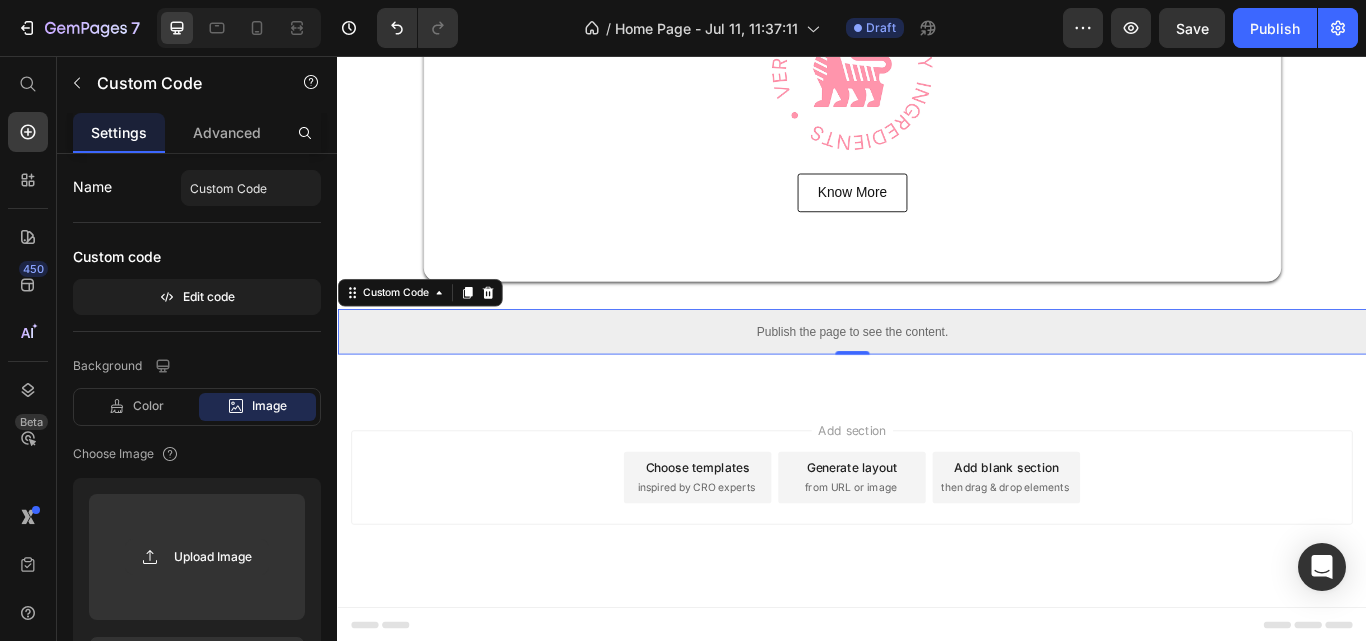 scroll, scrollTop: 703, scrollLeft: 0, axis: vertical 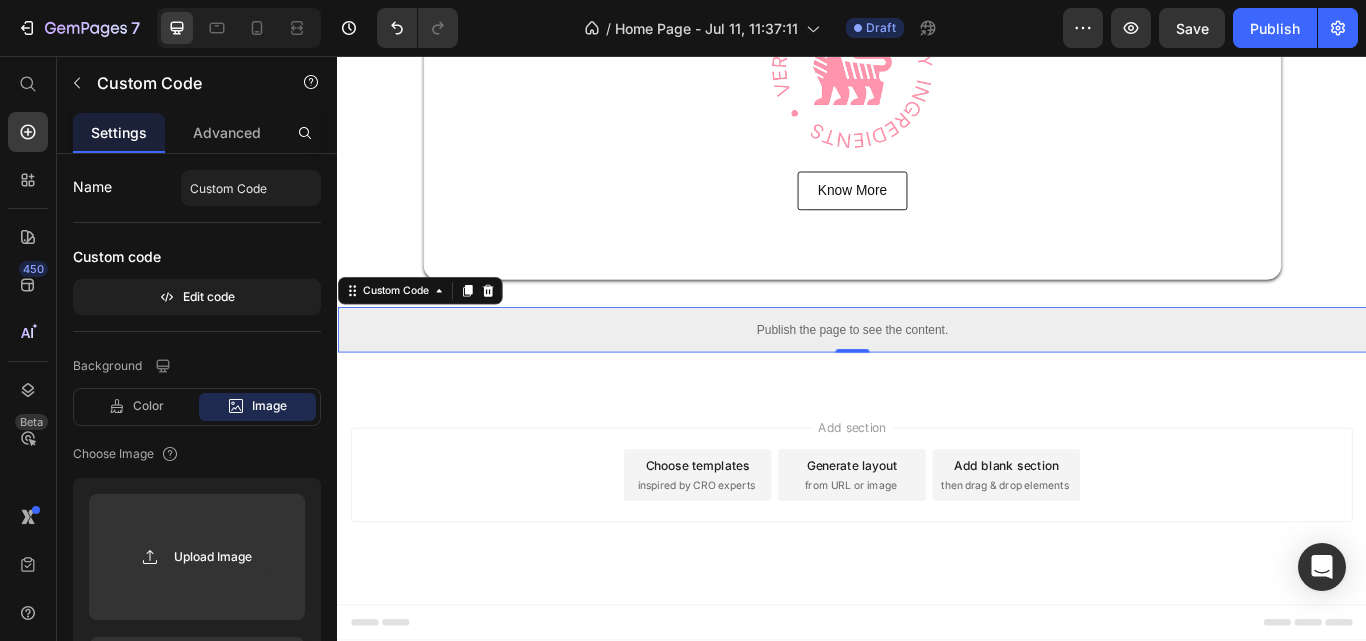 click on "Publish the page to see the content." at bounding box center (937, 375) 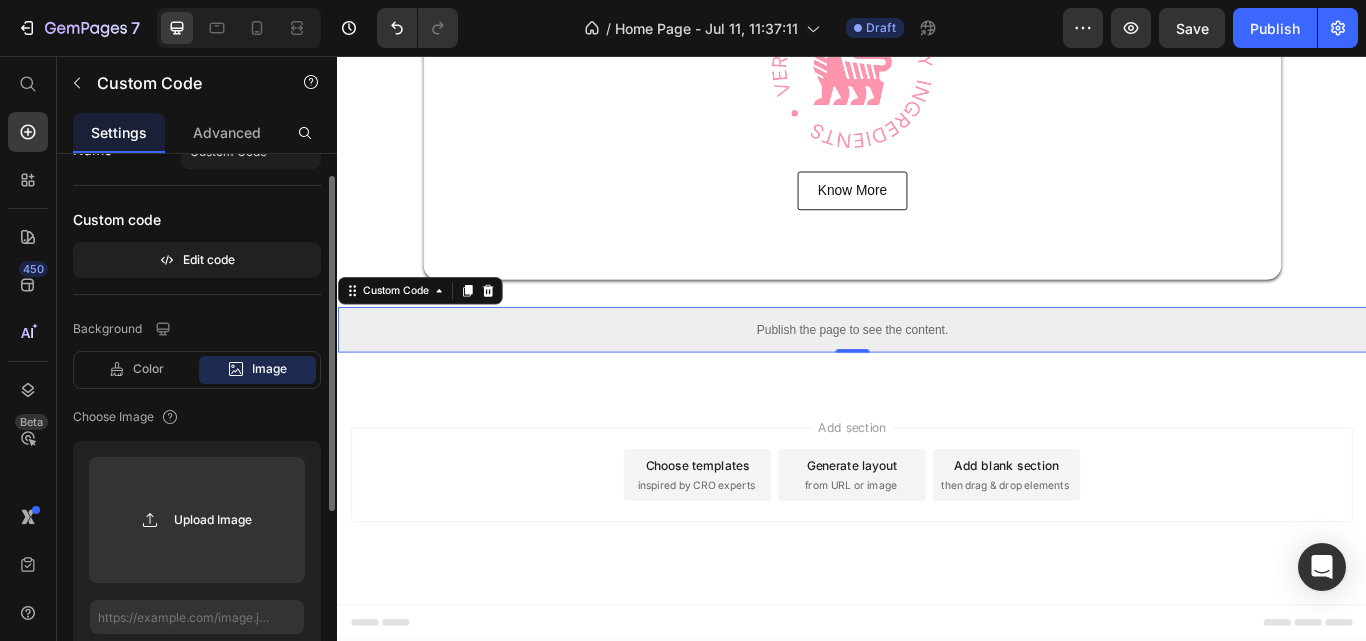 scroll, scrollTop: 0, scrollLeft: 0, axis: both 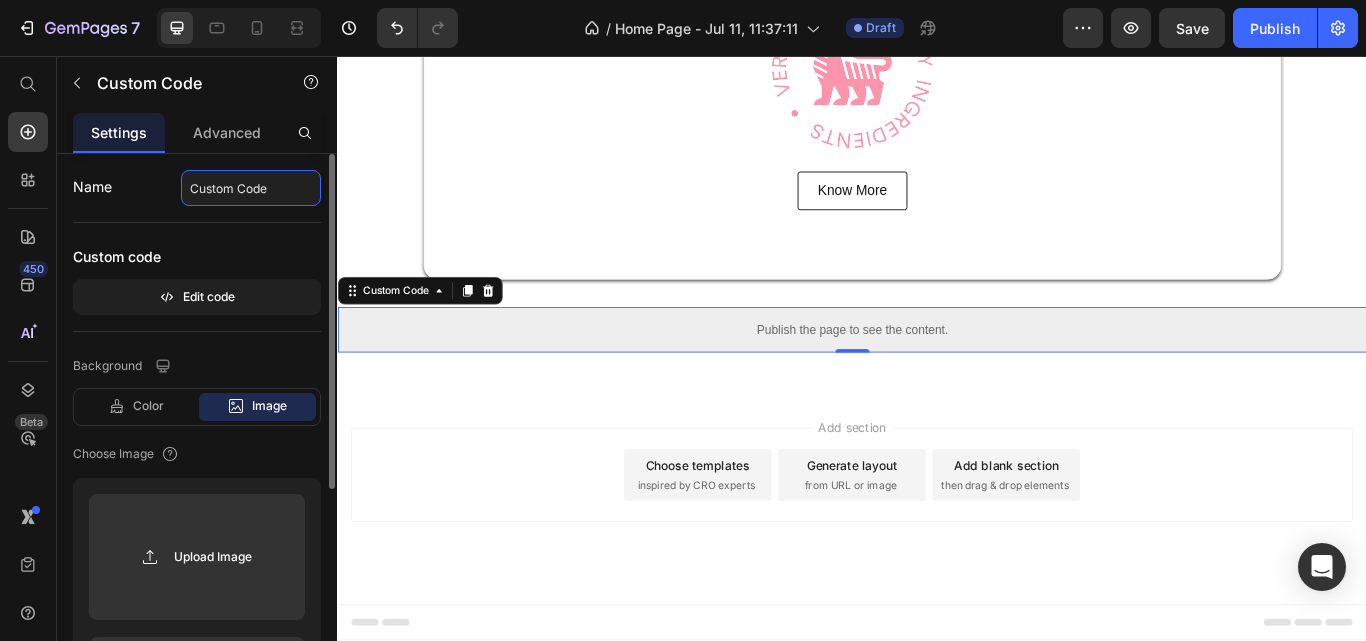 click on "Custom Code" 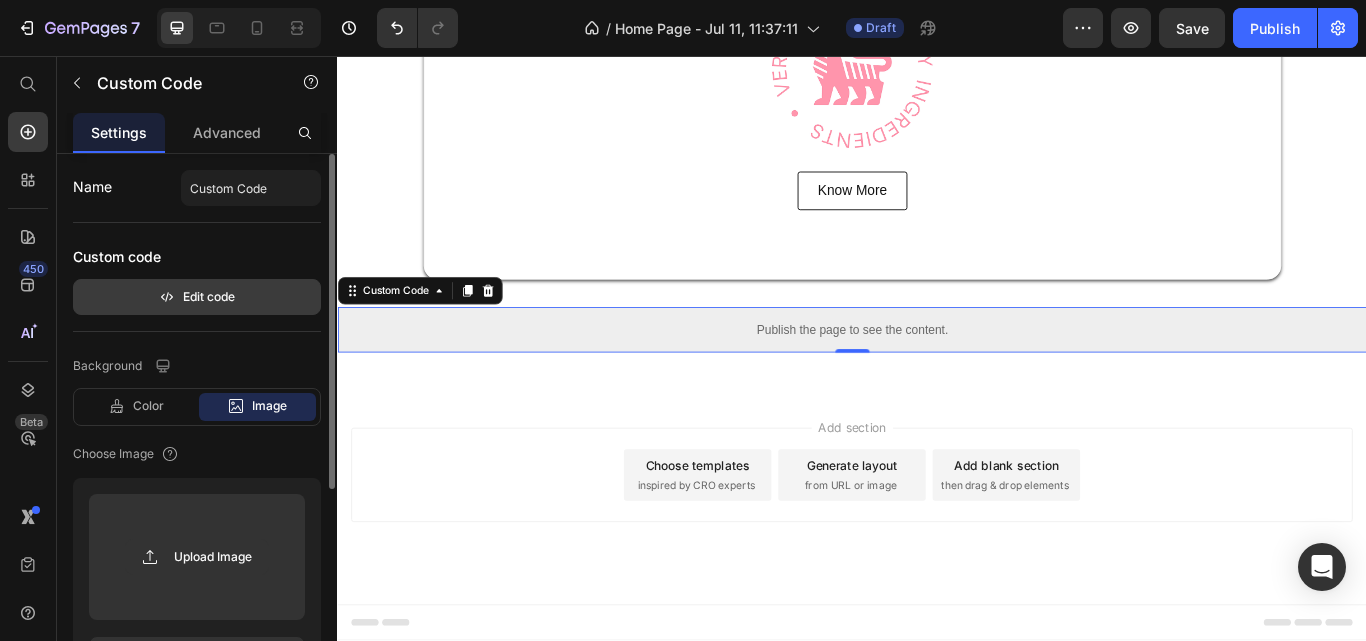 click on "Edit code" at bounding box center [197, 297] 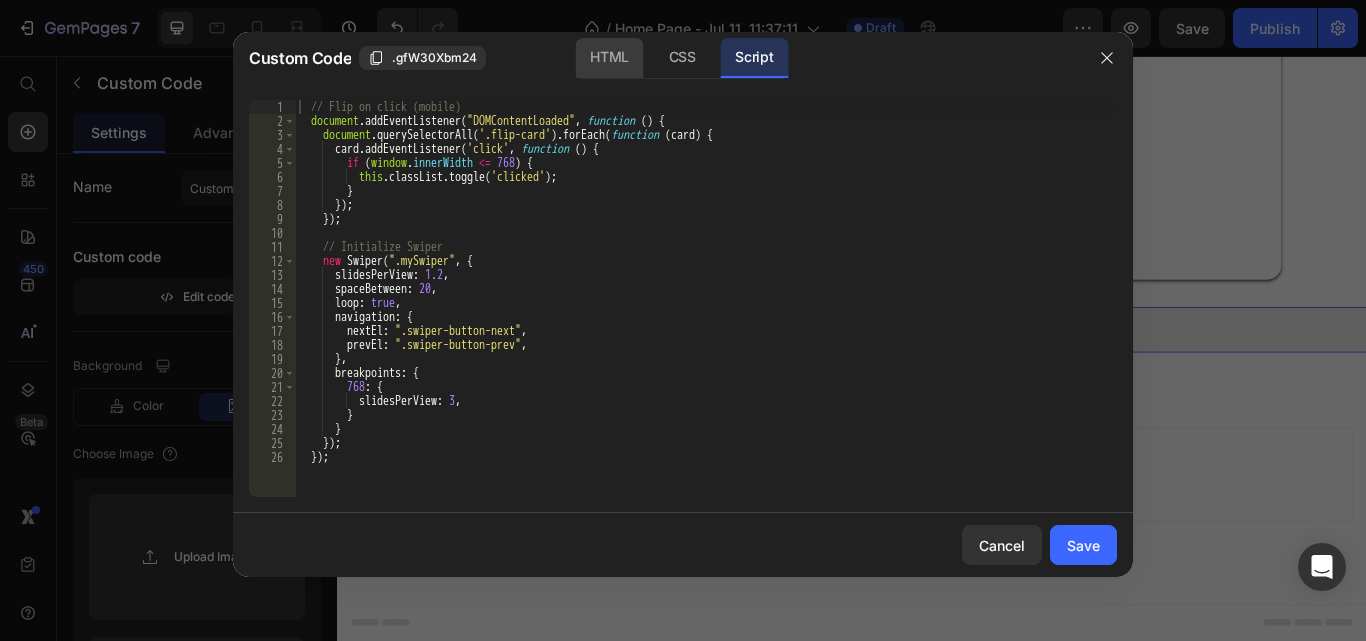 click on "HTML" 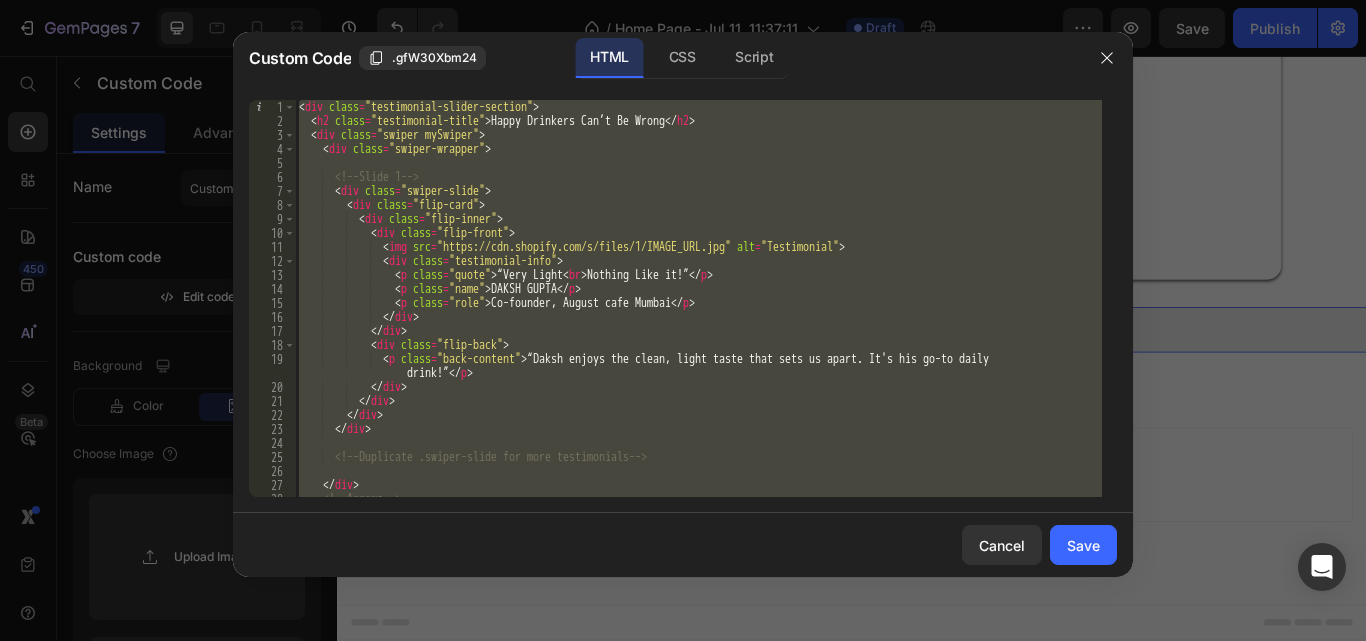 click on "< div   class = "testimonial-slider-section" >    < h2   class = "testimonial-title" > Happy Drinkers Can’t Be Wrong </ h2 >    < div   class = "swiper mySwiper" >      < div   class = "swiper-wrapper" >         <!--  Slide 1  -->         < div   class = "swiper-slide" >           < div   class = "flip-card" >              < div   class = "flip-inner" >                < div   class = "flip-front" >                   < img   src = "https://cdn.shopify.com/s/files/1/IMAGE_URL.jpg"   alt = "Testimonial" >                   < div   class = "testimonial-info" >                     < p   class = "quote" > “Very Light < br > Nothing Like it!” </ p >                     < p   class = "name" > DAKSH GUPTA </ p >                     < p   class = "role" > Co-founder, August cafe Mumbai </ p >                   </ div >                </ div >                < div   class = "flip-back" >                   < p   class = "back-content" >                    drink!” </ p >                </ div > >" at bounding box center (698, 298) 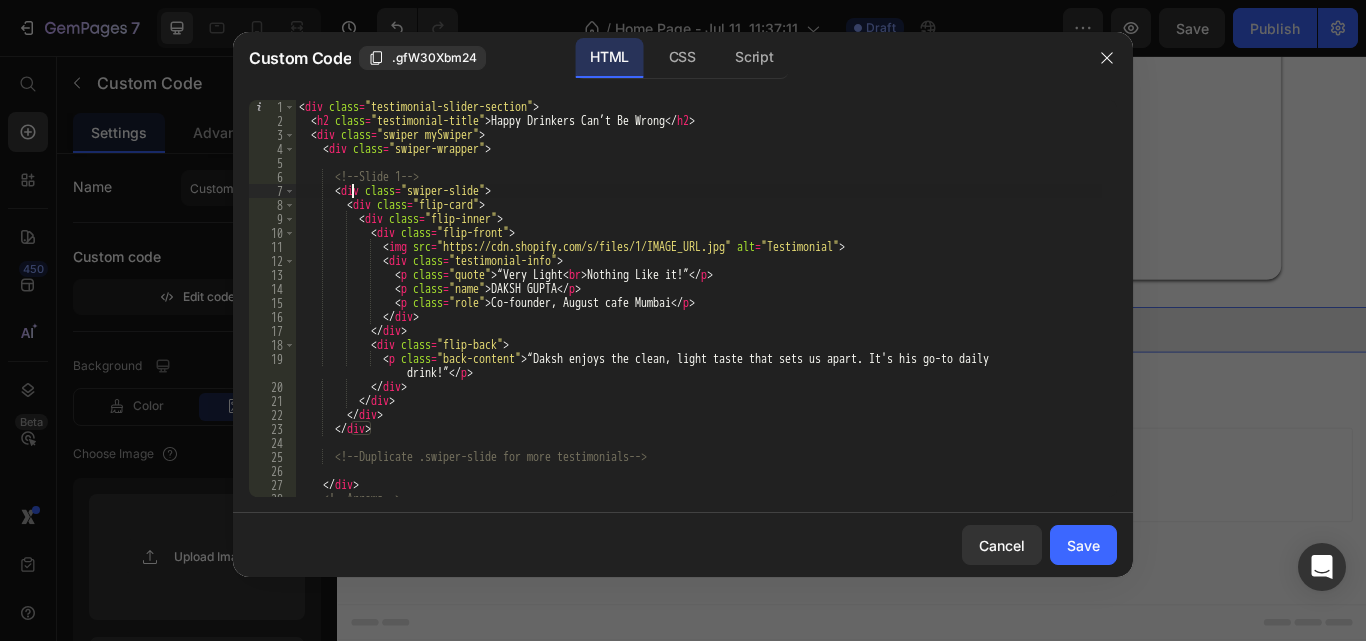 click on "< div   class = "testimonial-slider-section" >    < h2   class = "testimonial-title" > Happy Drinkers Can’t Be Wrong </ h2 >    < div   class = "swiper mySwiper" >      < div   class = "swiper-wrapper" >         <!--  Slide 1  -->         < div   class = "swiper-slide" >           < div   class = "flip-card" >              < div   class = "flip-inner" >                < div   class = "flip-front" >                   < img   src = "https://cdn.shopify.com/s/files/1/IMAGE_URL.jpg"   alt = "Testimonial" >                   < div   class = "testimonial-info" >                     < p   class = "quote" > “Very Light < br > Nothing Like it!” </ p >                     < p   class = "name" > DAKSH GUPTA </ p >                     < p   class = "role" > Co-founder, August cafe Mumbai </ p >                   </ div >                </ div >                < div   class = "flip-back" >                   < p   class = "back-content" >                    drink!” </ p >                </ div > >" at bounding box center (698, 312) 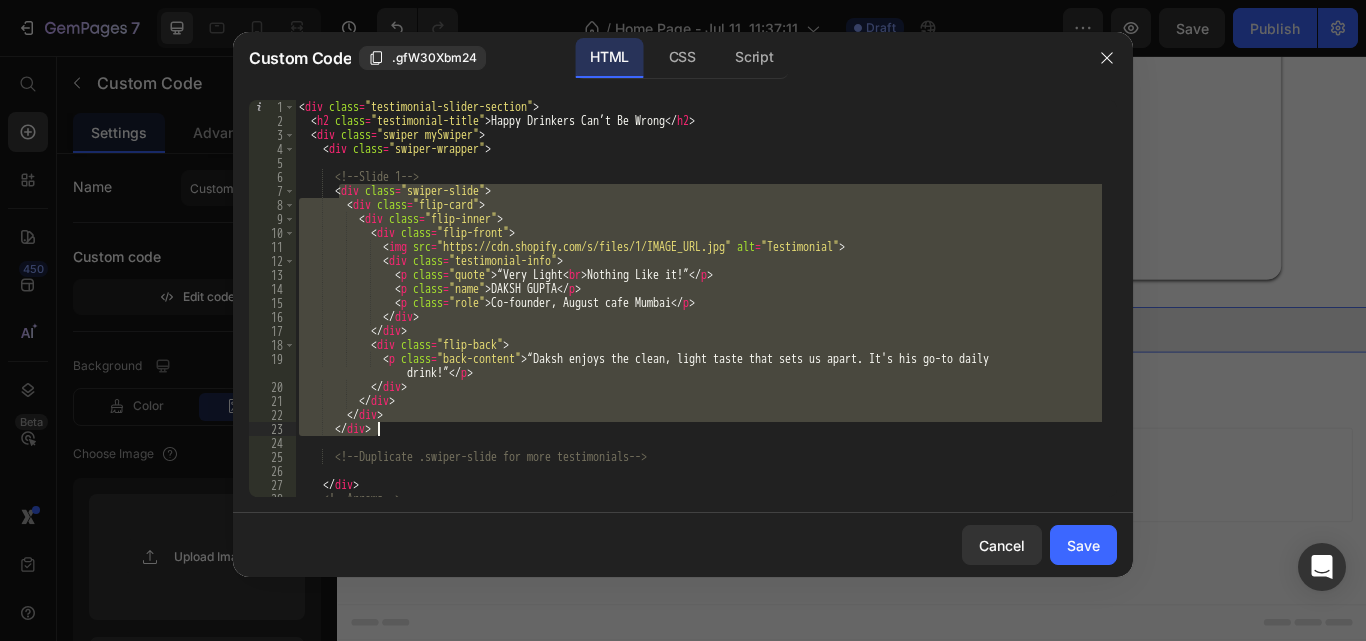 drag, startPoint x: 336, startPoint y: 192, endPoint x: 433, endPoint y: 426, distance: 253.3081 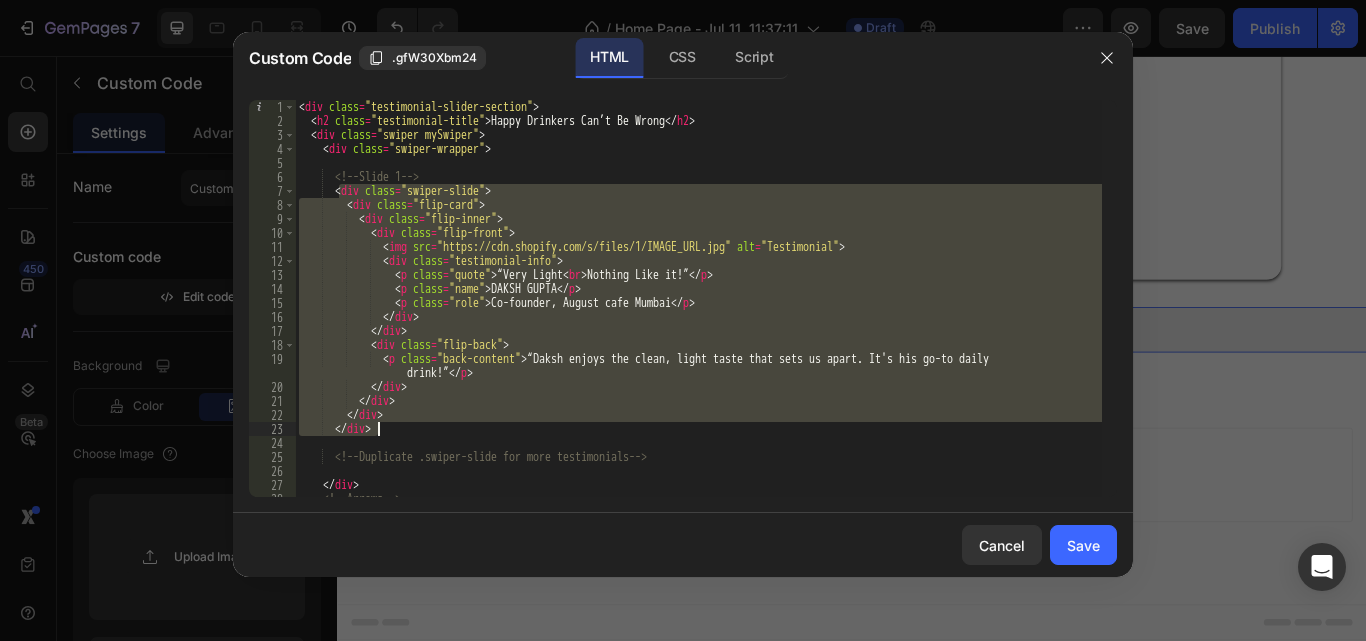 click on "< div   class = "testimonial-slider-section" >    < h2   class = "testimonial-title" > Happy Drinkers Can’t Be Wrong </ h2 >    < div   class = "swiper mySwiper" >      < div   class = "swiper-wrapper" >         <!--  Slide 1  -->         < div   class = "swiper-slide" >           < div   class = "flip-card" >              < div   class = "flip-inner" >                < div   class = "flip-front" >                   < img   src = "https://cdn.shopify.com/s/files/1/IMAGE_URL.jpg"   alt = "Testimonial" >                   < div   class = "testimonial-info" >                     < p   class = "quote" > “Very Light < br > Nothing Like it!” </ p >                     < p   class = "name" > DAKSH GUPTA </ p >                     < p   class = "role" > Co-founder, August cafe Mumbai </ p >                   </ div >                </ div >                < div   class = "flip-back" >                   < p   class = "back-content" >                    drink!” </ p >                </ div > >" at bounding box center [698, 298] 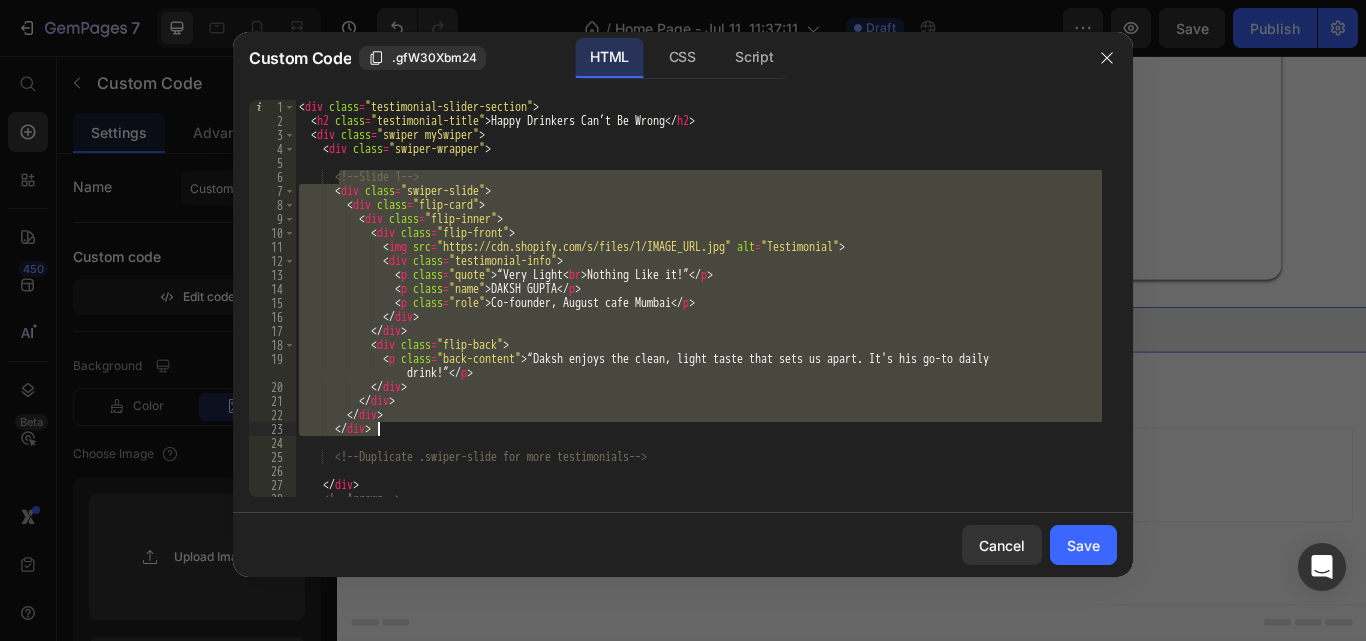 drag, startPoint x: 336, startPoint y: 178, endPoint x: 458, endPoint y: 426, distance: 276.3838 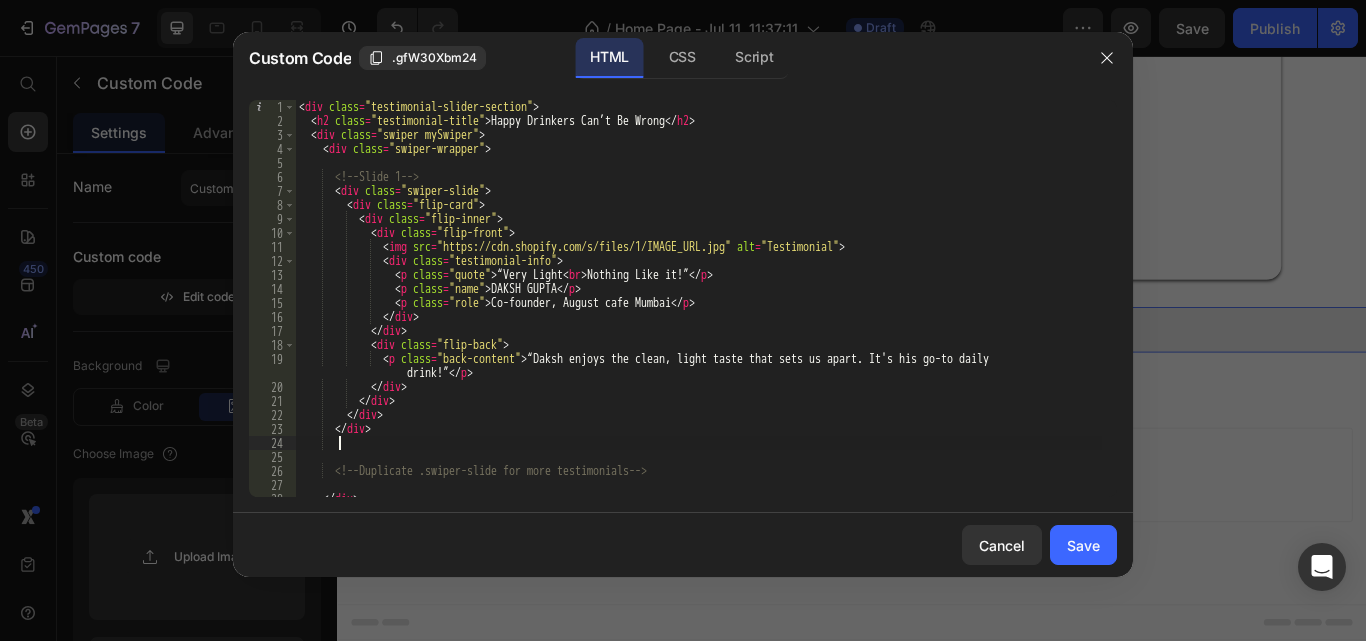scroll, scrollTop: 0, scrollLeft: 2, axis: horizontal 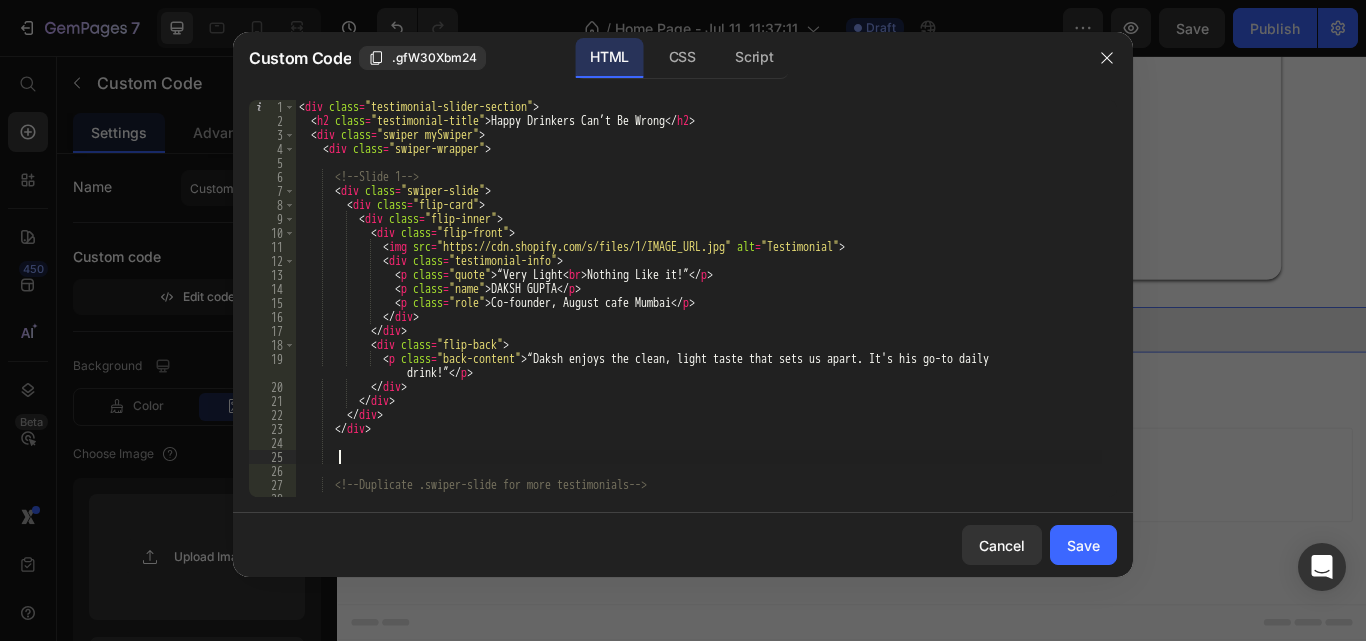 paste on "</div>" 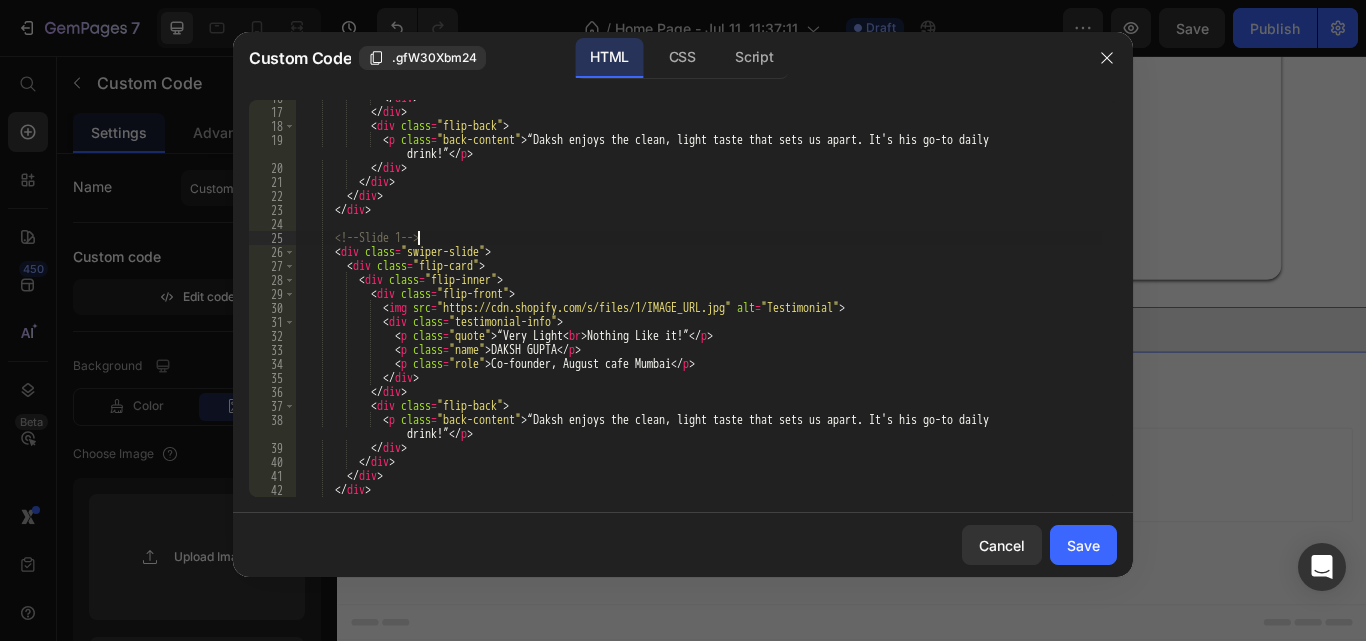 click on "</ div >                </ div >                < div   class = "flip-back" >                   < p   class = "back-content" > “Daksh enjoys the clean, light taste that sets us apart. It's his go-to daily                     drink!” </ p >                </ div >              </ div >           </ div >         </ div >                 <!--  Slide 1  -->         < div   class = "swiper-slide" >           < div   class = "flip-card" >              < div   class = "flip-inner" >                < div   class = "flip-front" >                   < img   src = "https://cdn.shopify.com/s/files/1/IMAGE_URL.jpg"   alt = "Testimonial" >                   < div   class = "testimonial-info" >                     < p   class = "quote" > “Very Light < br > Nothing Like it!” </ p >                     < p   class = "name" > DAKSH GUPTA </ p >                     < p   class = "role" > Co-founder, August cafe Mumbai </ p >                   </ div >                </ div >" at bounding box center (698, 303) 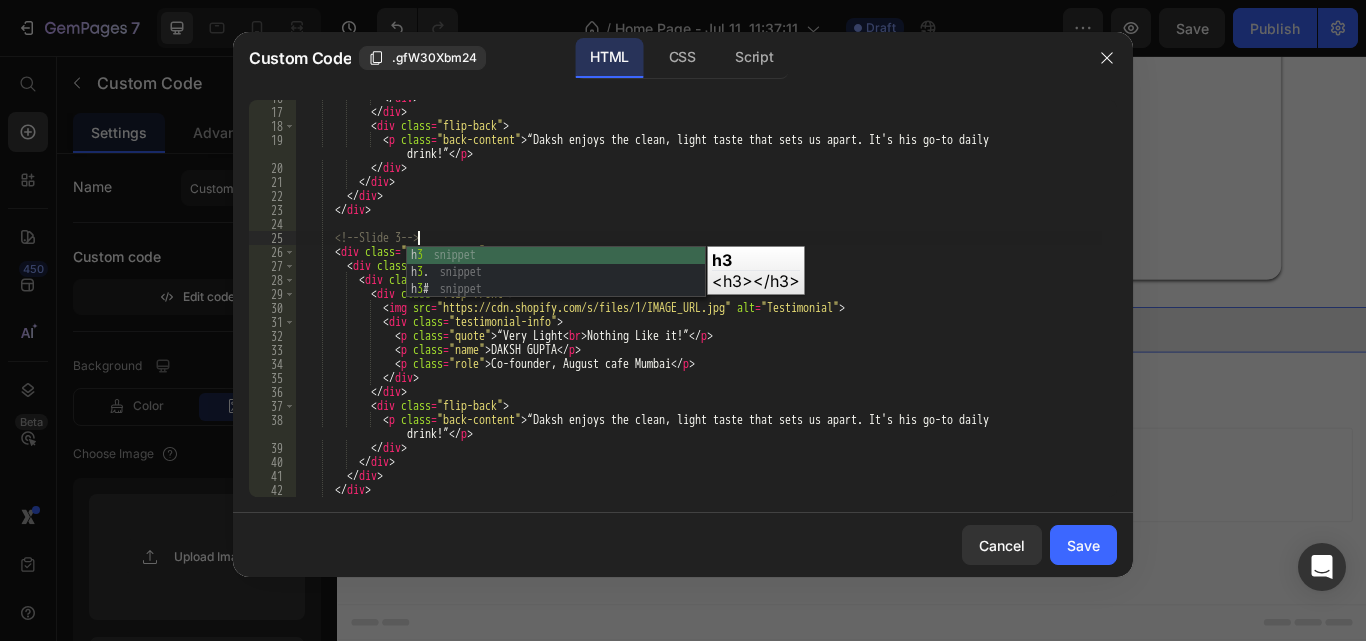 scroll, scrollTop: 0, scrollLeft: 9, axis: horizontal 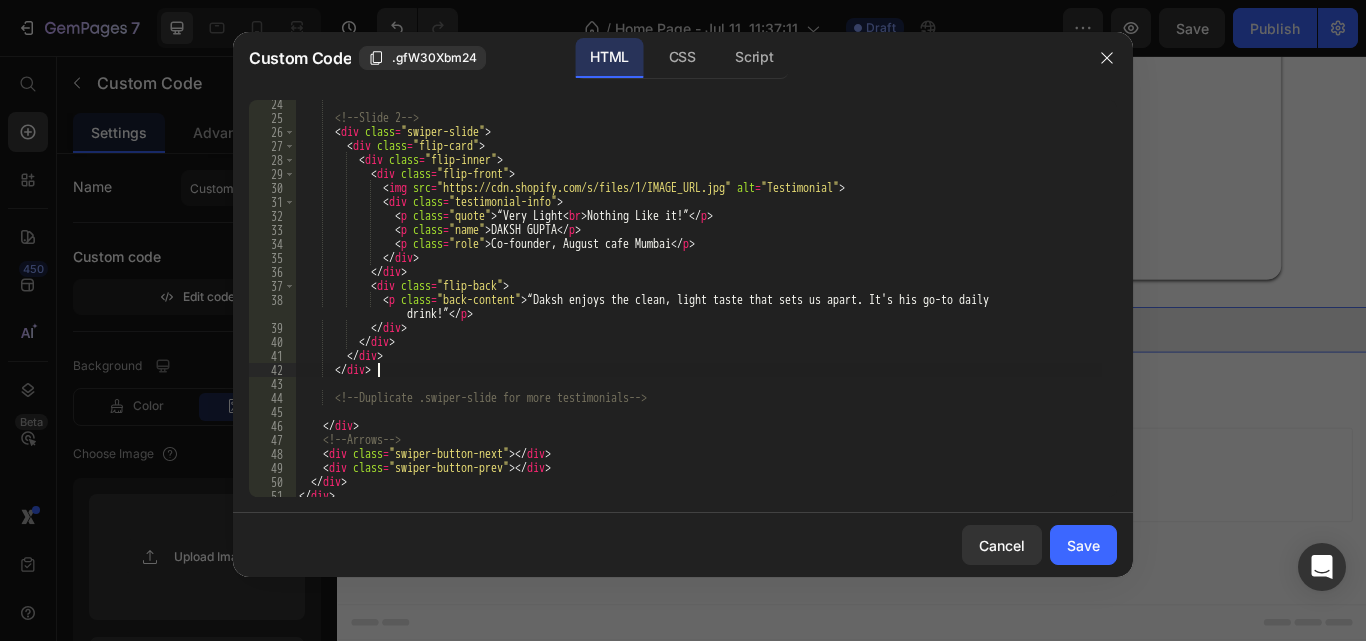 click on "<!--  Slide 2  -->         < div   class = "swiper-slide" >           < div   class = "flip-card" >              < div   class = "flip-inner" >                < div   class = "flip-front" >                   < img   src = "https://cdn.shopify.com/s/files/1/IMAGE_URL.jpg"   alt = "Testimonial" >                   < div   class = "testimonial-info" >                     < p   class = "quote" > “Very Light < br > Nothing Like it!” </ p >                     < p   class = "name" > DAKSH GUPTA </ p >                     < p   class = "role" > Co-founder, August cafe Mumbai </ p >                   </ div >                </ div >                < div   class = "flip-back" >                   < p   class = "back-content" > “Daksh enjoys the clean, light taste that sets us apart. It's his go-to daily                     drink!” </ p >                </ div >              </ div >           </ div >         </ div >         <!--  Duplicate .swiper-slide for more testimonials" at bounding box center (698, 309) 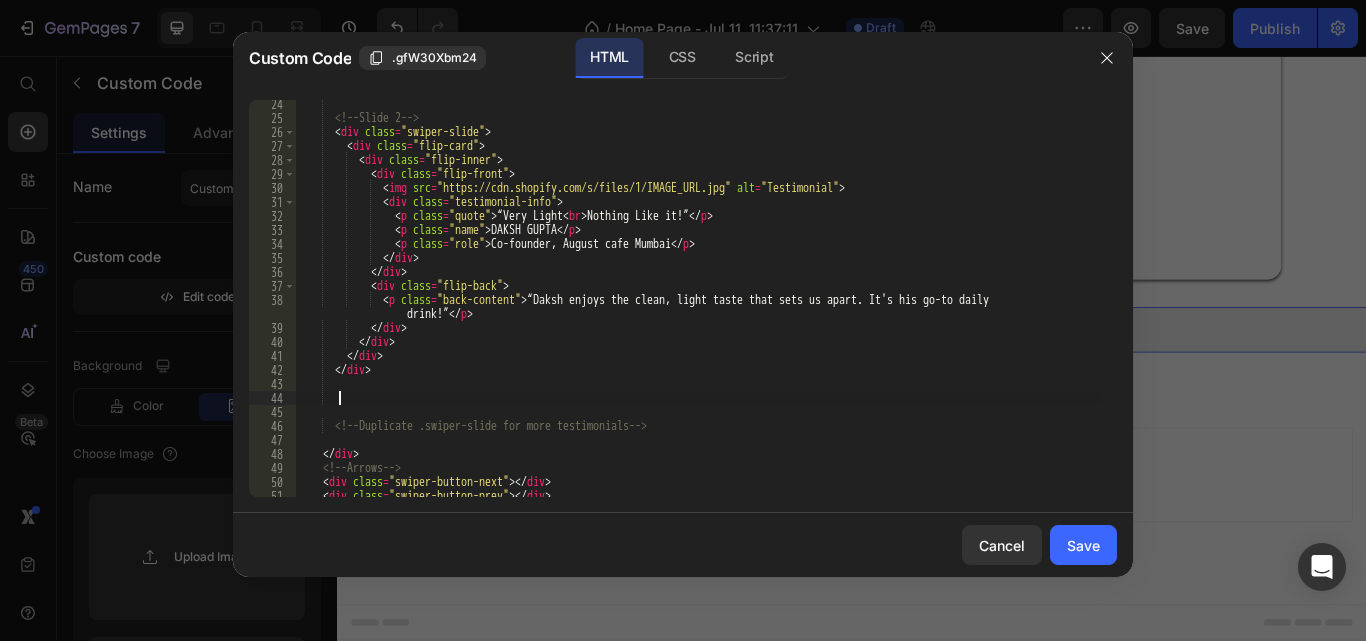 paste on "</div>" 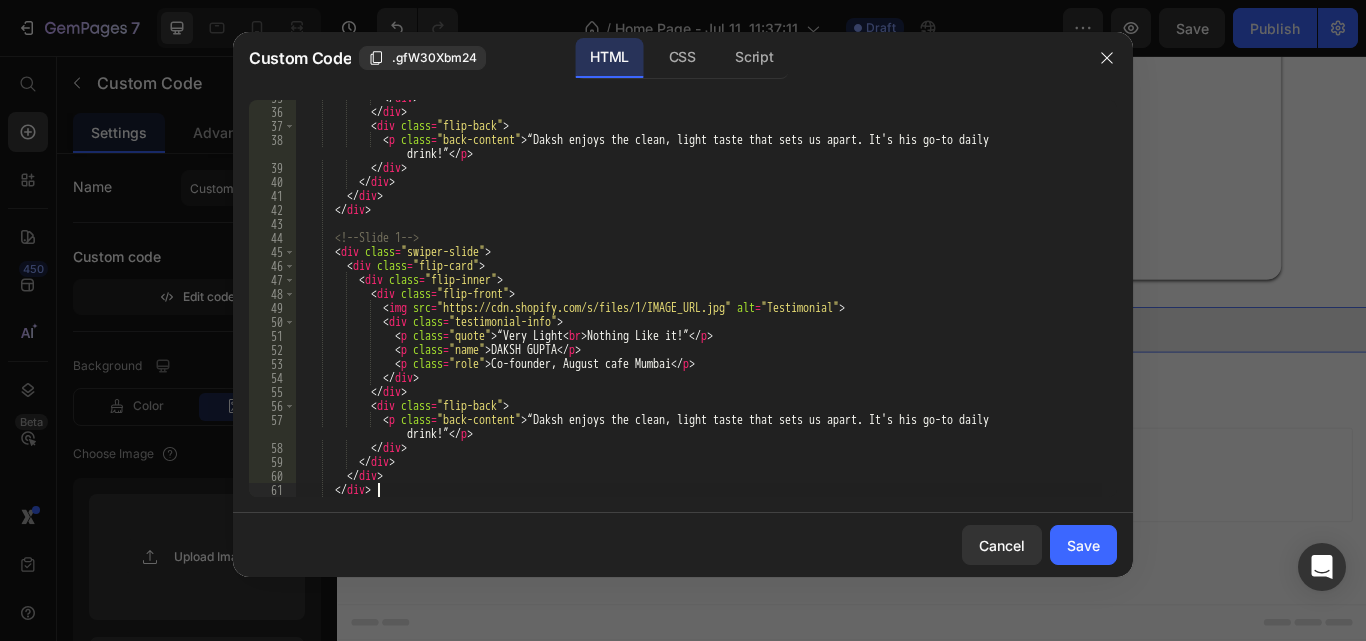scroll, scrollTop: 499, scrollLeft: 0, axis: vertical 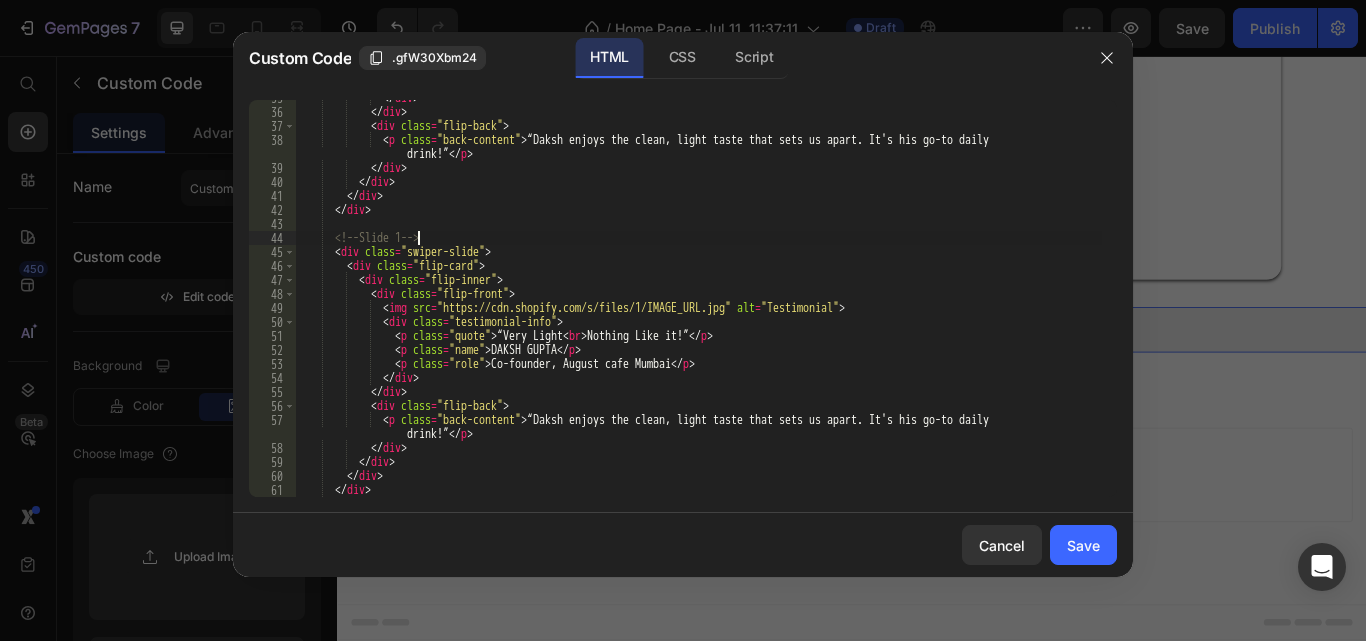 click on "</ div >                </ div >                < div   class = "flip-back" >                   < p   class = "back-content" > “Daksh enjoys the clean, light taste that sets us apart. It's his go-to daily                     drink!” </ p >                </ div >              </ div >           </ div >         </ div >                 <!--  Slide 1  -->         < div   class = "swiper-slide" >           < div   class = "flip-card" >              < div   class = "flip-inner" >                < div   class = "flip-front" >                   < img   src = "https://cdn.shopify.com/s/files/1/IMAGE_URL.jpg"   alt = "Testimonial" >                   < div   class = "testimonial-info" >                     < p   class = "quote" > “Very Light < br > Nothing Like it!” </ p >                     < p   class = "name" > DAKSH GUPTA </ p >                     < p   class = "role" > Co-founder, August cafe Mumbai </ p >                   </ div >                </ div >" at bounding box center (698, 303) 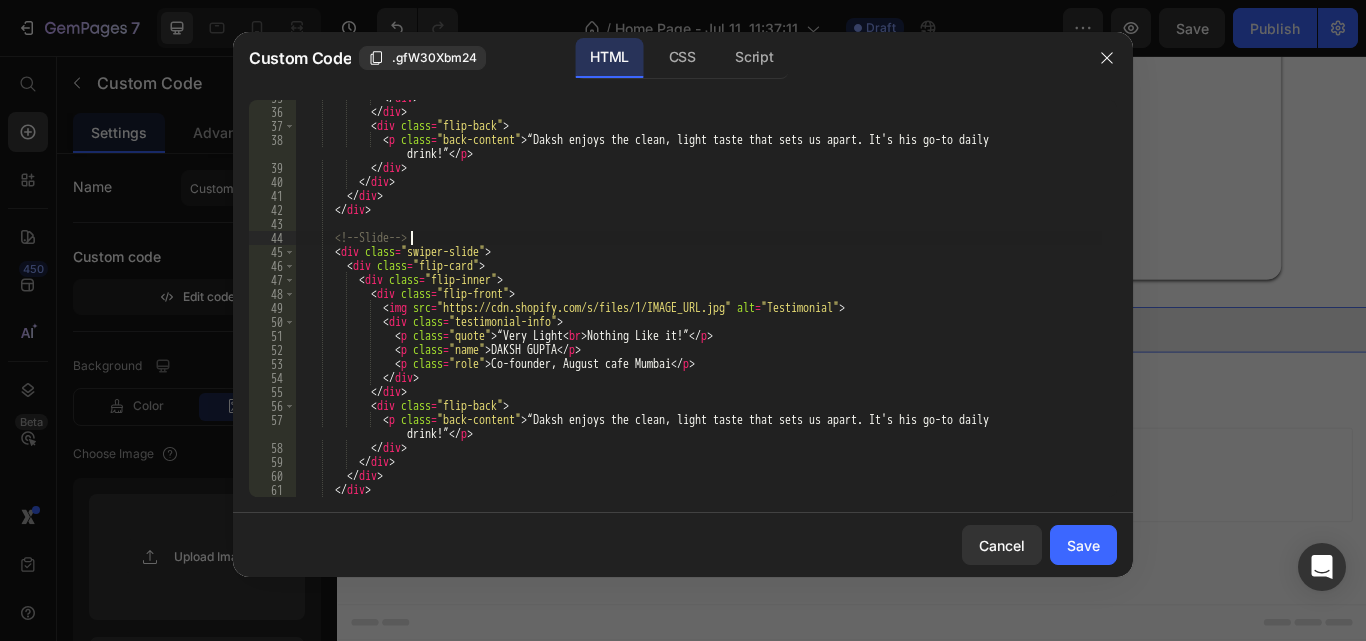 scroll, scrollTop: 0, scrollLeft: 9, axis: horizontal 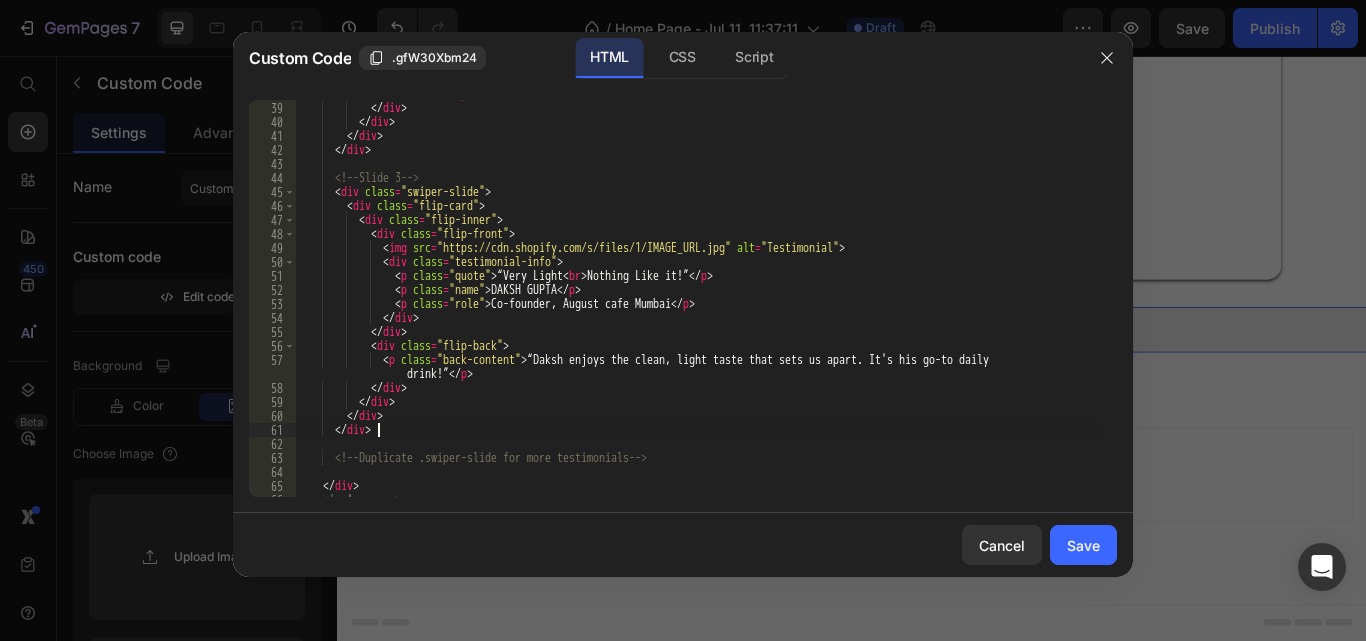 click on "< p   class = "back-content" > “Daksh enjoys the clean, light taste that sets us apart. It's his go-to daily                     drink!” </ p >                </ div >              </ div >           </ div >         </ div >                 <!--  Slide 3  -->         < div   class = "swiper-slide" >           < div   class = "flip-card" >              < div   class = "flip-inner" >                < div   class = "flip-front" >                   < img   src = "https://cdn.shopify.com/s/files/1/IMAGE_URL.jpg"   alt = "Testimonial" >                   < div   class = "testimonial-info" >                     < p   class = "quote" > “Very Light < br > Nothing Like it!” </ p >                     < p   class = "name" > DAKSH GUPTA </ p >                     < p   class = "role" > Co-founder, August cafe Mumbai </ p >                   </ div >                </ div >                < div   class = "flip-back" >                   < p   class = "back-content" > drink!” p" at bounding box center [698, 292] 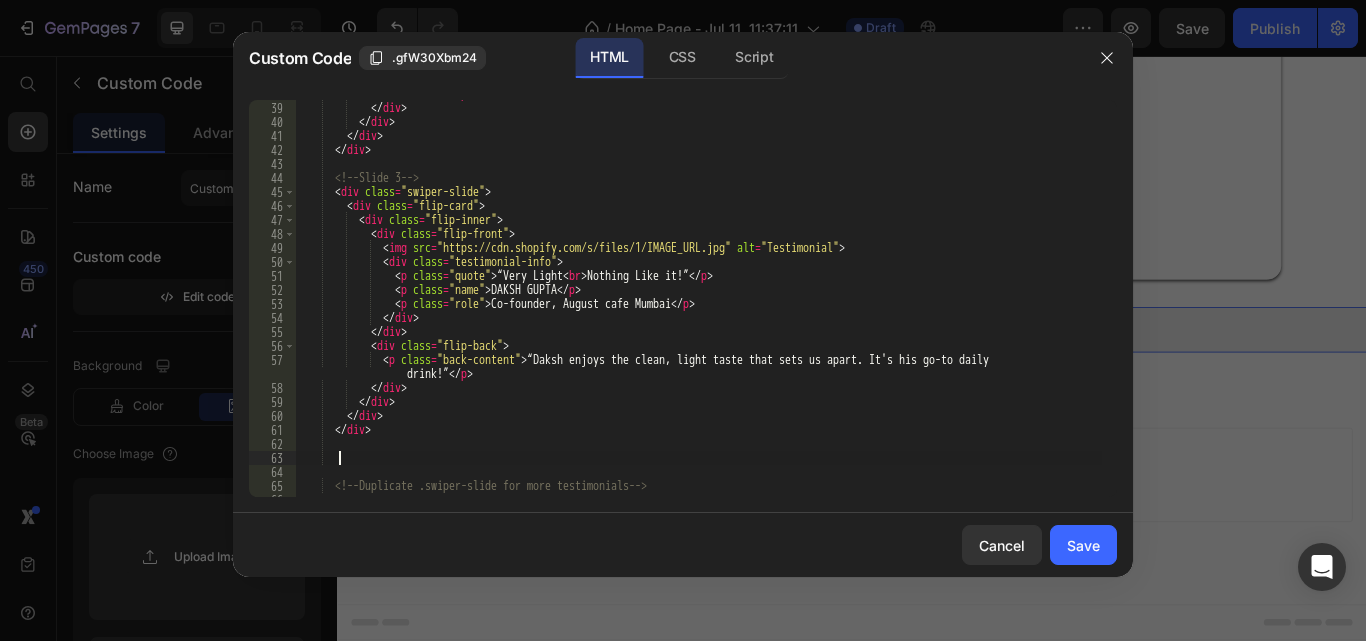 paste on "</div>" 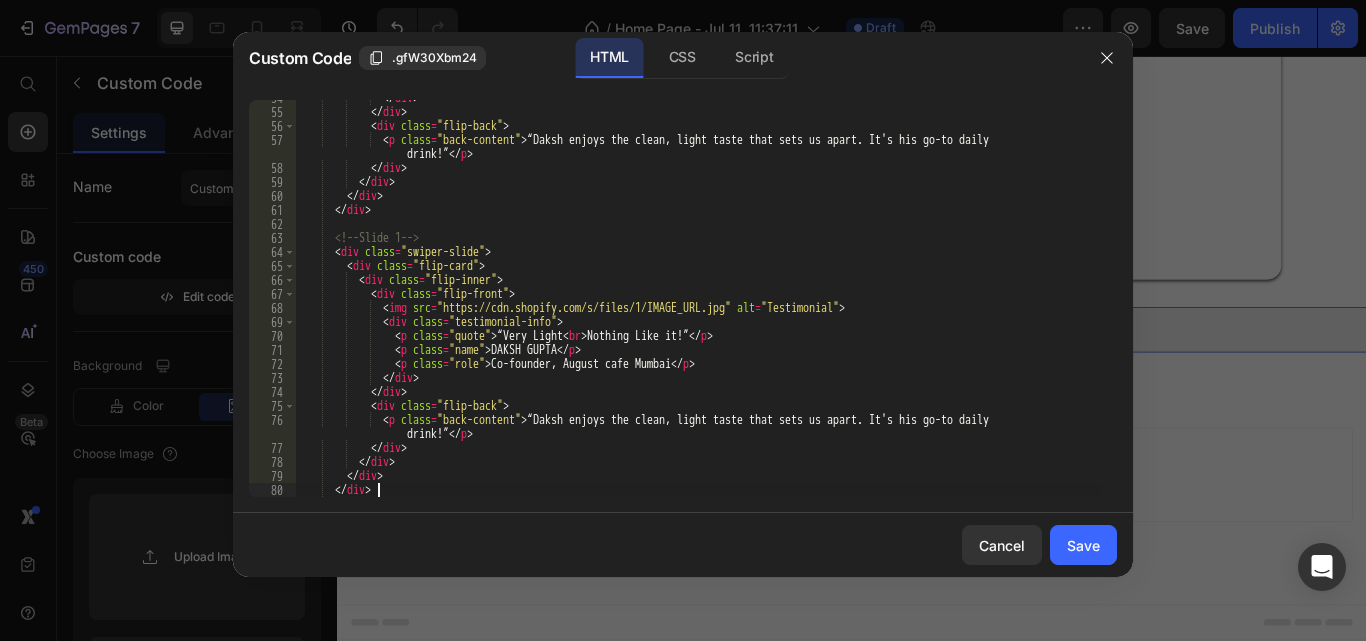 scroll, scrollTop: 779, scrollLeft: 0, axis: vertical 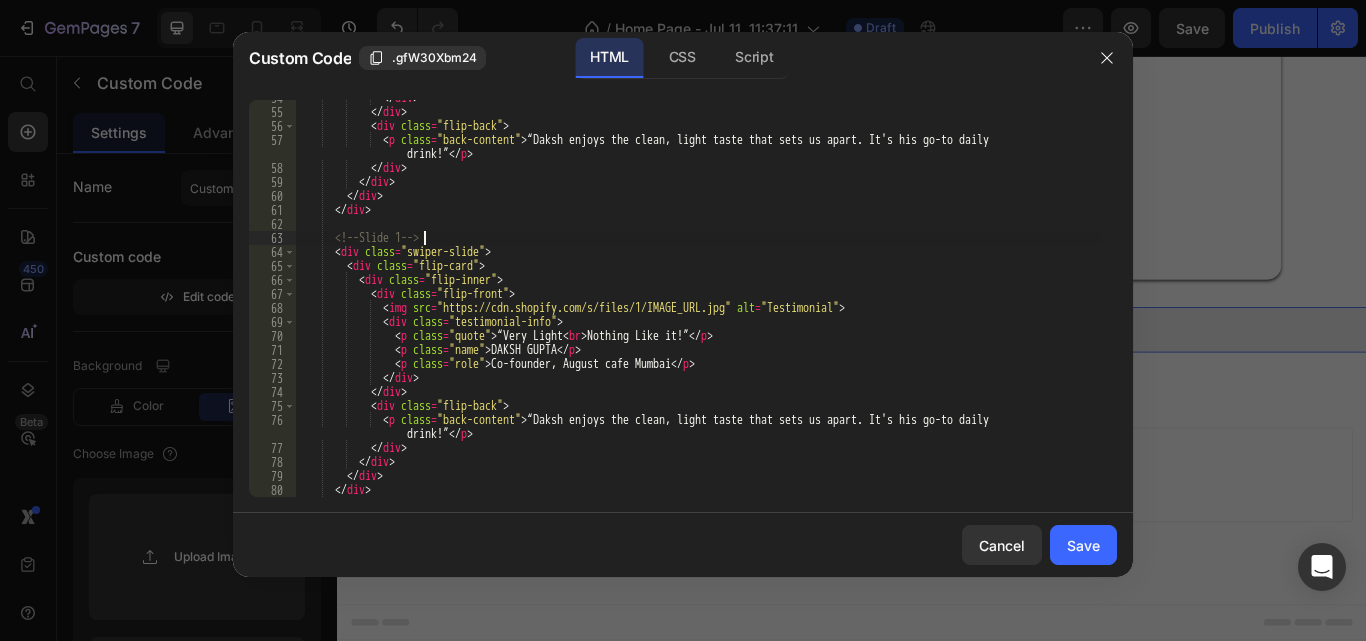 click on "</ div >                </ div >                < div   class = "flip-back" >                   < p   class = "back-content" > “Daksh enjoys the clean, light taste that sets us apart. It's his go-to daily                     drink!” </ p >                </ div >              </ div >           </ div >         </ div >                 <!--  Slide 1  -->         < div   class = "swiper-slide" >           < div   class = "flip-card" >              < div   class = "flip-inner" >                < div   class = "flip-front" >                   < img   src = "https://cdn.shopify.com/s/files/1/IMAGE_URL.jpg"   alt = "Testimonial" >                   < div   class = "testimonial-info" >                     < p   class = "quote" > “Very Light < br > Nothing Like it!” </ p >                     < p   class = "name" > DAKSH GUPTA </ p >                     < p   class = "role" > Co-founder, August cafe Mumbai </ p >                   </ div >                </ div >" at bounding box center [698, 303] 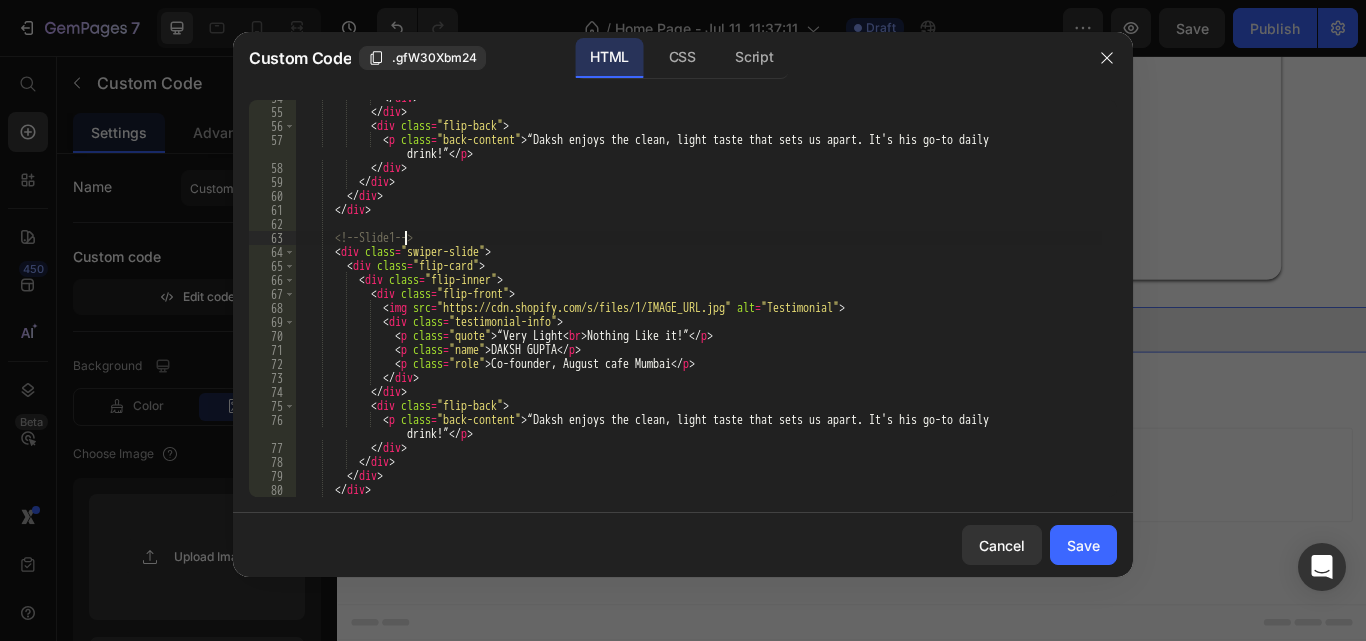scroll, scrollTop: 0, scrollLeft: 9, axis: horizontal 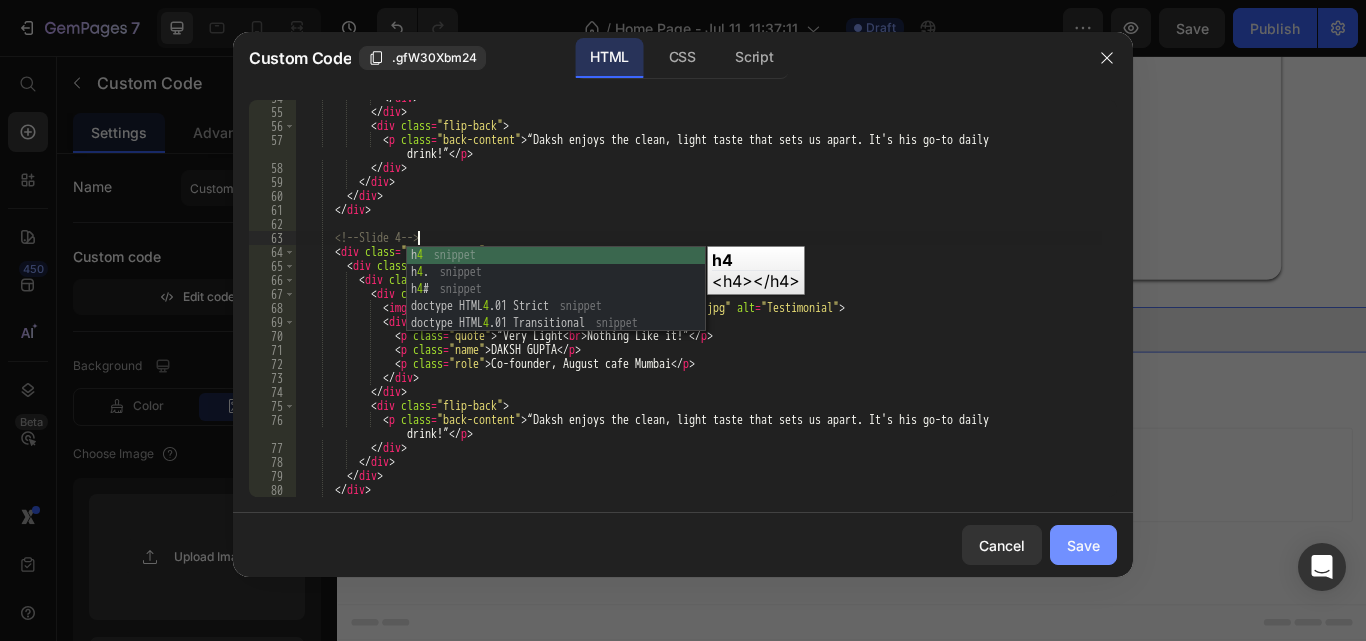 type on "<!-- Slide 4 -->" 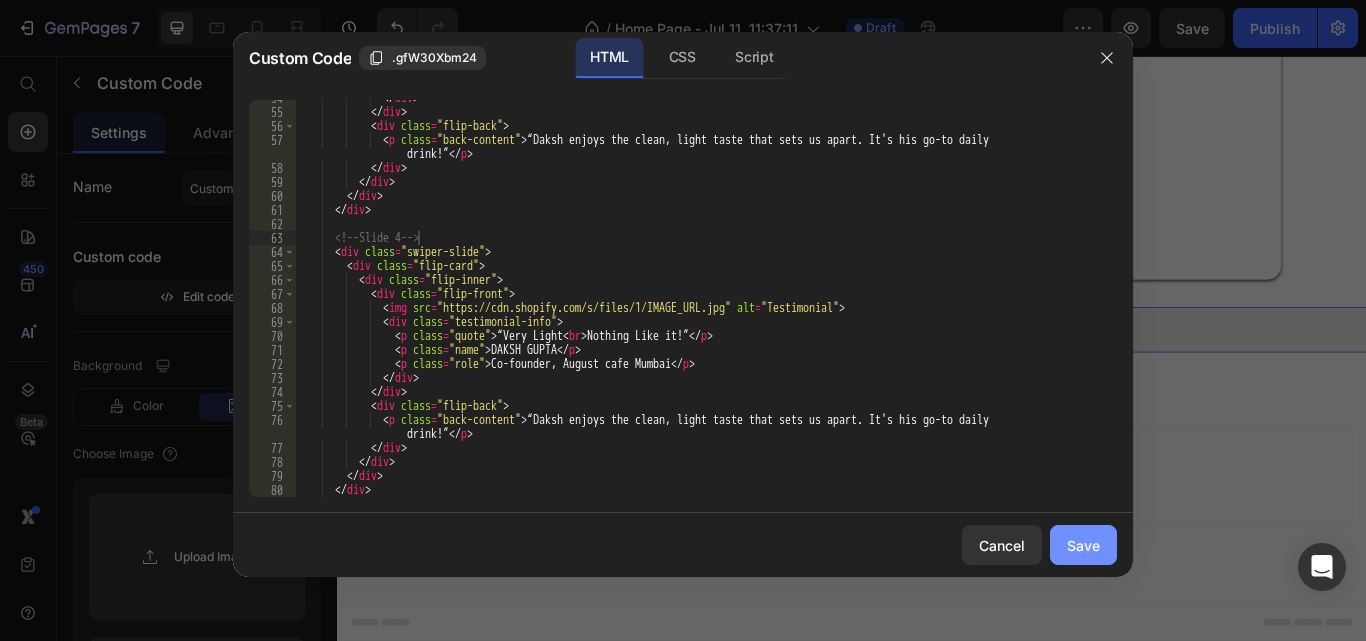 click on "Save" 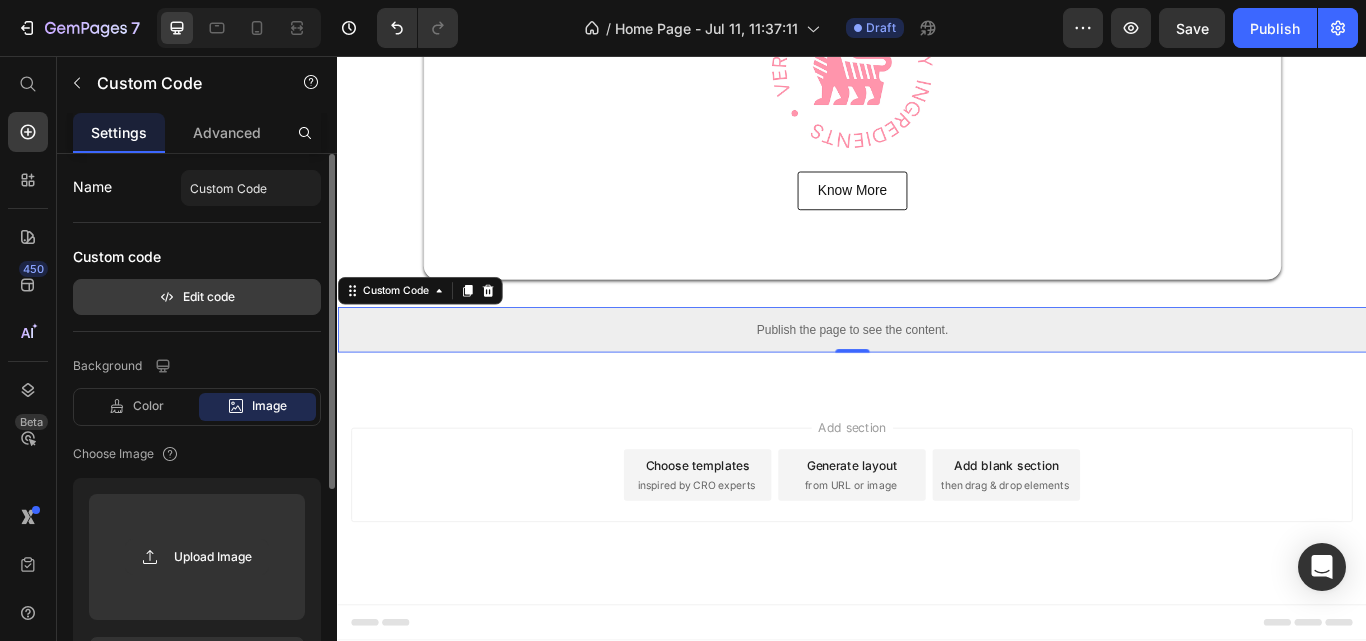 click on "Edit code" at bounding box center (197, 297) 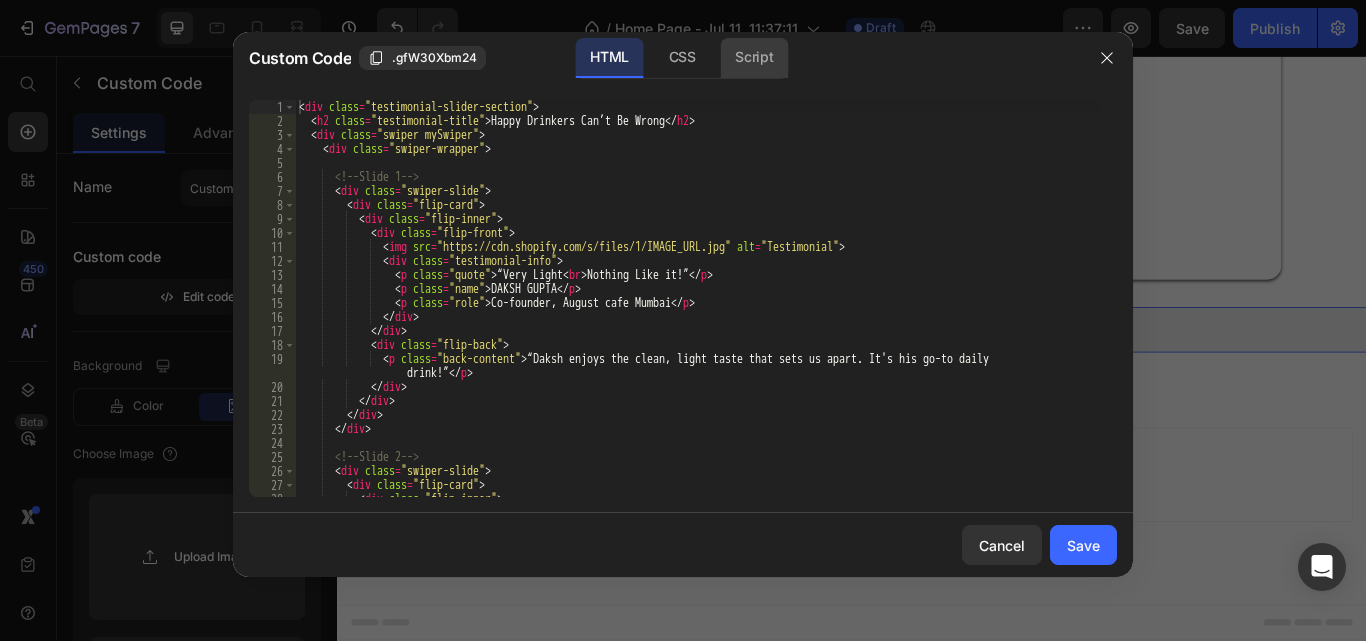 click on "Script" 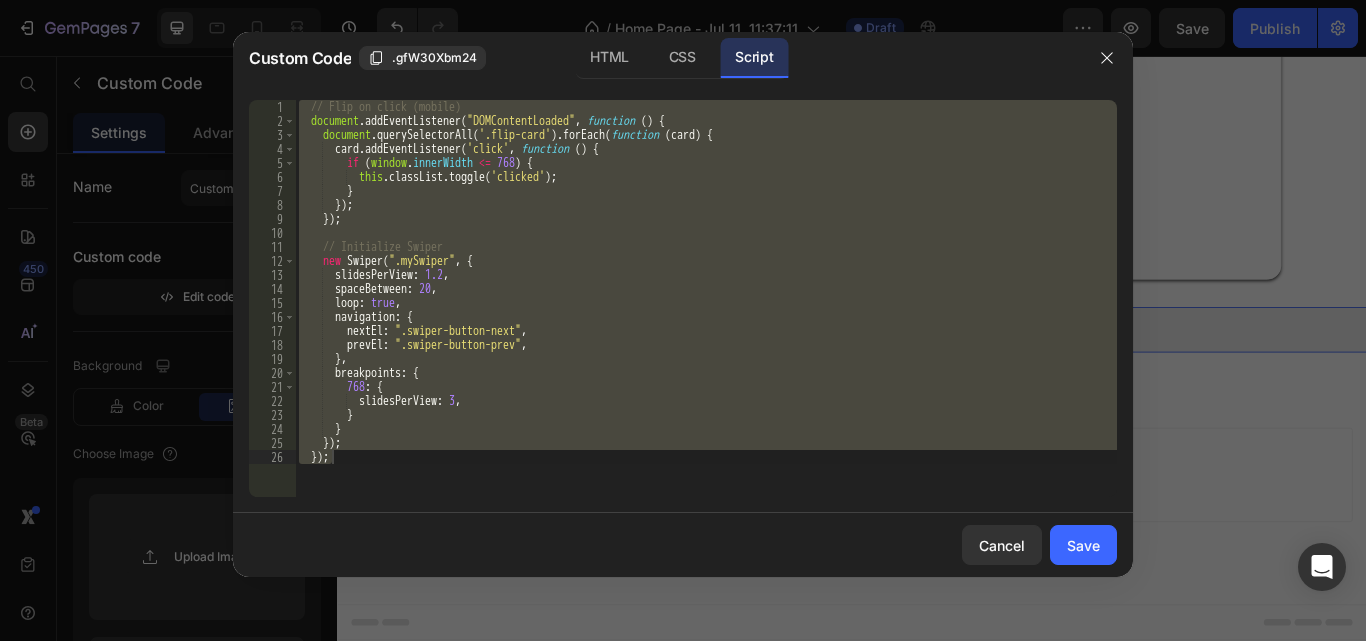 click on "// Flip on click (mobile)    document . addEventListener ( "DOMContentLoaded" ,   function   ( )   {      document . querySelectorAll ( '.flip-card' ) . forEach ( function   ( card )   {         card . addEventListener ( 'click' ,   function   ( )   {           if   ( window . innerWidth   <=   768 )   {              this . classList . toggle ( 'clicked' ) ;           }         }) ;      }) ;      // Initialize Swiper      new   Swiper ( ".mySwiper" ,   {         slidesPerView :   1.2 ,         spaceBetween :   20 ,         loop :   true ,         navigation :   {           nextEl :   ".swiper-button-next" ,           prevEl :   ".swiper-button-prev" ,         } ,         breakpoints :   {           768 :   {              slidesPerView :   3 ,           }         }      }) ;    }) ;" at bounding box center (706, 298) 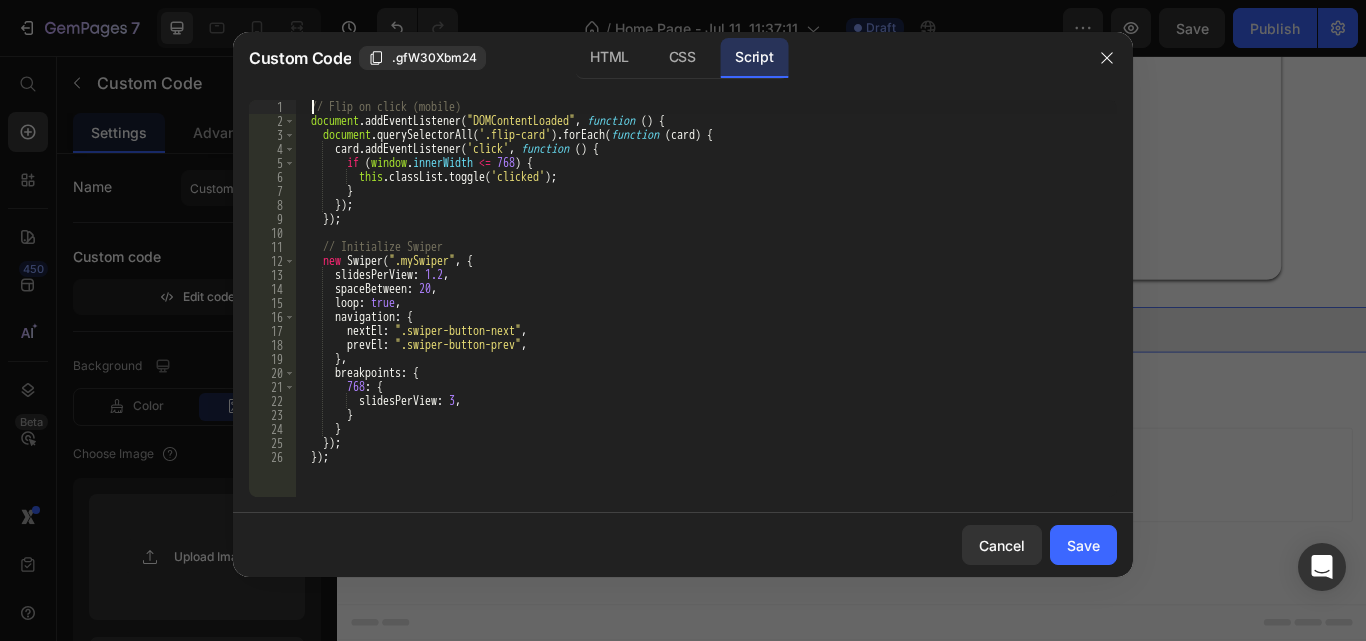click on "// Flip on click (mobile)    document . addEventListener ( "DOMContentLoaded" ,   function   ( )   {      document . querySelectorAll ( '.flip-card' ) . forEach ( function   ( card )   {         card . addEventListener ( 'click' ,   function   ( )   {           if   ( window . innerWidth   <=   768 )   {              this . classList . toggle ( 'clicked' ) ;           }         }) ;      }) ;      // Initialize Swiper      new   Swiper ( ".mySwiper" ,   {         slidesPerView :   1.2 ,         spaceBetween :   20 ,         loop :   true ,         navigation :   {           nextEl :   ".swiper-button-next" ,           prevEl :   ".swiper-button-prev" ,         } ,         breakpoints :   {           768 :   {              slidesPerView :   3 ,           }         }      }) ;    }) ;" at bounding box center [706, 312] 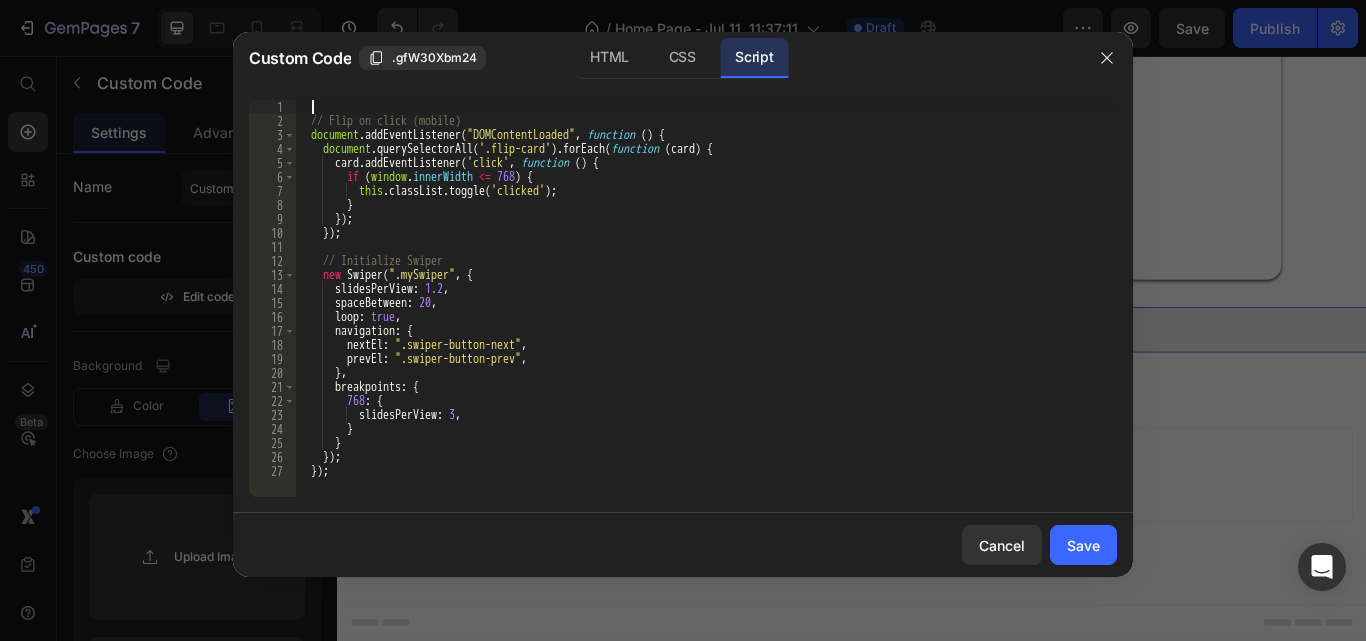 scroll, scrollTop: 0, scrollLeft: 0, axis: both 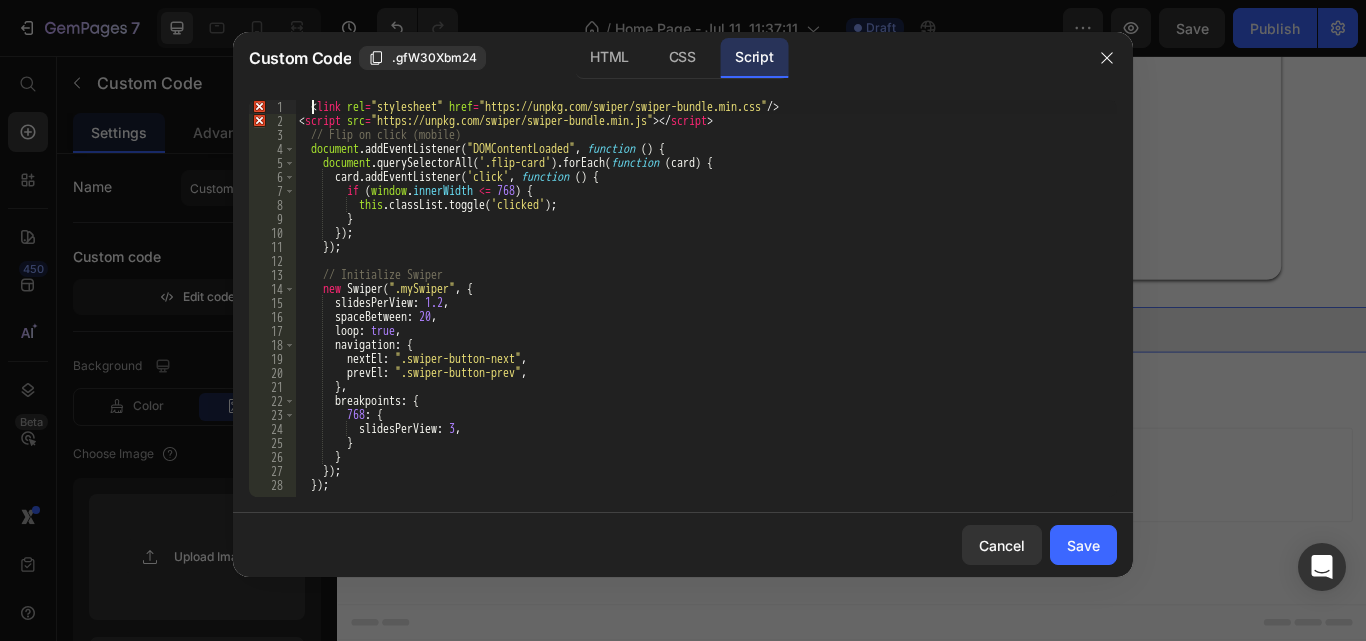 click on "< link   rel = "stylesheet"   href = "https://unpkg.com/swiper/swiper-bundle.min.css" /> < script   src = "https://unpkg.com/swiper/swiper-bundle.min.js" > </ script >    // Flip on click (mobile)    document . addEventListener ( "DOMContentLoaded" ,   function   ( )   {      document . querySelectorAll ( '.flip-card' ) . forEach ( function   ( card )   {         card . addEventListener ( 'click' ,   function   ( )   {           if   ( window . innerWidth   <=   768 )   {              this . classList . toggle ( 'clicked' ) ;           }         }) ;      }) ;      // Initialize Swiper      new   Swiper ( ".mySwiper" ,   {         slidesPerView :   1.2 ,         spaceBetween :   20 ,         loop :   true ,         navigation :   {           nextEl :   ".swiper-button-next" ,           prevEl :   ".swiper-button-prev" ,         } ,         breakpoints :   {           768 :   {              slidesPerView :   3 ,           }         }      }) ;    }) ;" at bounding box center [706, 312] 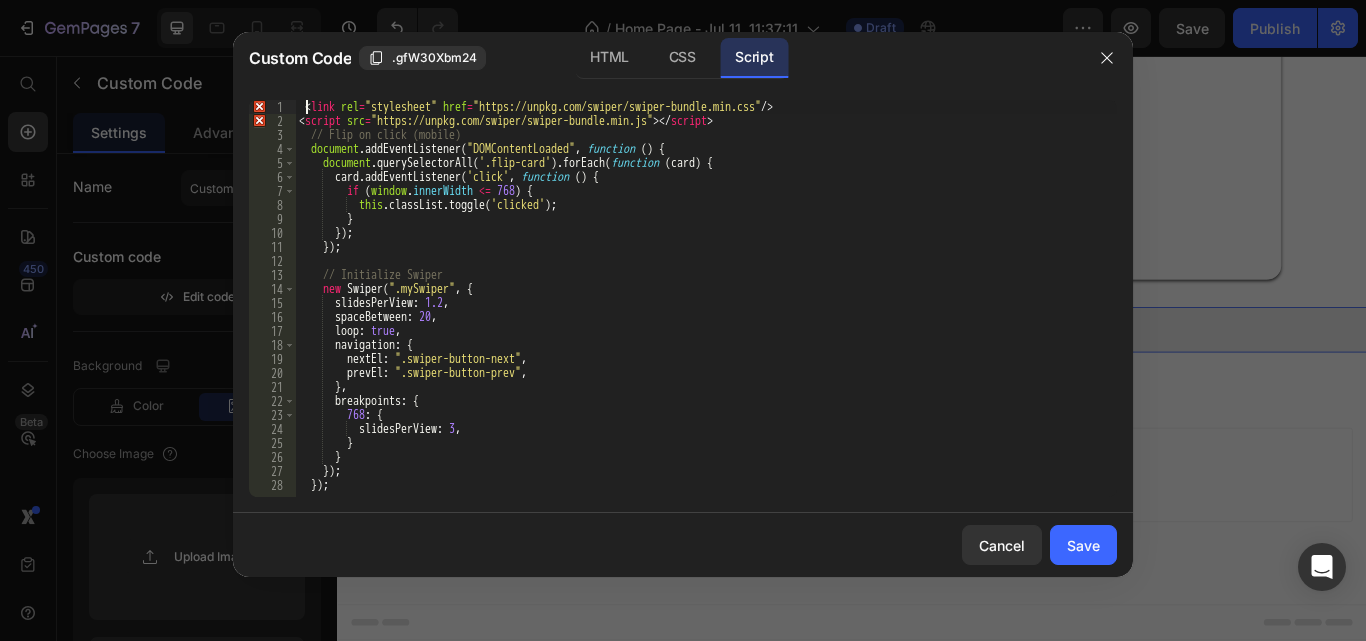 click on "< link   rel = "stylesheet"   href = "https://unpkg.com/swiper/swiper-bundle.min.css" /> < script   src = "https://unpkg.com/swiper/swiper-bundle.min.js" > </ script >    // Flip on click (mobile)    document . addEventListener ( "DOMContentLoaded" ,   function   ( )   {      document . querySelectorAll ( '.flip-card' ) . forEach ( function   ( card )   {         card . addEventListener ( 'click' ,   function   ( )   {           if   ( window . innerWidth   <=   768 )   {              this . classList . toggle ( 'clicked' ) ;           }         }) ;      }) ;      // Initialize Swiper      new   Swiper ( ".mySwiper" ,   {         slidesPerView :   1.2 ,         spaceBetween :   20 ,         loop :   true ,         navigation :   {           nextEl :   ".swiper-button-next" ,           prevEl :   ".swiper-button-prev" ,         } ,         breakpoints :   {           768 :   {              slidesPerView :   3 ,           }         }      }) ;    }) ;" at bounding box center [706, 312] 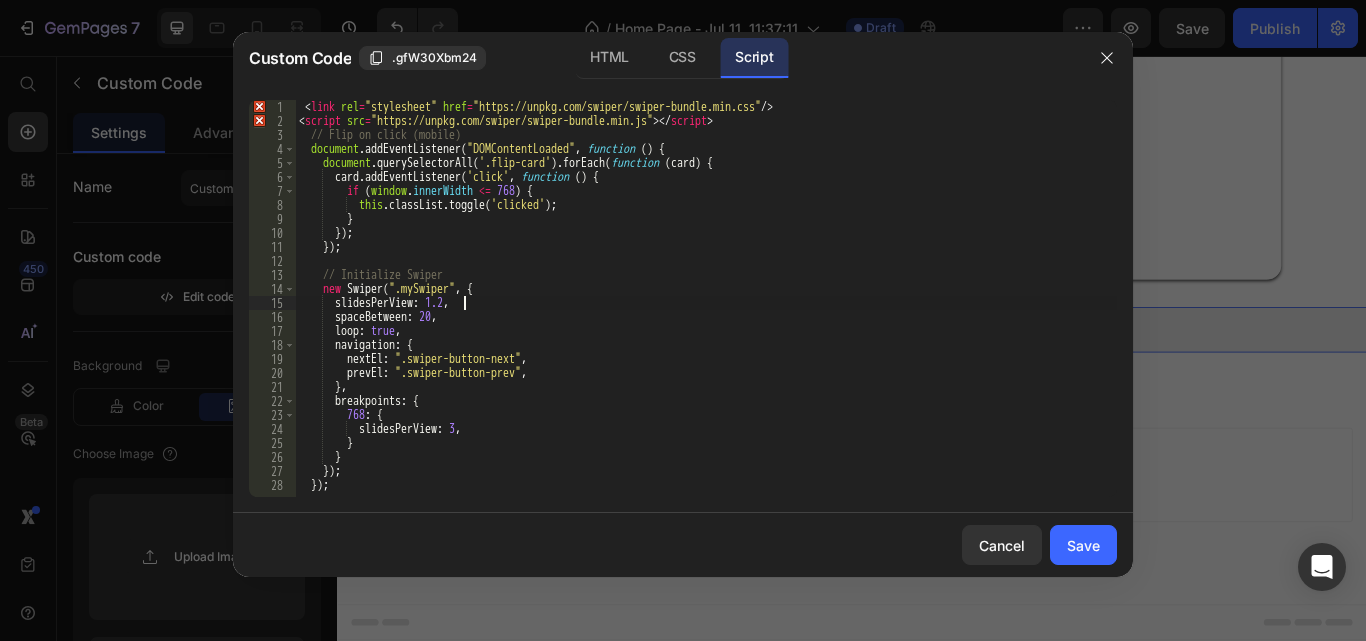 type on "});
});" 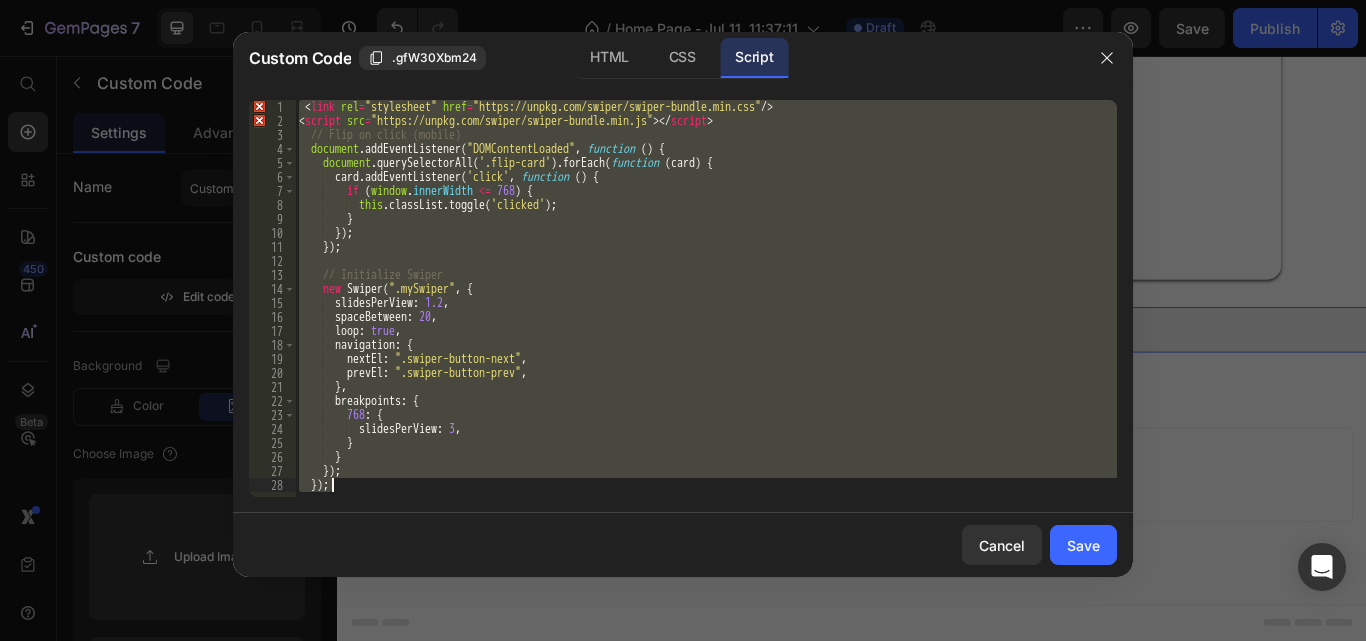 paste 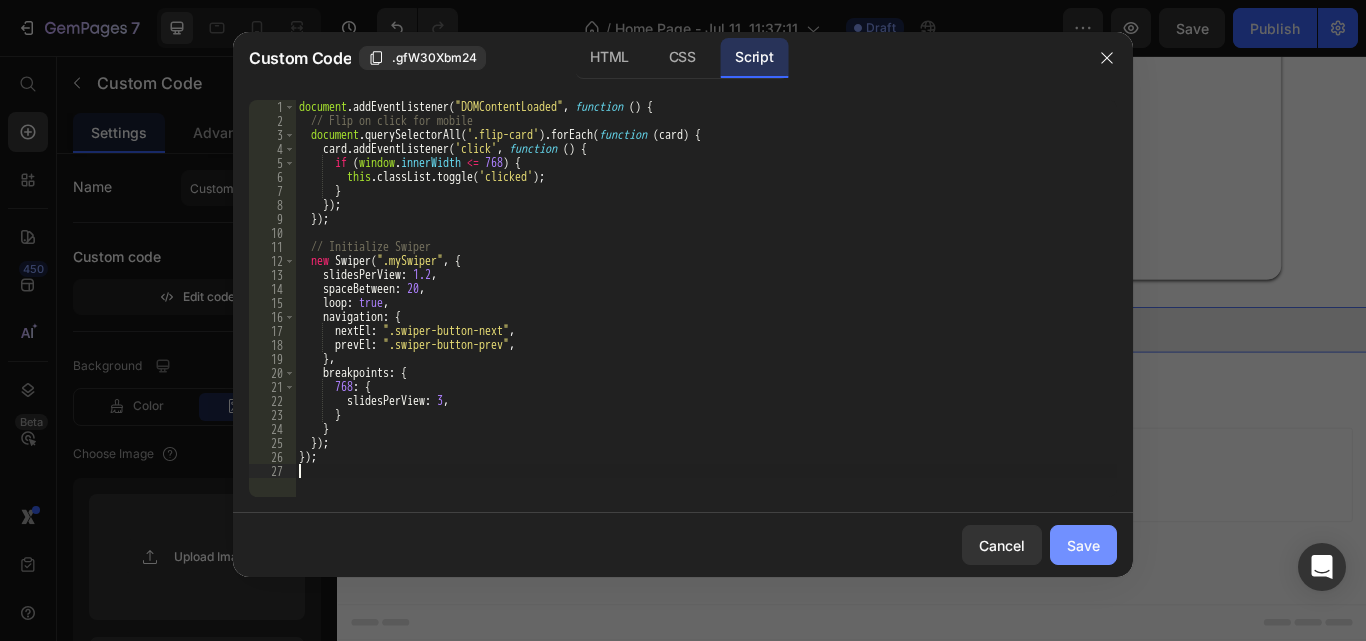 drag, startPoint x: 1098, startPoint y: 545, endPoint x: 885, endPoint y: 569, distance: 214.34785 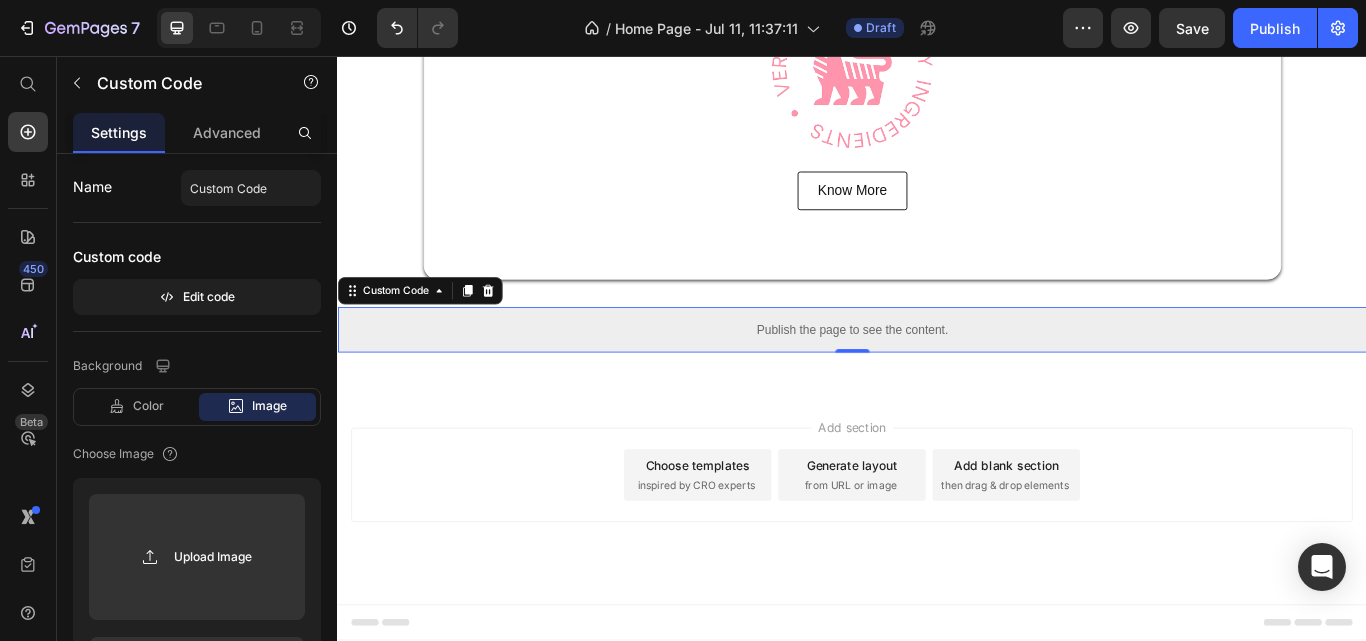 click on "Publish the page to see the content." at bounding box center [937, 375] 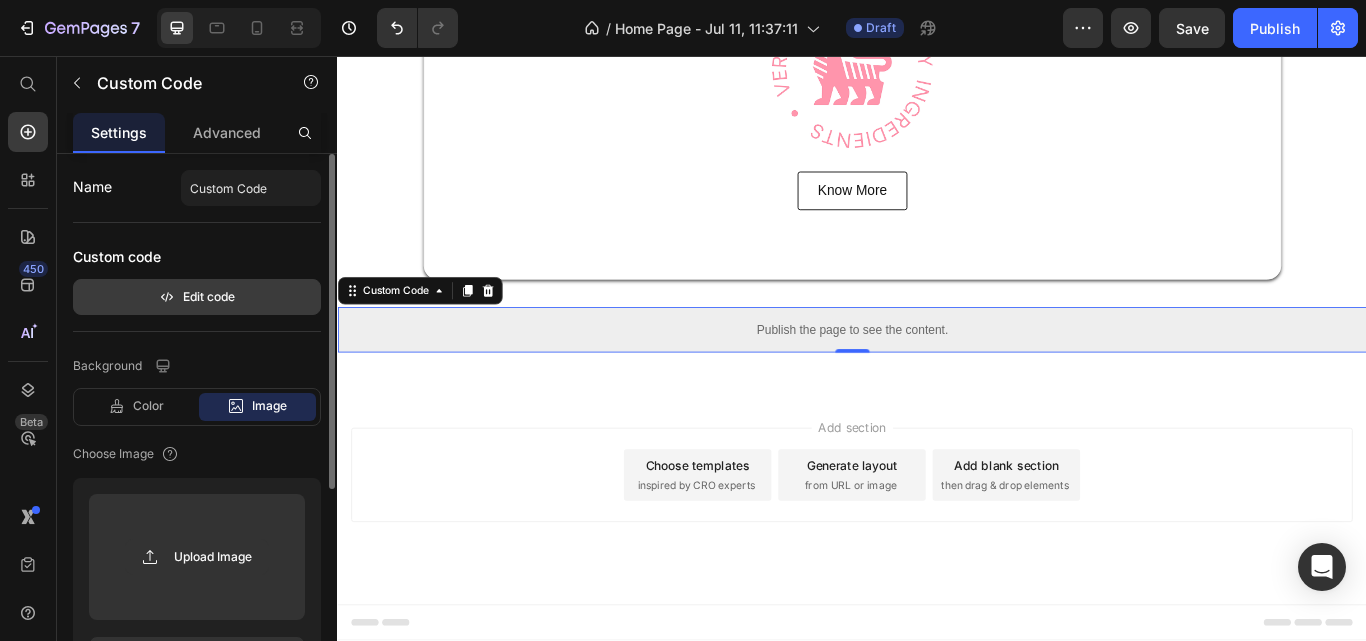 click on "Edit code" at bounding box center (197, 297) 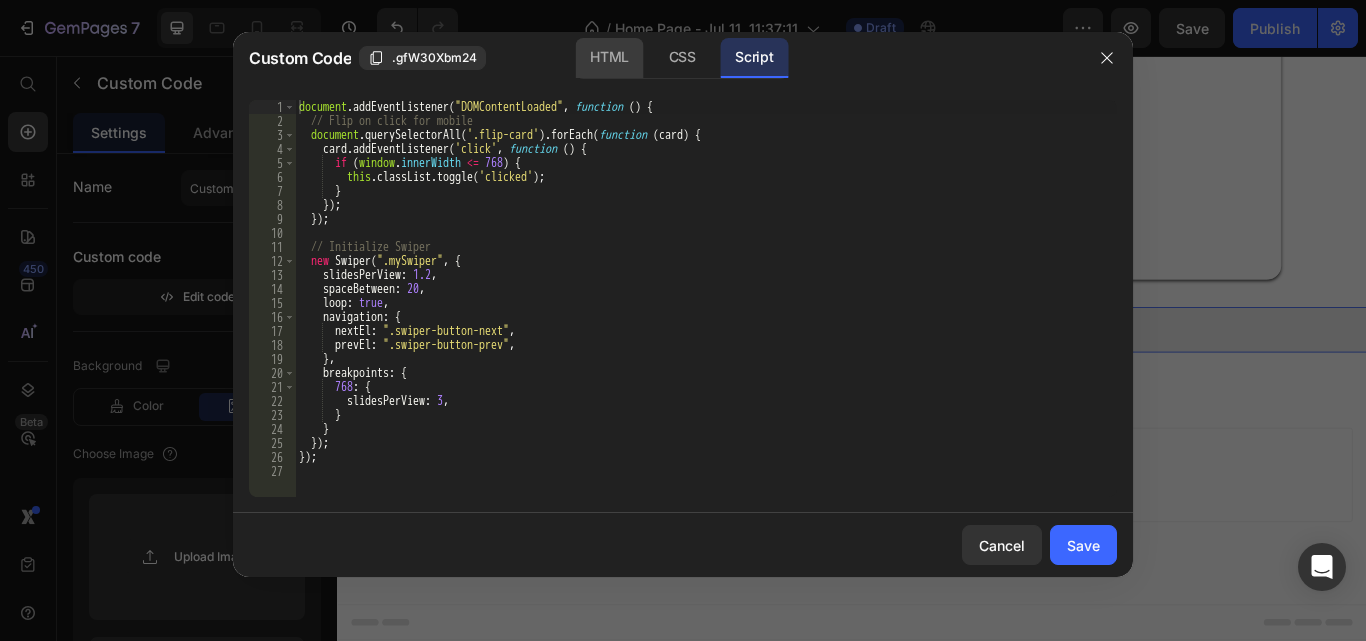 click on "HTML" 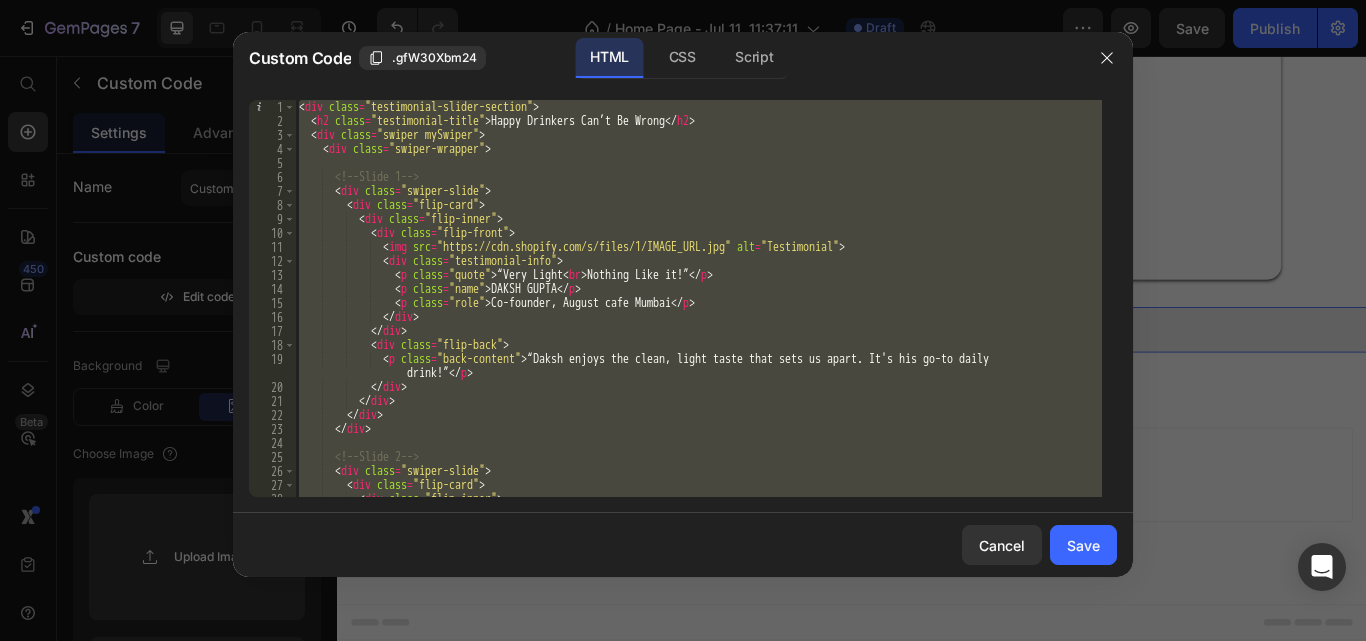 click on "< div   class = "testimonial-slider-section" >    < h2   class = "testimonial-title" > Happy Drinkers Can’t Be Wrong </ h2 >    < div   class = "swiper mySwiper" >      < div   class = "swiper-wrapper" >         <!--  Slide 1  -->         < div   class = "swiper-slide" >           < div   class = "flip-card" >              < div   class = "flip-inner" >                < div   class = "flip-front" >                   < img   src = "https://cdn.shopify.com/s/files/1/IMAGE_URL.jpg"   alt = "Testimonial" >                   < div   class = "testimonial-info" >                     < p   class = "quote" > “Very Light < br > Nothing Like it!” </ p >                     < p   class = "name" > DAKSH GUPTA </ p >                     < p   class = "role" > Co-founder, August cafe Mumbai </ p >                   </ div >                </ div >                < div   class = "flip-back" >                   < p   class = "back-content" >                    drink!” </ p >                </ div > >" at bounding box center (698, 298) 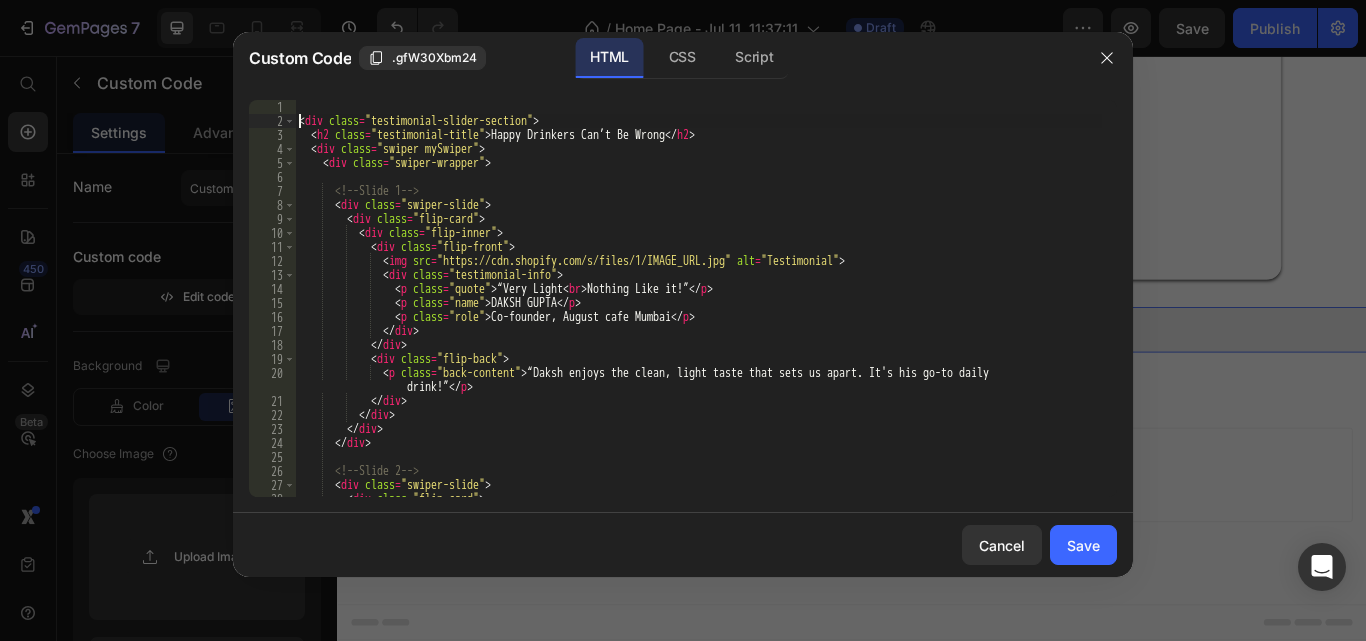 type on "<div class="testimonial-slider-section">" 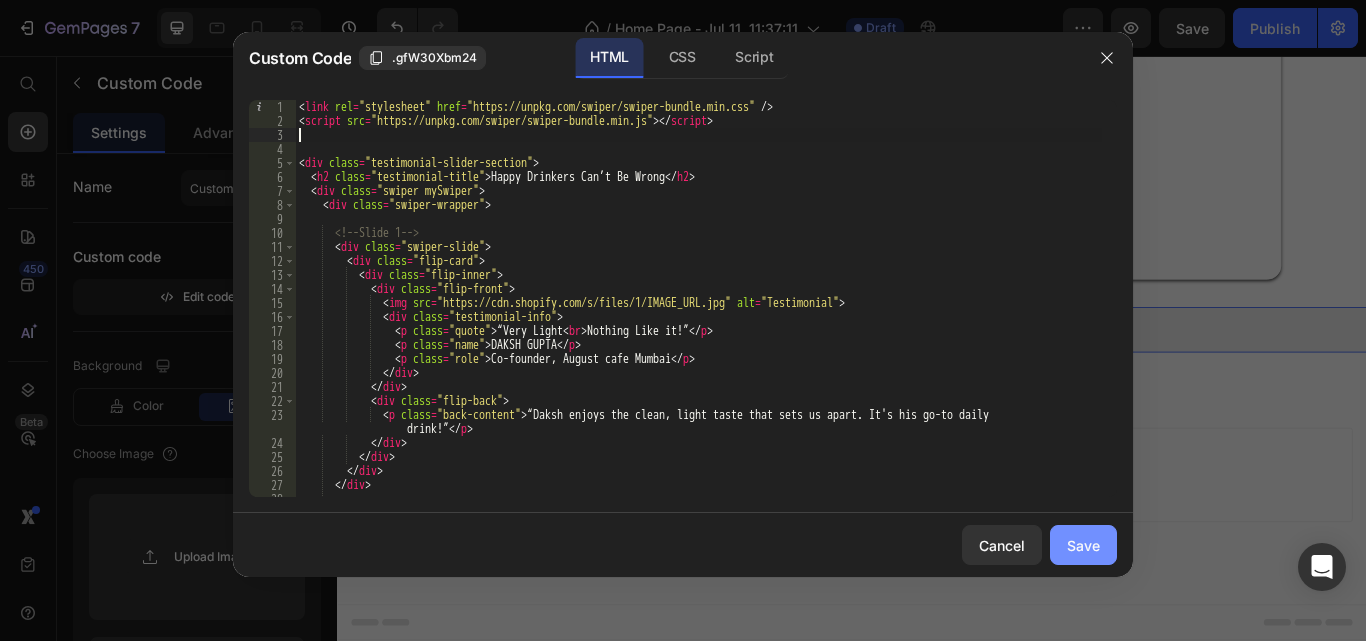 type 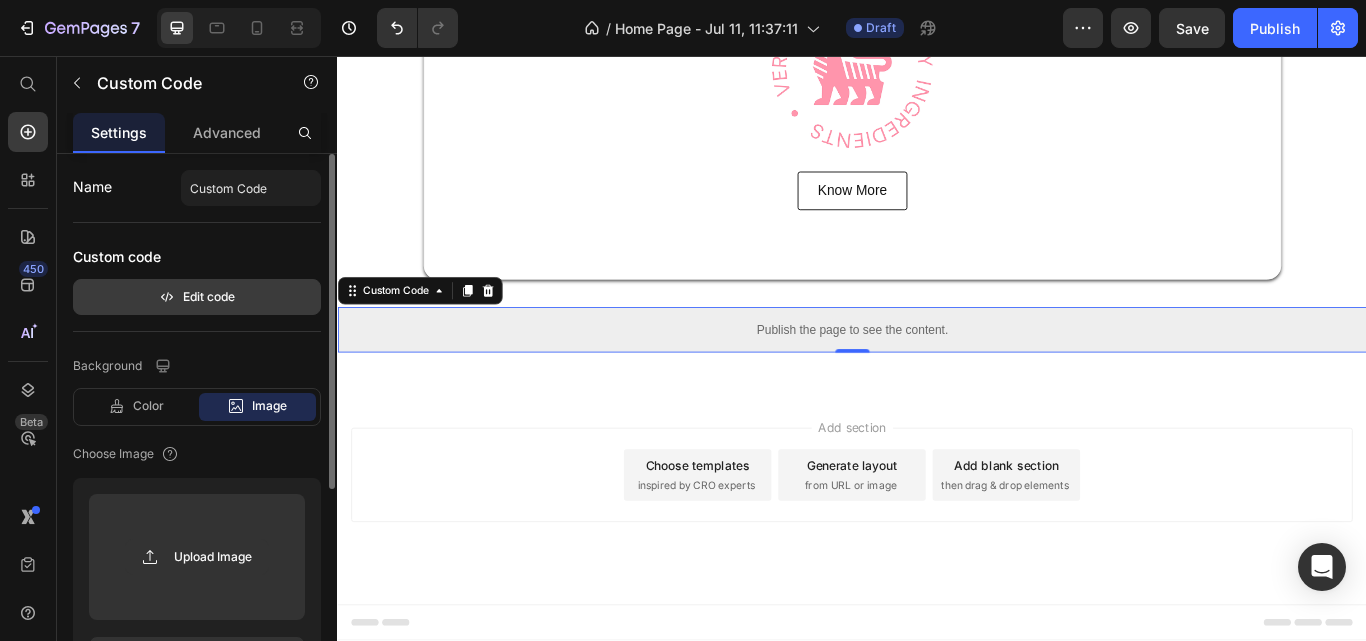 click on "Edit code" at bounding box center [197, 297] 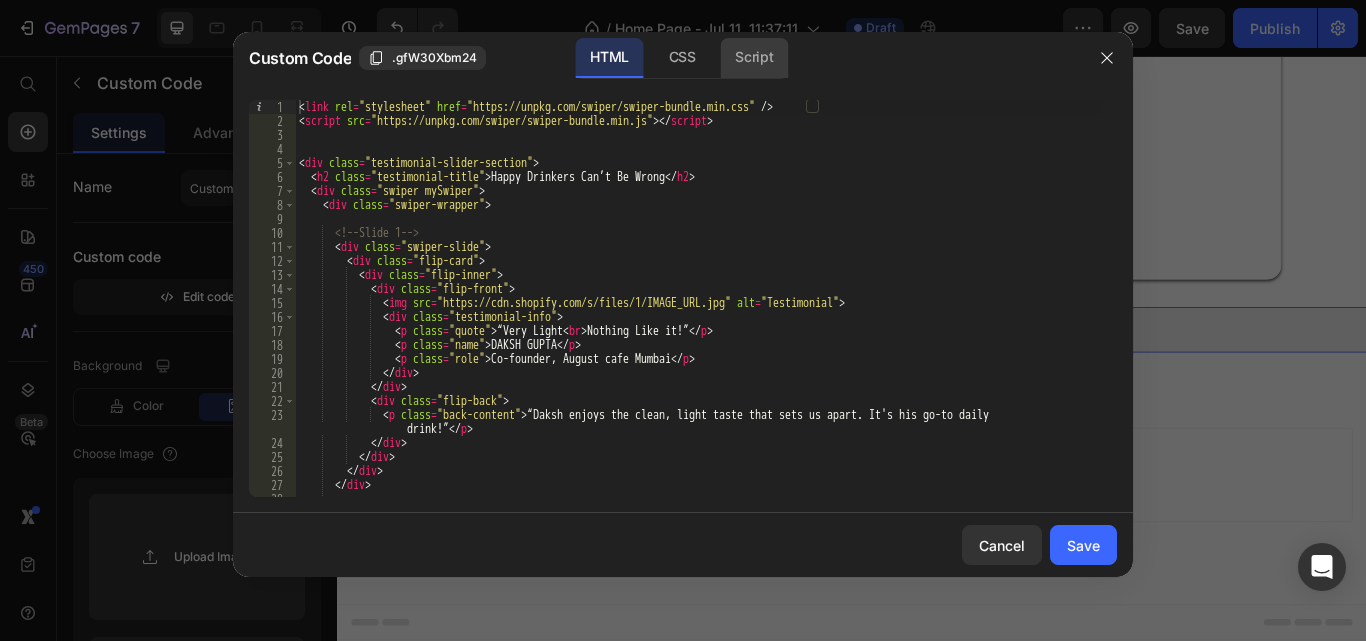 click on "Script" 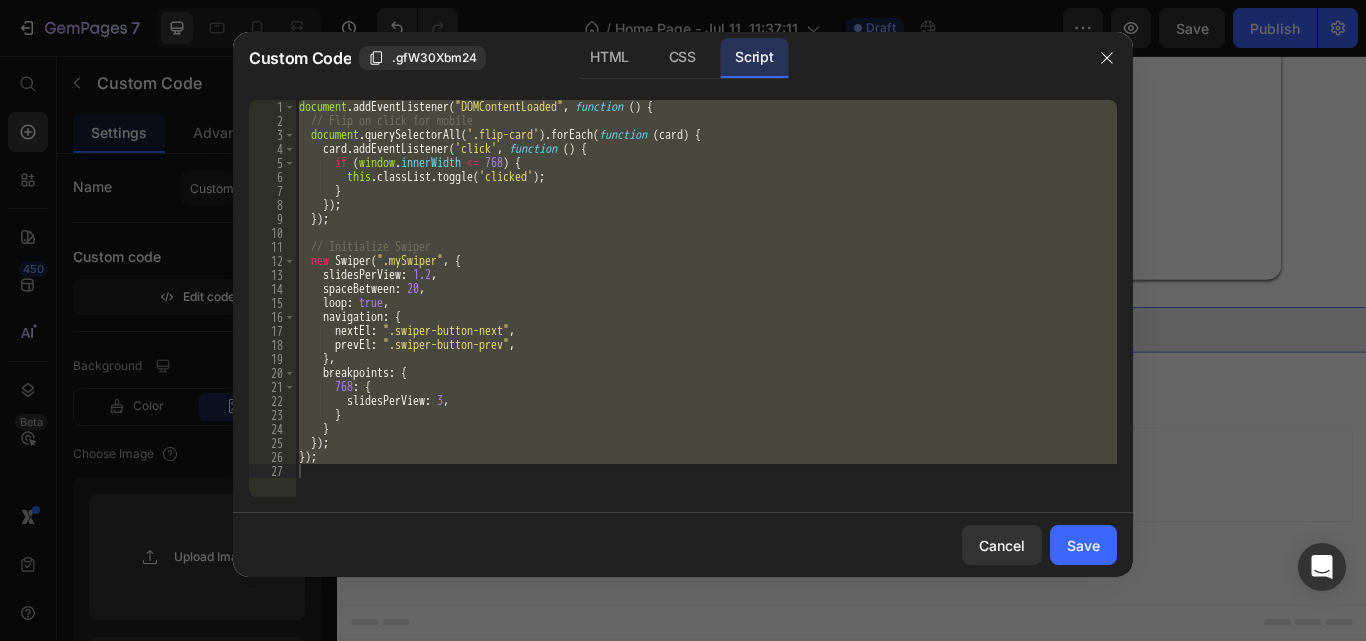 click on "Script" 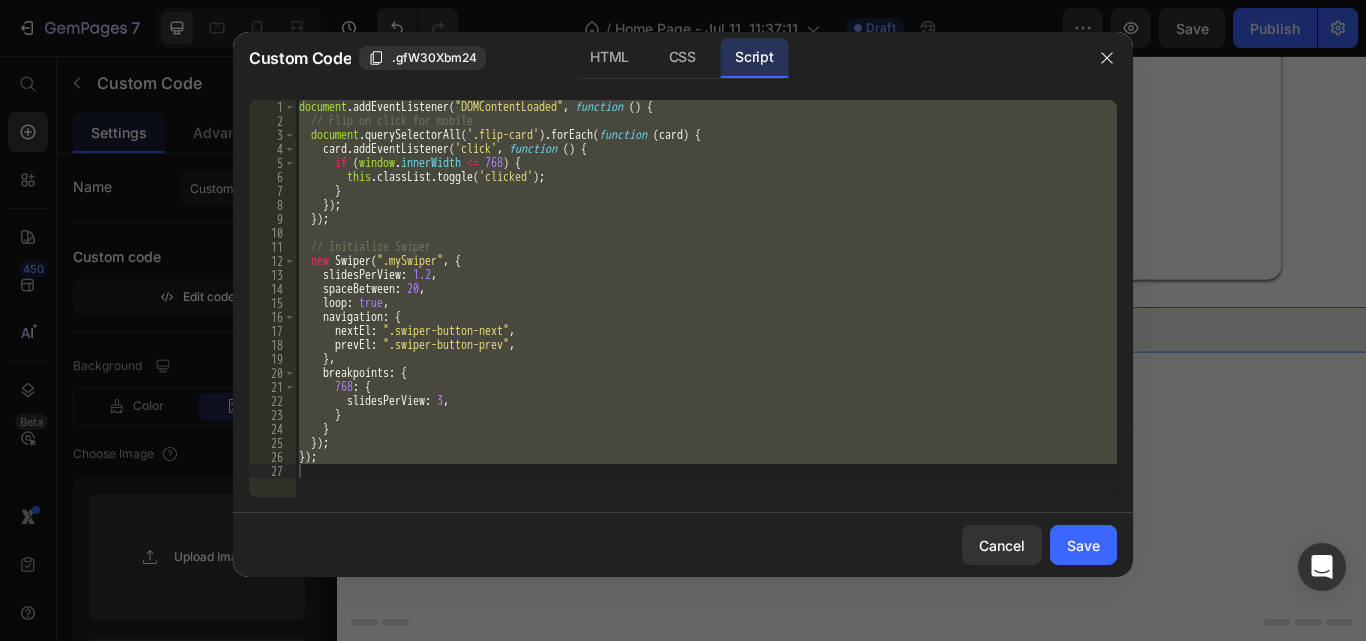 click on "document . addEventListener ( "DOMContentLoaded" ,   function   ( )   {    // Flip on click for mobile    document . querySelectorAll ( '.flip-card' ) . forEach ( function   ( card )   {      card . addEventListener ( 'click' ,   function   ( )   {         if   ( window . innerWidth   <=   768 )   {           this . classList . toggle ( 'clicked' ) ;         }      }) ;    }) ;    // Initialize Swiper    new   Swiper ( ".mySwiper" ,   {      slidesPerView :   1.2 ,      spaceBetween :   20 ,      loop :   true ,      navigation :   {         nextEl :   ".swiper-button-next" ,         prevEl :   ".swiper-button-prev" ,      } ,      breakpoints :   {         768 :   {           slidesPerView :   3 ,         }      }    }) ; }) ;" at bounding box center (706, 298) 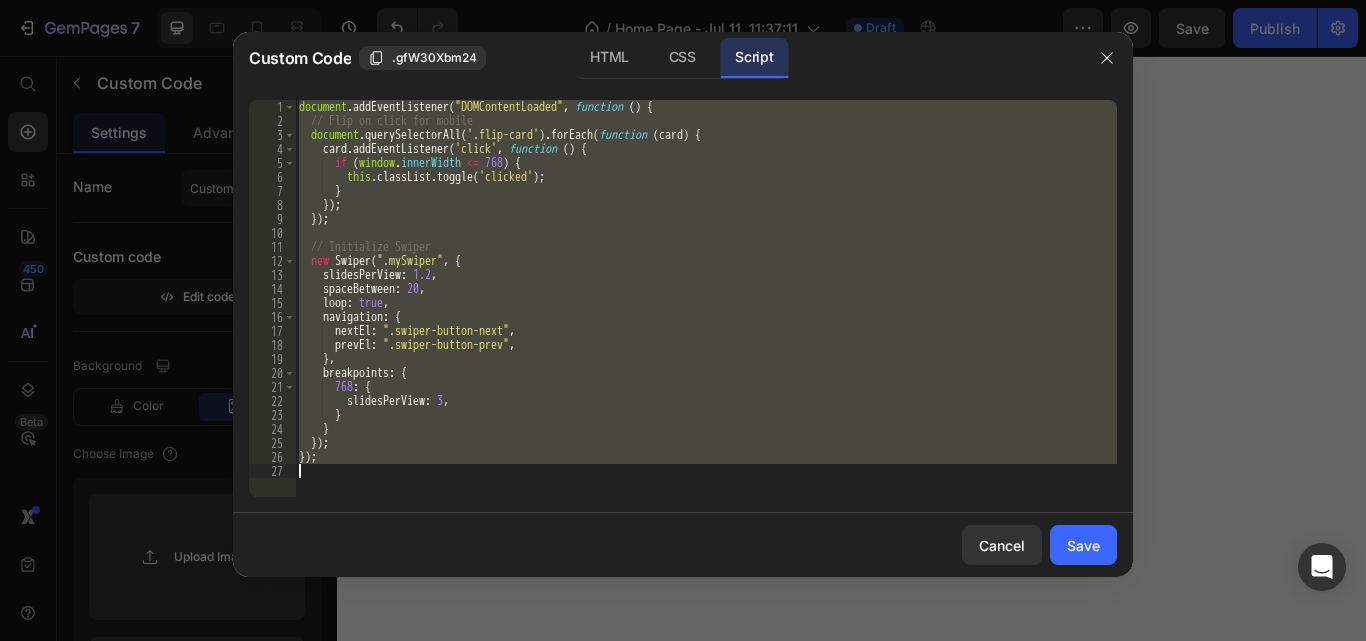 scroll, scrollTop: 0, scrollLeft: 0, axis: both 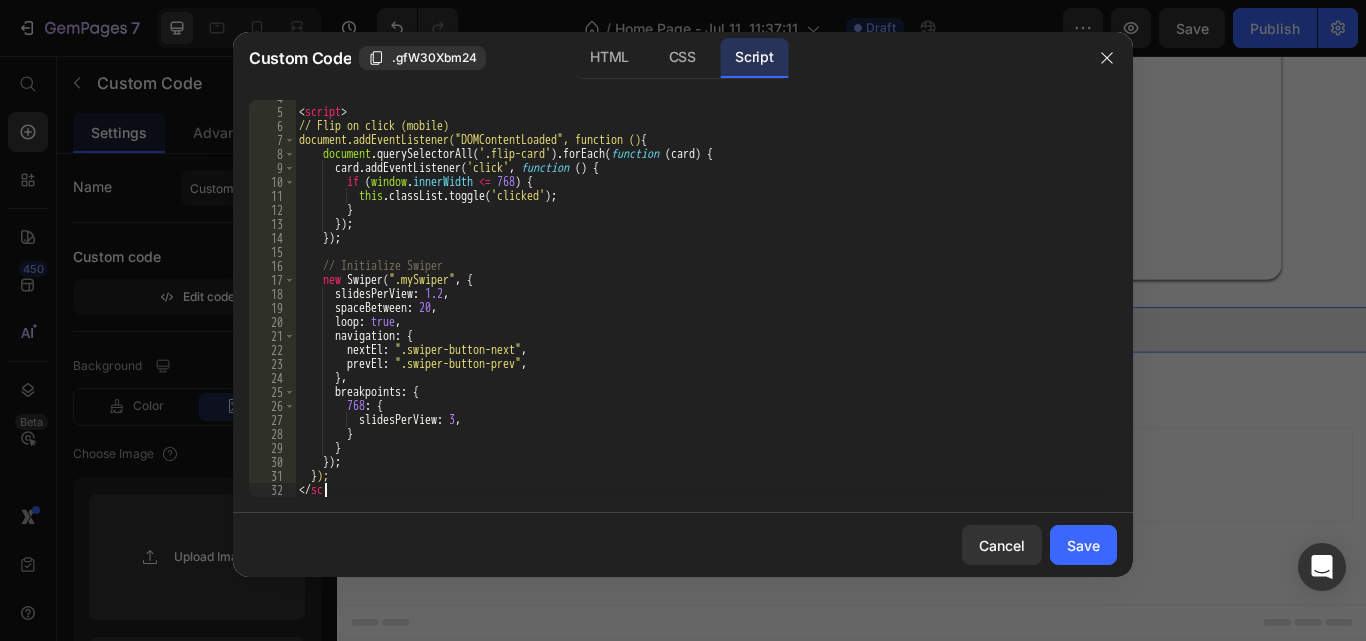 type on "<" 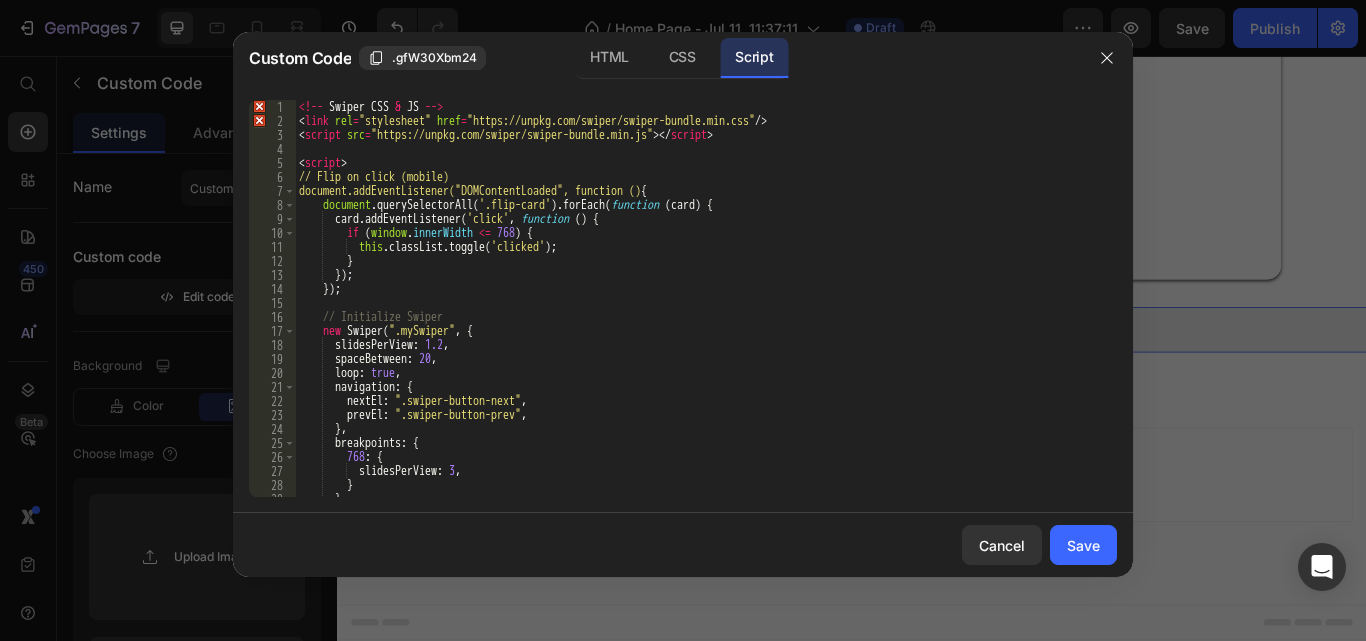 scroll, scrollTop: 0, scrollLeft: 0, axis: both 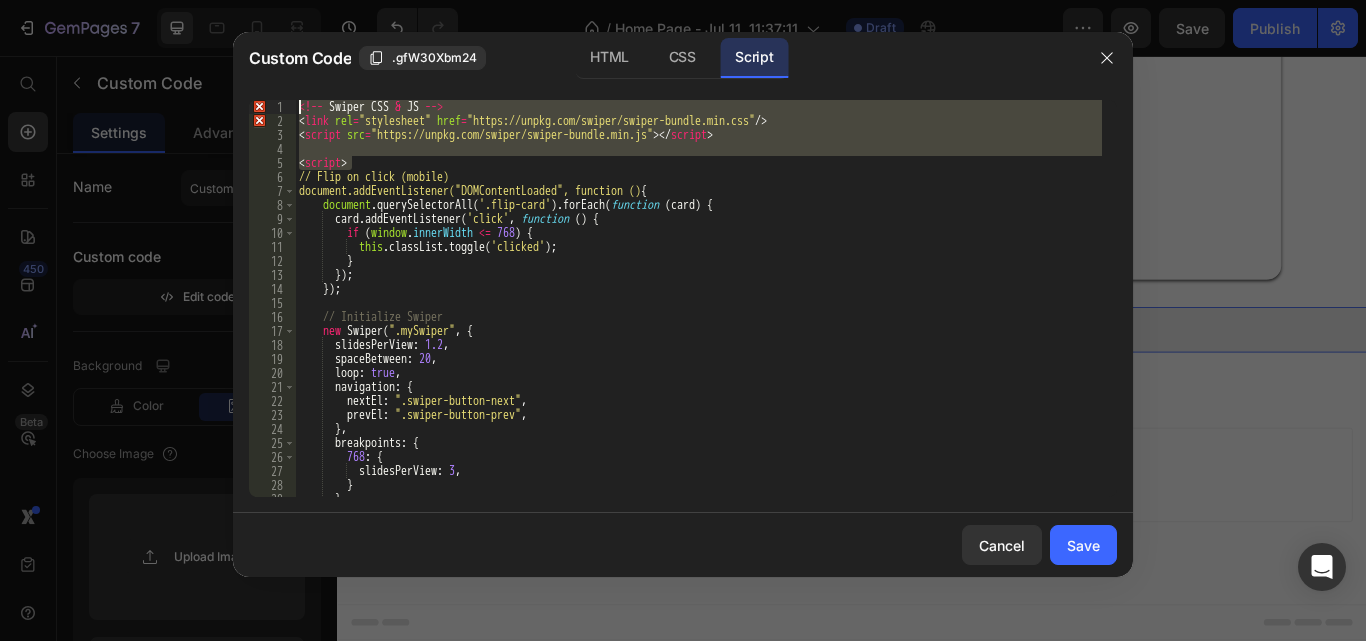 drag, startPoint x: 359, startPoint y: 159, endPoint x: 298, endPoint y: 106, distance: 80.80842 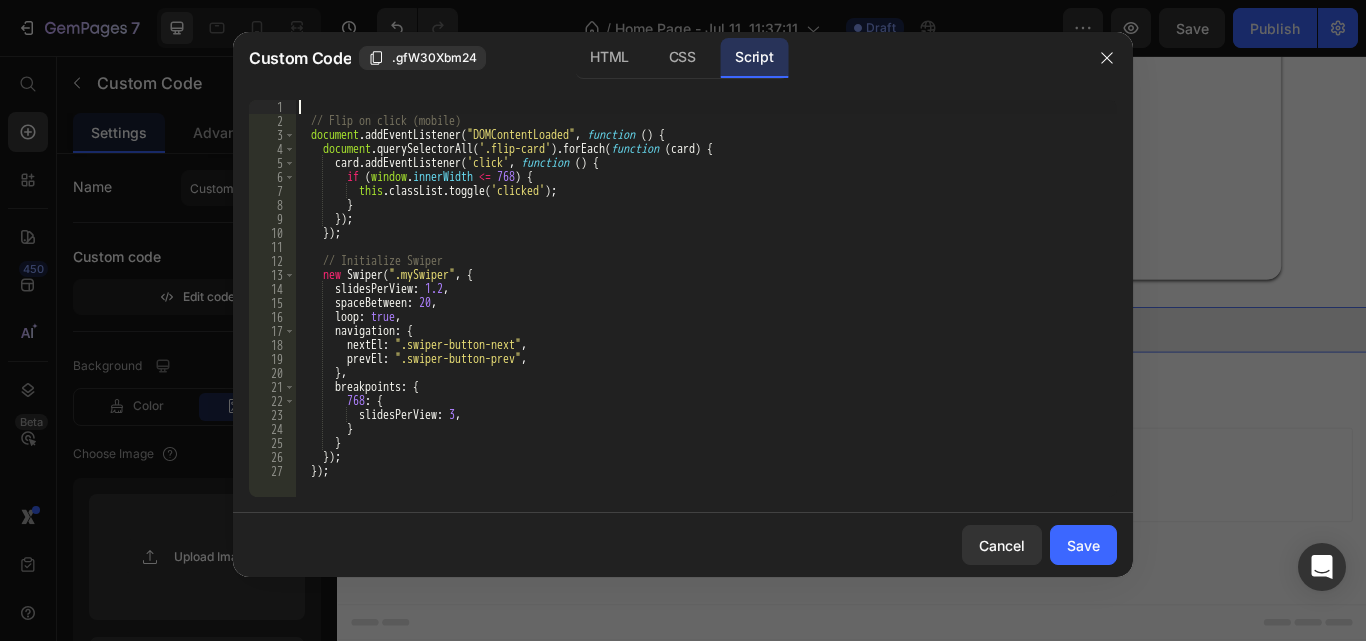 type on "// Flip on click (mobile)" 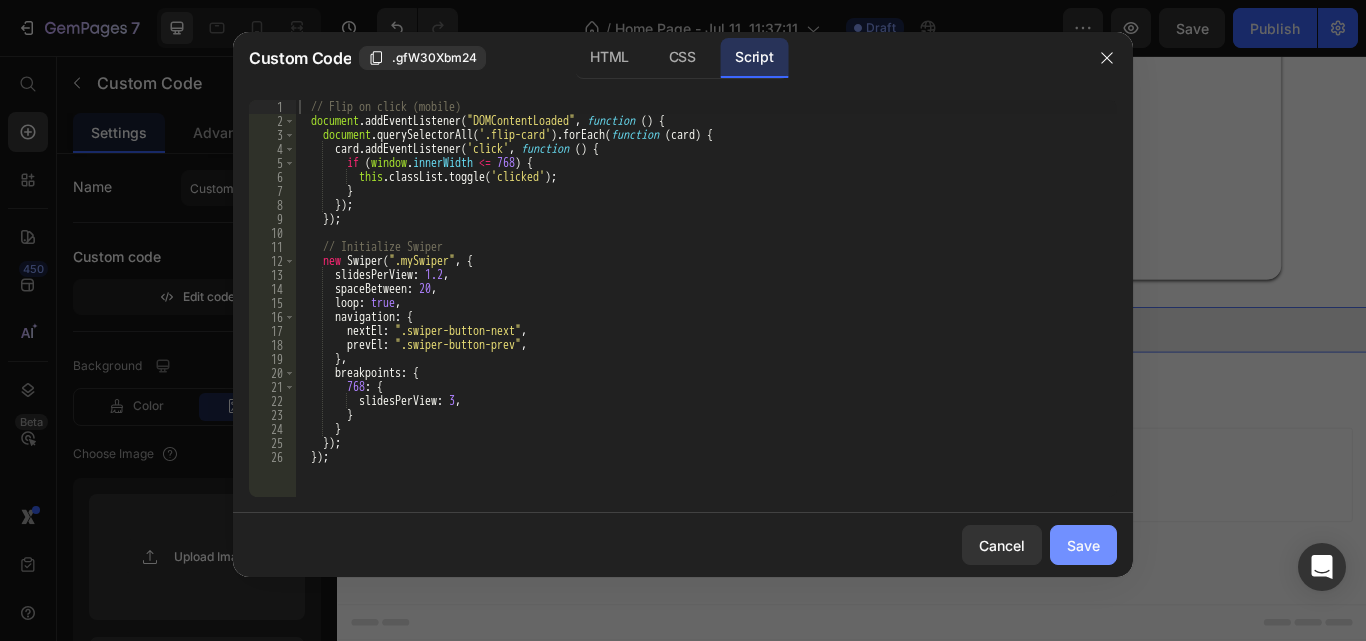 click on "Save" at bounding box center (1083, 545) 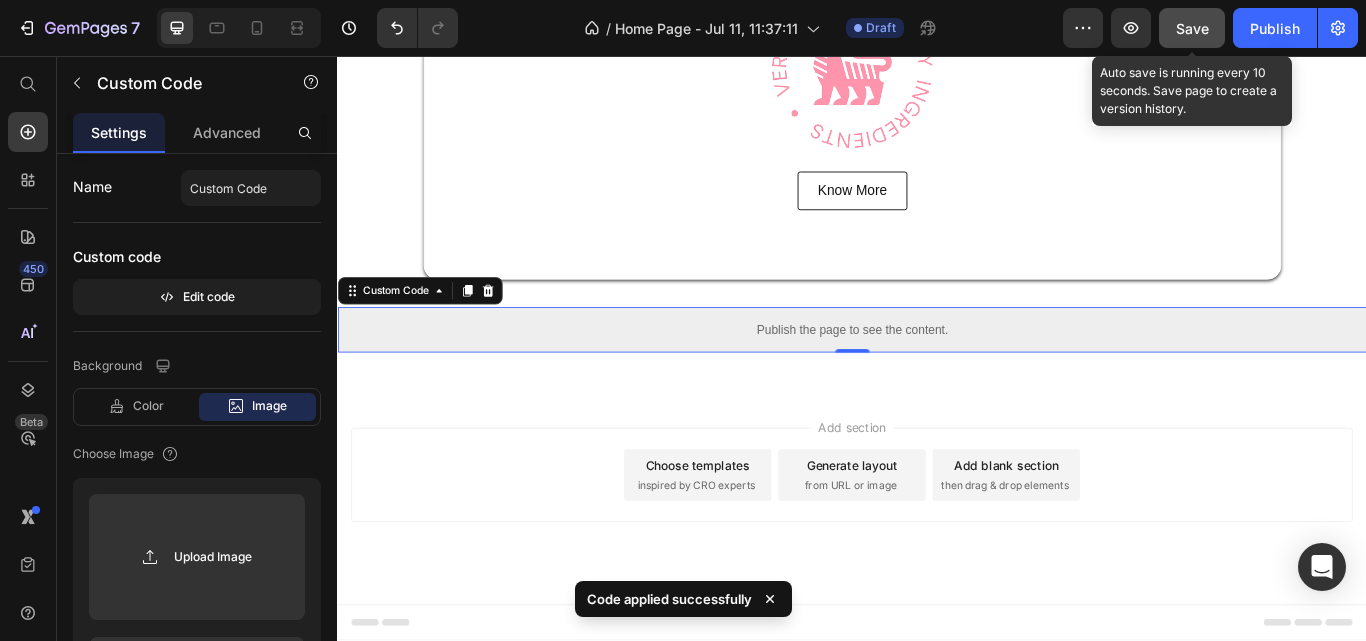 click on "Save" at bounding box center (1192, 28) 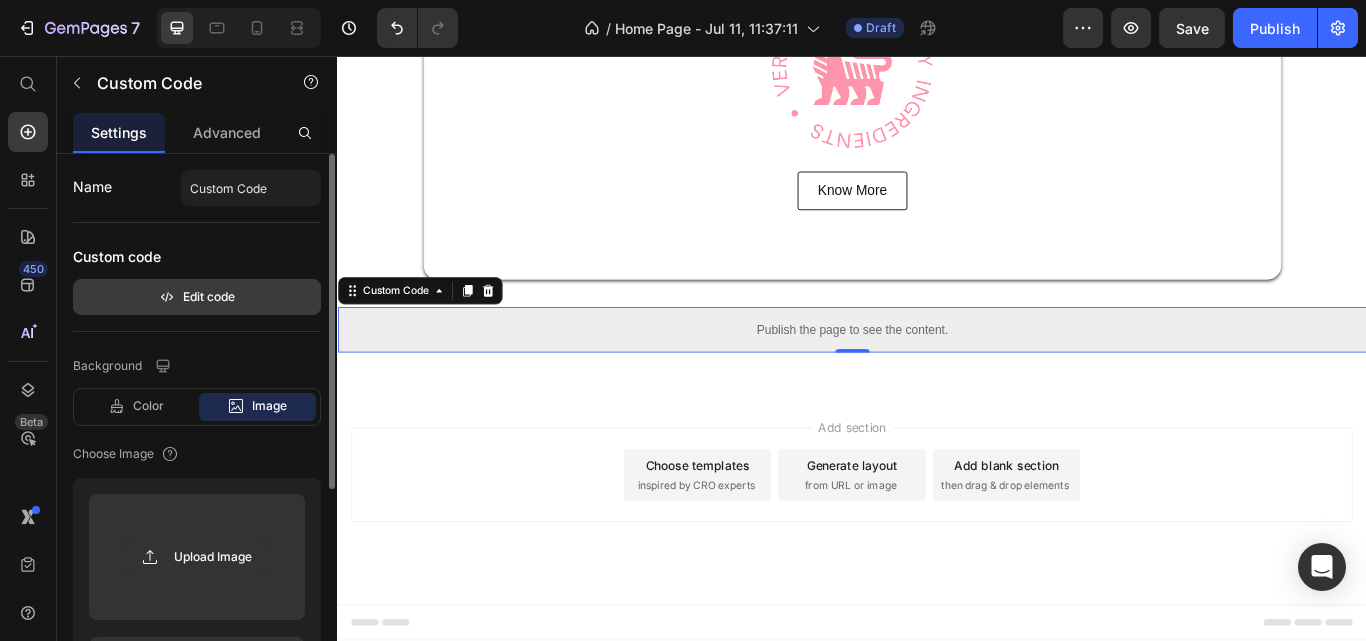 click on "Edit code" at bounding box center (197, 297) 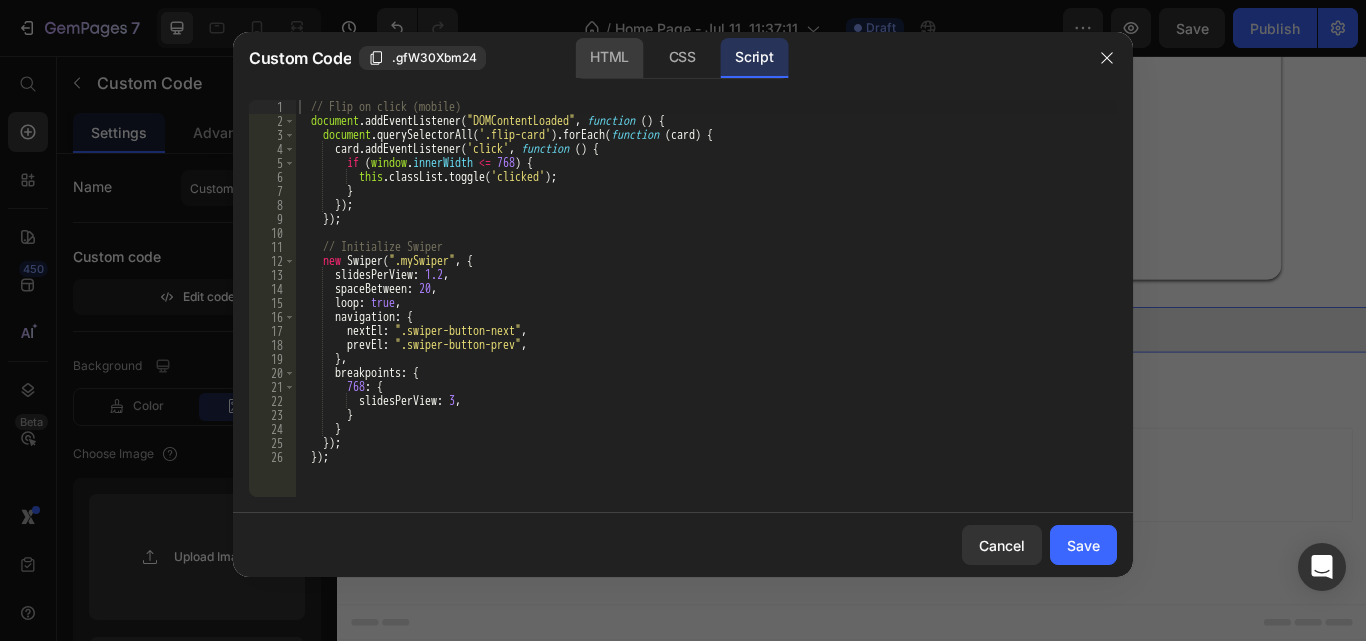 click on "HTML" 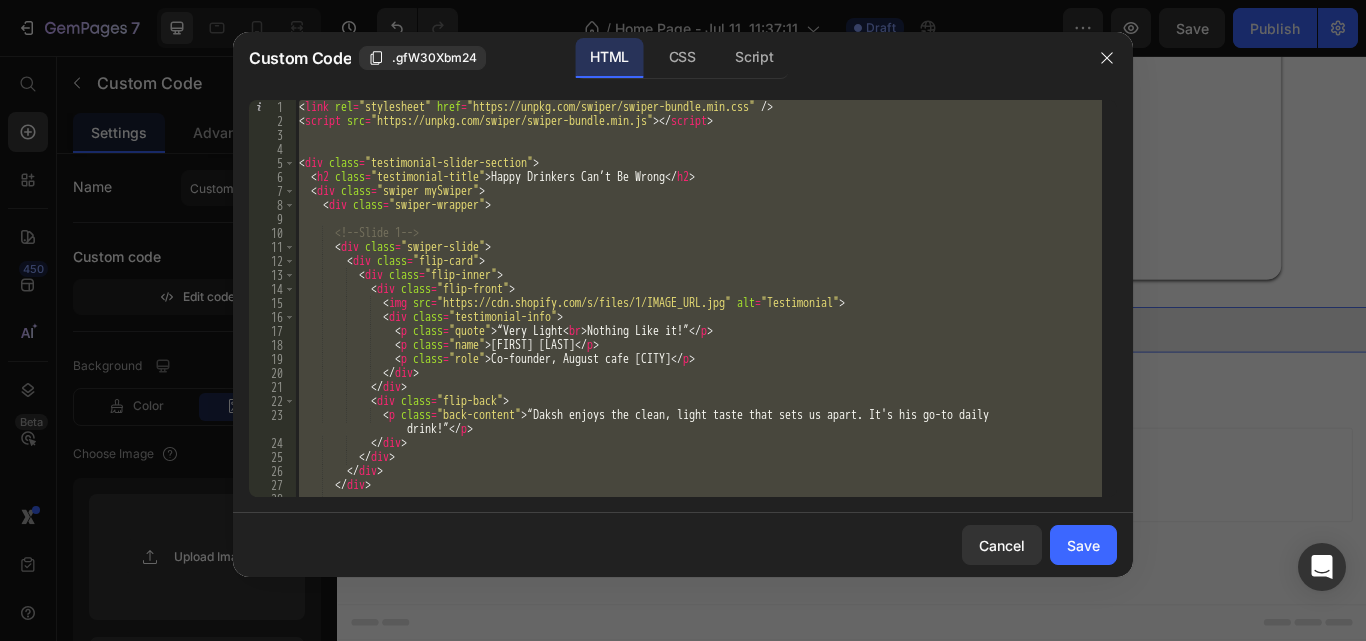 click on "<link rel = "stylesheet"   href = "https://unpkg.com/swiper/swiper-bundle.min.css"   /> <script   src = "https://unpkg.com/swiper/swiper-bundle.min.js" > </script> <div   class = "testimonial-slider-section" >    <h2   class = "testimonial-title" > Happy Drinkers Can’t Be Wrong </h2 >    <div   class = "swiper mySwiper" >      <div   class = "swiper-wrapper" >         <!--  Slide 1  -->         <div   class = "swiper-slide" >           <div   class = "flip-card" >              <div   class = "flip-inner" >                <div   class = "flip-front" >                   <img   src = "https://cdn.shopify.com/s/files/1/IMAGE_URL.jpg"   alt = "Testimonial" >                   <div   class = "testimonial-info" >                     <p   class = "quote" > “Very Light <br > Nothing Like it!” </p>                     <p   class = "name" > [FIRST] [LAST] </p>                     <p   class = "role" > Co-founder, August cafe [CITY] </p>                   </div>                </div>" at bounding box center (698, 298) 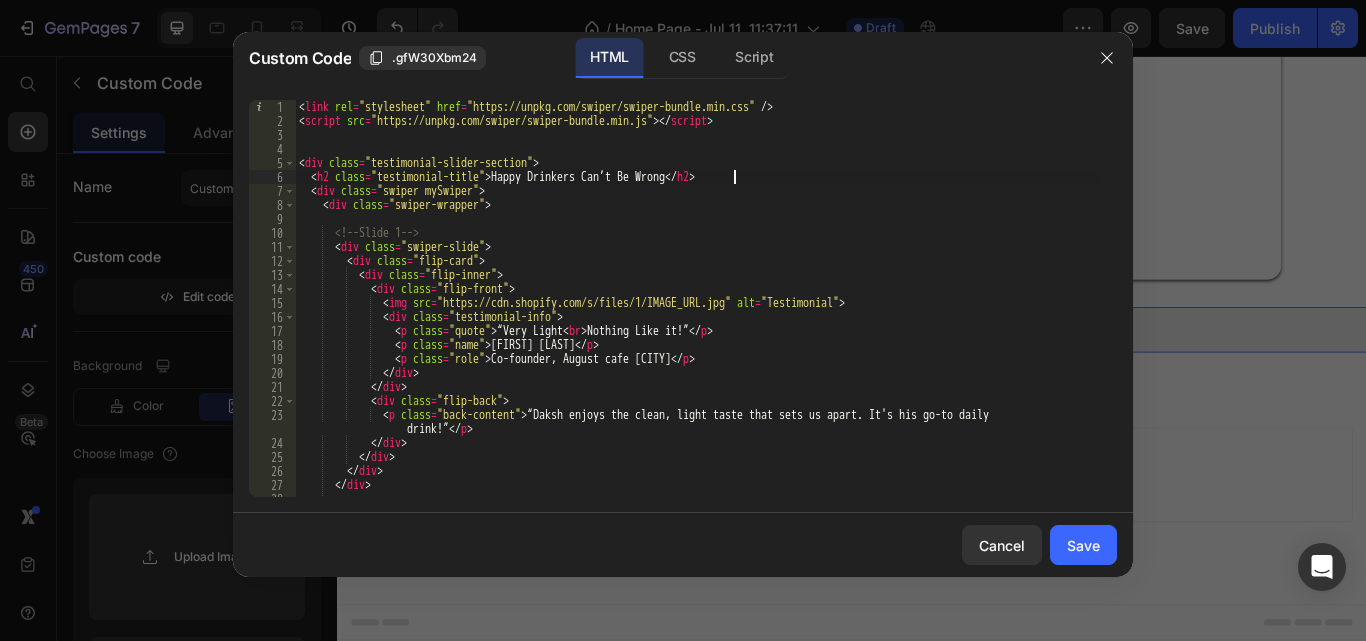 click on "<link rel = "stylesheet"   href = "https://unpkg.com/swiper/swiper-bundle.min.css"   /> <script   src = "https://unpkg.com/swiper/swiper-bundle.min.js" > </script> <div   class = "testimonial-slider-section" >    <h2   class = "testimonial-title" > Happy Drinkers Can’t Be Wrong </h2 >    <div   class = "swiper mySwiper" >      <div   class = "swiper-wrapper" >         <!--  Slide 1  -->         <div   class = "swiper-slide" >           <div   class = "flip-card" >              <div   class = "flip-inner" >                <div   class = "flip-front" >                   <img   src = "https://cdn.shopify.com/s/files/1/IMAGE_URL.jpg"   alt = "Testimonial" >                   <div   class = "testimonial-info" >                     <p   class = "quote" > “Very Light <br > Nothing Like it!” </p>                     <p   class = "name" > [FIRST] [LAST] </p>                     <p   class = "role" > Co-founder, August cafe [CITY] </p>                   </div>                </div>" at bounding box center [698, 312] 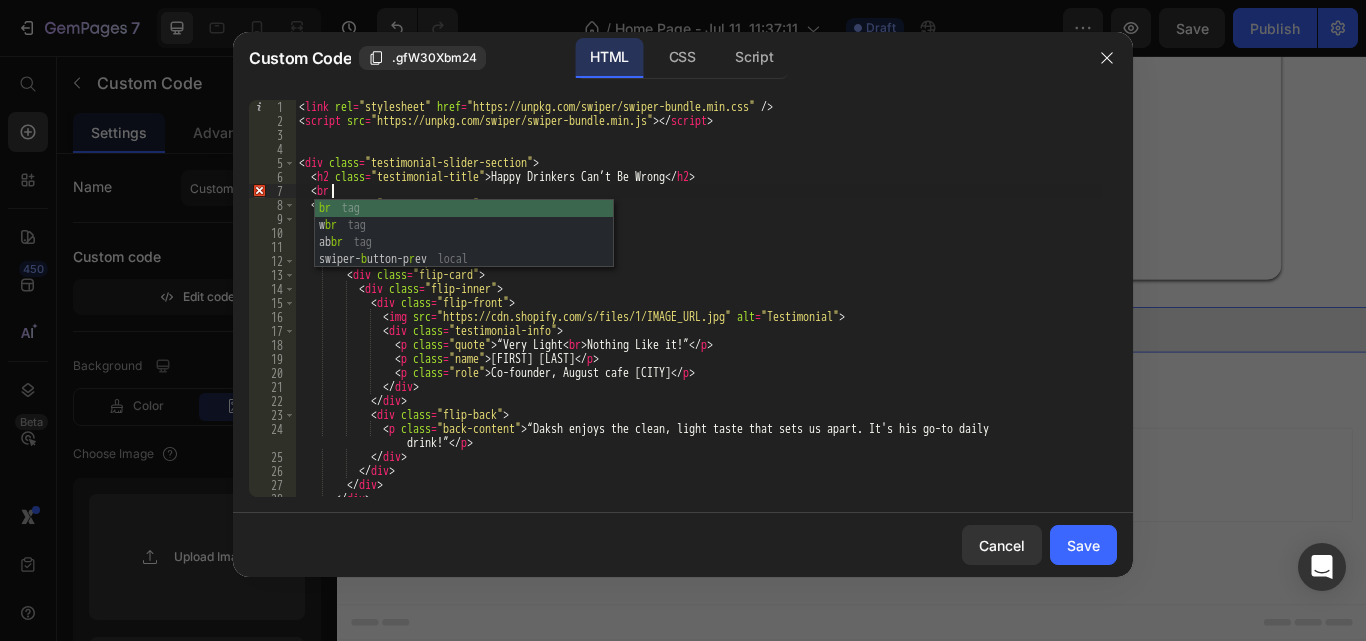 type on "<br>" 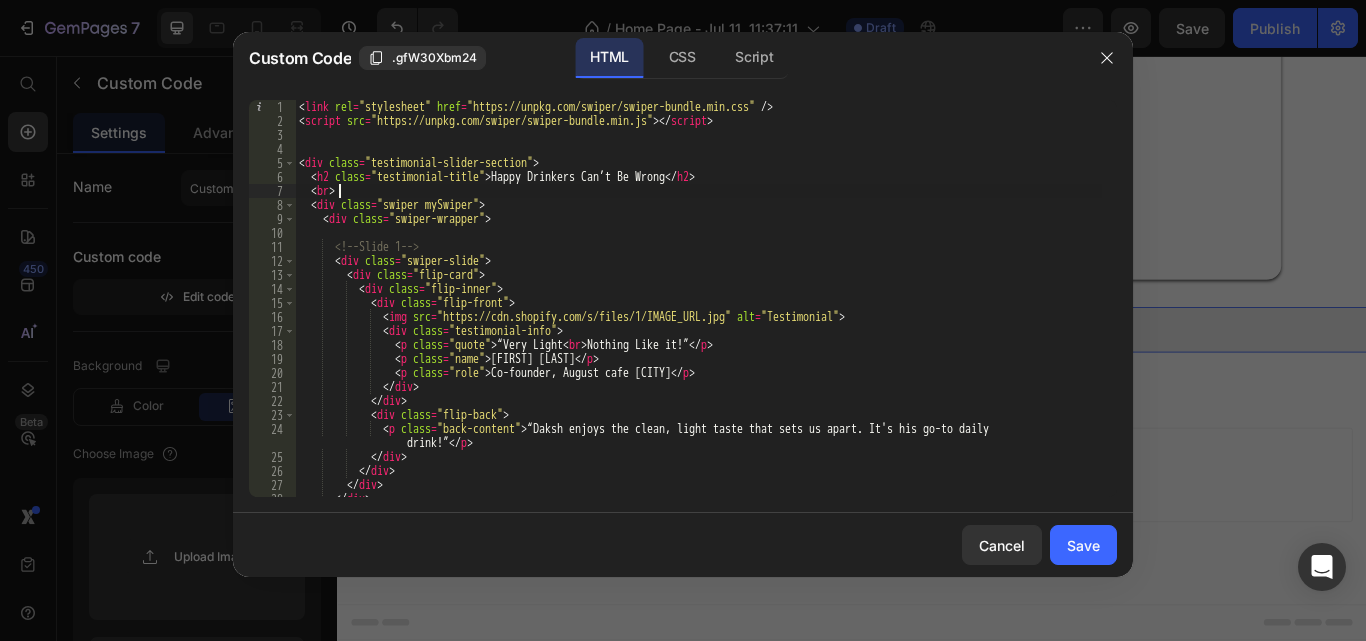 scroll, scrollTop: 0, scrollLeft: 0, axis: both 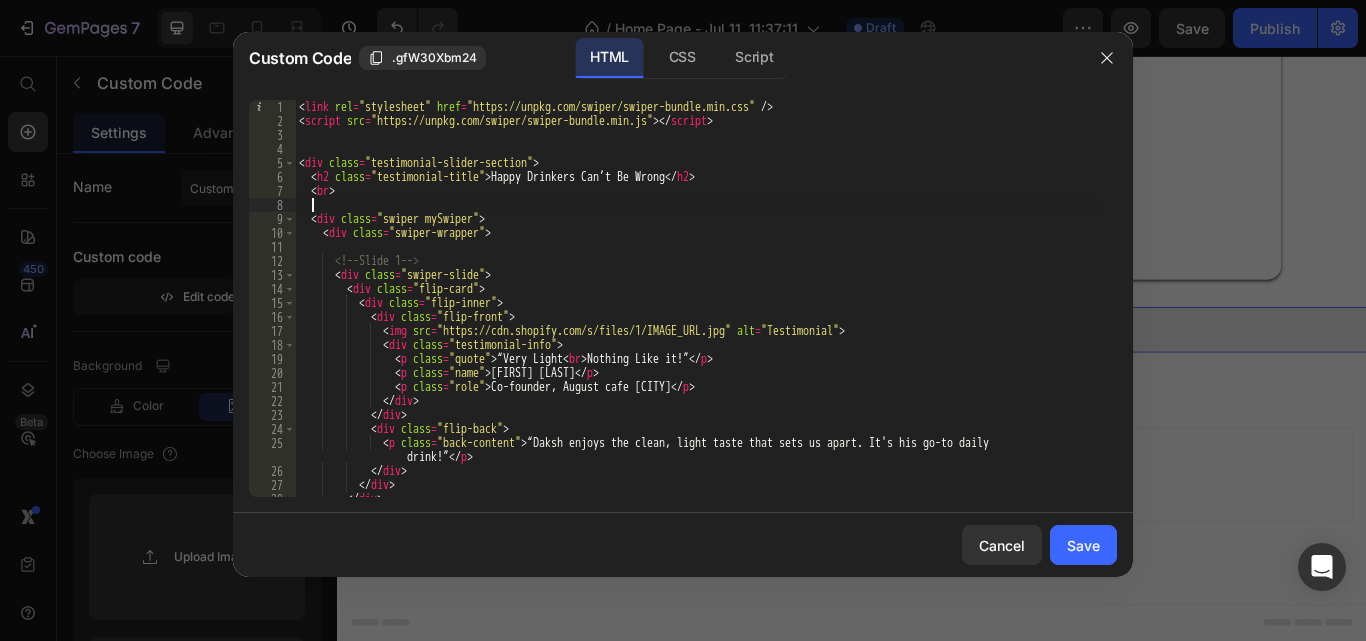 type on "B" 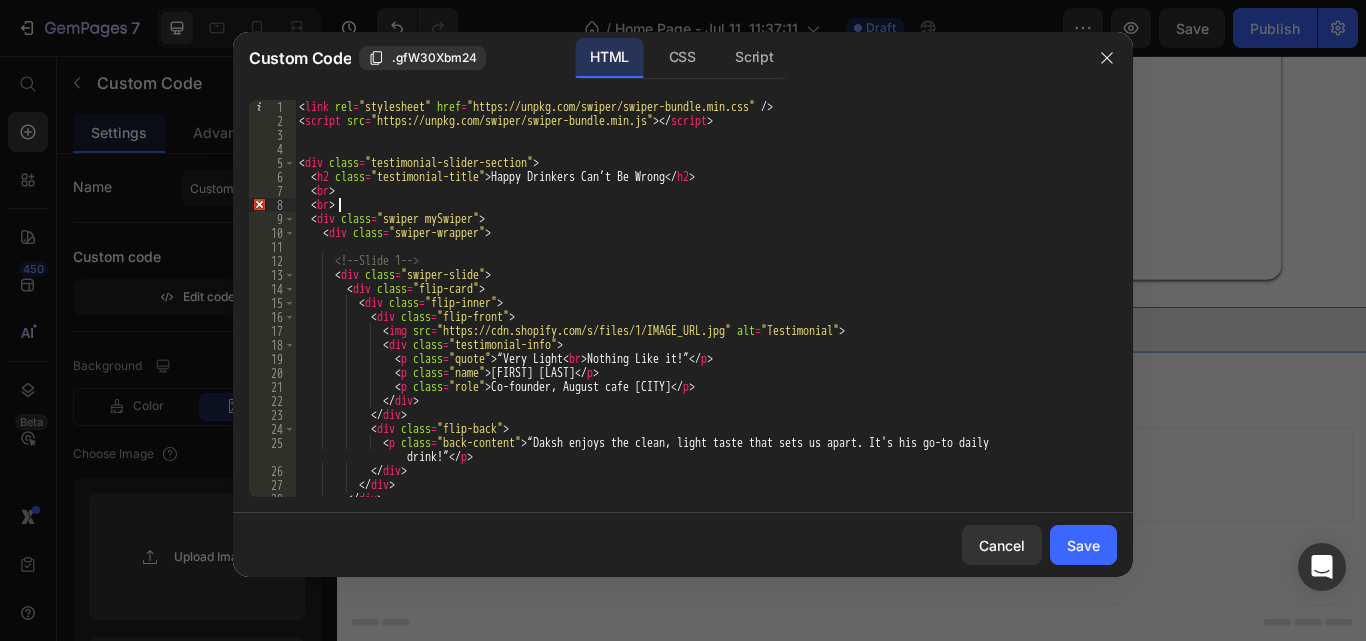 scroll, scrollTop: 0, scrollLeft: 2, axis: horizontal 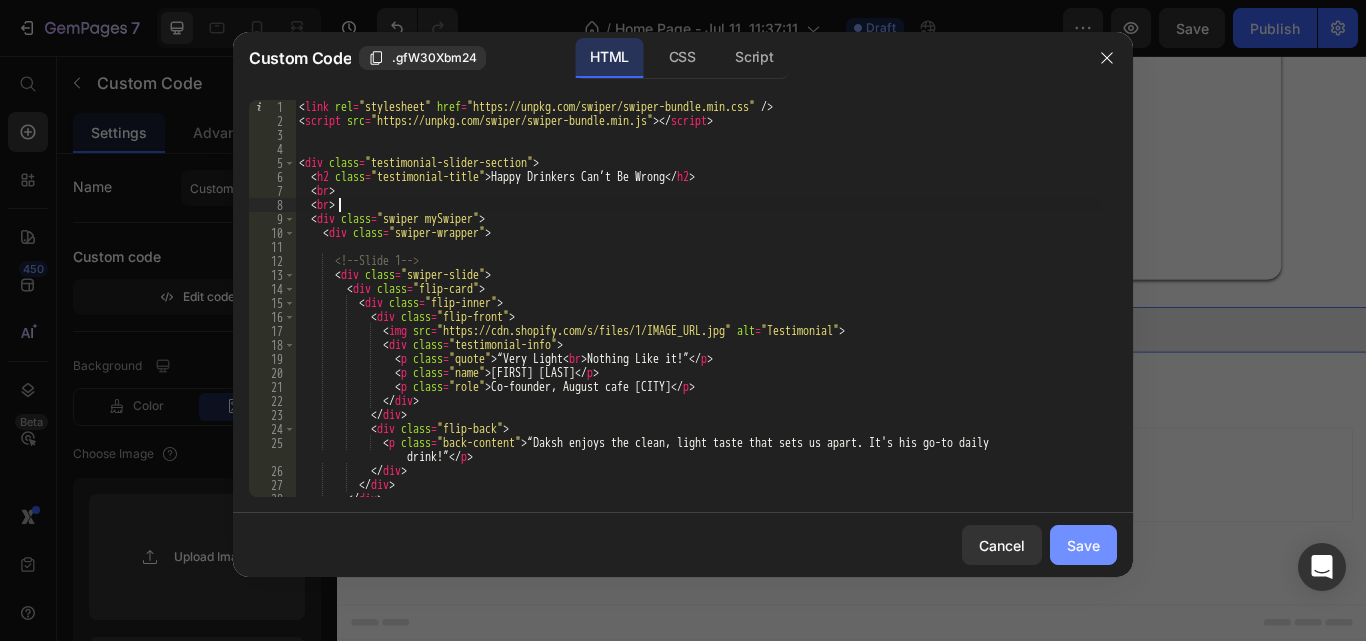 type on "<br>" 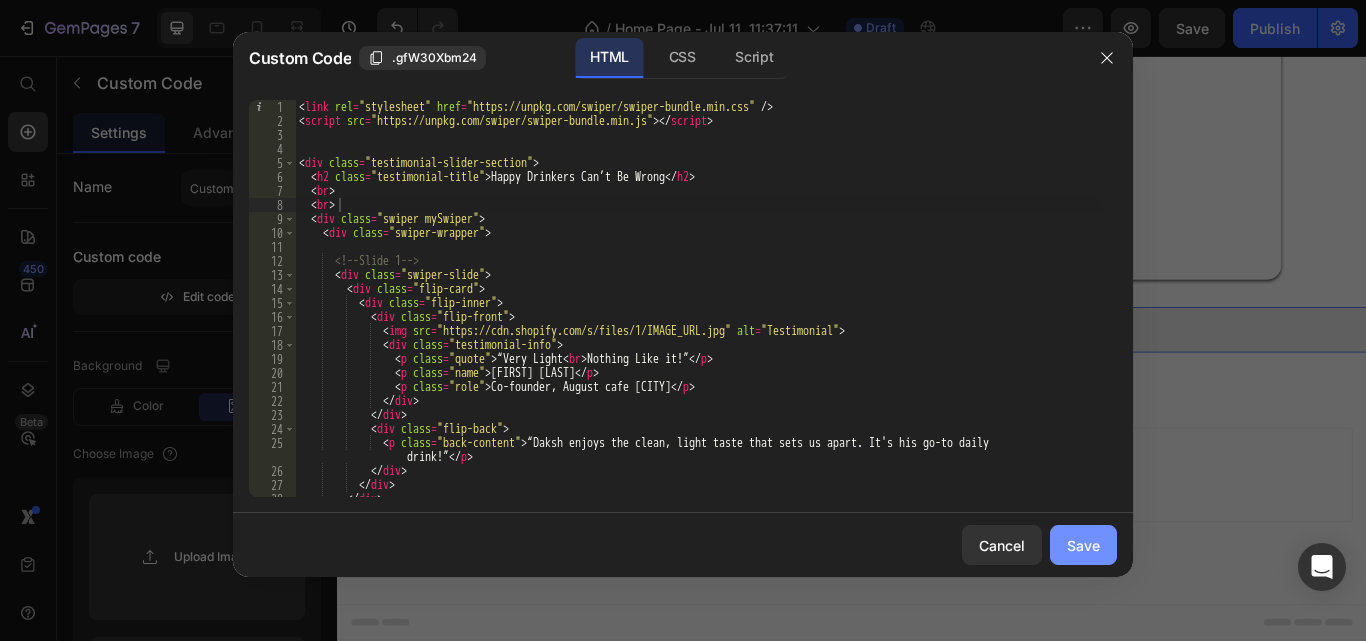 click on "Save" 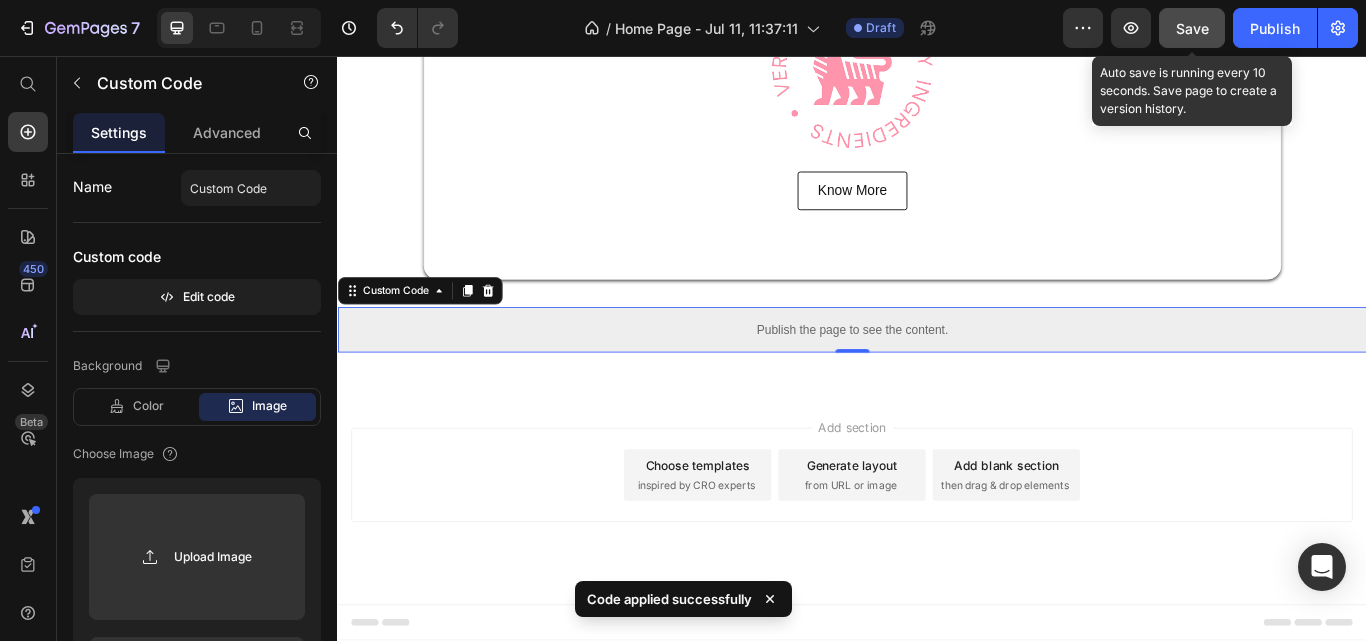 click on "Save" 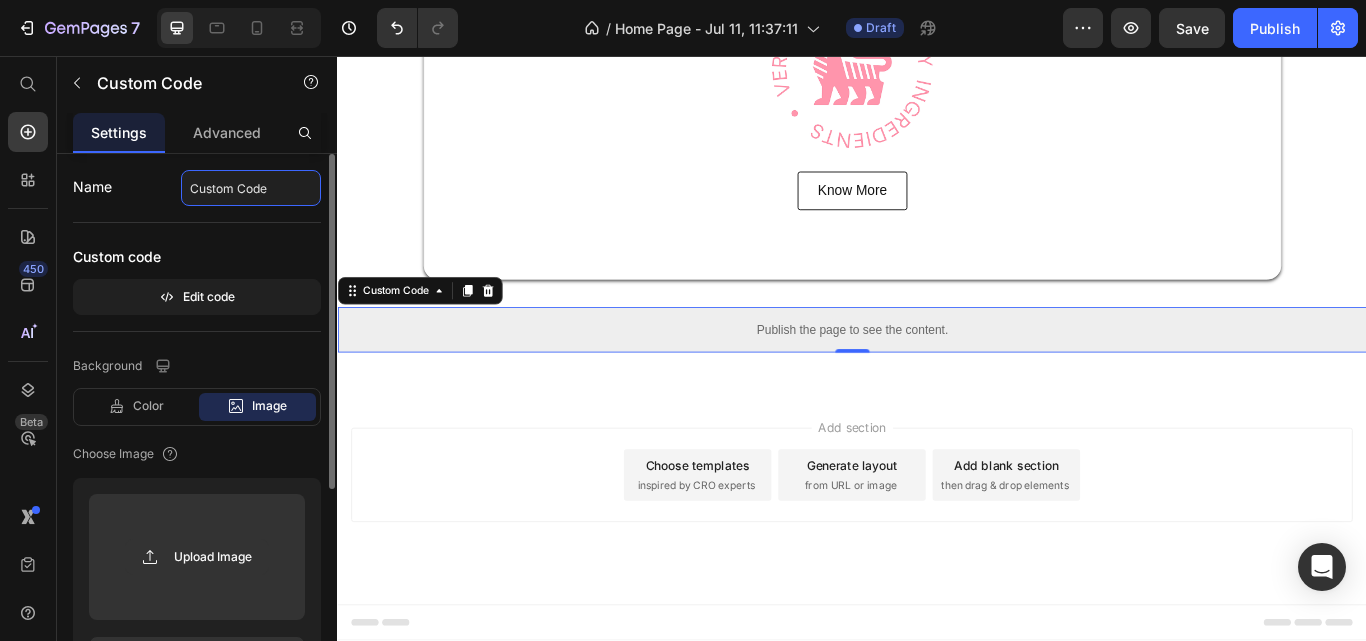click on "Custom Code" 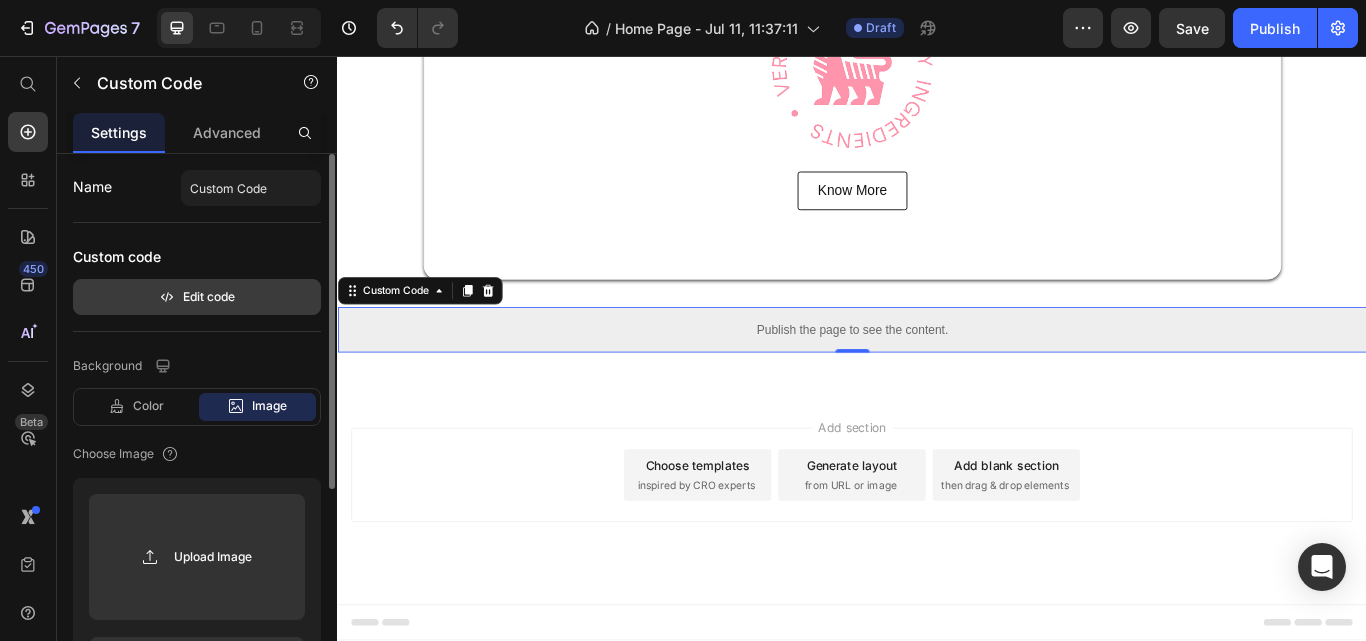 click on "Edit code" at bounding box center [197, 297] 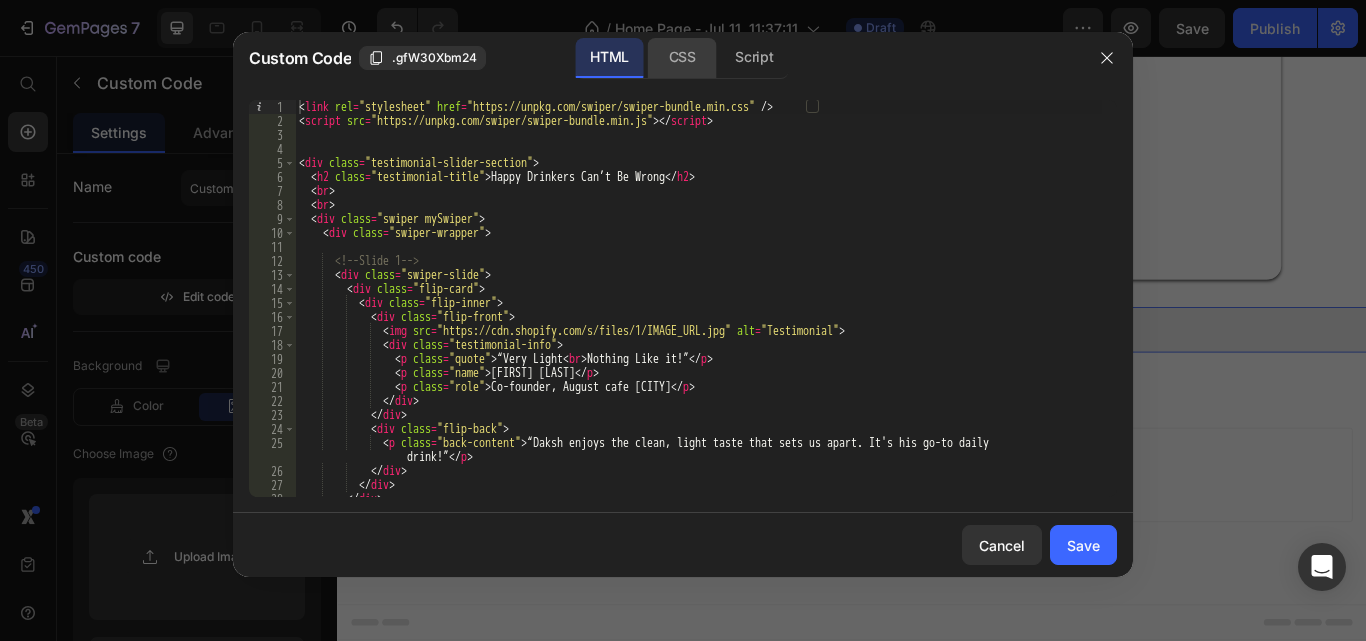 click on "CSS" 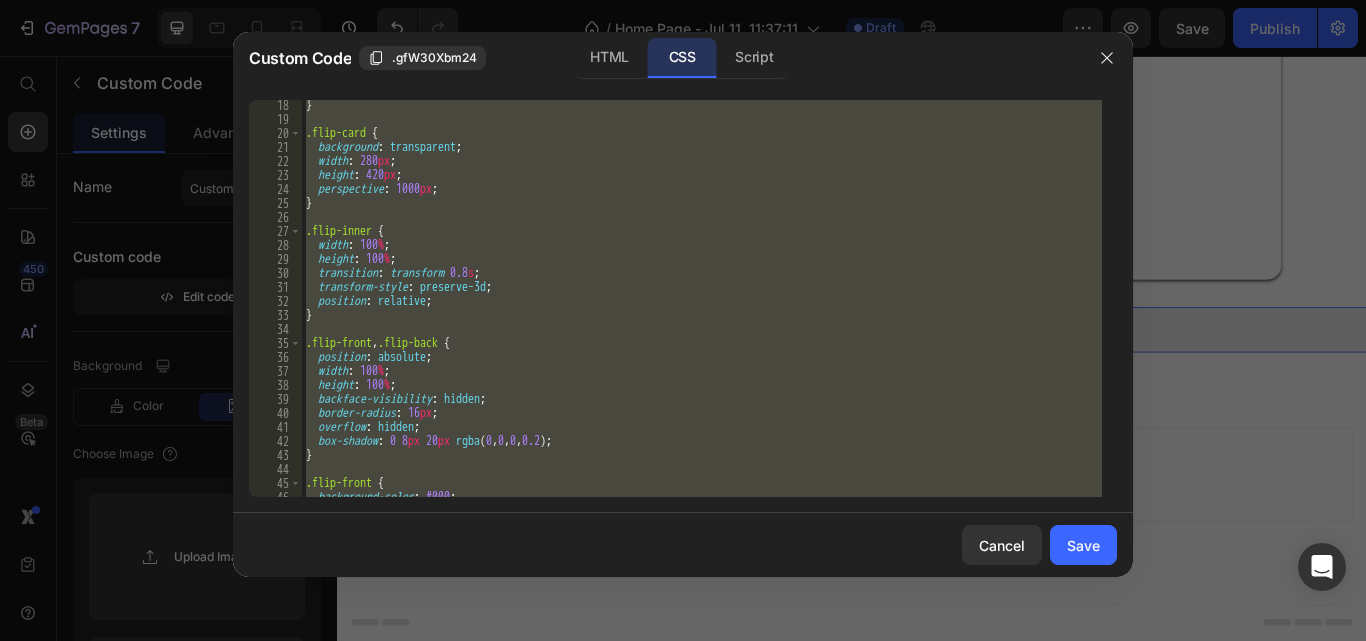 scroll, scrollTop: 300, scrollLeft: 0, axis: vertical 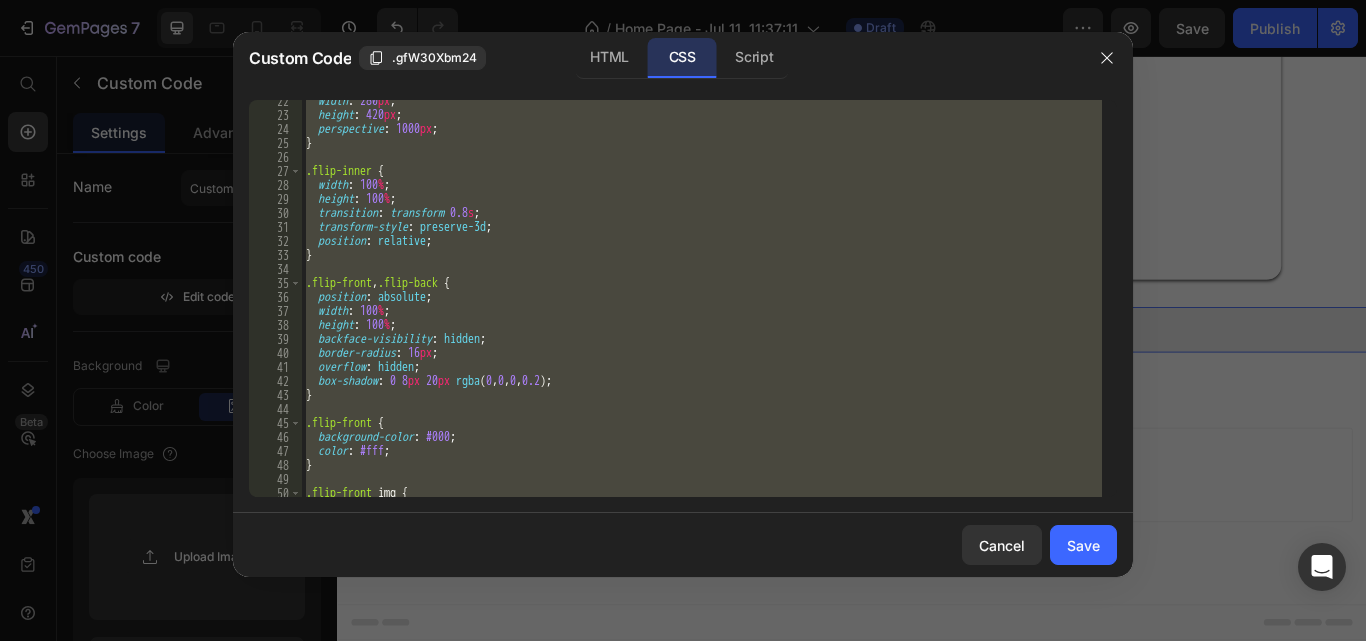 click on "width :   280 px ;    height :   420 px ;    perspective :   1000 px ; } .flip-inner   {    width :   100 % ;    height :   100 % ;    transition :   transform   0.8 s ;    transform-style :   preserve-3d ;    position :   relative ; } .flip-front ,  .flip-back   {    position :   absolute ;    width :   100 % ;    height :   100 % ;    backface-visibility :   hidden ;    border-radius :   16 px ;    overflow :   hidden ;    box-shadow :   0   8 px   20 px   rgba ( 0 ,  0 ,  0 ,  0.2 ) ; } .flip-front   {    background-color :   #000 ;    color :   #fff ; } .flip-front   img   {    width :   100 % ;" at bounding box center (702, 298) 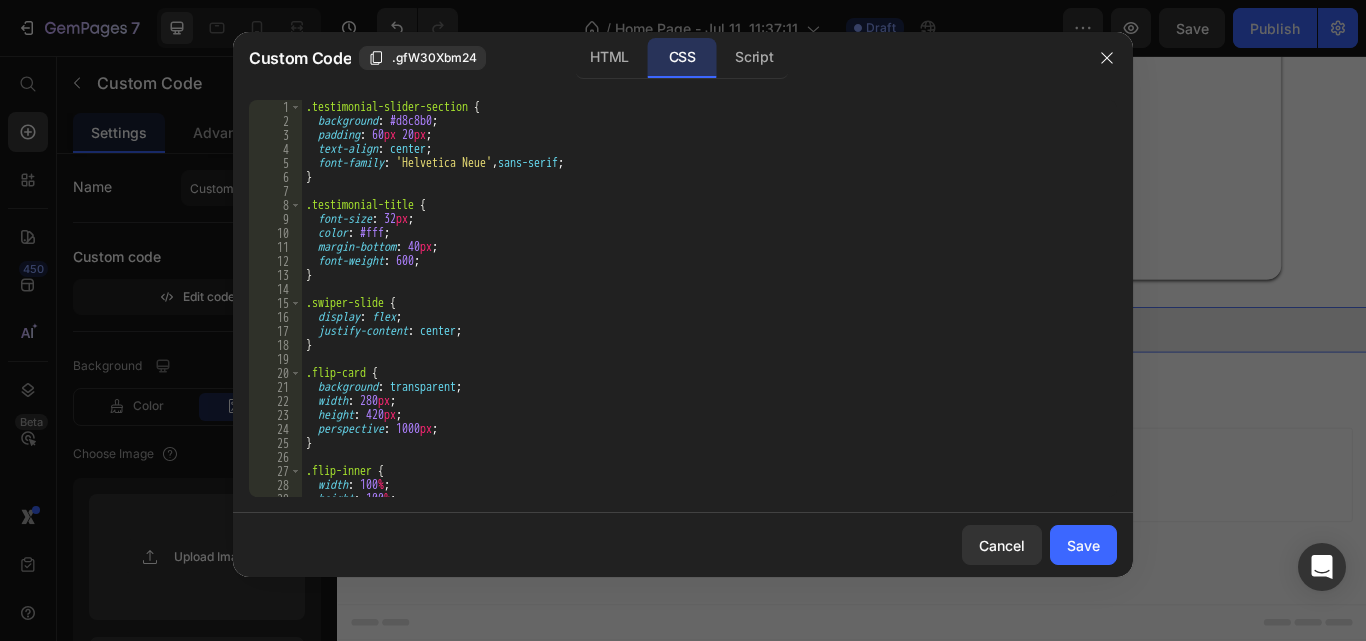 scroll, scrollTop: 0, scrollLeft: 0, axis: both 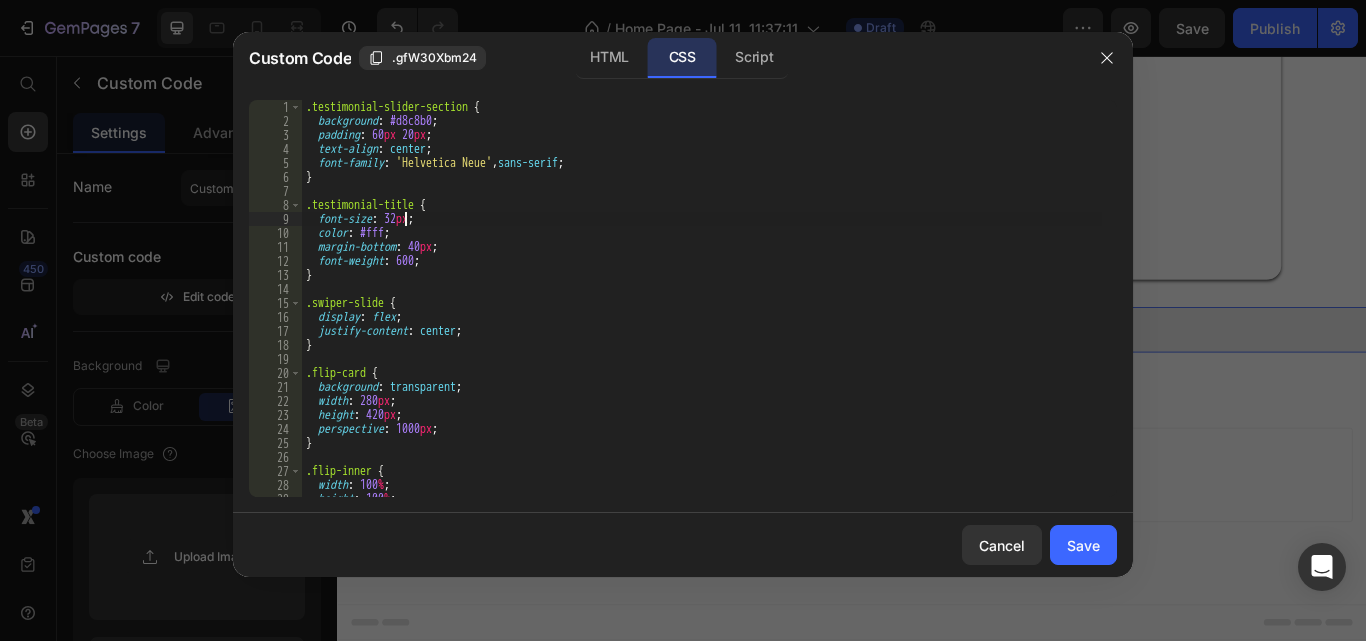 click on ".testimonial-slider-section   {    background :   #d8c8b0 ;    padding :   60 px   20 px ;    text-align :   center ;    font-family :   ' Helvetica Neue ' ,  sans-serif ; } .testimonial-title   {    font-size :   32 px ;    color :   #fff ;    margin-bottom :   40 px ;    font-weight :   600 ; } .swiper-slide   {    display :   flex ;    justify-content :   center ; } .flip-card   {    background :   transparent ;    width :   280 px ;    height :   420 px ;    perspective :   1000 px ; } .flip-inner   {    width :   100 % ;    height :   100 % ;    transition :   transform   0.8 s ;" at bounding box center (702, 312) 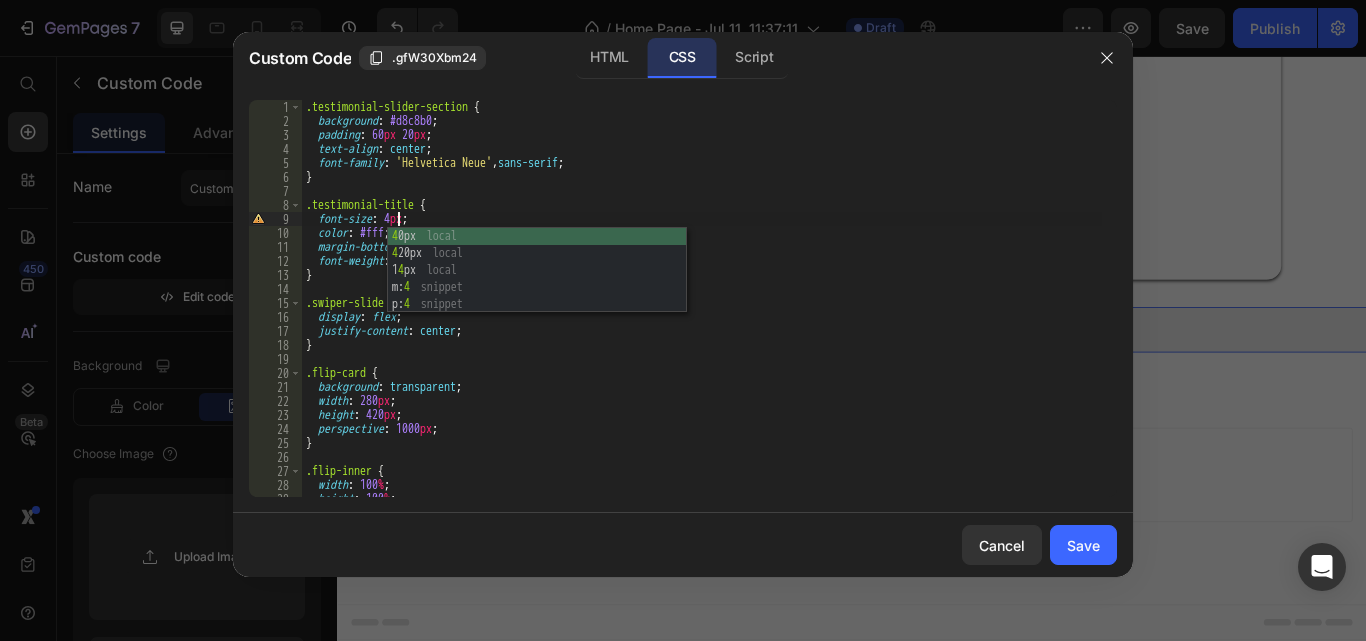 scroll, scrollTop: 0, scrollLeft: 8, axis: horizontal 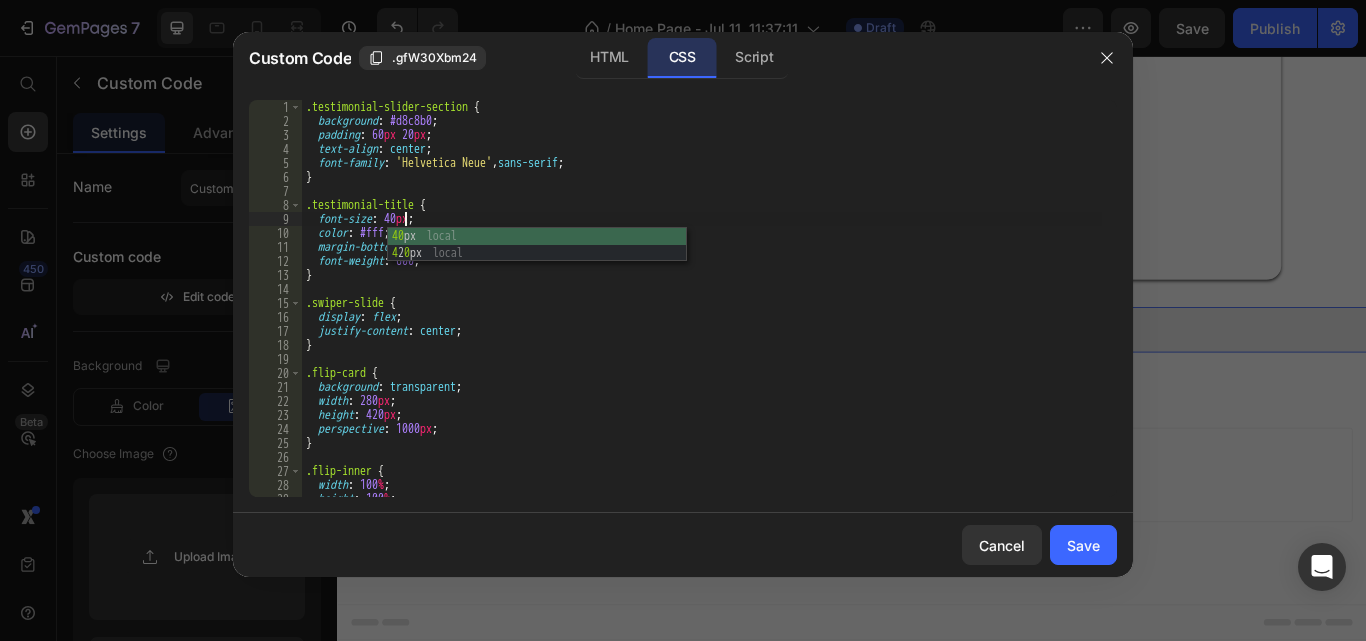 click on ".testimonial-slider-section   {    background :   #d8c8b0 ;    padding :   60 px   20 px ;    text-align :   center ;    font-family :   ' Helvetica Neue ' ,  sans-serif ; } .testimonial-title   {    font-size :   40 px ;    color :   #fff ;    margin-bottom :   40 px ;    font-weight :   600 ; } .swiper-slide   {    display :   flex ;    justify-content :   center ; } .flip-card   {    background :   transparent ;    width :   280 px ;    height :   420 px ;    perspective :   1000 px ; } .flip-inner   {    width :   100 % ;    height :   100 % ;    transition :   transform   0.8 s ;" at bounding box center (702, 312) 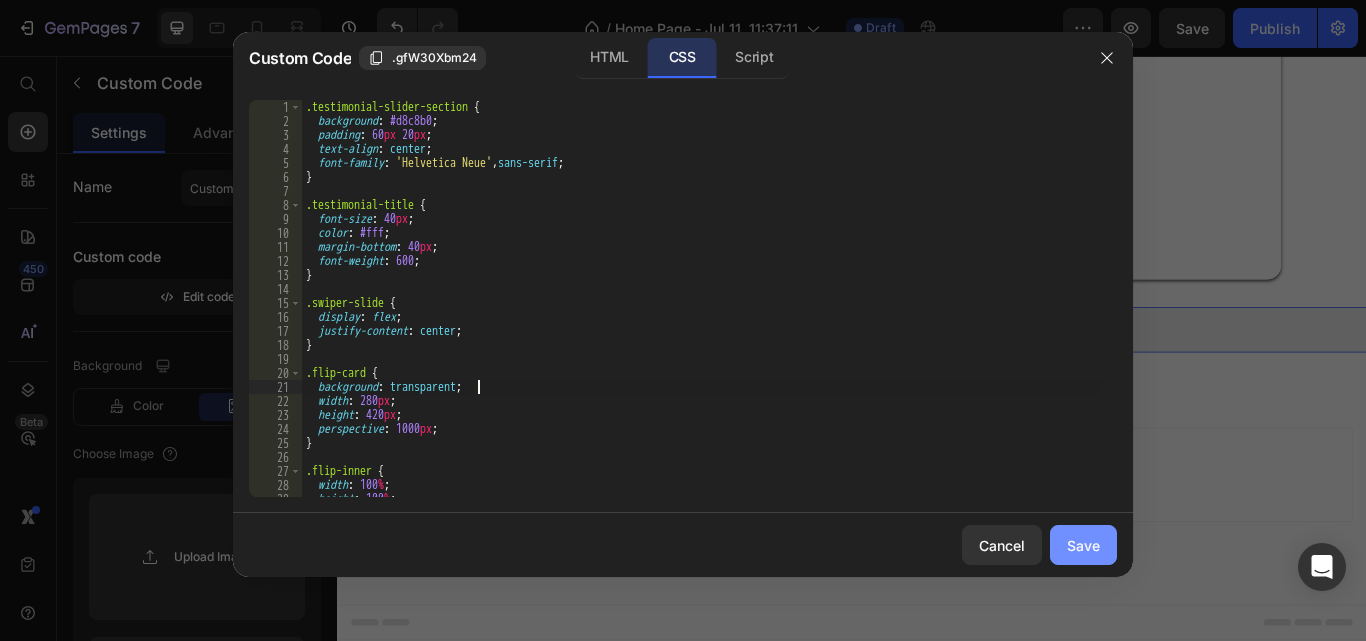 type on "background: transparent;" 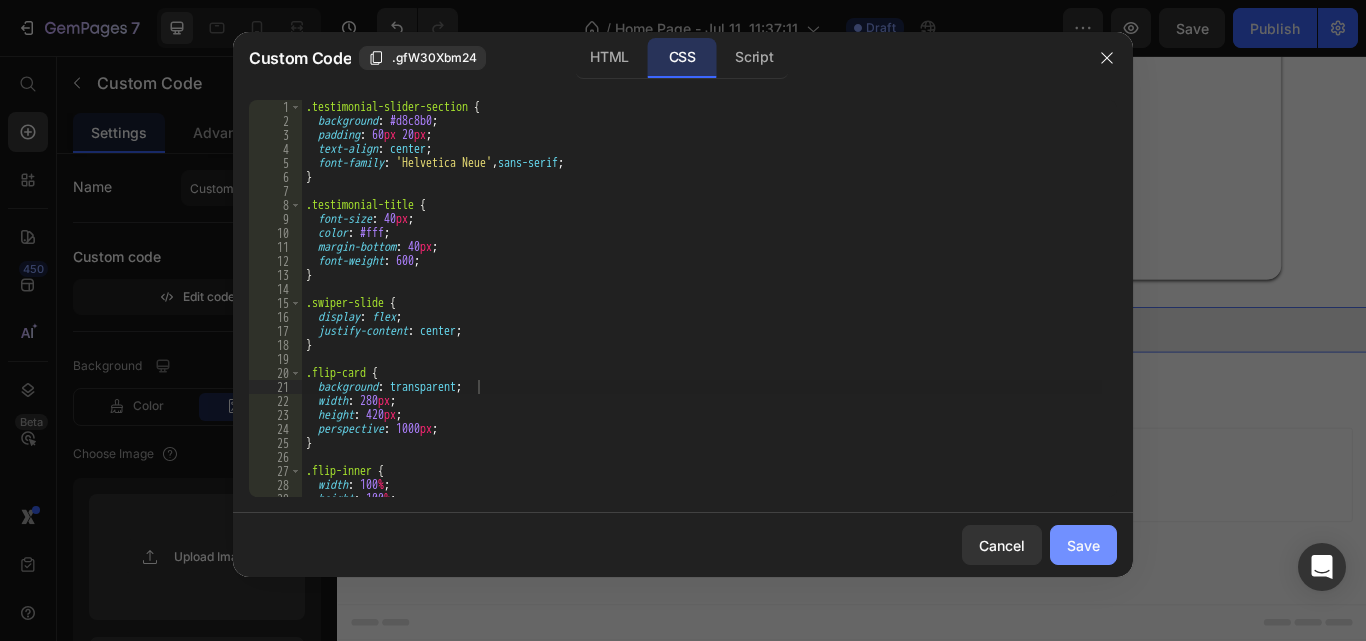 drag, startPoint x: 1090, startPoint y: 552, endPoint x: 875, endPoint y: 576, distance: 216.33539 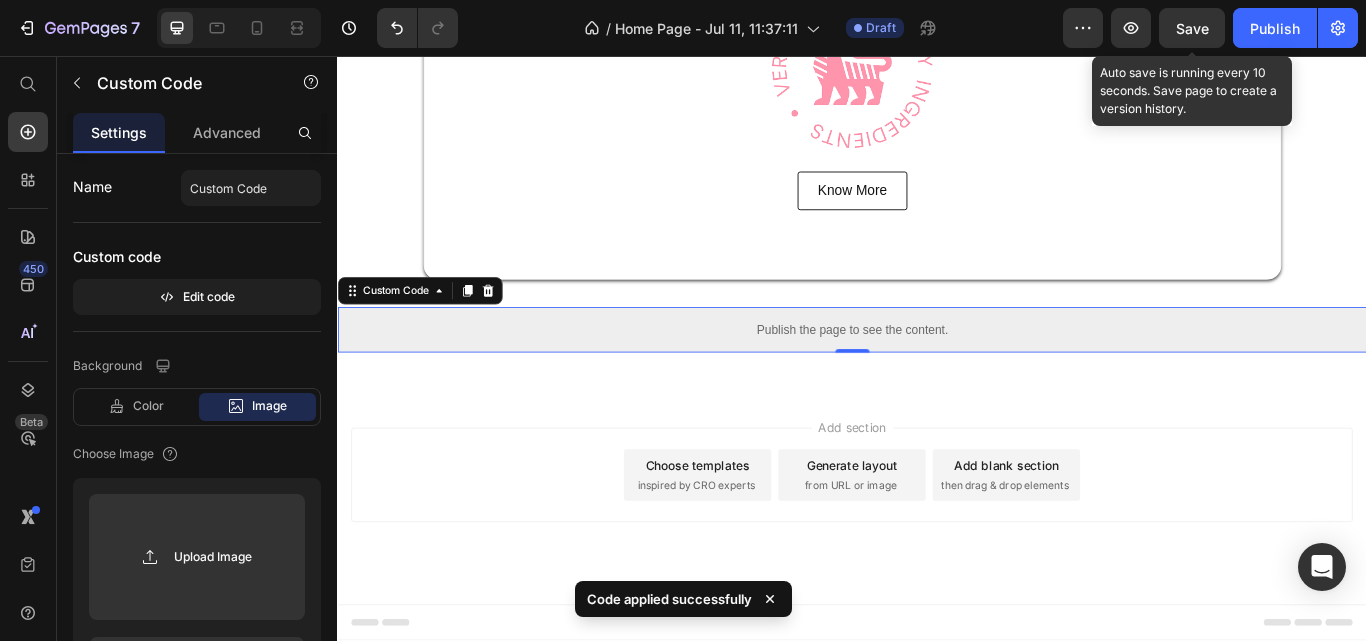 click on "Save" at bounding box center [1192, 28] 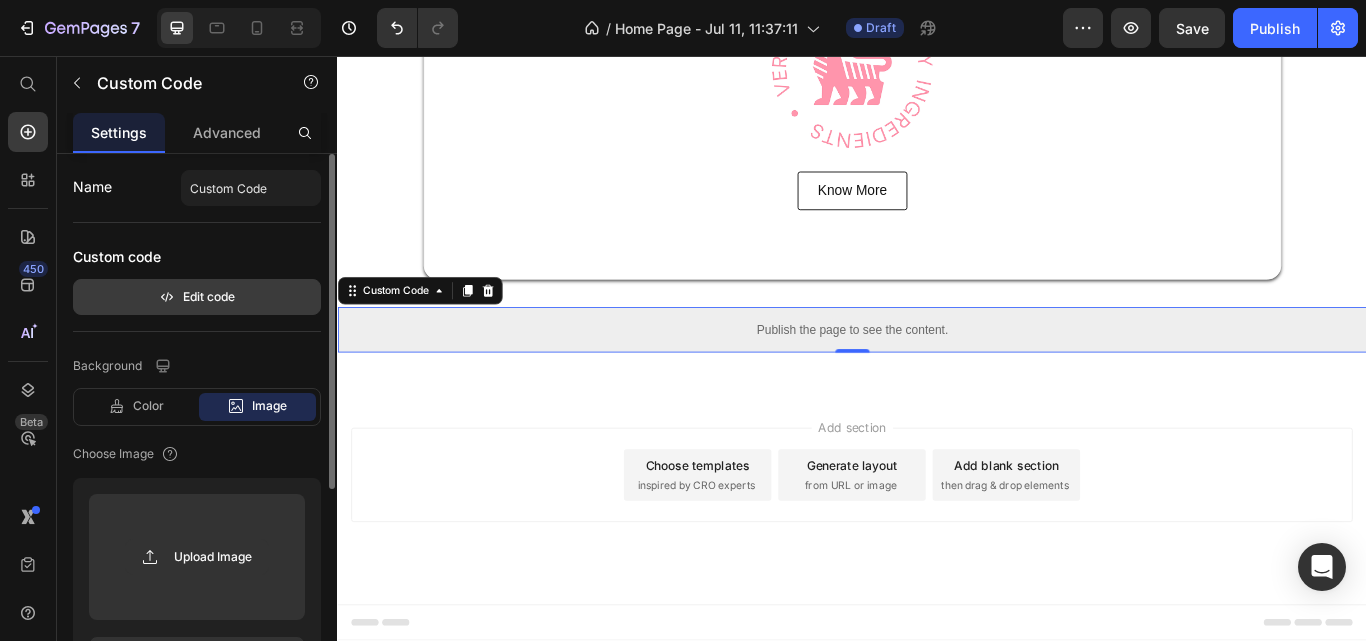 click on "Edit code" at bounding box center [197, 297] 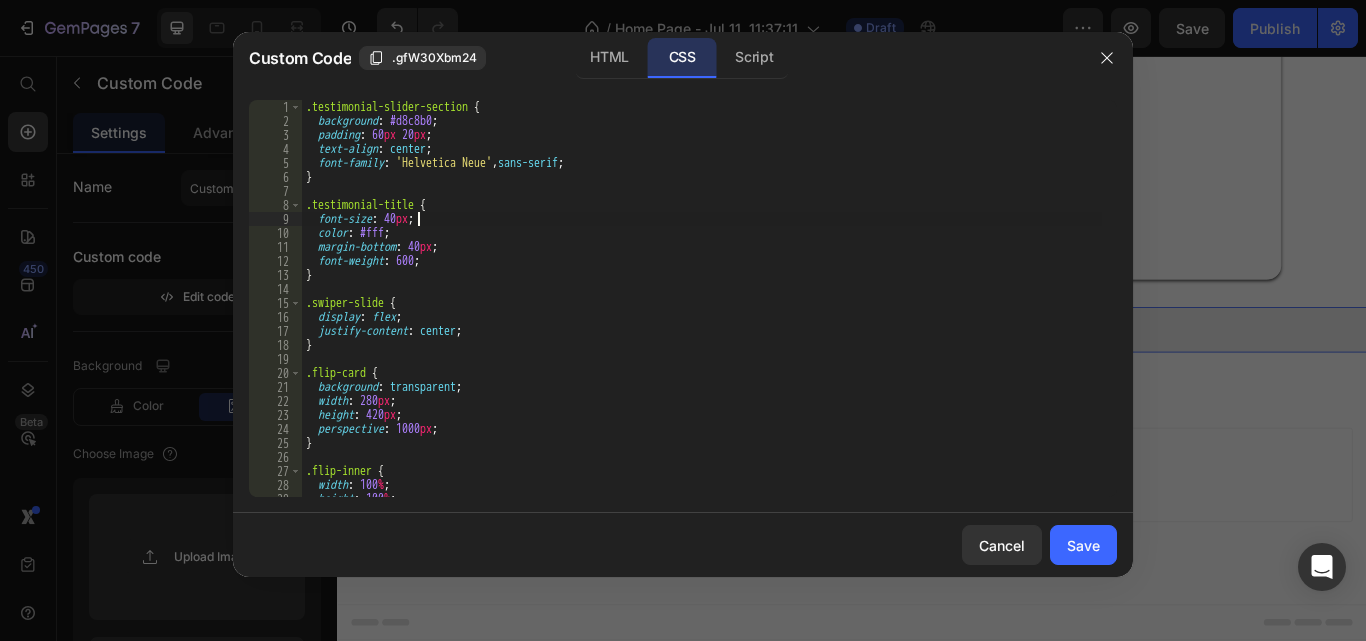 click on ".testimonial-slider-section   {    background :   #d8c8b0 ;    padding :   60 px   20 px ;    text-align :   center ;    font-family :   ' Helvetica Neue ' ,  sans-serif ; } .testimonial-title   {    font-size :   40 px ;    color :   #fff ;    margin-bottom :   40 px ;    font-weight :   600 ; } .swiper-slide   {    display :   flex ;    justify-content :   center ; } .flip-card   {    background :   transparent ;    width :   280 px ;    height :   420 px ;    perspective :   1000 px ; } .flip-inner   {    width :   100 % ;    height :   100 % ;    transition :   transform   0.8 s ;" at bounding box center (702, 312) 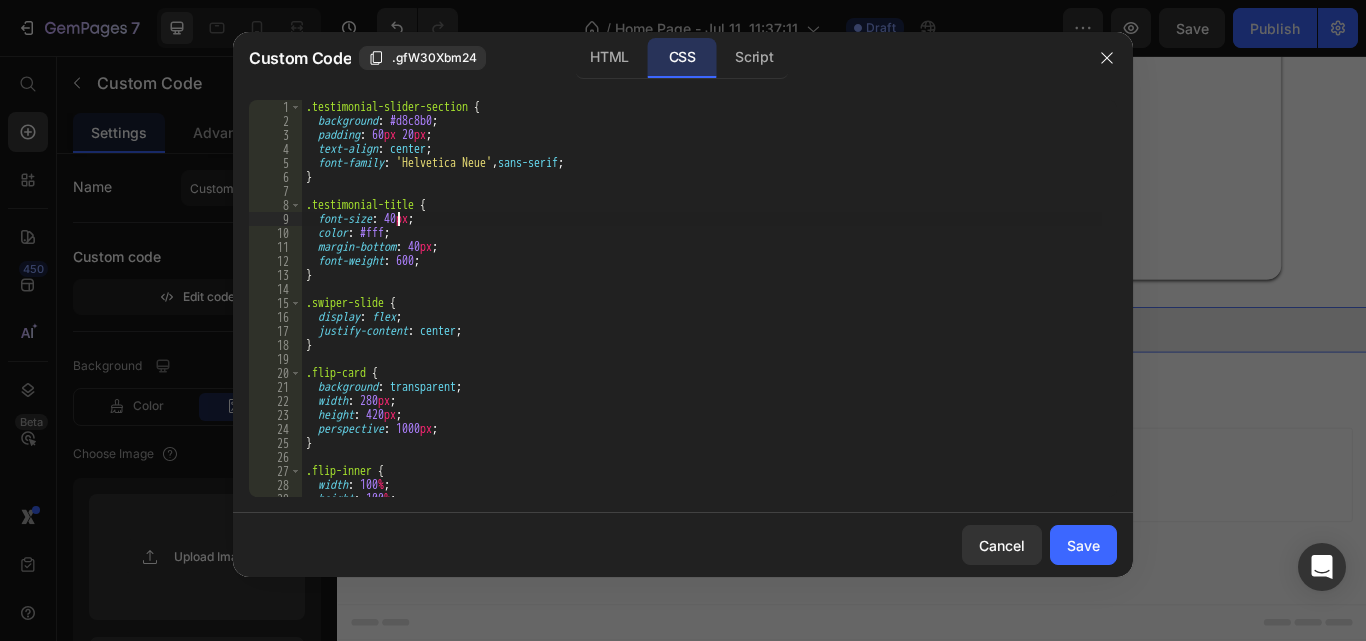 scroll, scrollTop: 0, scrollLeft: 8, axis: horizontal 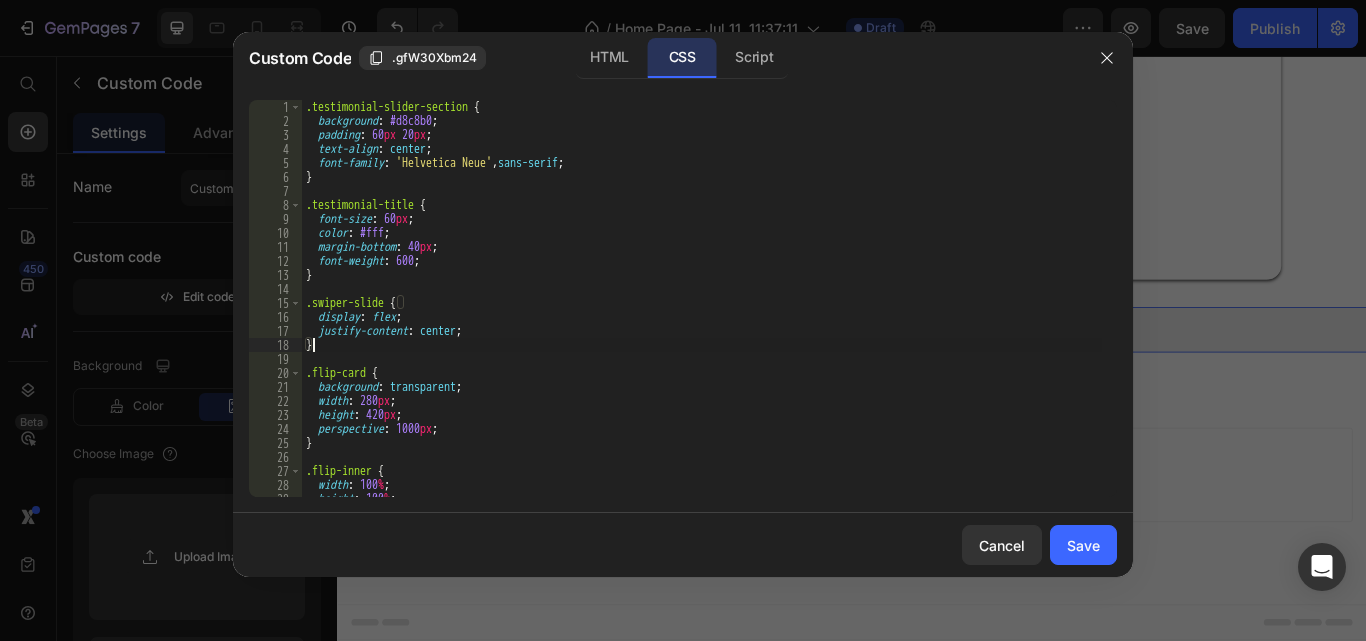 click on ".testimonial-slider-section   {    background :   #d8c8b0 ;    padding :   60 px   20 px ;    text-align :   center ;    font-family :   ' Helvetica Neue ' ,  sans-serif ; } .testimonial-title   {    font-size :   60 px ;    color :   #fff ;    margin-bottom :   40 px ;    font-weight :   600 ; } .swiper-slide   {    display :   flex ;    justify-content :   center ; } .flip-card   {    background :   transparent ;    width :   280 px ;    height :   420 px ;    perspective :   1000 px ; } .flip-inner   {    width :   100 % ;    height :   100 % ;    transition :   transform   0.8 s ;" at bounding box center (702, 312) 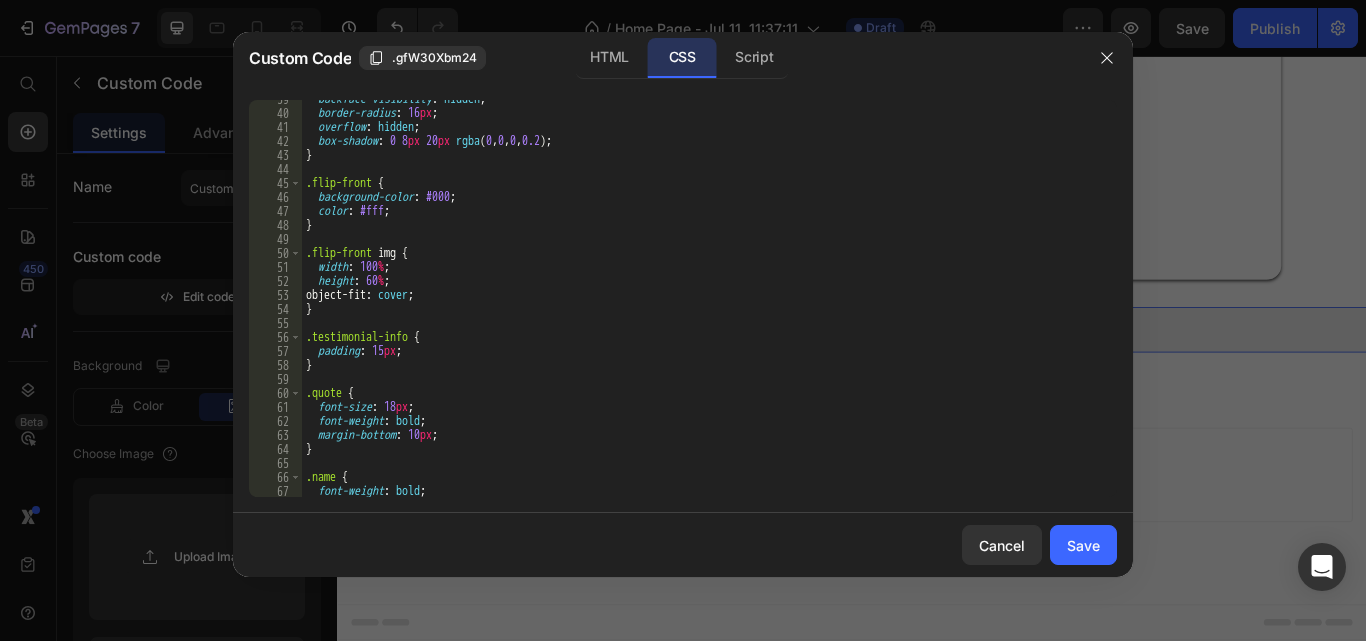 scroll, scrollTop: 660, scrollLeft: 0, axis: vertical 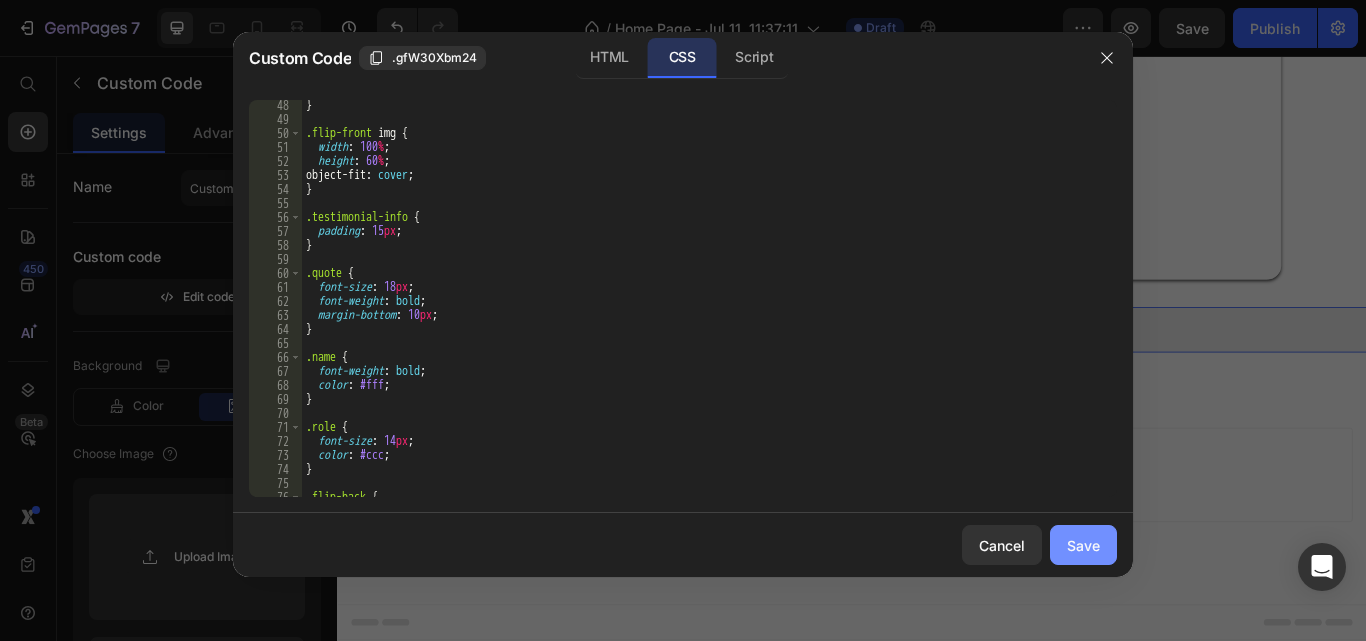 type on "}" 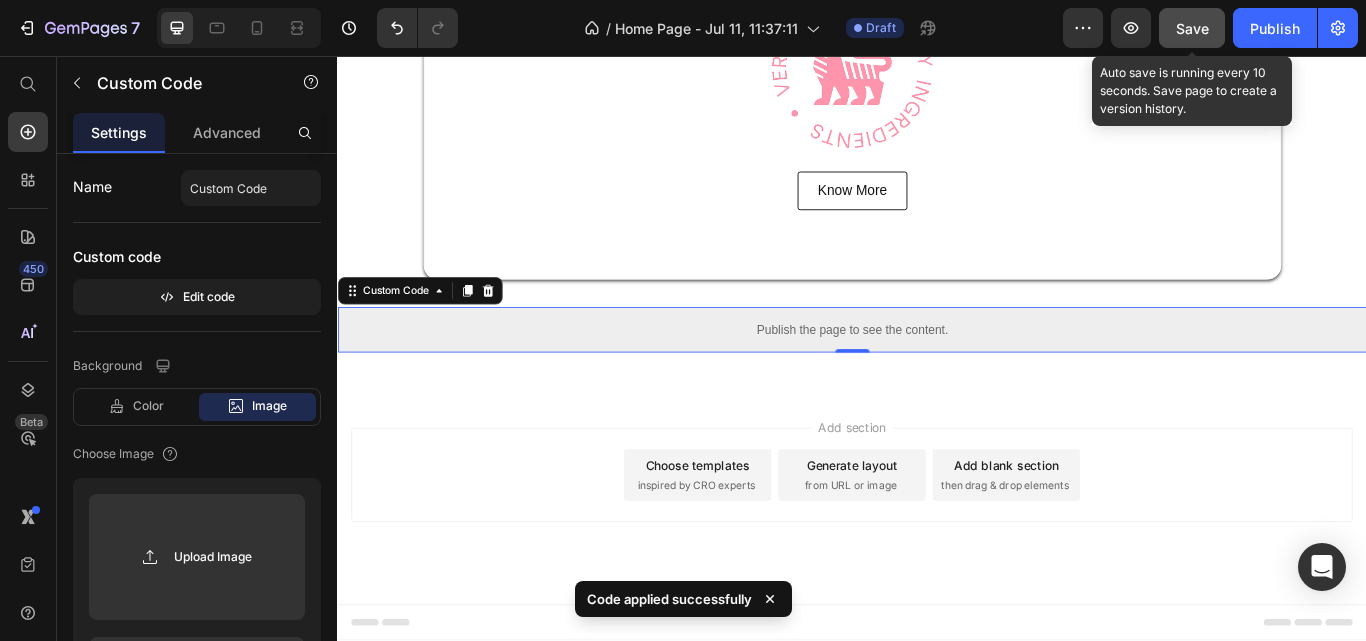 click on "Save" at bounding box center [1192, 28] 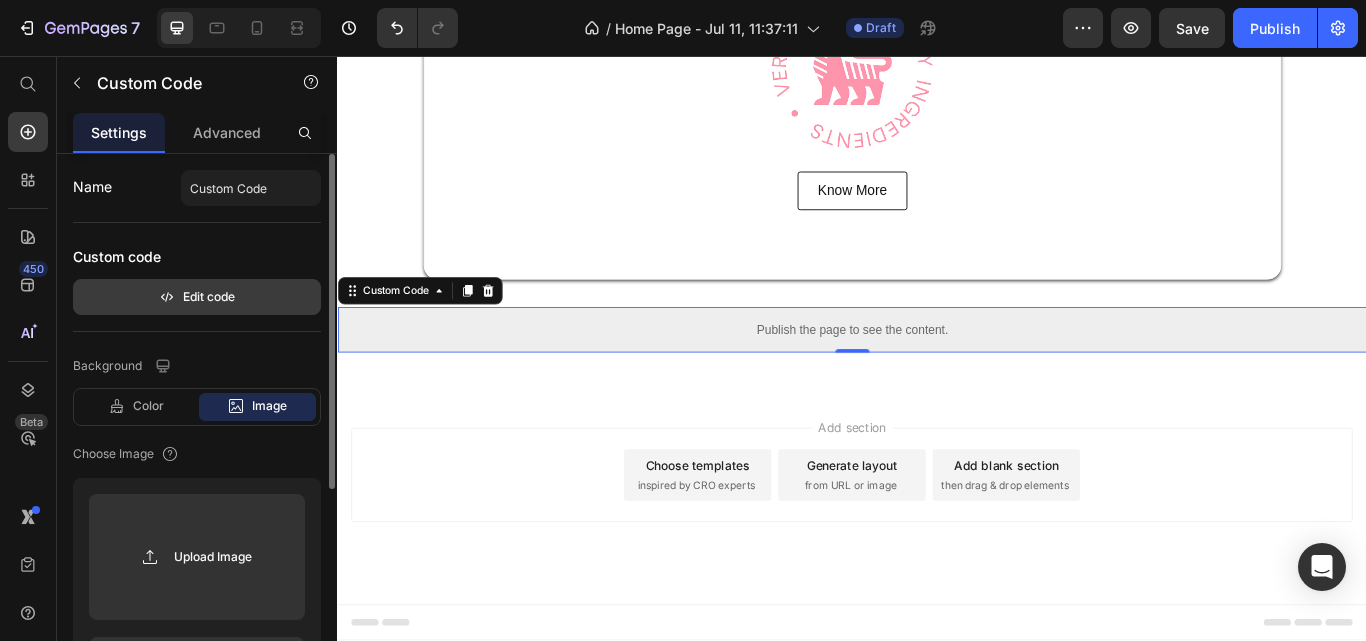 click on "Edit code" at bounding box center [197, 297] 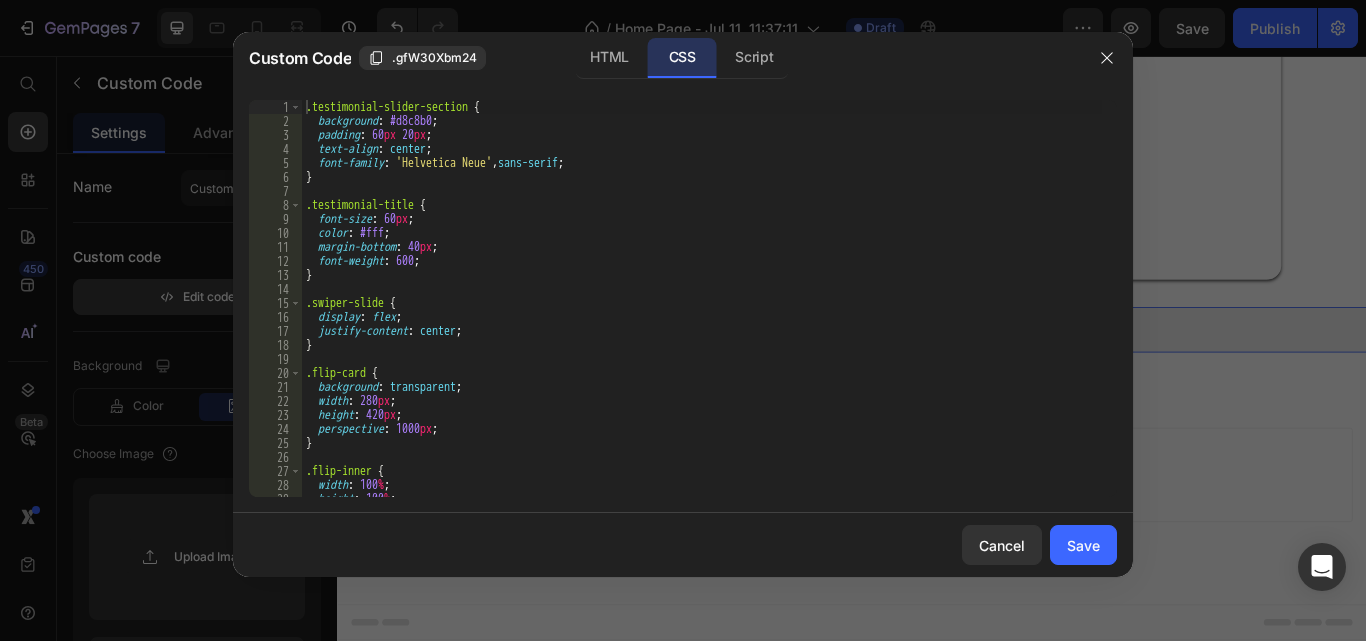 click at bounding box center (683, 320) 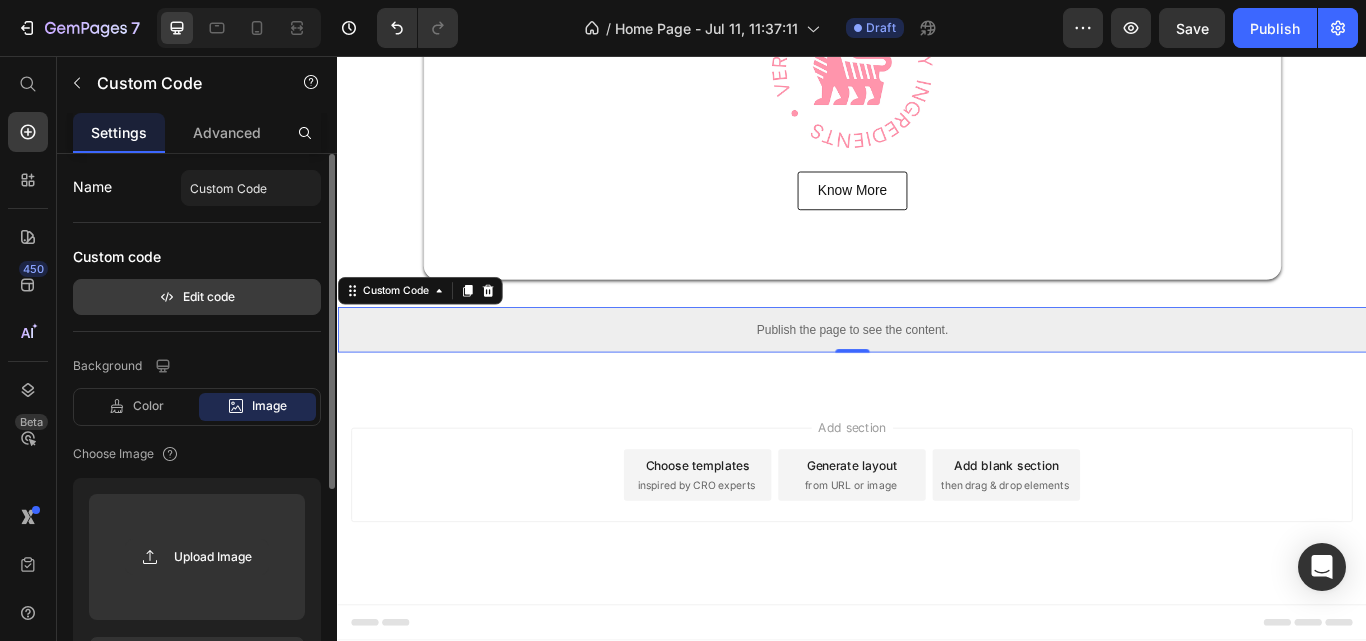 click on "Edit code" at bounding box center (197, 297) 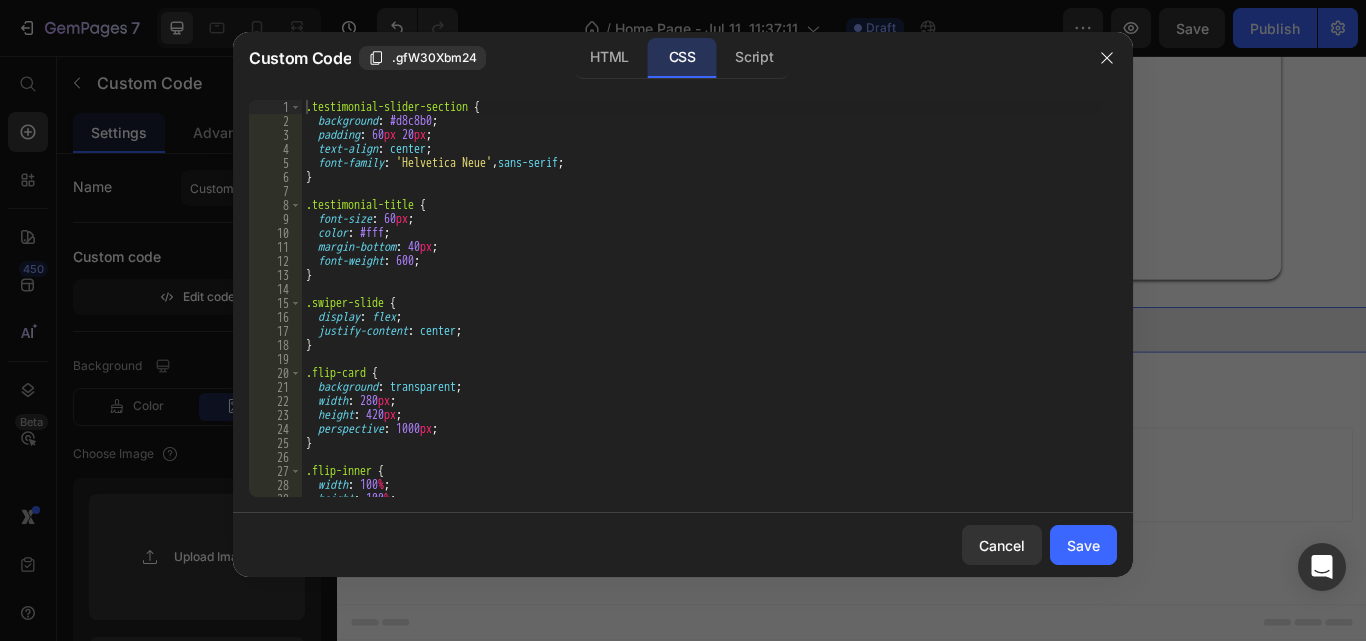 scroll, scrollTop: 0, scrollLeft: 0, axis: both 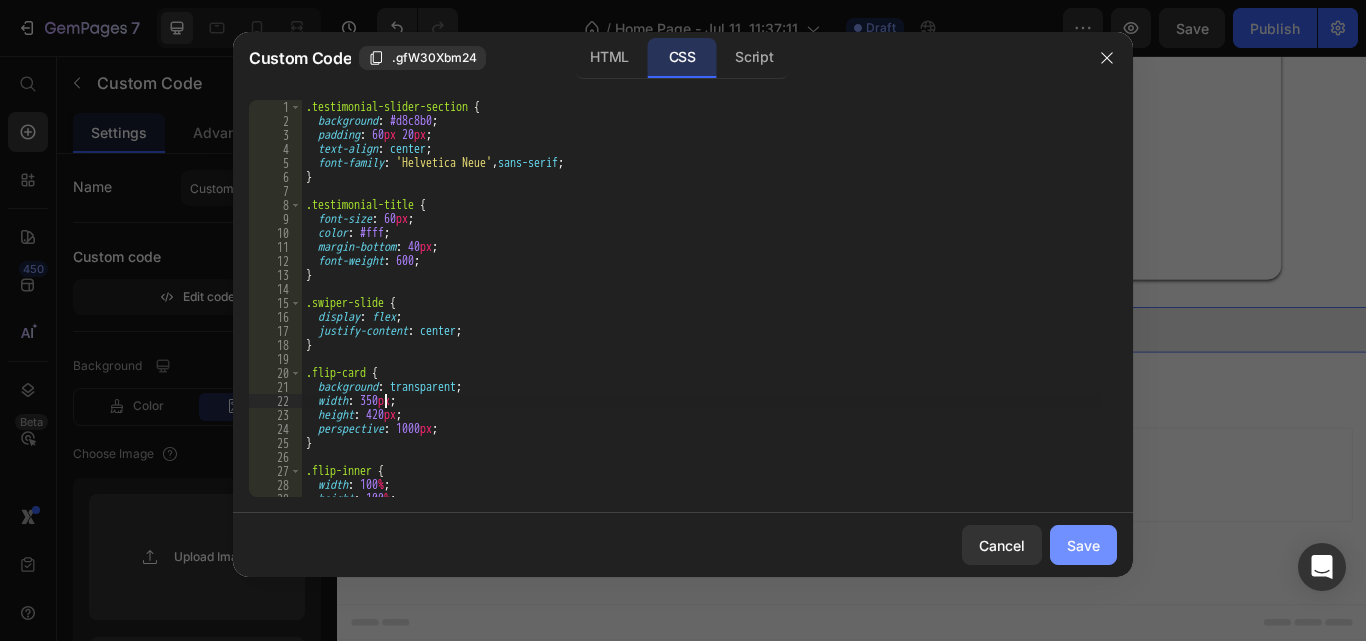 type on "width: 350px;" 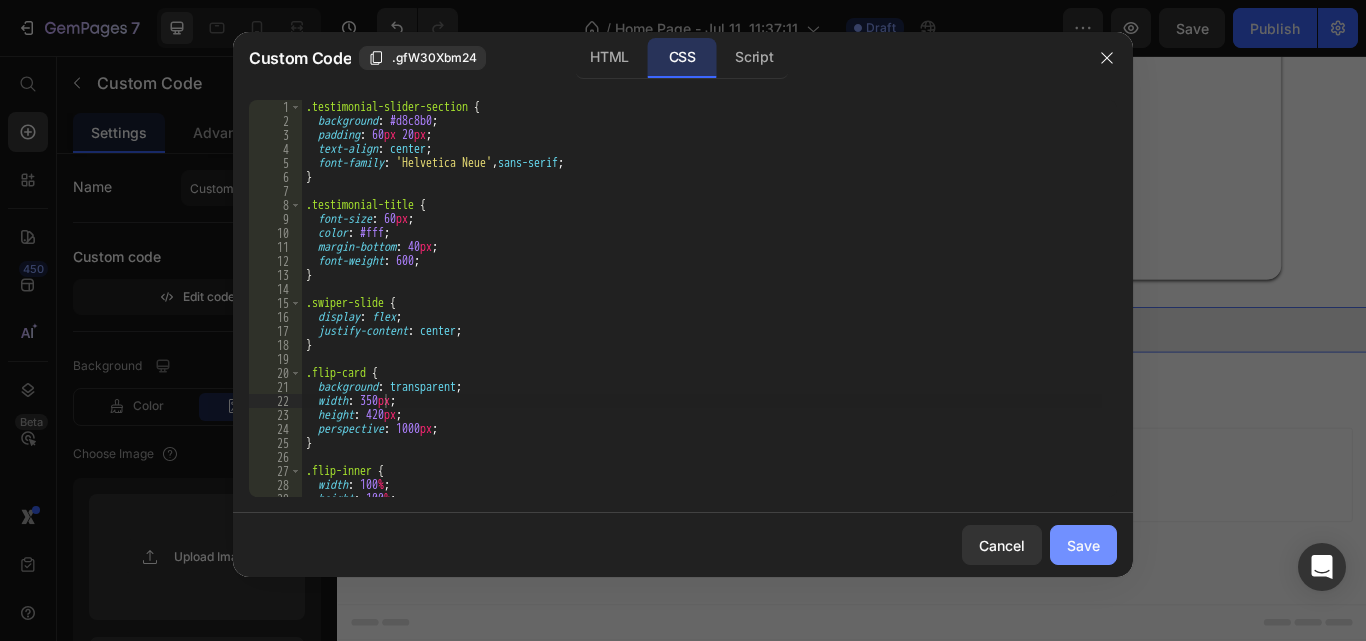 drag, startPoint x: 1080, startPoint y: 542, endPoint x: 309, endPoint y: 334, distance: 798.56433 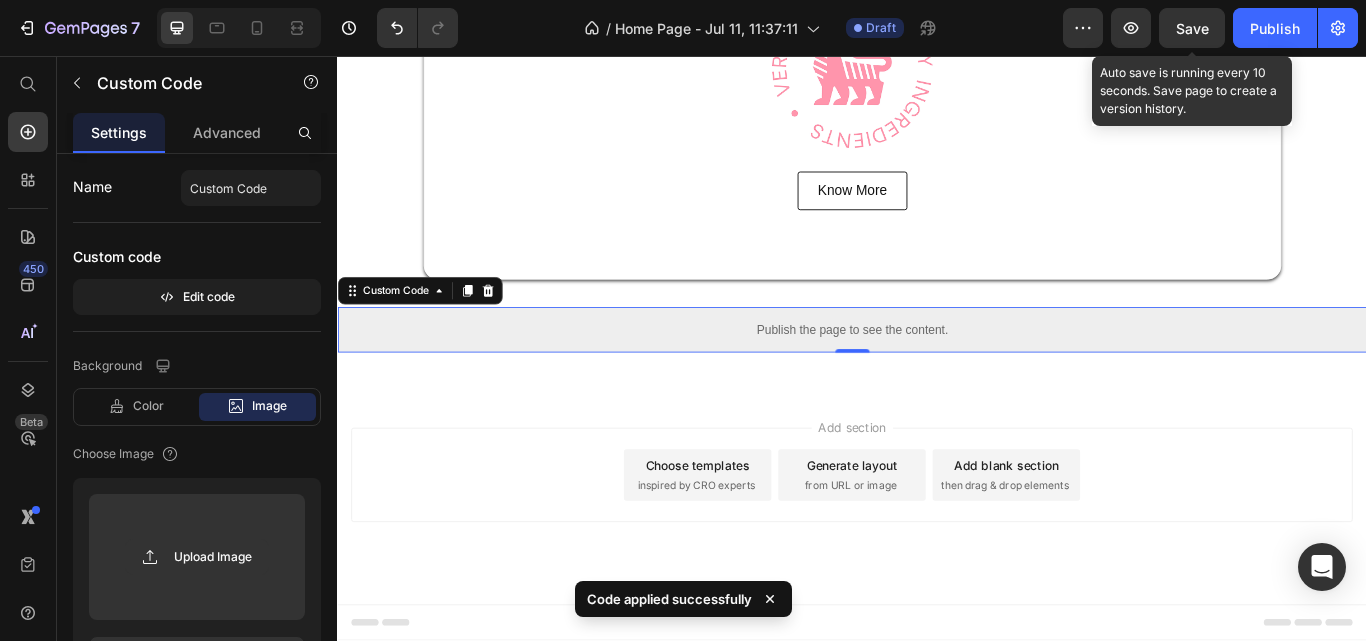 click on "Save" at bounding box center (1192, 28) 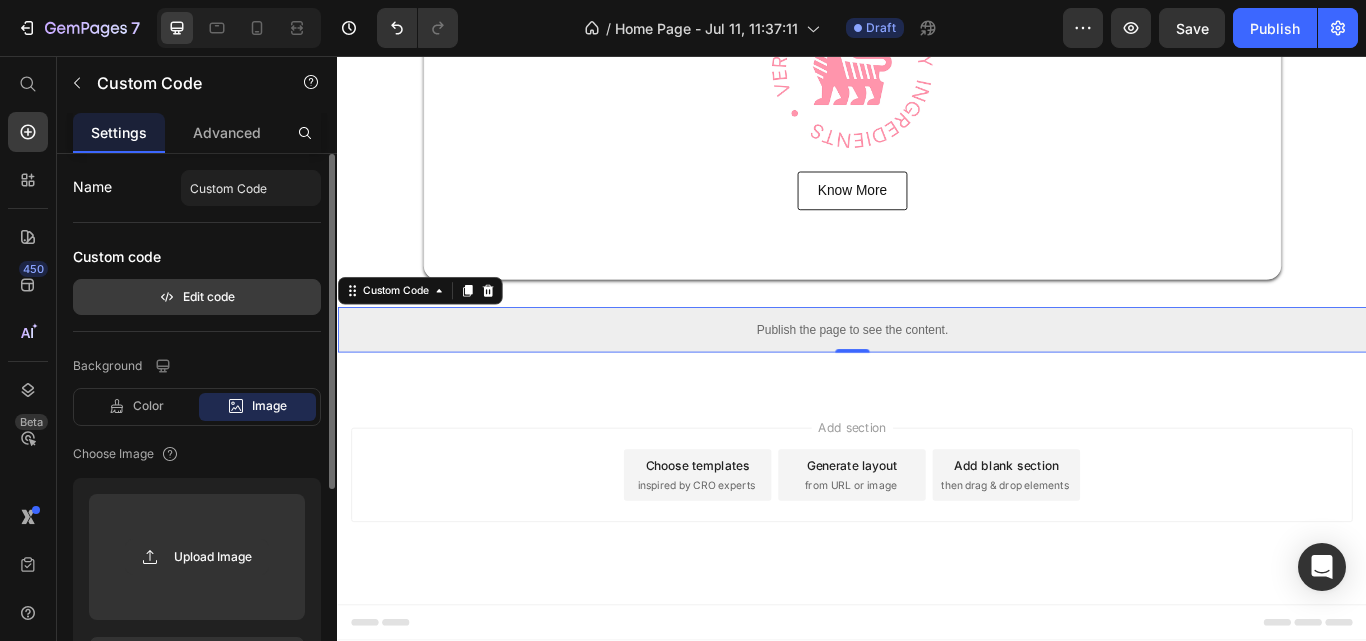 click on "Edit code" at bounding box center (197, 297) 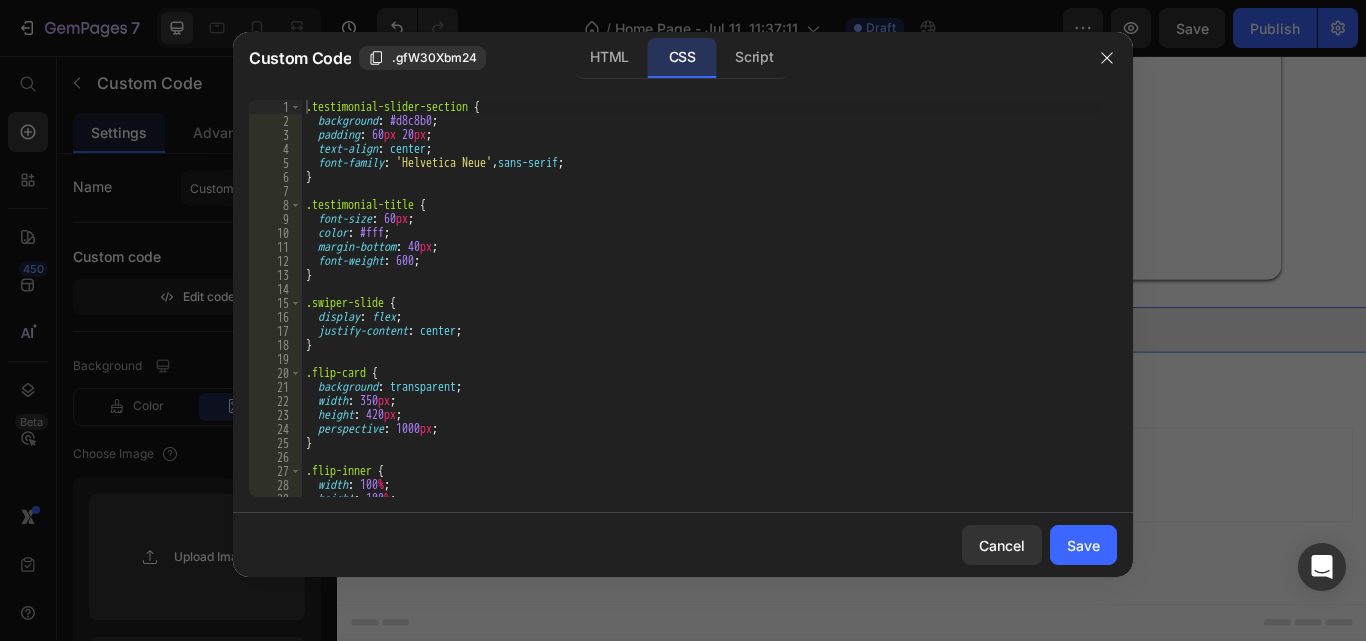 click on "CSS" 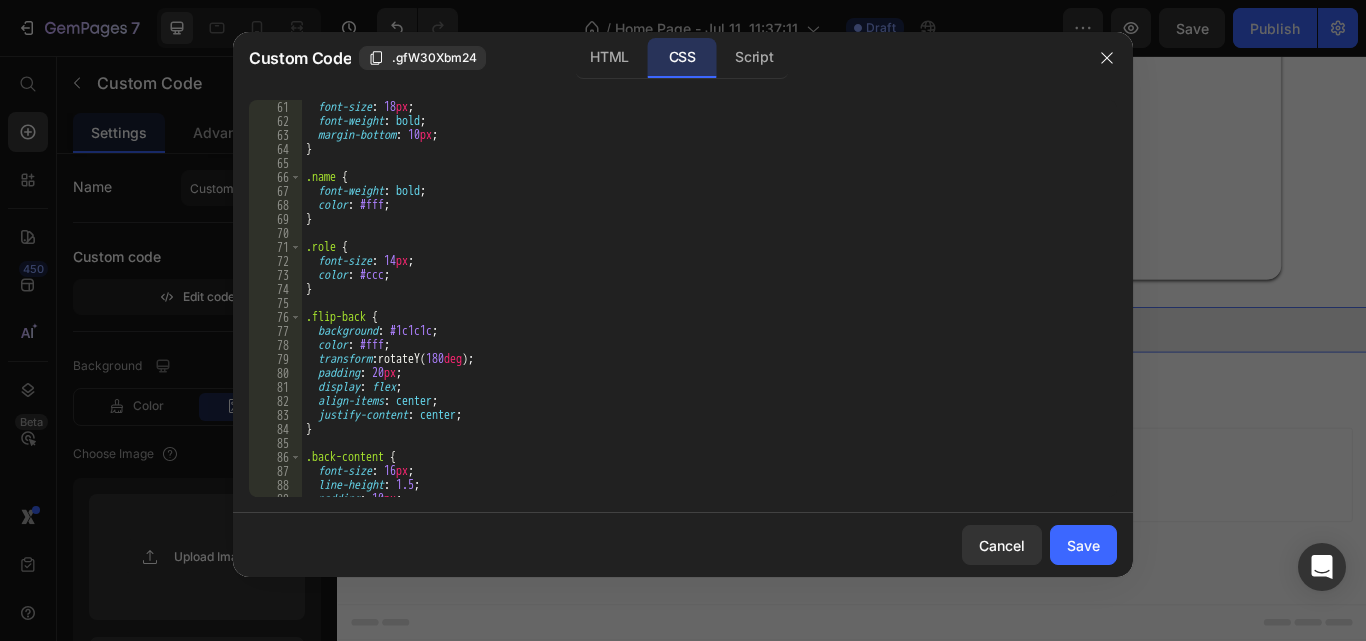 scroll, scrollTop: 1003, scrollLeft: 0, axis: vertical 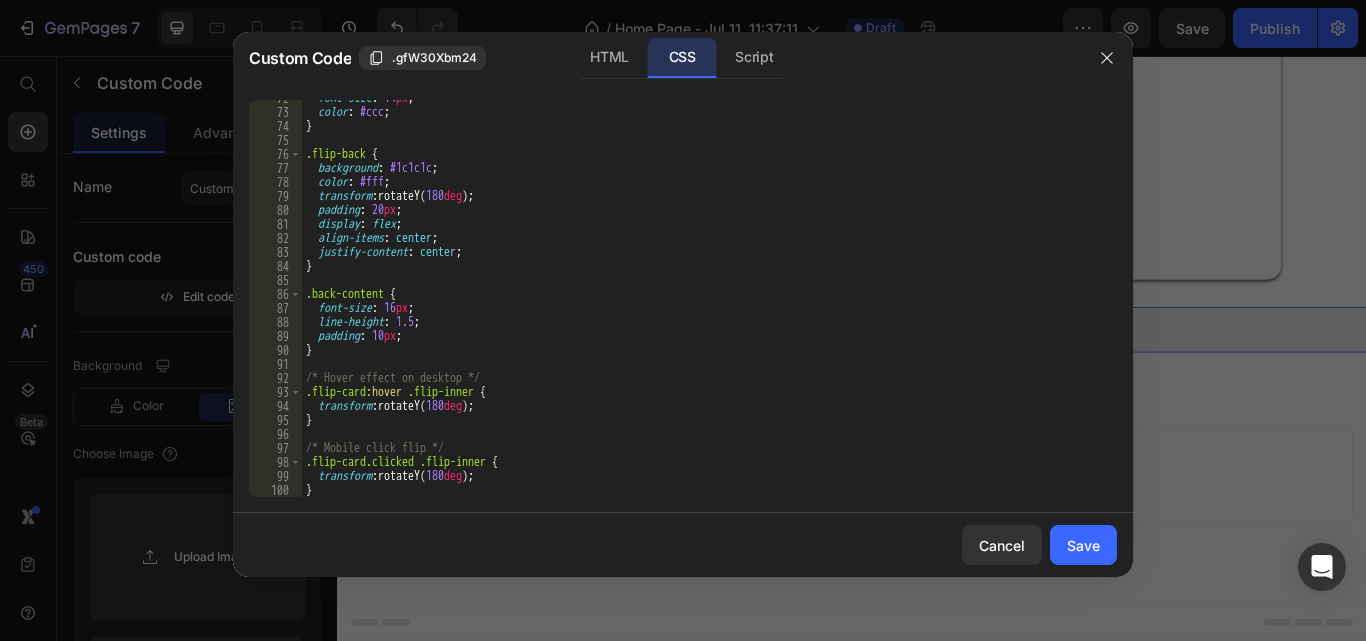 type on "}" 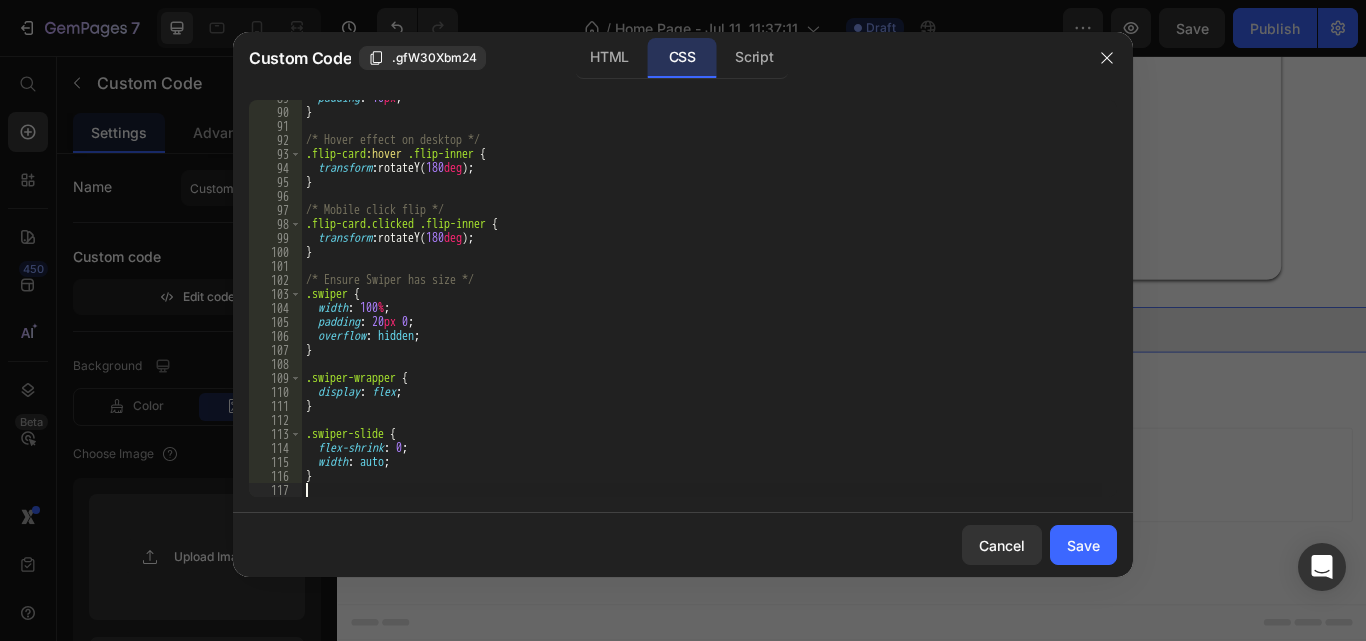 scroll, scrollTop: 1241, scrollLeft: 0, axis: vertical 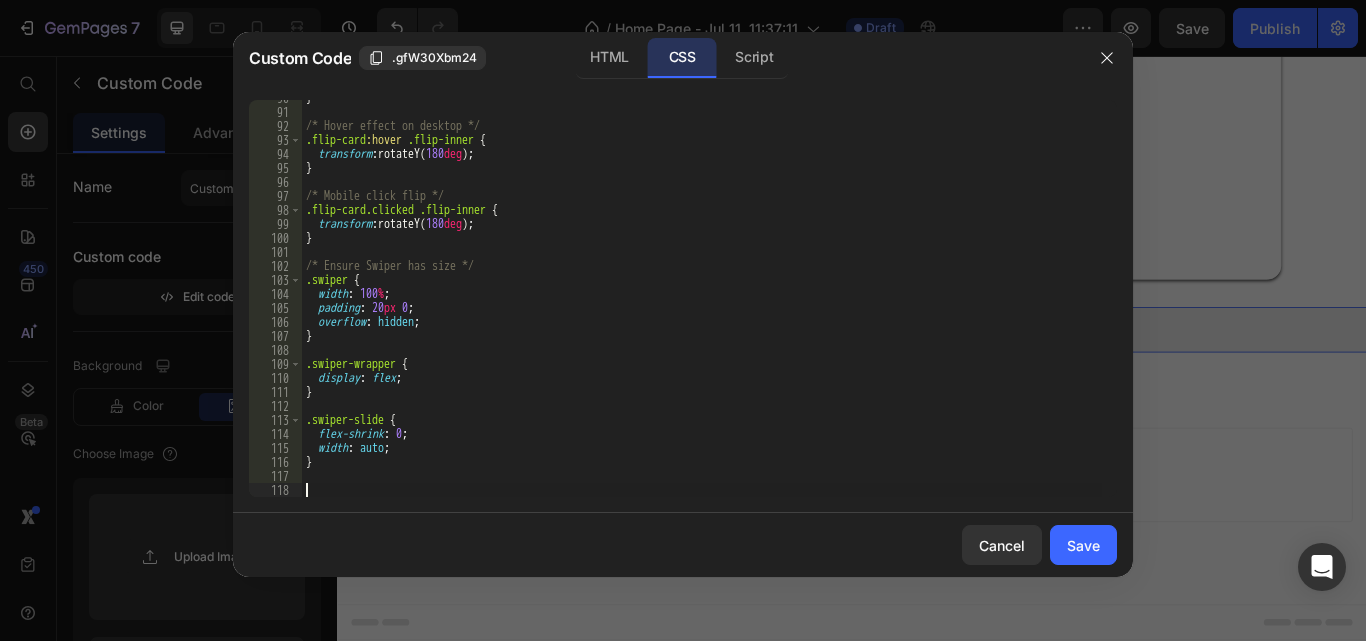 paste 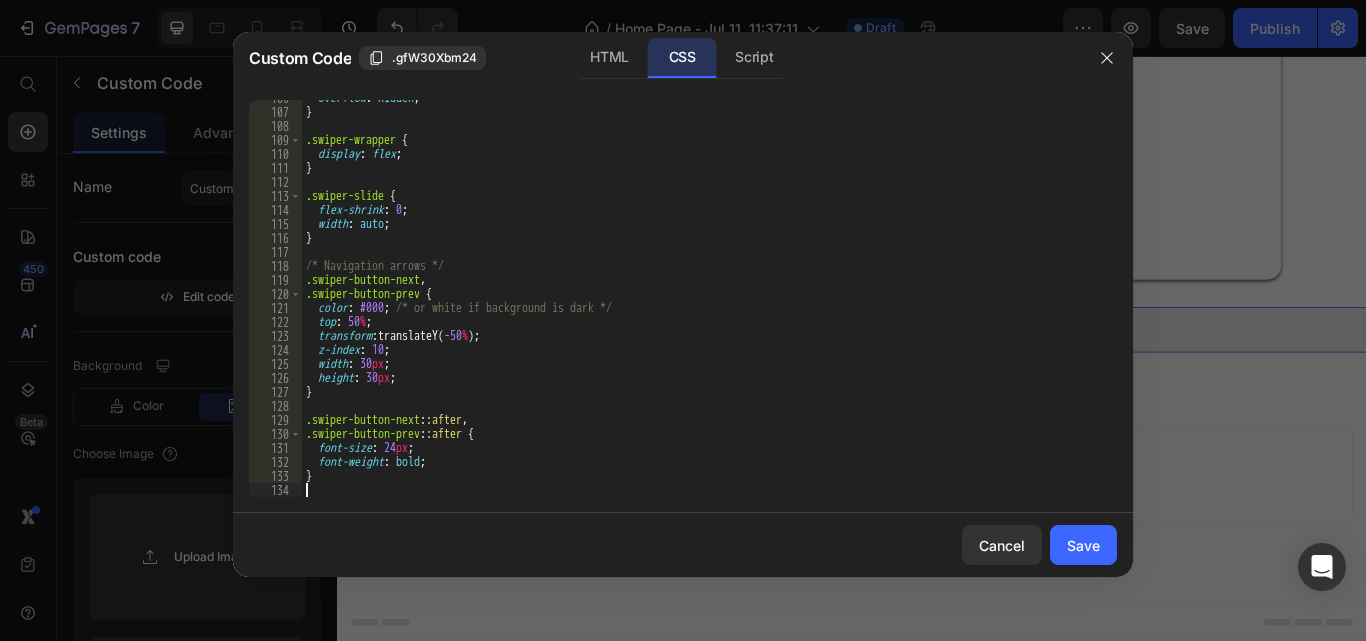 scroll, scrollTop: 1493, scrollLeft: 0, axis: vertical 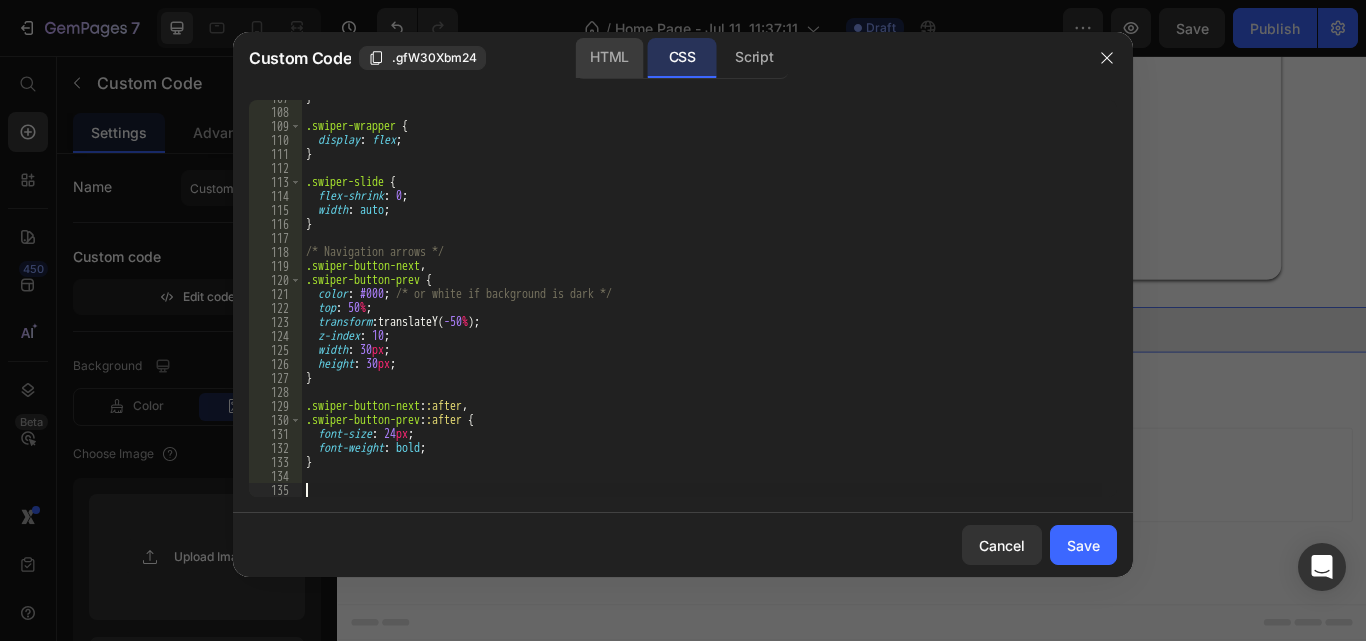 click on "HTML" 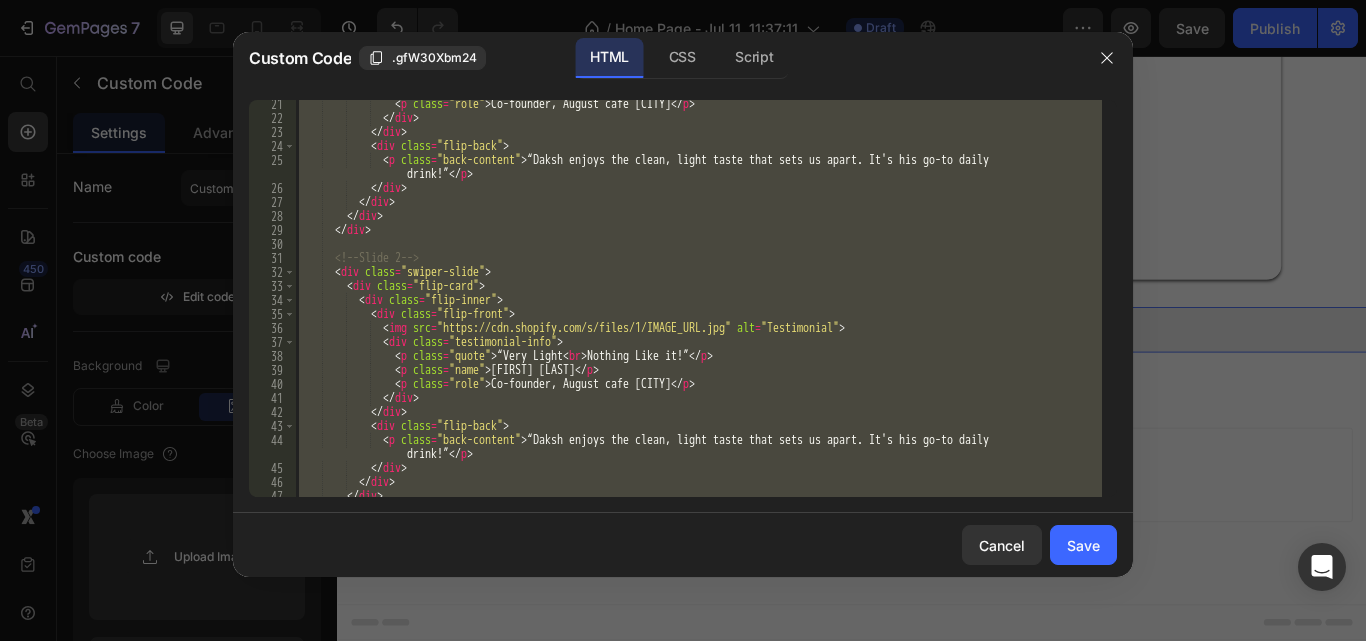 scroll, scrollTop: 103, scrollLeft: 0, axis: vertical 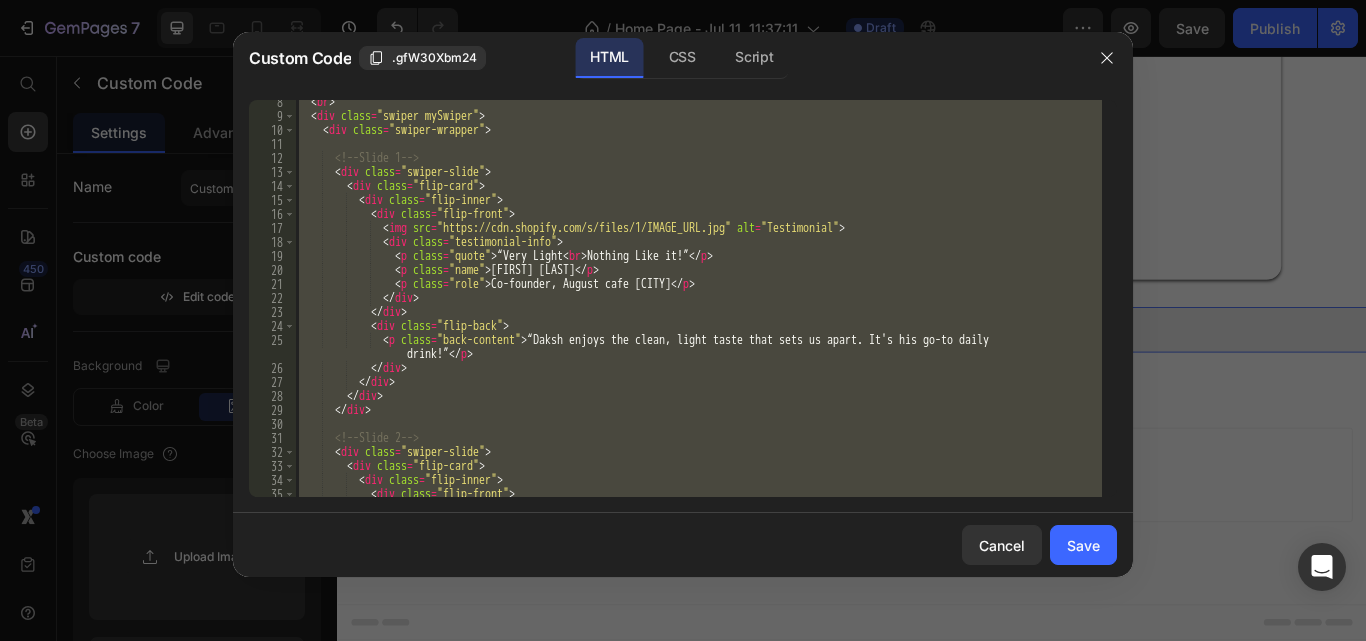 click on "<div class="swiper-wrapper">         <!--  Slide 4  -->         <div   class = "swiper-slide" >           <div   class = "flip-card" >              <div   class = "flip-inner" >                <div   class = "flip-front" >                   <img   src = "https://cdn.shopify.com/s/files/1/IMAGE_URL.jpg"   alt = "Testimonial" >                   <div   class = "testimonial-info" >                     <p   class = "quote" > “Very Light <br > Nothing Like it!” </p>                     <p   class = "name" > [FIRST] [LAST] </p>                     <p   class = "role" > Co-founder, August cafe [CITY] </p>                   </div>                </div>                <div   class = "flip-back" >                   <p   class = "back-content" > “Daksh enjoys the clean, light taste that sets us apart. It's his go-to daily                     drink!” </p>                </div>              </div>           </div>" at bounding box center [698, 298] 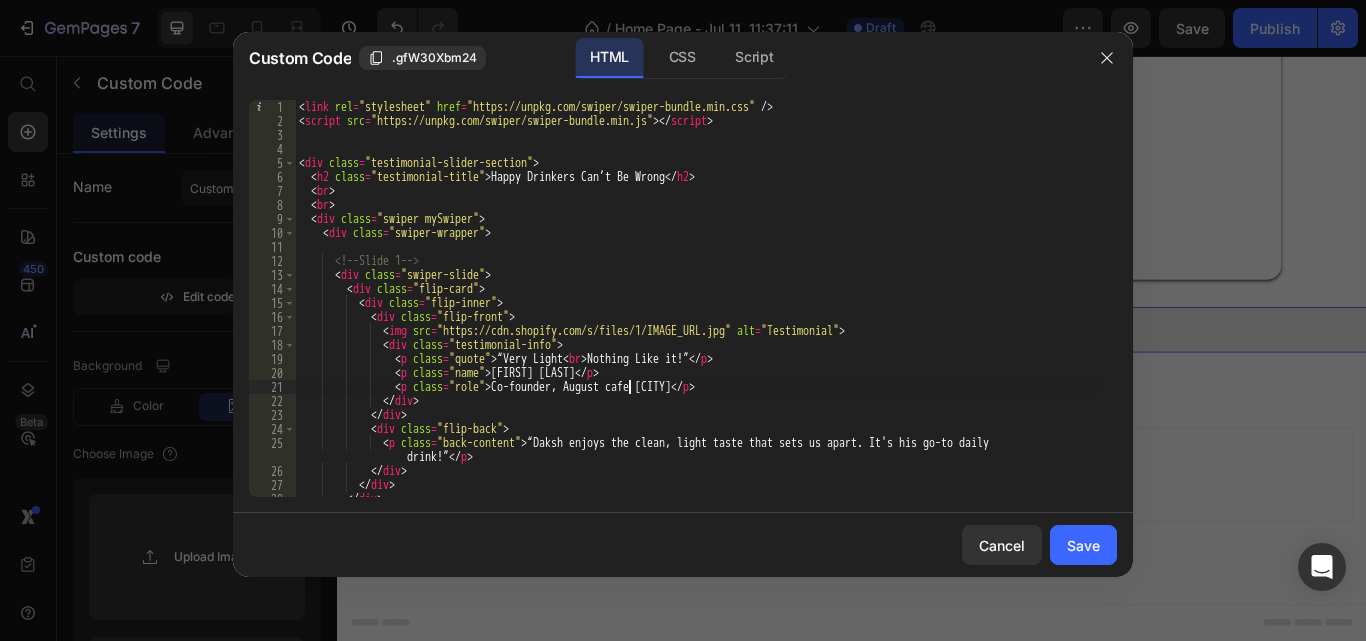 scroll, scrollTop: 0, scrollLeft: 0, axis: both 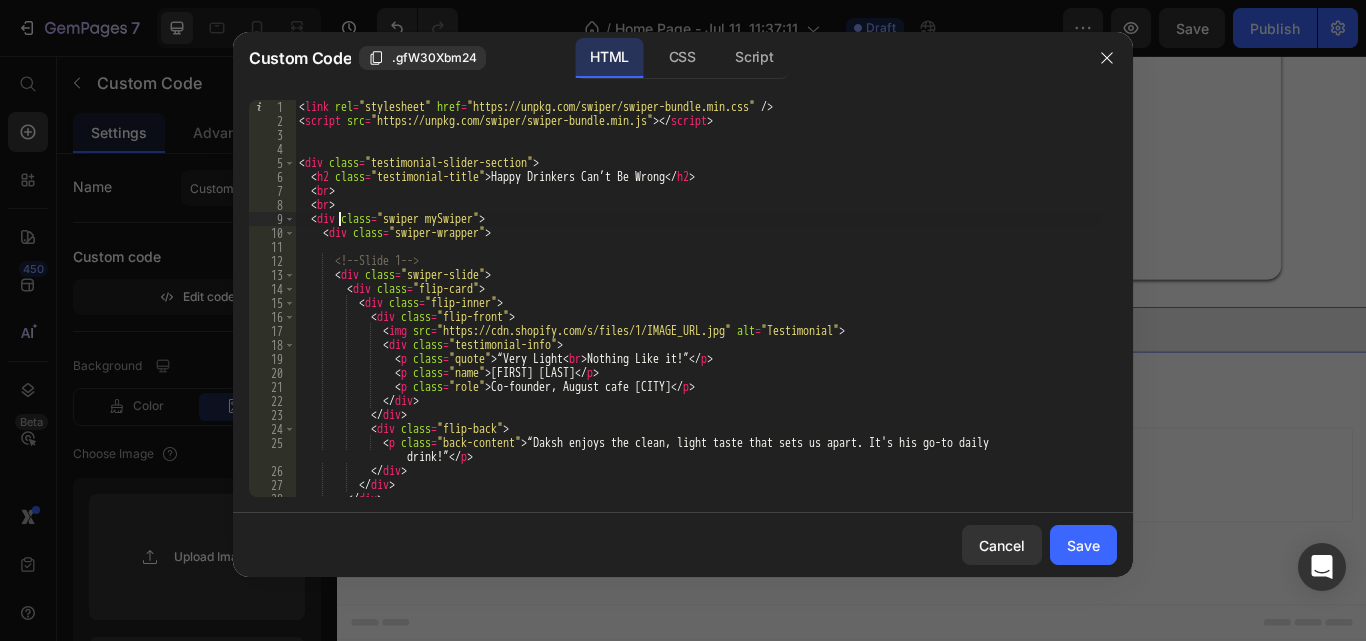 click on "<link rel = "stylesheet"   href = "https://unpkg.com/swiper/swiper-bundle.min.css"   /> <script   src = "https://unpkg.com/swiper/swiper-bundle.min.js" > </script> <div   class = "testimonial-slider-section" >    <h2   class = "testimonial-title" > Happy Drinkers Can’t Be Wrong </h2 >    <br >    <br >    <div   class = "swiper mySwiper" >      <div   class = "swiper-wrapper" >         <!--  Slide 1  -->         <div   class = "swiper-slide" >           <div   class = "flip-card" >              <div   class = "flip-inner" >                <div   class = "flip-front" >                   <img   src = "https://cdn.shopify.com/s/files/1/IMAGE_URL.jpg"   alt = "Testimonial" >                   <div   class = "testimonial-info" >                     <p   class = "quote" > “Very Light <br > Nothing Like it!” </p>                     <p   class = "name" > [FIRST] [LAST] </p>                     <p   class = "role" > Co-founder, August cafe [CITY] </p>                   </div>      </div>" at bounding box center [698, 312] 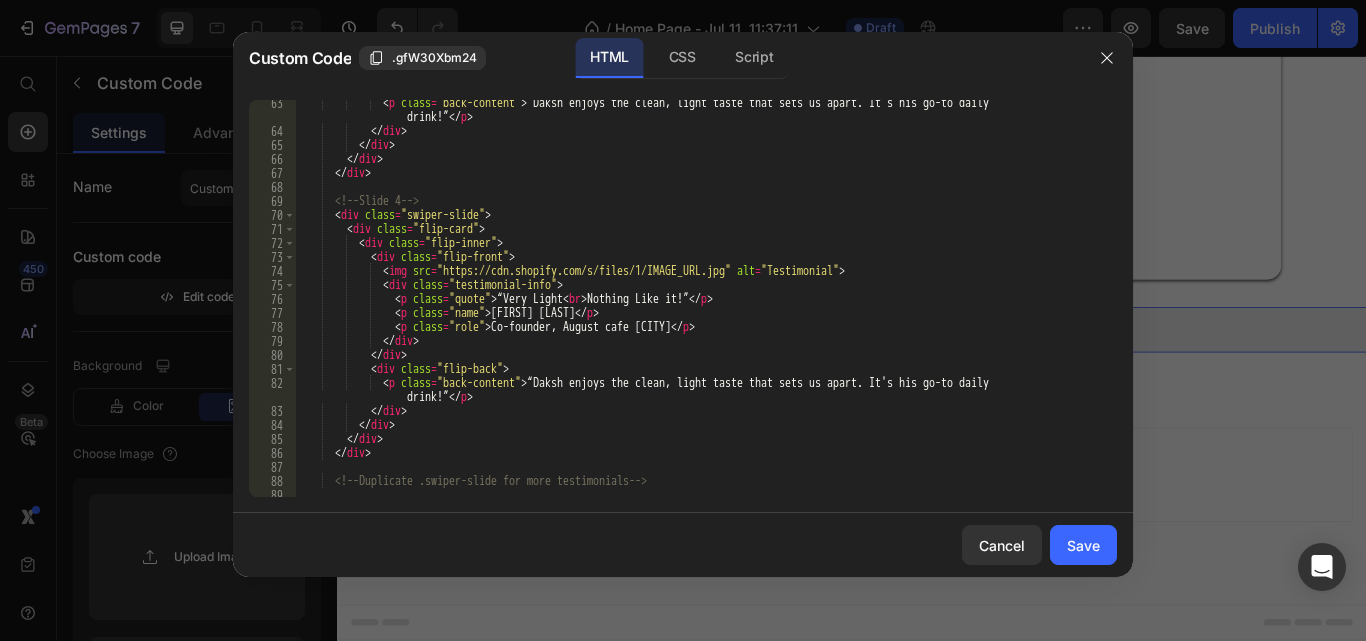 scroll, scrollTop: 1003, scrollLeft: 0, axis: vertical 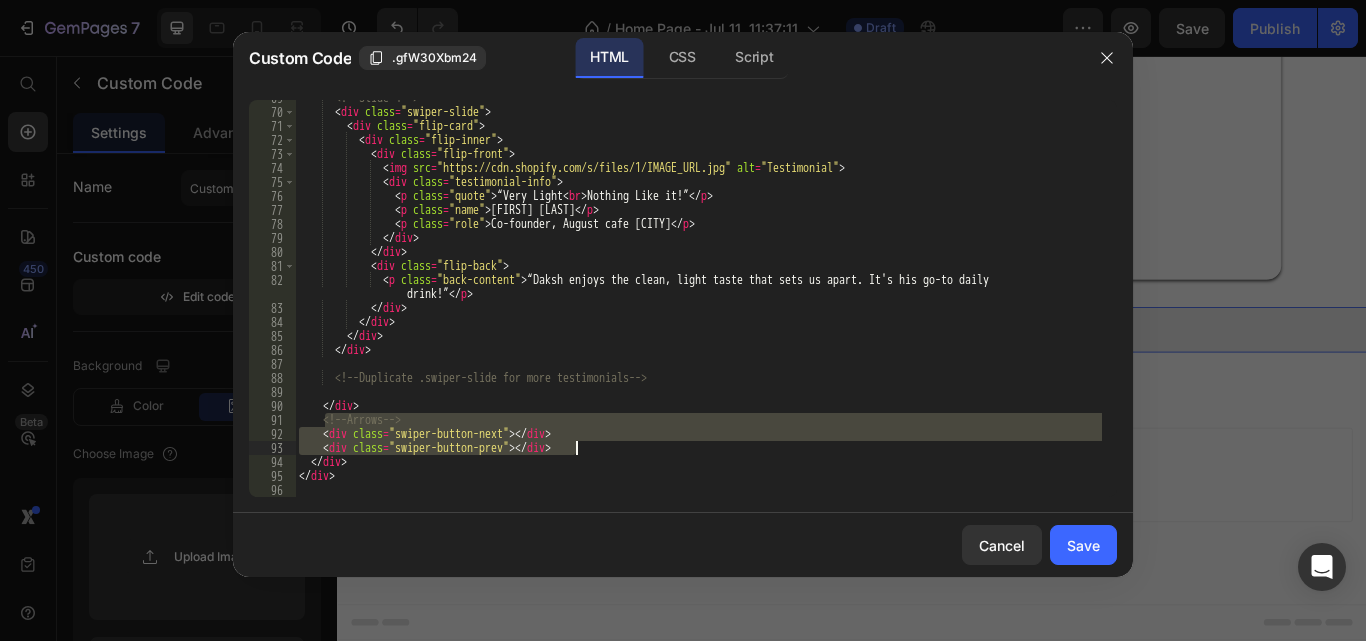 drag, startPoint x: 327, startPoint y: 417, endPoint x: 586, endPoint y: 443, distance: 260.30176 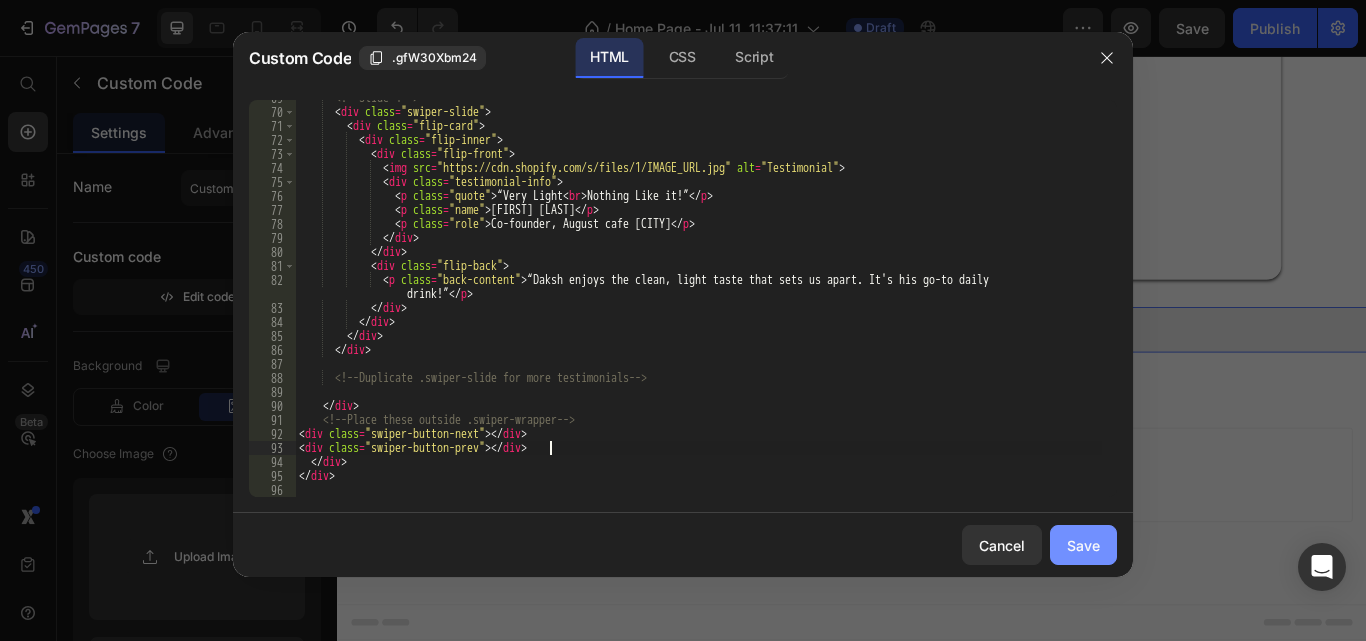 click on "Save" at bounding box center (1083, 545) 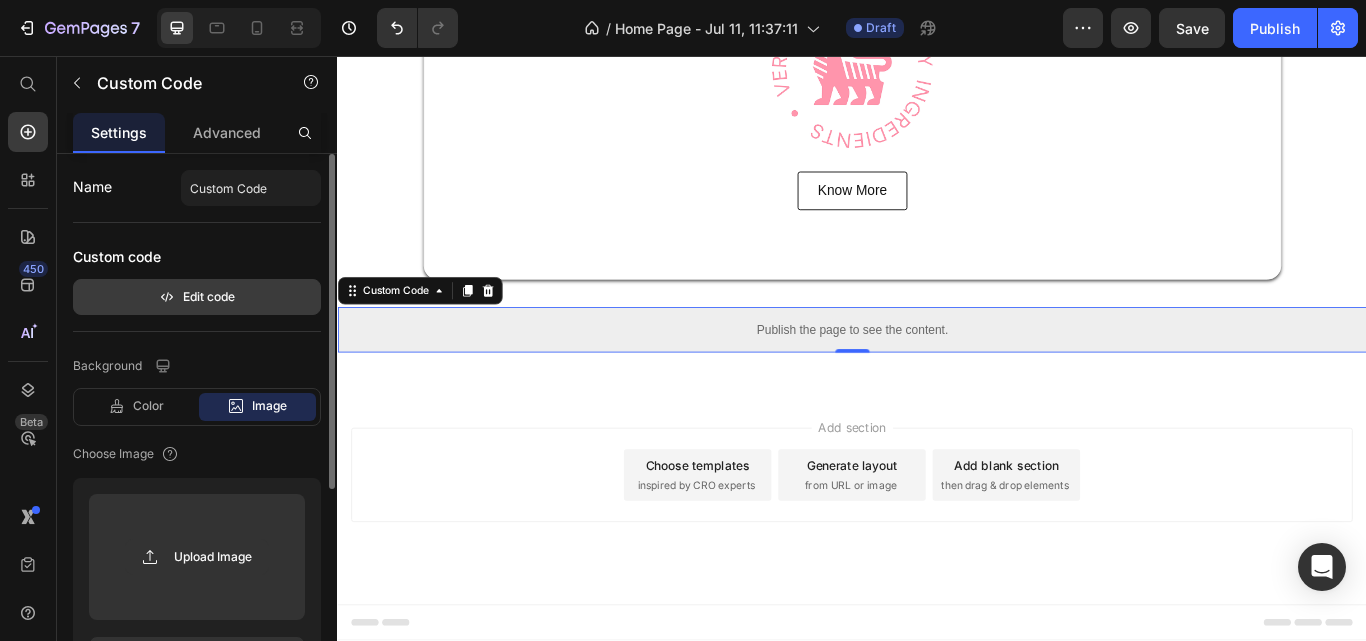 click on "Edit code" at bounding box center [197, 297] 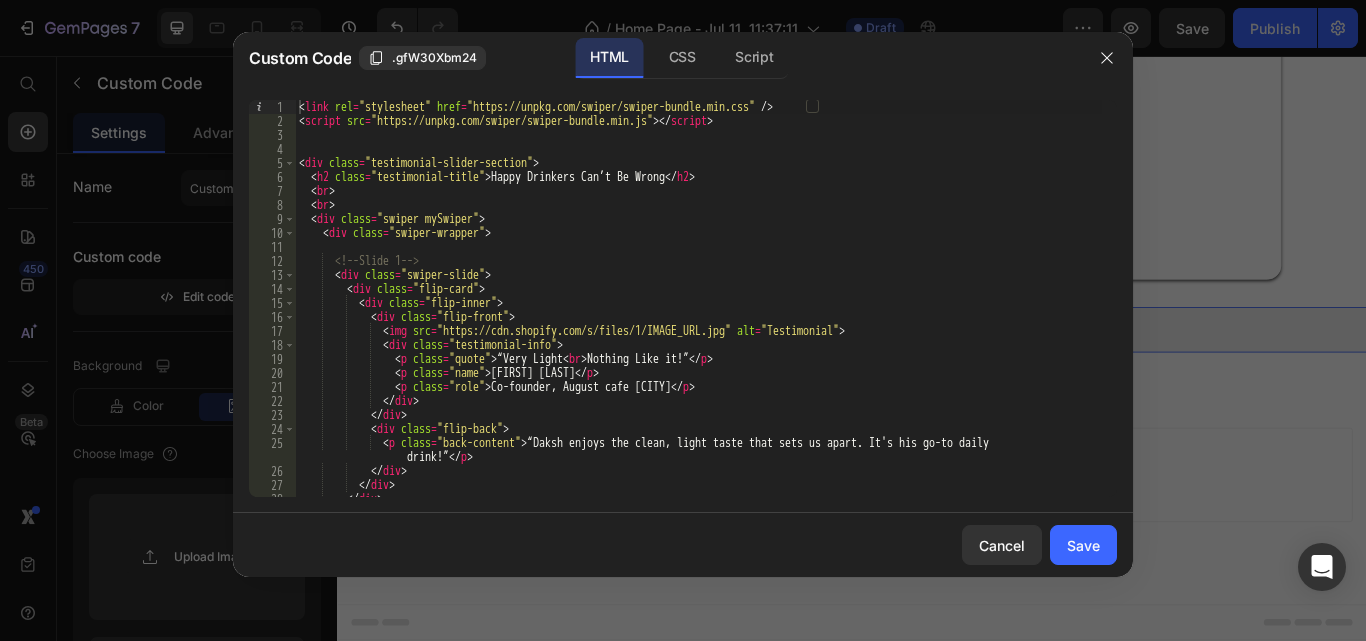 click on "HTML CSS Script" at bounding box center (682, 58) 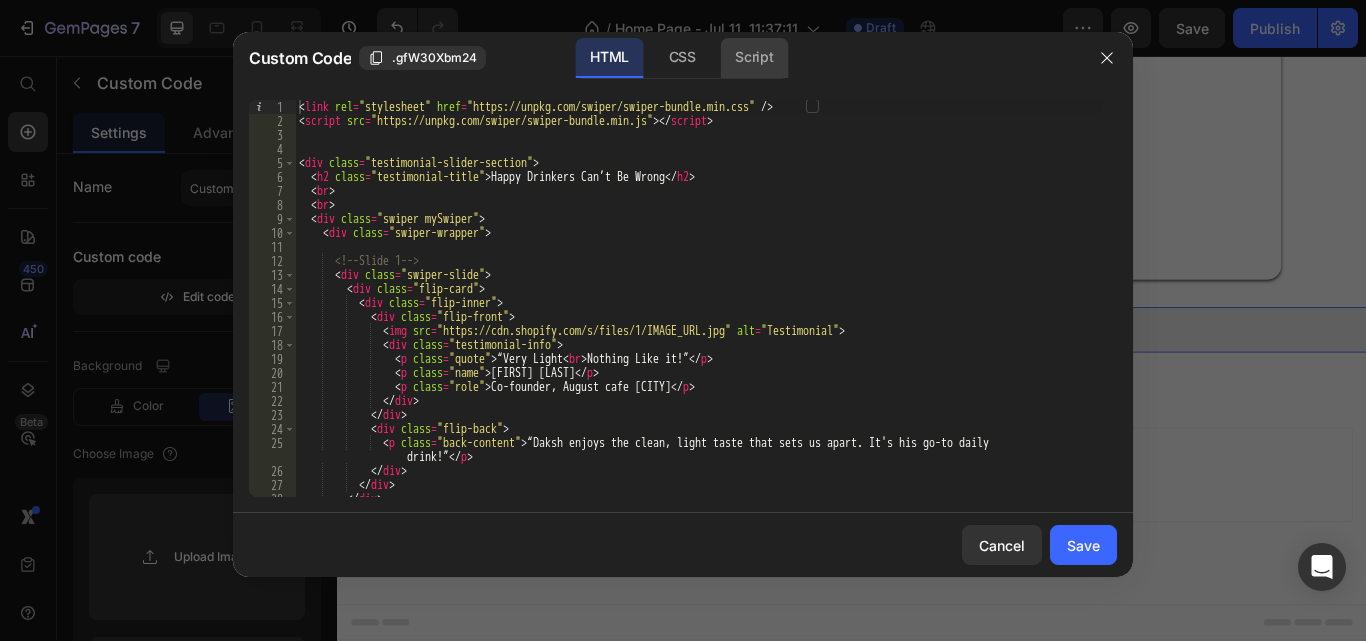 click on "Script" 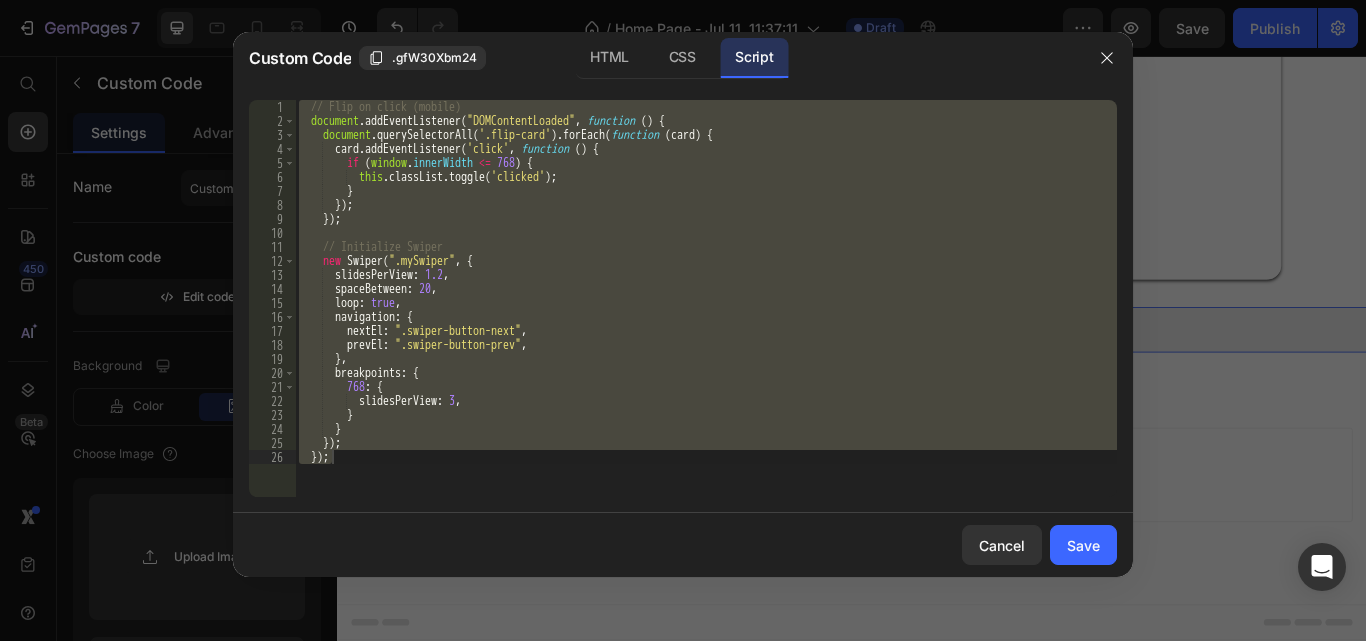 click on "// Flip on click (mobile)    document . addEventListener ( "DOMContentLoaded" ,   function   ( )   {      document . querySelectorAll ( '.flip-card' ) . forEach ( function   ( card )   {         card . addEventListener ( 'click' ,   function   ( )   {           if   ( window . innerWidth   <=   768 )   {              this . classList . toggle ( 'clicked' ) ;           }         }) ;      }) ;      // Initialize Swiper      new   Swiper ( ".mySwiper" ,   {         slidesPerView :   1.2 ,         spaceBetween :   20 ,         loop :   true ,         navigation :   {           nextEl :   ".swiper-button-next" ,           prevEl :   ".swiper-button-prev" ,         } ,         breakpoints :   {           768 :   {              slidesPerView :   3 ,           }         }      }) ;    }) ;" at bounding box center [706, 298] 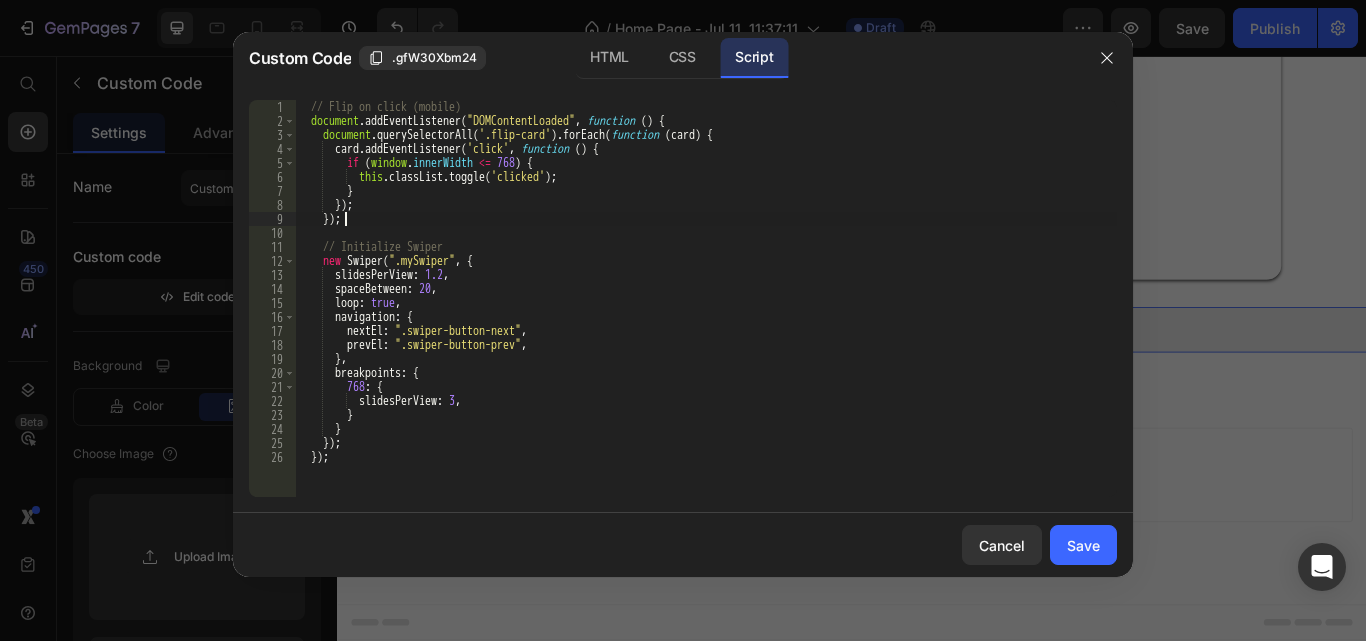 type on "});
});" 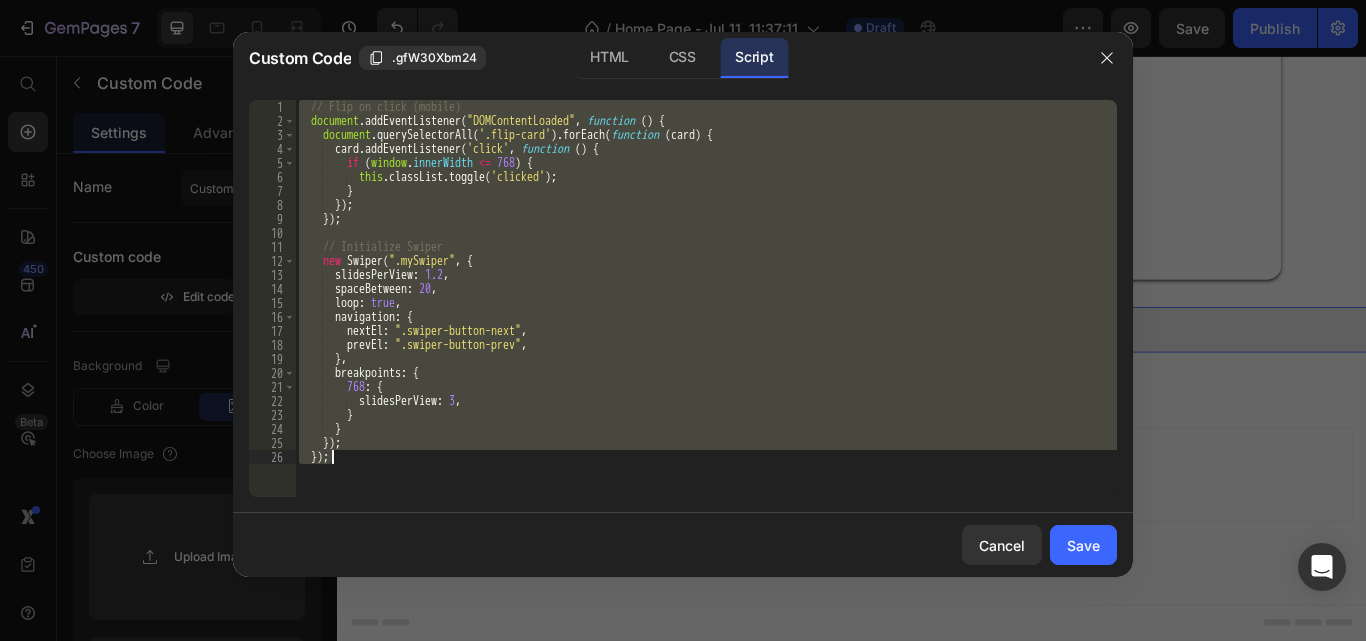 paste 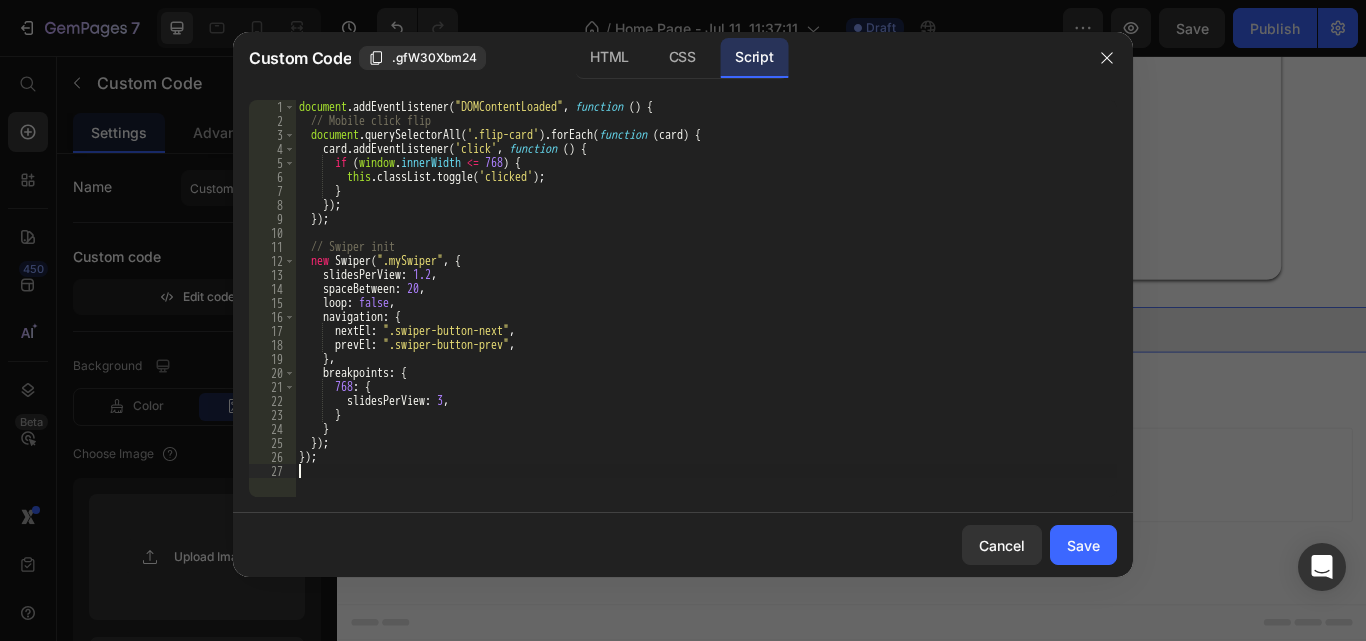 click on "document . addEventListener ( "DOMContentLoaded" ,   function   ( )   {    // Mobile click flip    document . querySelectorAll ( '.flip-card' ) . forEach ( function   ( card )   {      card . addEventListener ( 'click' ,   function   ( )   {         if   ( window . innerWidth   <=   768 )   {           this . classList . toggle ( 'clicked' ) ;         }      }) ;    }) ;    // Swiper init    new   Swiper ( ".mySwiper" ,   {      slidesPerView :   1.2 ,      spaceBetween :   20 ,      loop :   false ,      navigation :   {         nextEl :   ".swiper-button-next" ,         prevEl :   ".swiper-button-prev" ,      } ,      breakpoints :   {         768 :   {           slidesPerView :   3 ,         }      }    }) ; }) ;" at bounding box center [706, 312] 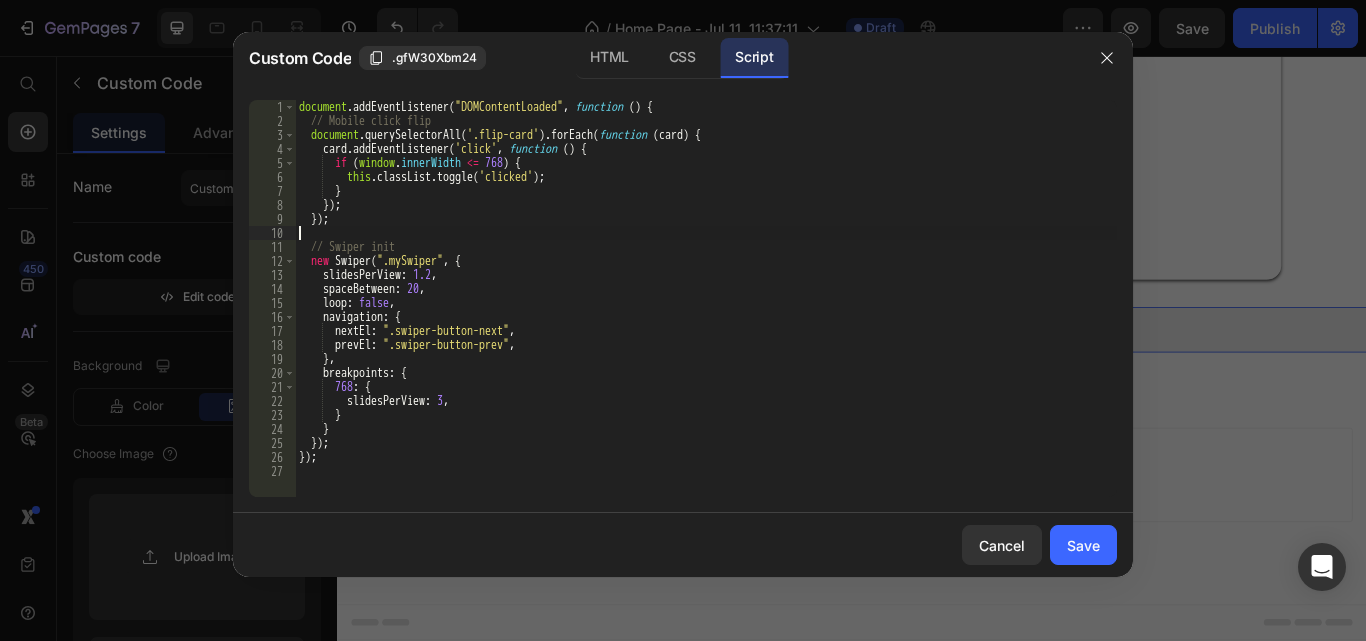type on "});" 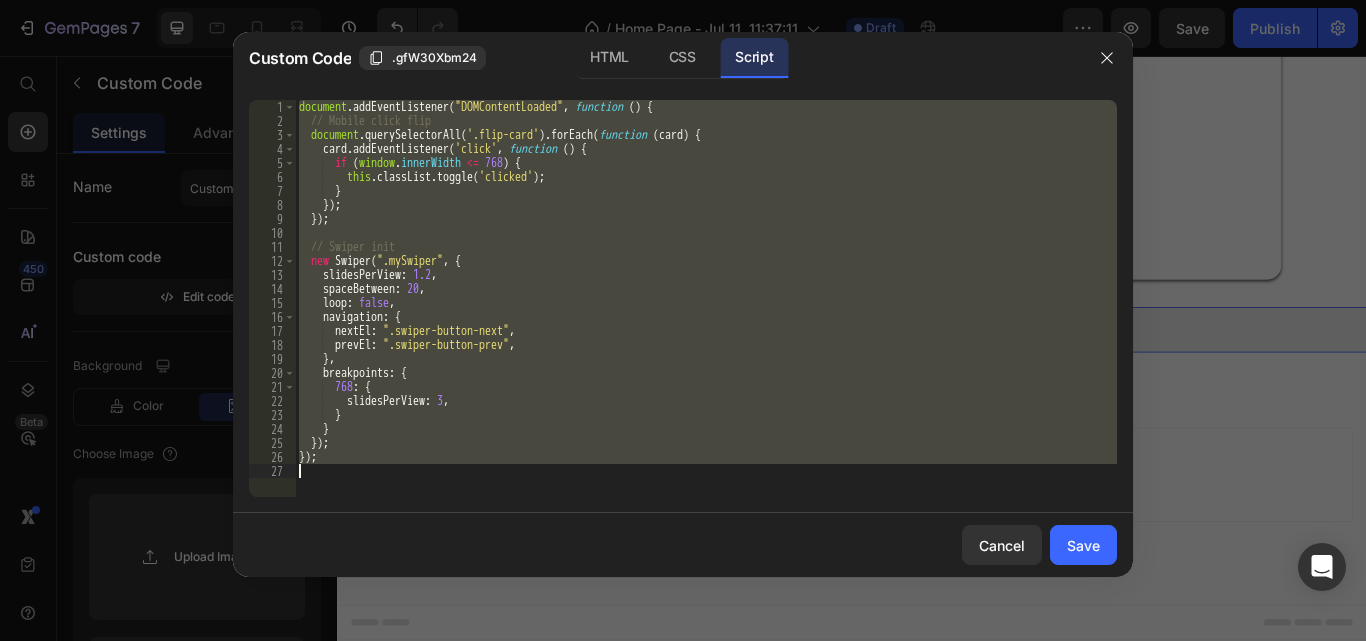 paste 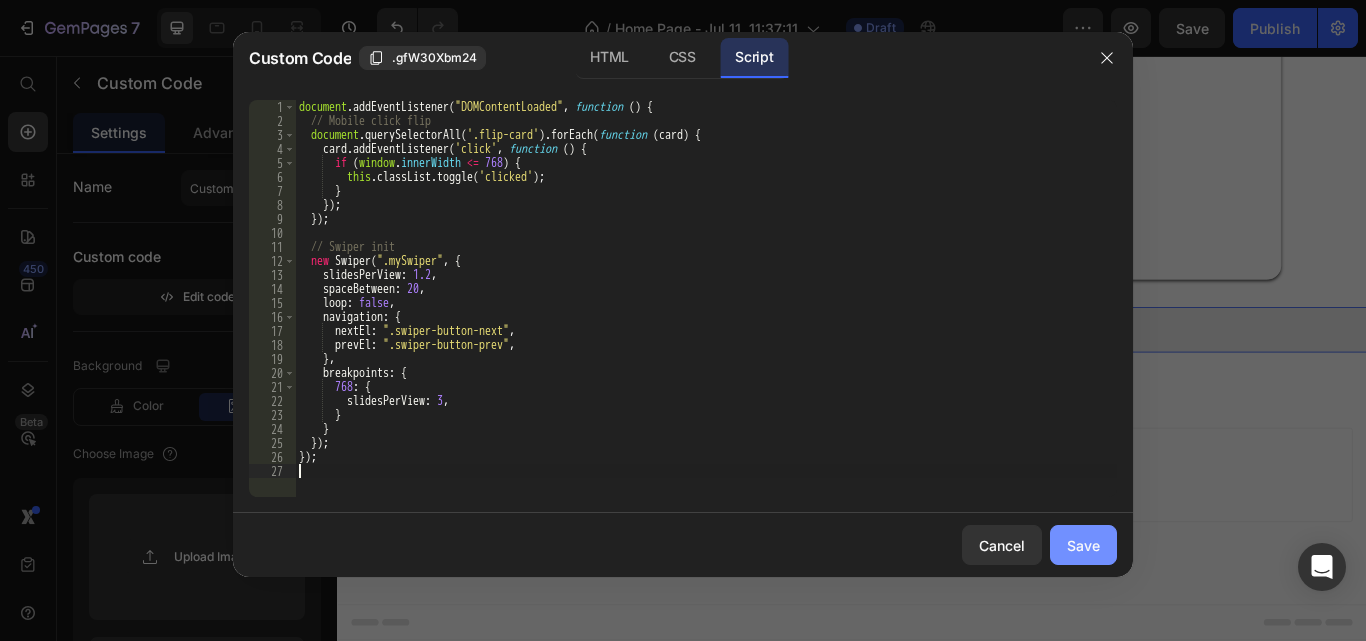 click on "Save" at bounding box center (1083, 545) 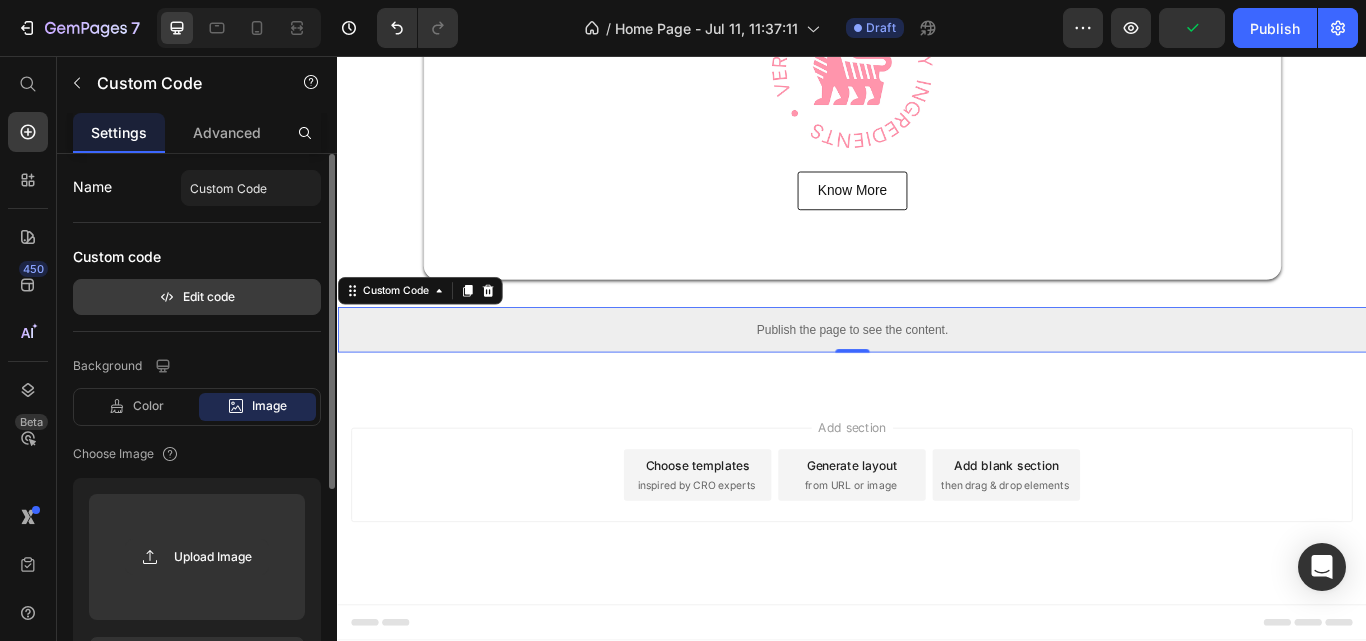 click on "Edit code" at bounding box center [197, 297] 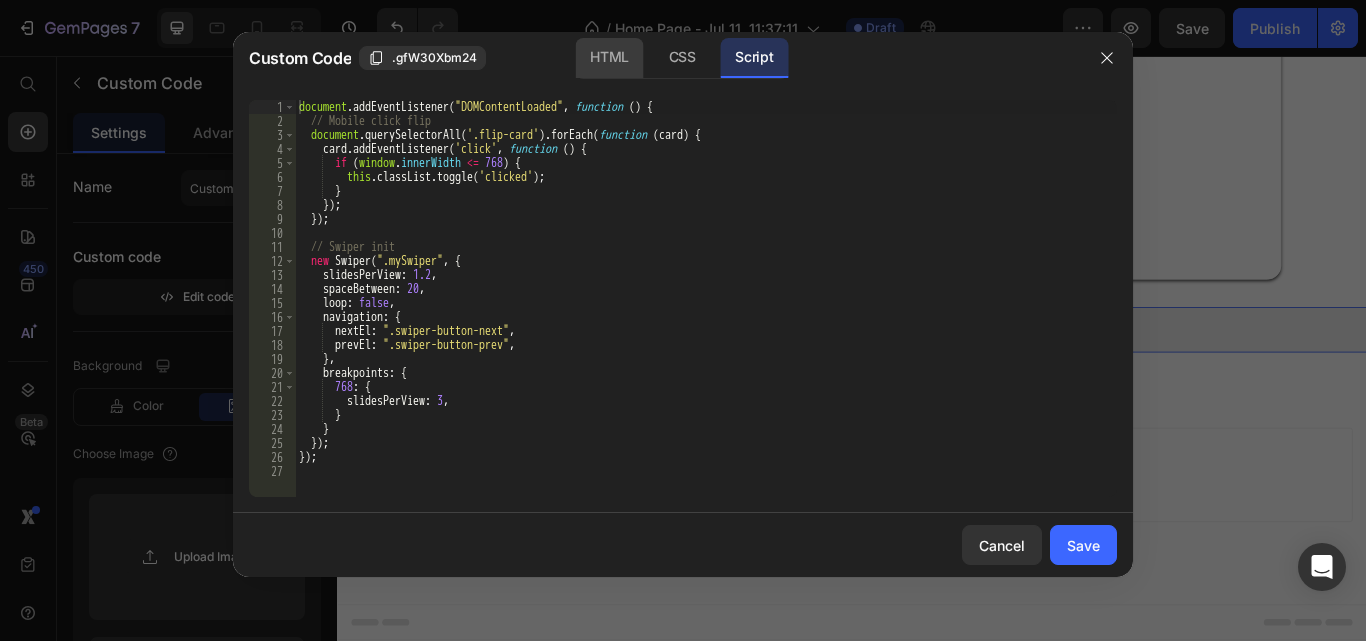 click on "HTML" 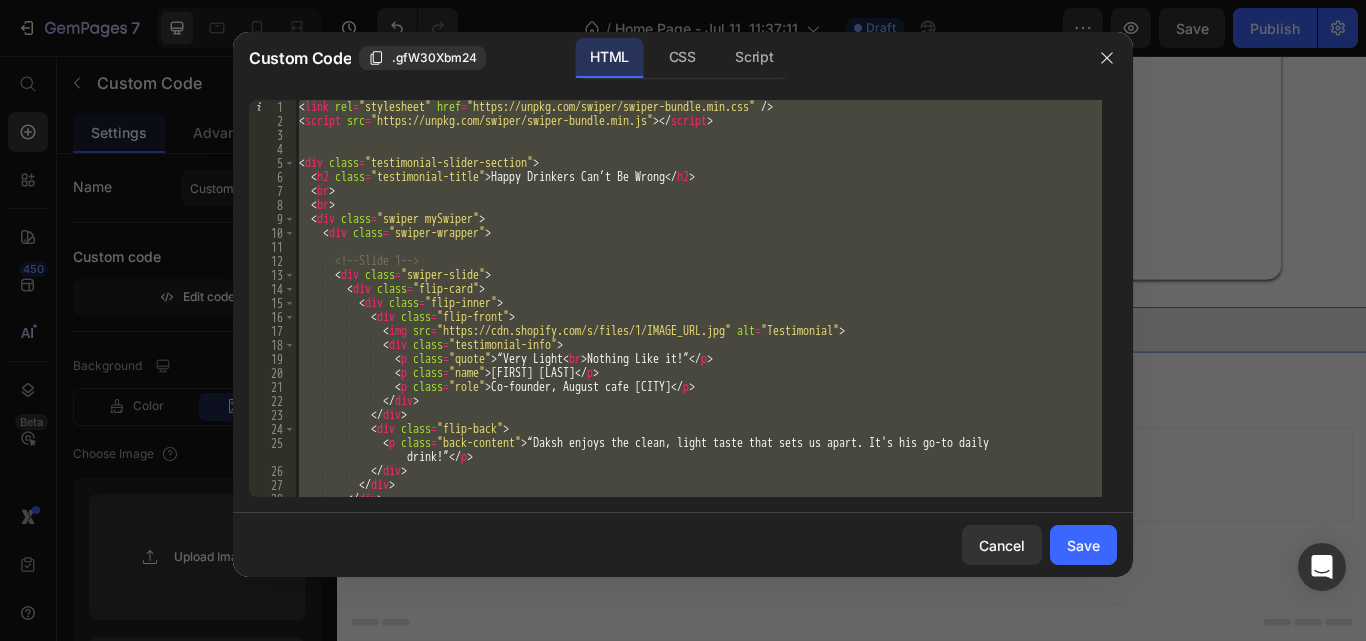 click on "<link rel = "stylesheet"   href = "https://unpkg.com/swiper/swiper-bundle.min.css"   /> <script   src = "https://unpkg.com/swiper/swiper-bundle.min.js" > </script> <div   class = "testimonial-slider-section" >    <h2   class = "testimonial-title" > Happy Drinkers Can’t Be Wrong </h2 >    <br >    <br >    <div   class = "swiper mySwiper" >      <div   class = "swiper-wrapper" >         <!--  Slide 1  -->         <div   class = "swiper-slide" >           <div   class = "flip-card" >              <div   class = "flip-inner" >                <div   class = "flip-front" >                   <img   src = "https://cdn.shopify.com/s/files/1/IMAGE_URL.jpg"   alt = "Testimonial" >                   <div   class = "testimonial-info" >                     <p   class = "quote" > “Very Light <br > Nothing Like it!” </p>                     <p   class = "name" > [FIRST] [LAST] </p>                     <p   class = "role" > Co-founder, August cafe [CITY] </p>                   </div>      </div>" at bounding box center (698, 298) 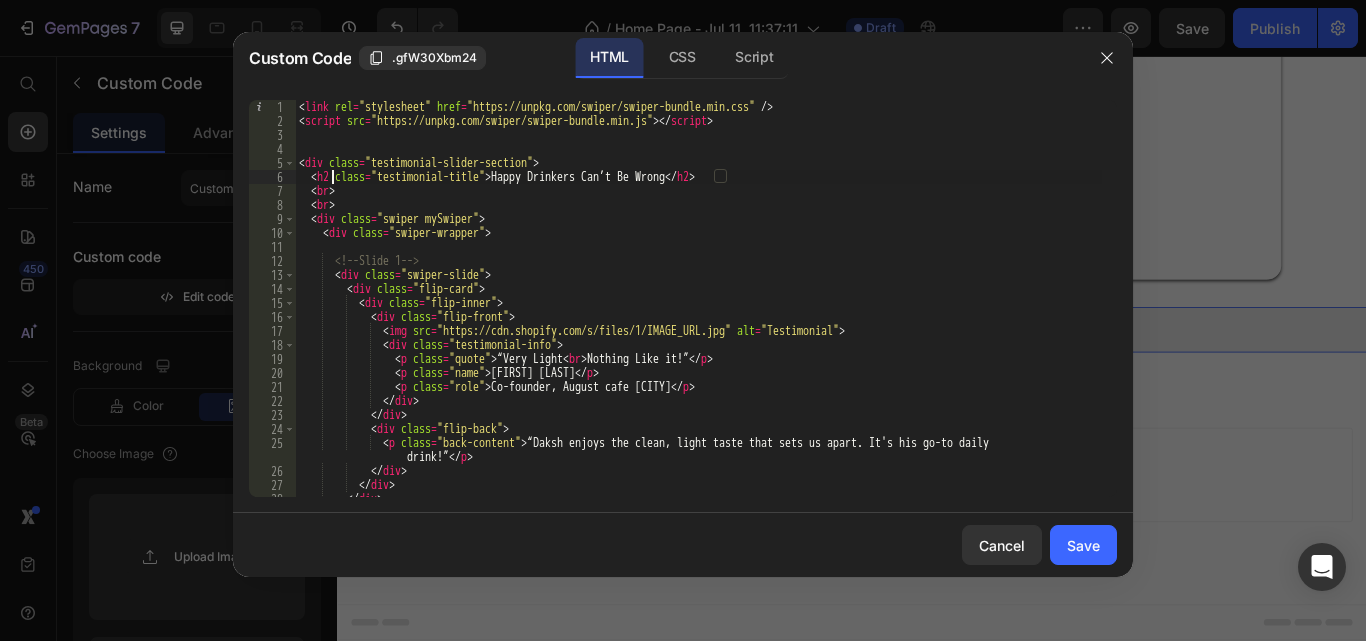 click on "<link rel = "stylesheet"   href = "https://unpkg.com/swiper/swiper-bundle.min.css"   /> <script   src = "https://unpkg.com/swiper/swiper-bundle.min.js" > </script> <div   class = "testimonial-slider-section" >    <h2   class = "testimonial-title" > Happy Drinkers Can’t Be Wrong </h2 >    <br >    <br >    <div   class = "swiper mySwiper" >      <div   class = "swiper-wrapper" >         <!--  Slide 1  -->         <div   class = "swiper-slide" >           <div   class = "flip-card" >              <div   class = "flip-inner" >                <div   class = "flip-front" >                   <img   src = "https://cdn.shopify.com/s/files/1/IMAGE_URL.jpg"   alt = "Testimonial" >                   <div   class = "testimonial-info" >                     <p   class = "quote" > “Very Light <br > Nothing Like it!” </p>                     <p   class = "name" > [FIRST] [LAST] </p>                     <p   class = "role" > Co-founder, August cafe [CITY] </p>                   </div>      </div>" at bounding box center (698, 312) 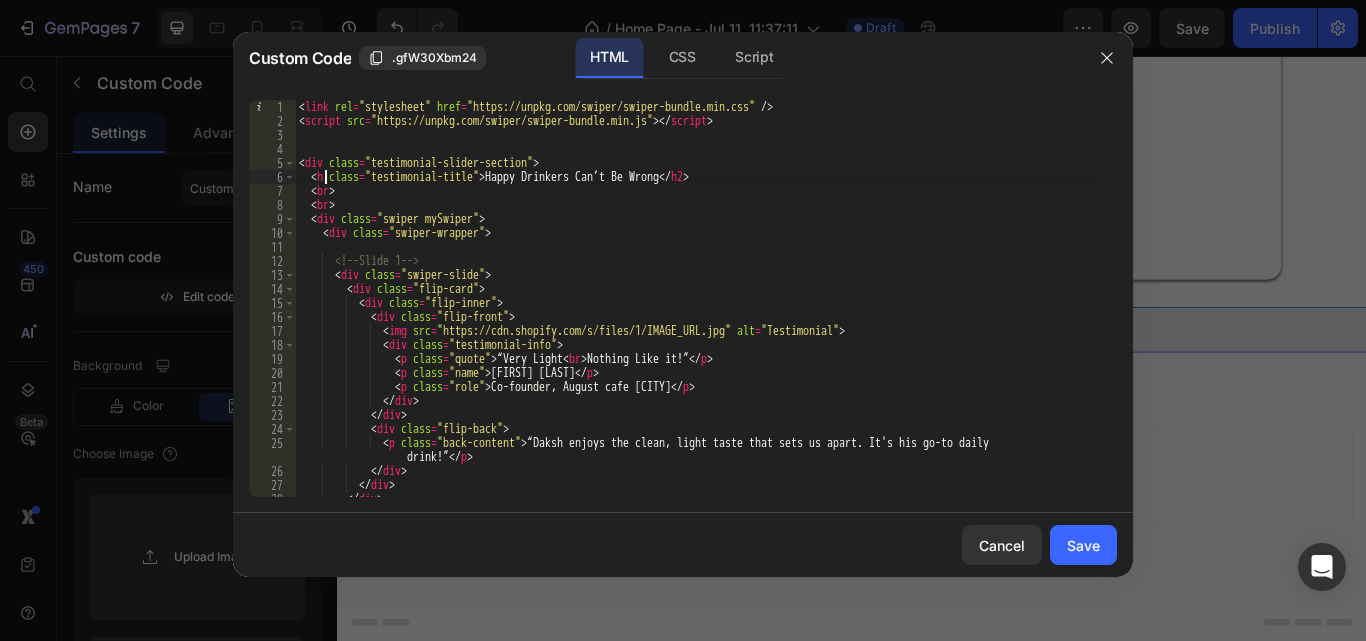 scroll, scrollTop: 0, scrollLeft: 2, axis: horizontal 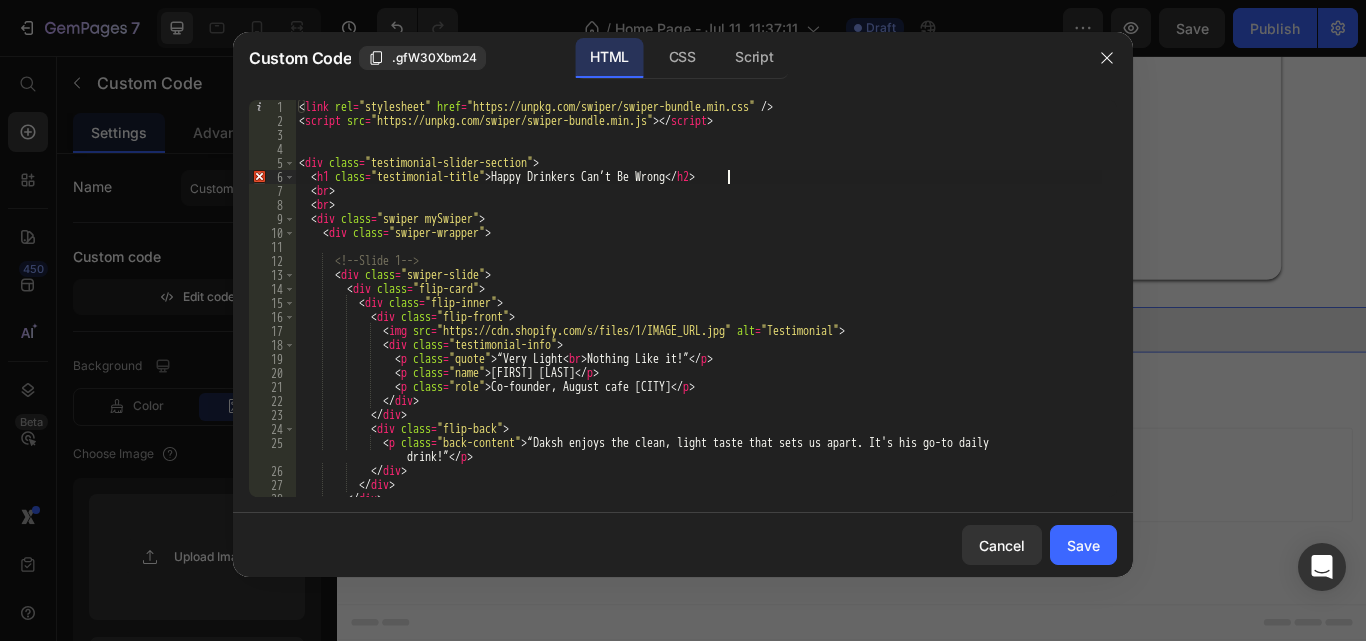click on "<link rel = "stylesheet"   href = "https://unpkg.com/swiper/swiper-bundle.min.css"   /> <script   src = "https://unpkg.com/swiper/swiper-bundle.min.js" > </script> <div   class = "testimonial-slider-section" >    <h1   class = "testimonial-title" > Happy Drinkers Can’t Be Wrong </h1 >    <br >    <br >    <div   class = "swiper mySwiper" >      <div   class = "swiper-wrapper" >         <!--  Slide 1  -->         <div   class = "swiper-slide" >           <div   class = "flip-card" >              <div   class = "flip-inner" >                <div   class = "flip-front" >                   <img   src = "https://cdn.shopify.com/s/files/1/IMAGE_URL.jpg"   alt = "Testimonial" >                   <div   class = "testimonial-info" >                     <p   class = "quote" > “Very Light <br > Nothing Like it!” </p>                     <p   class = "name" > [FIRST] [LAST] </p>                     <p   class = "role" > Co-founder, August cafe [CITY] </p>                   </div>      </div>" at bounding box center (698, 312) 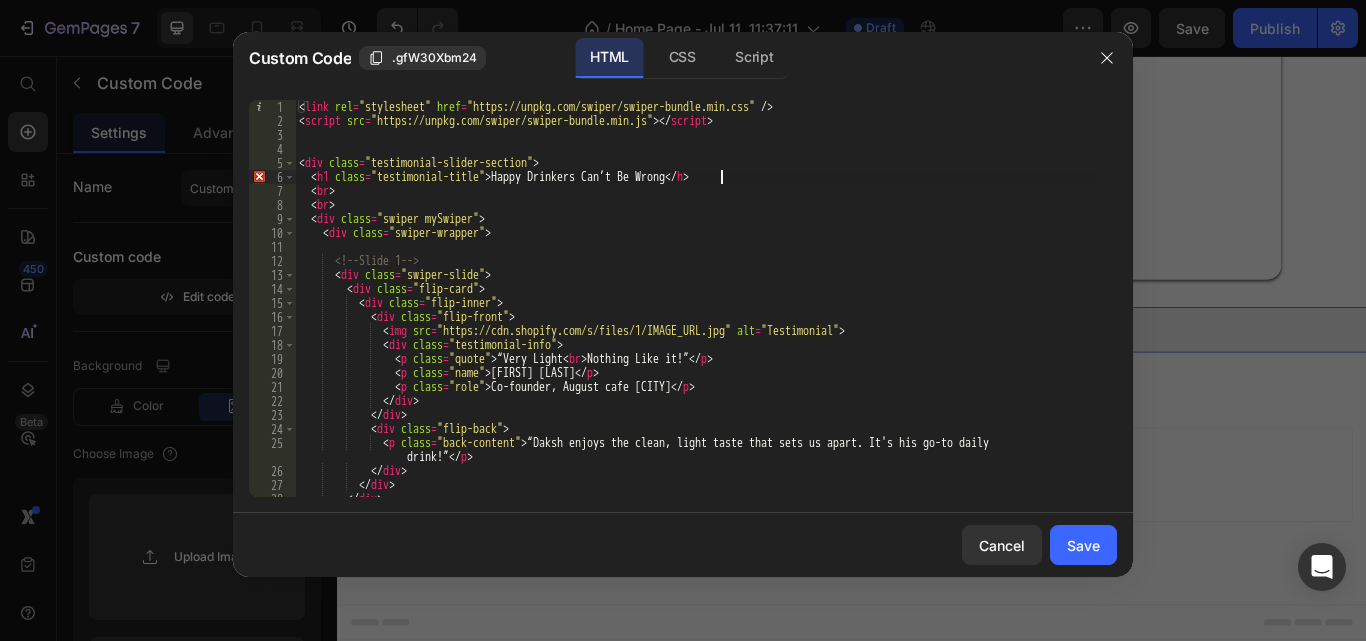 type on "<h1 class="testimonial-title">Happy Drinkers Can’t Be Wrong</h1>" 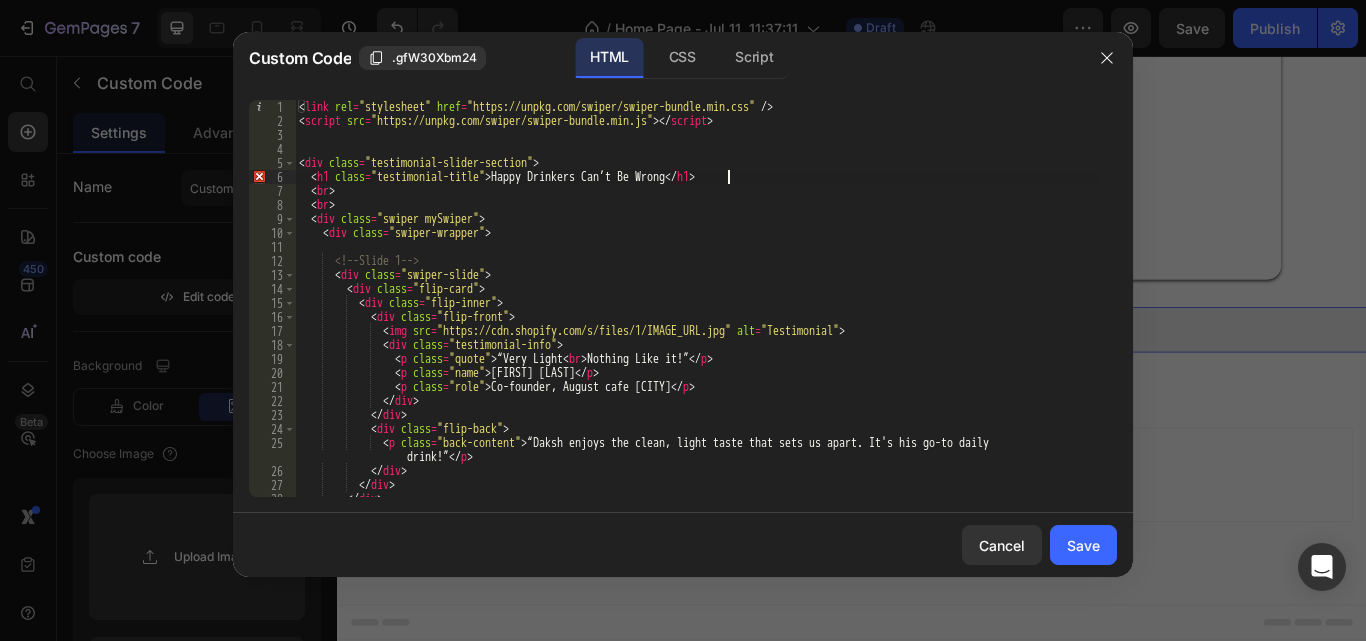 scroll, scrollTop: 0, scrollLeft: 35, axis: horizontal 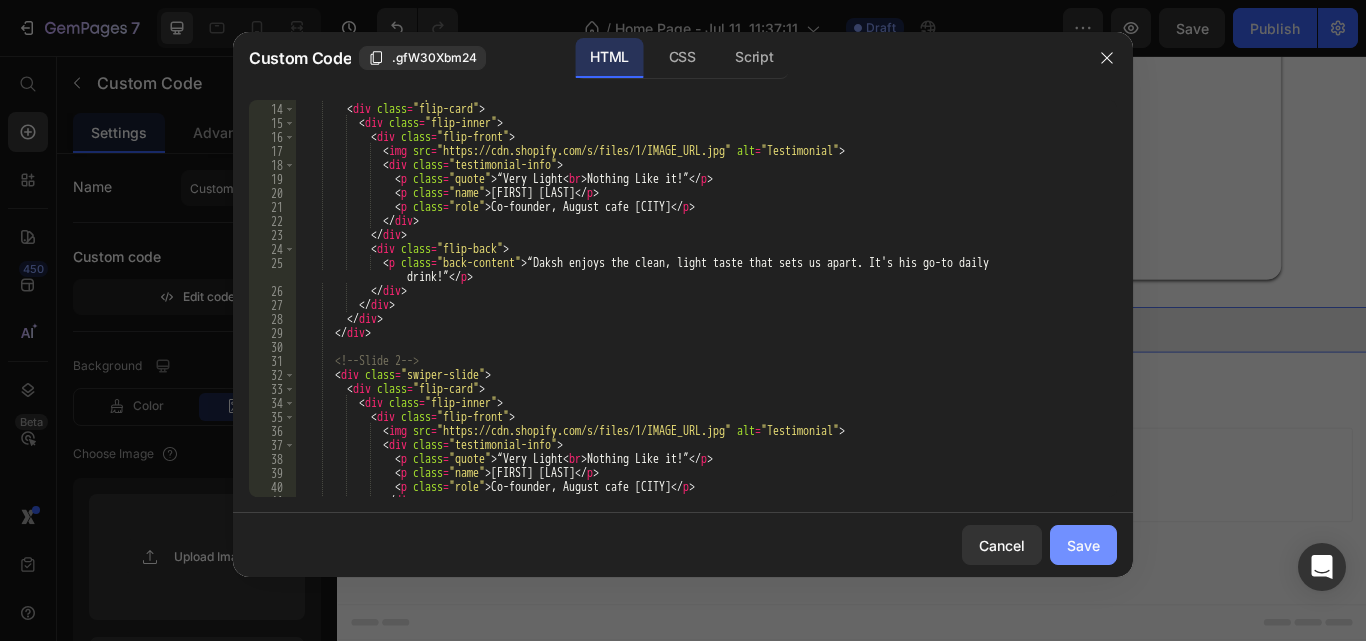 click on "Save" at bounding box center (1083, 545) 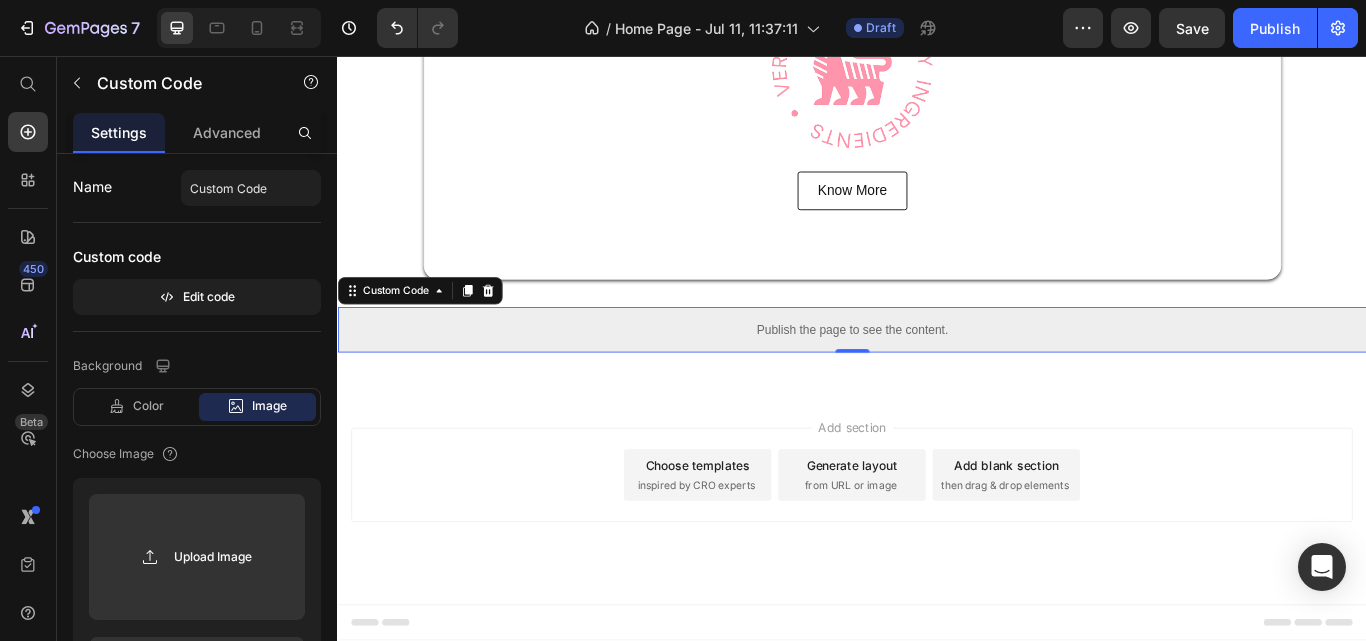 click on "Add section Choose templates inspired by CRO experts Generate layout from URL or image Add blank section then drag & drop elements" at bounding box center (937, 573) 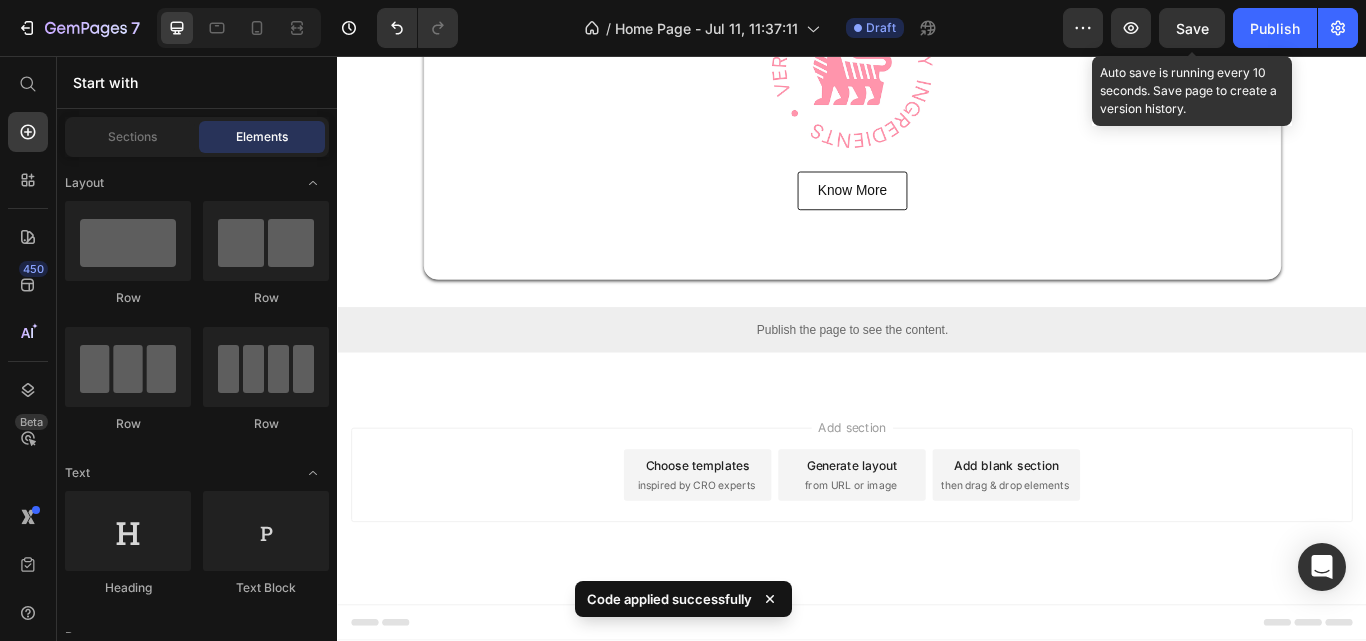 click on "Save" at bounding box center [1192, 28] 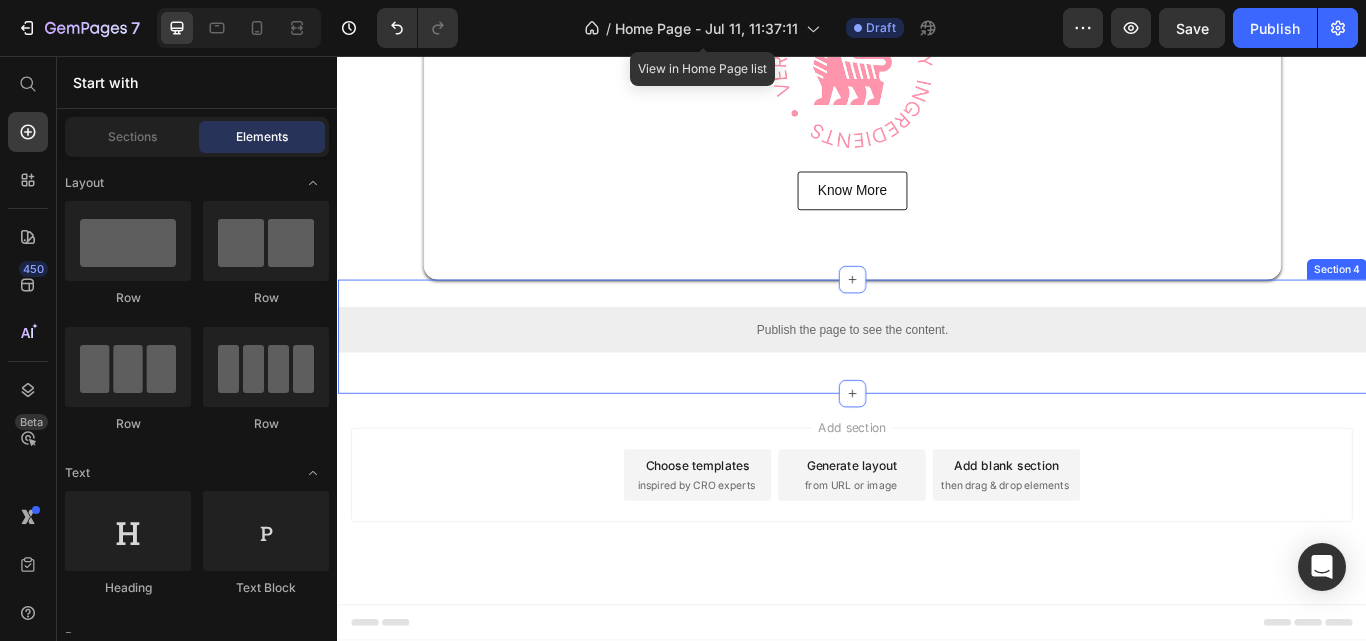 click on "Section 4" at bounding box center [1502, 305] 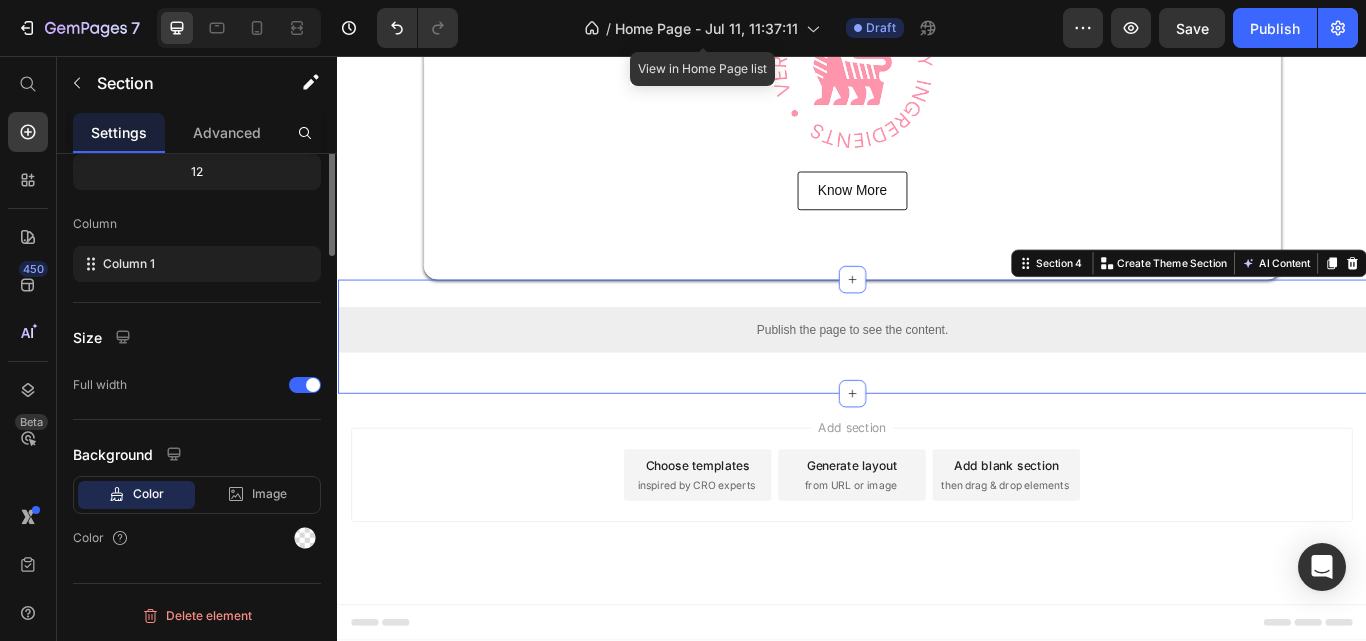 scroll, scrollTop: 0, scrollLeft: 0, axis: both 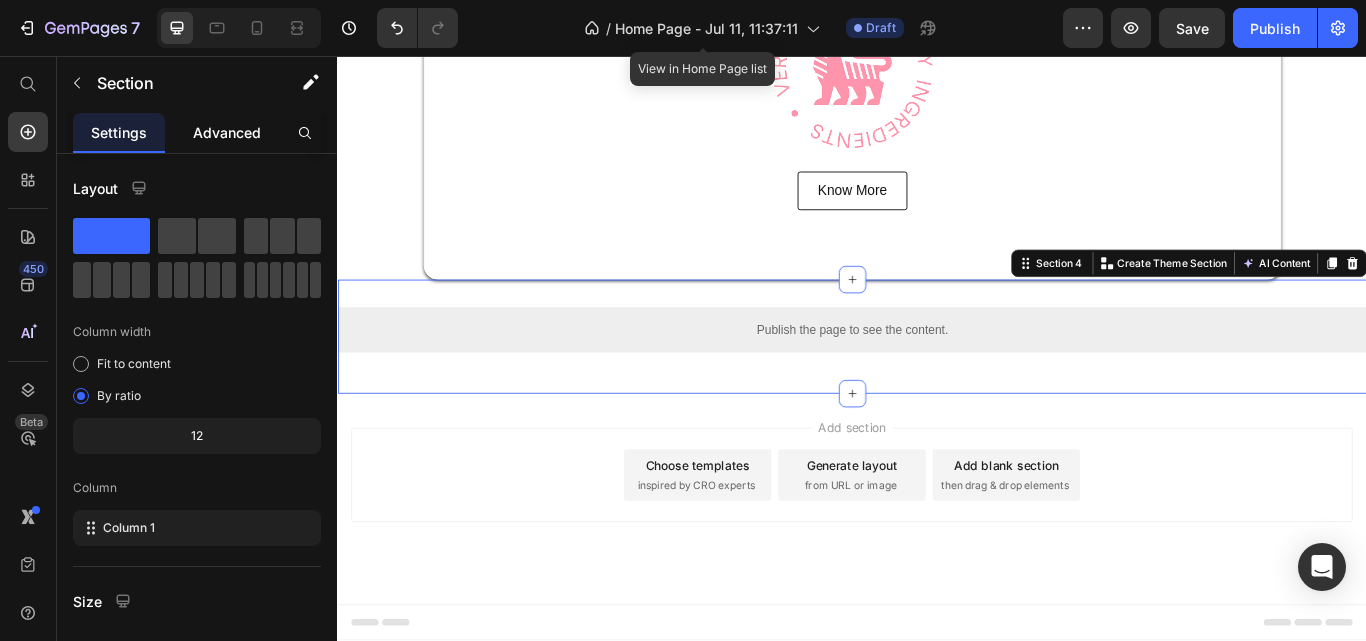 click on "Advanced" 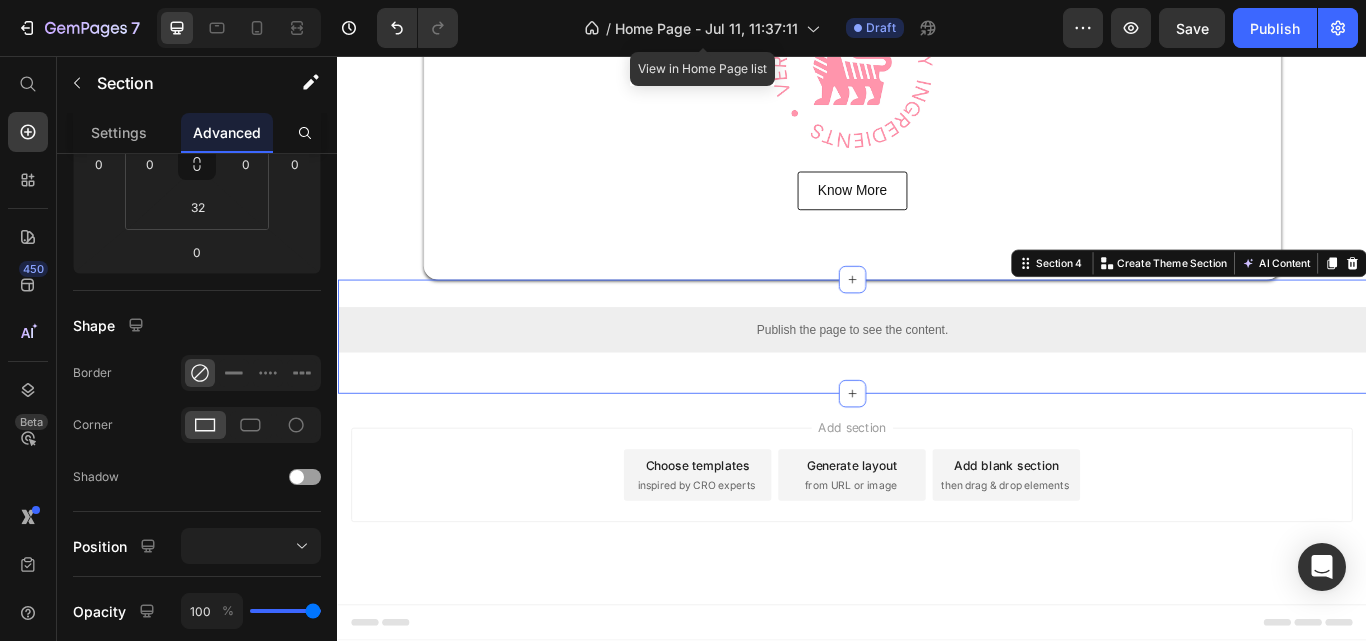 scroll, scrollTop: 0, scrollLeft: 0, axis: both 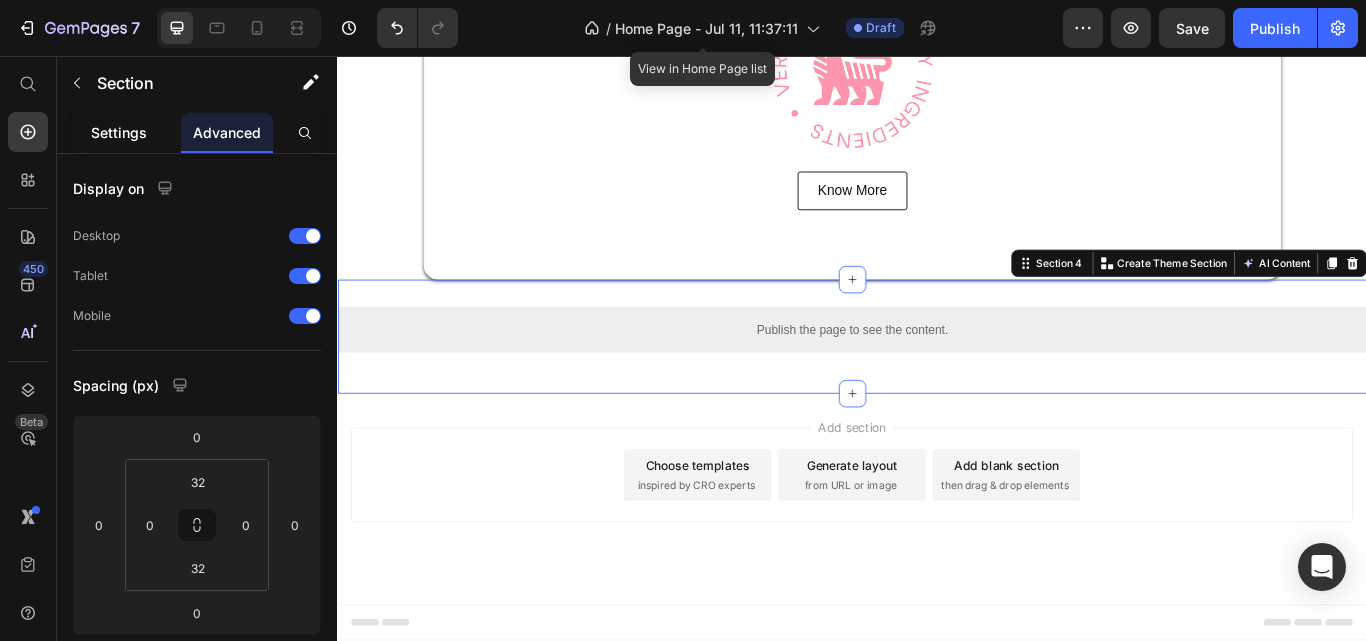 click on "Settings" at bounding box center (119, 132) 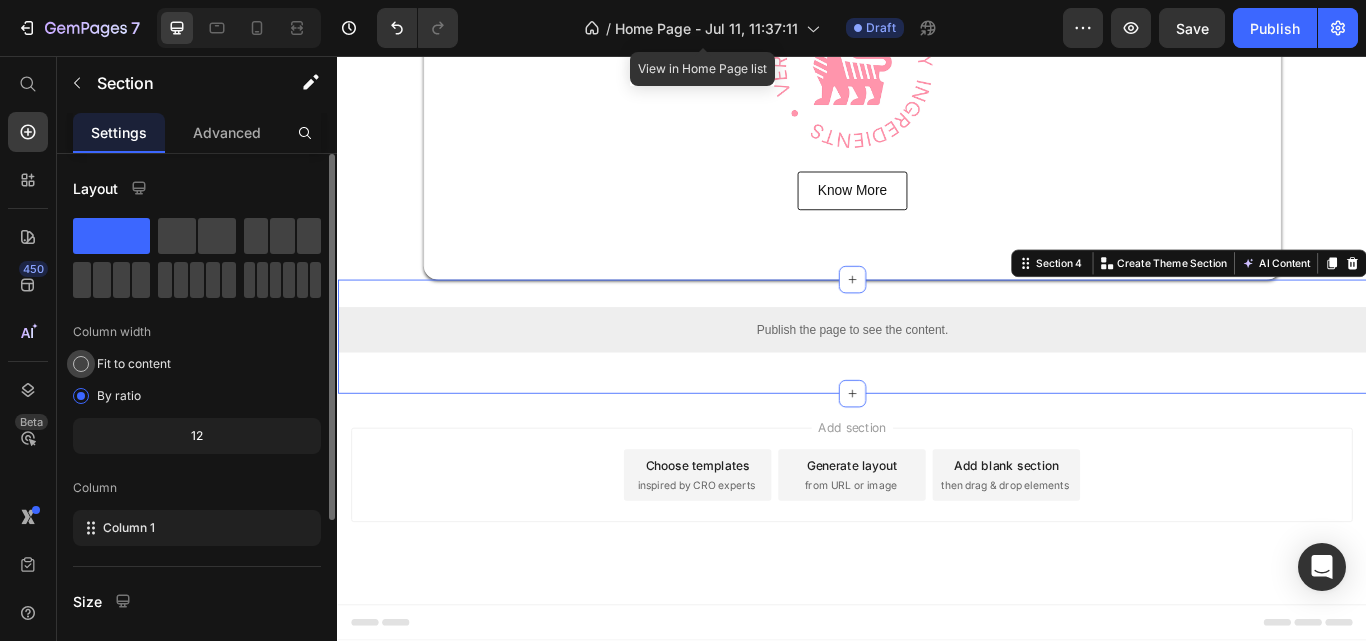 click at bounding box center (81, 364) 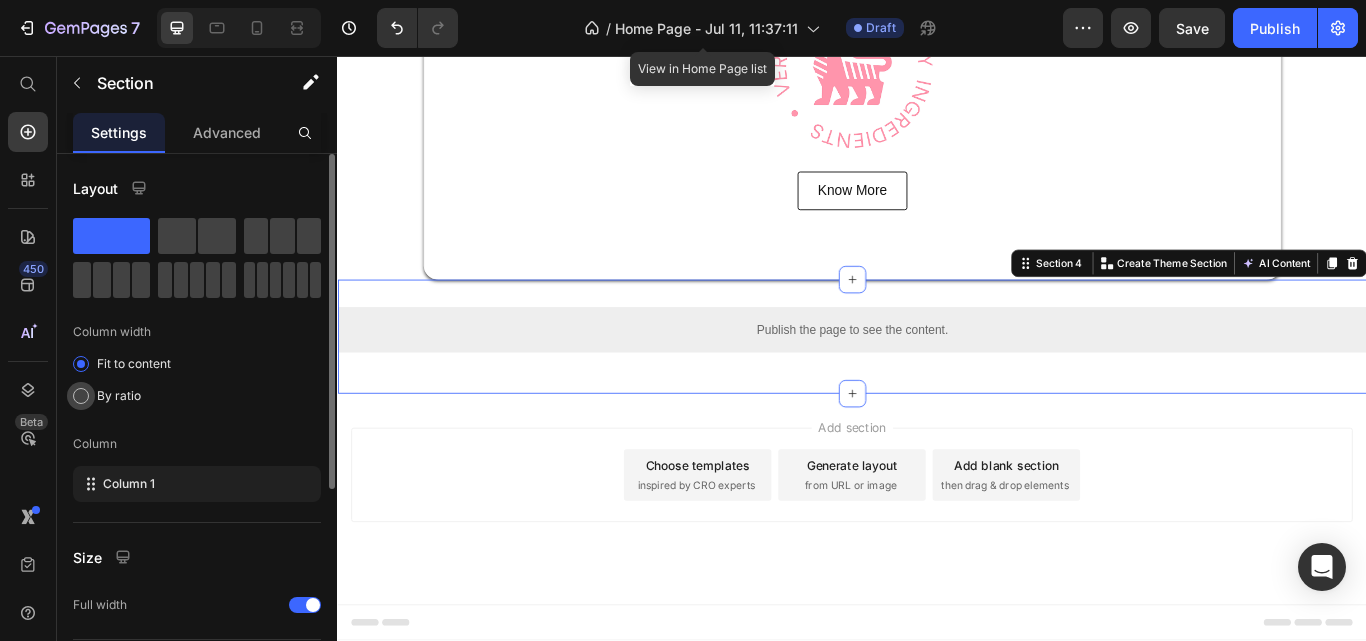 click at bounding box center (81, 396) 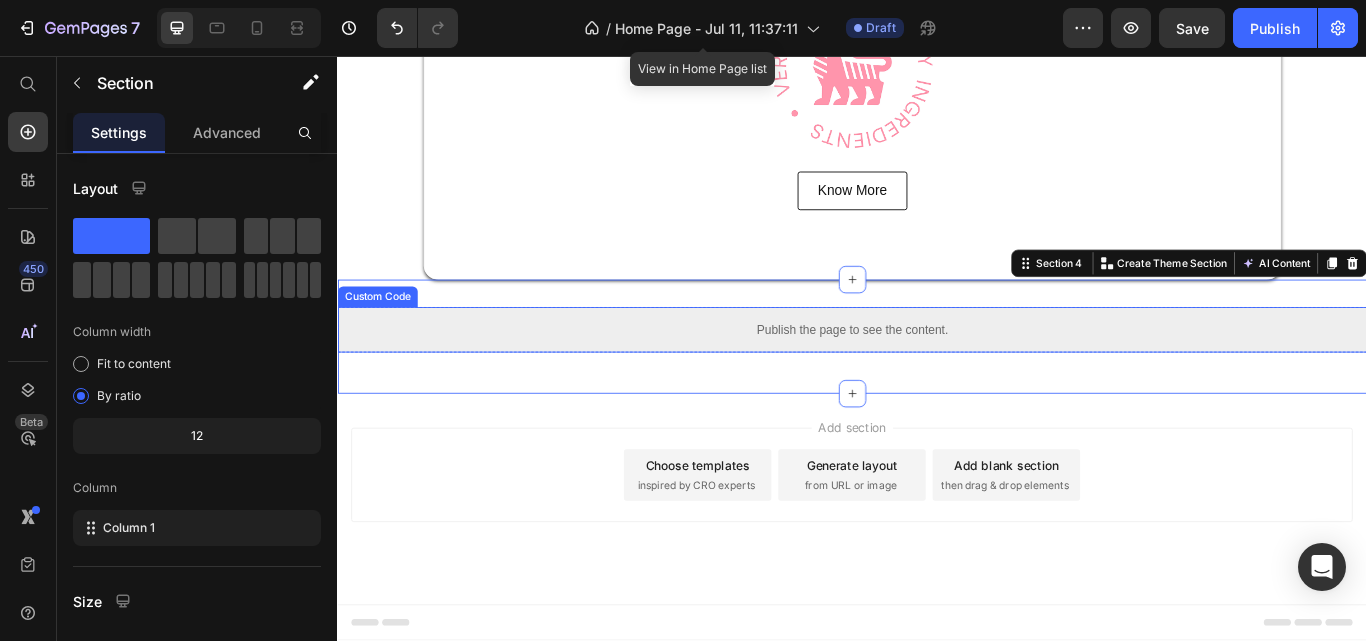 click on "Custom Code" at bounding box center (383, 337) 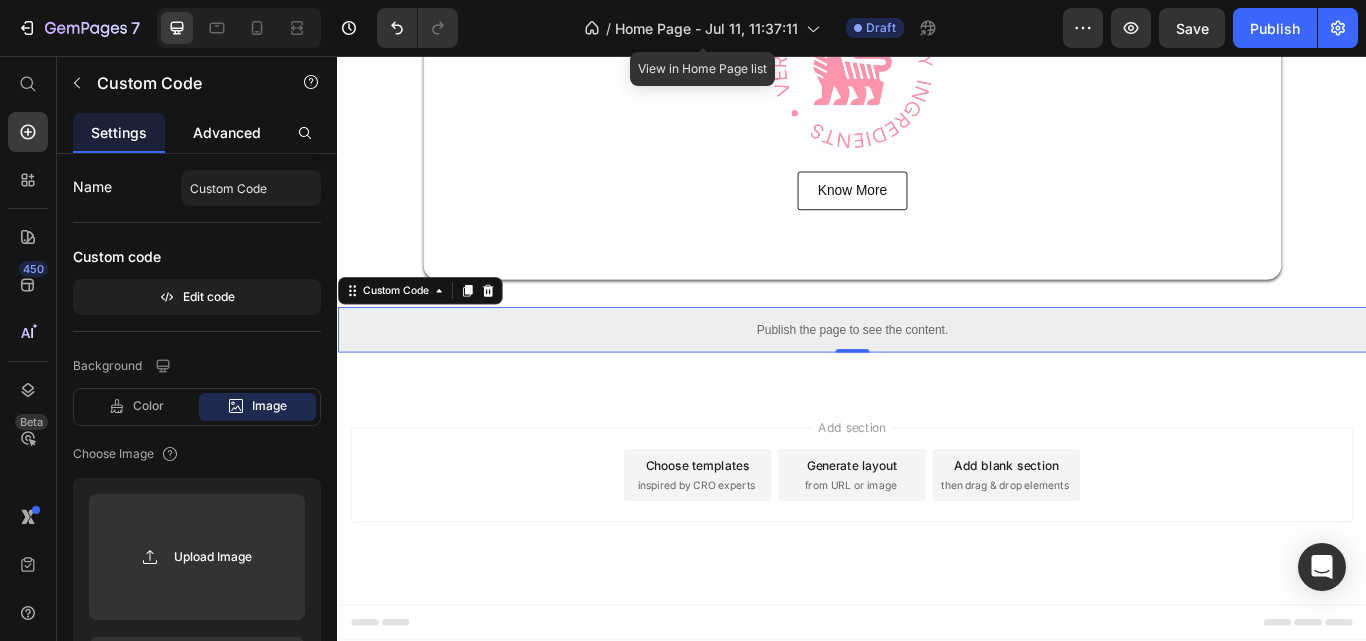 click on "Advanced" 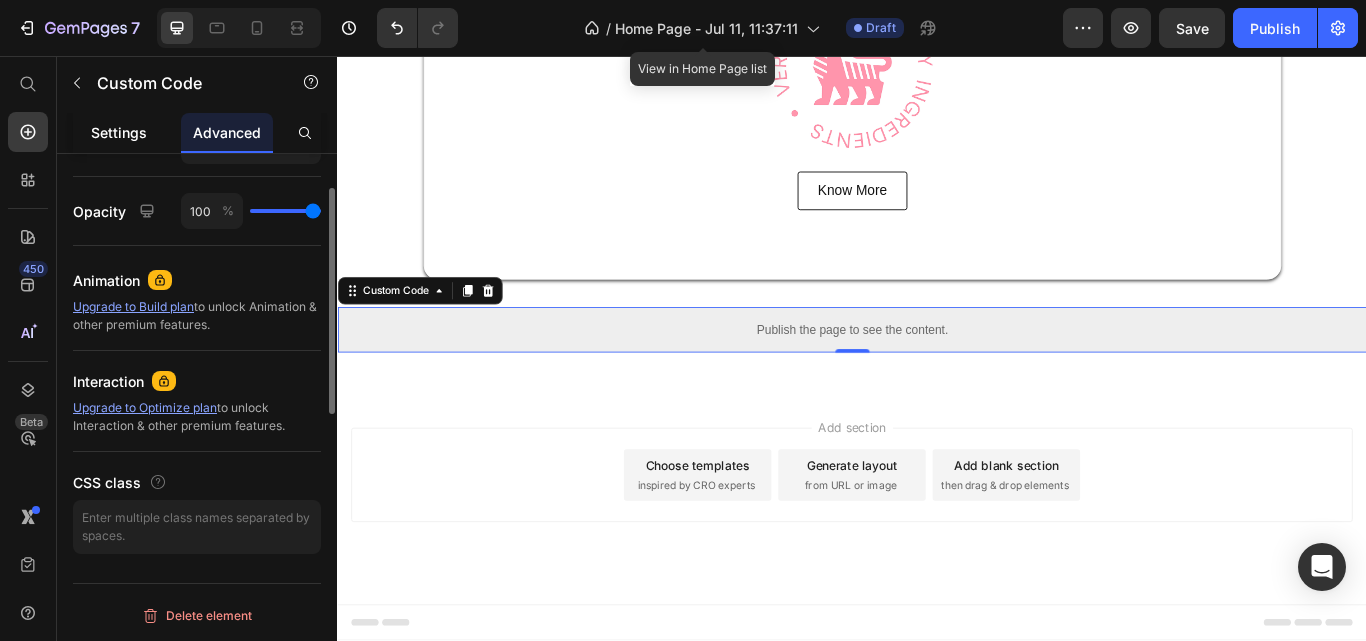 scroll, scrollTop: 161, scrollLeft: 0, axis: vertical 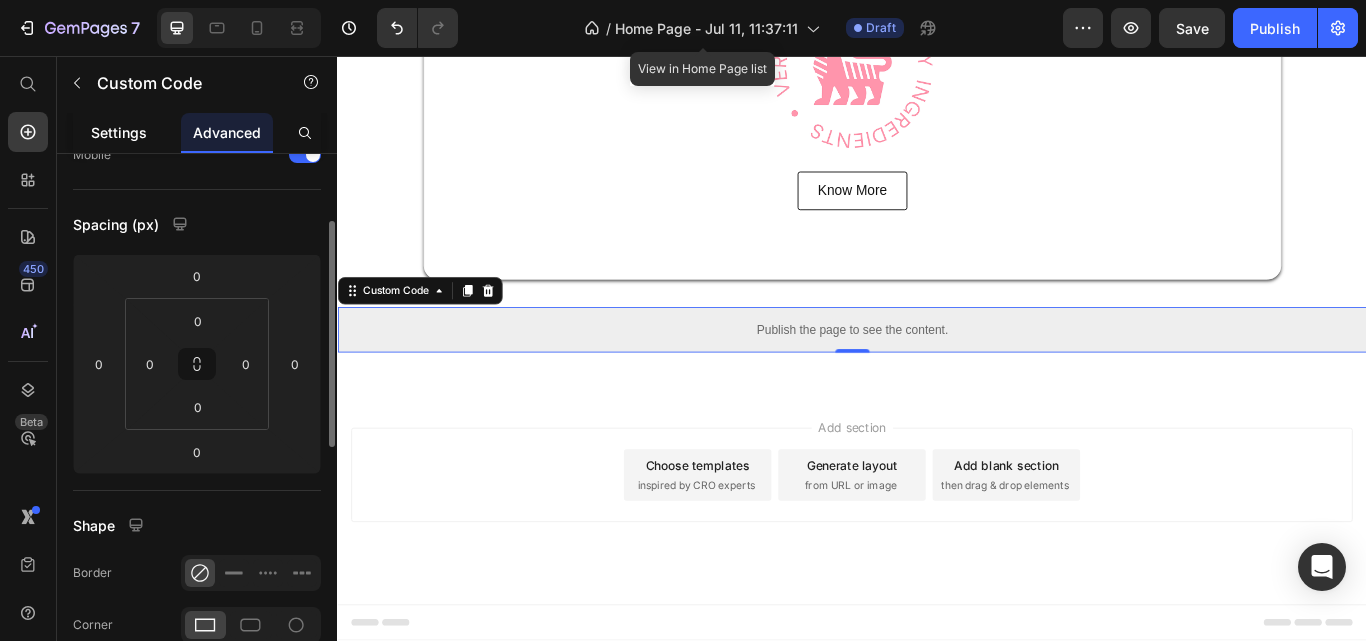 click on "Settings" at bounding box center [119, 132] 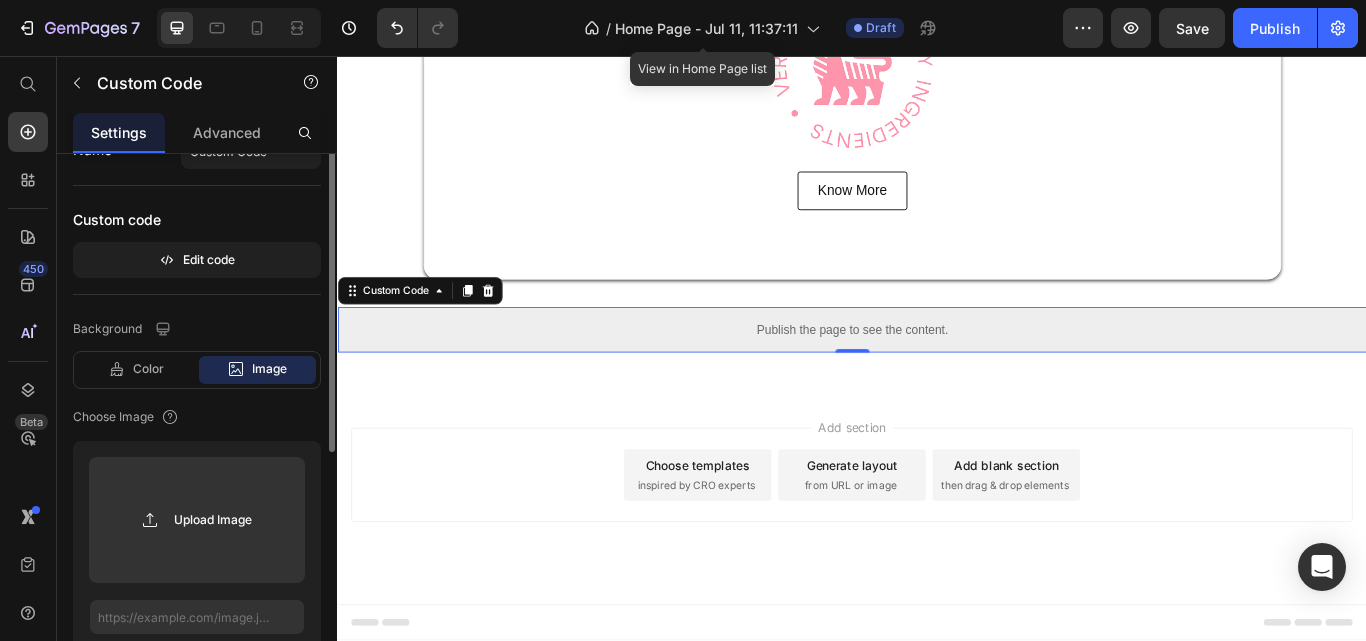scroll, scrollTop: 0, scrollLeft: 0, axis: both 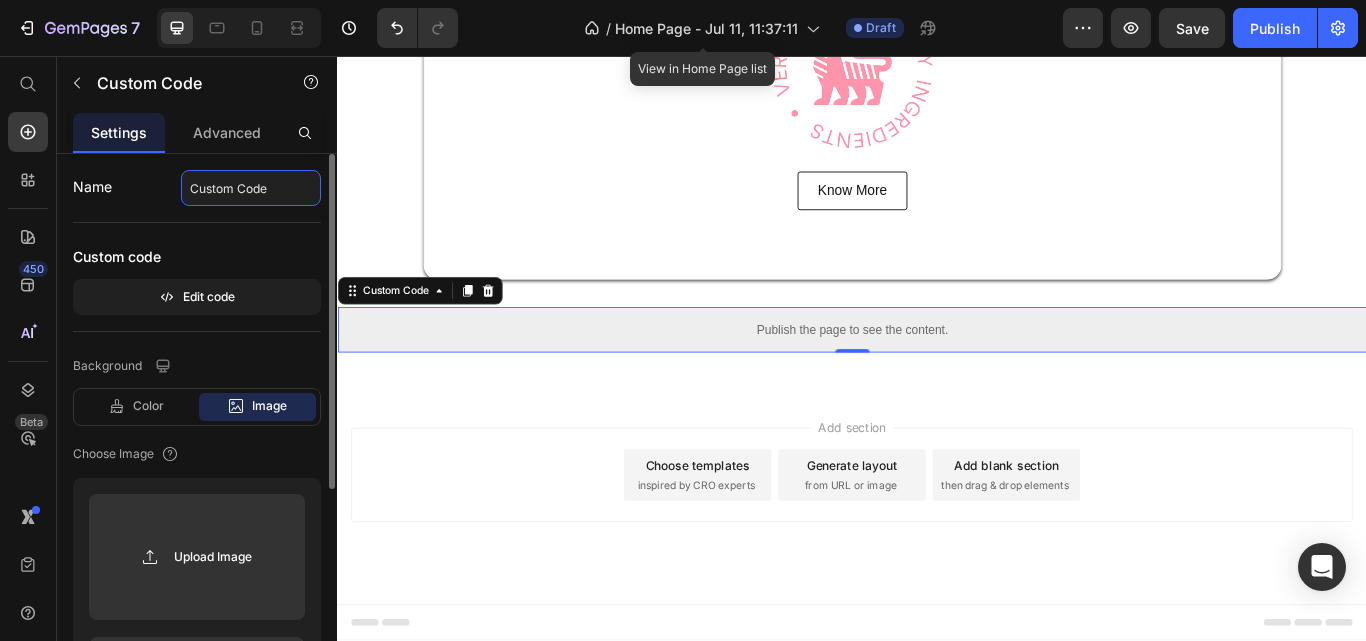 click on "Custom Code" 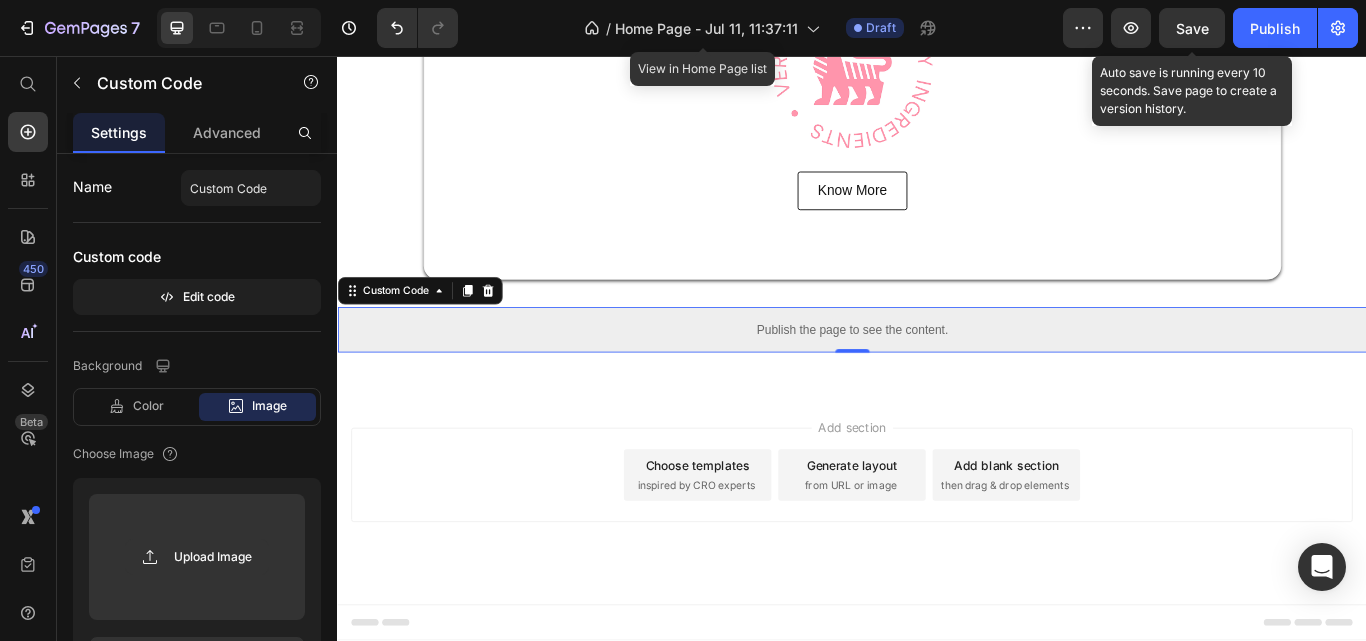 click on "Save" at bounding box center [1192, 28] 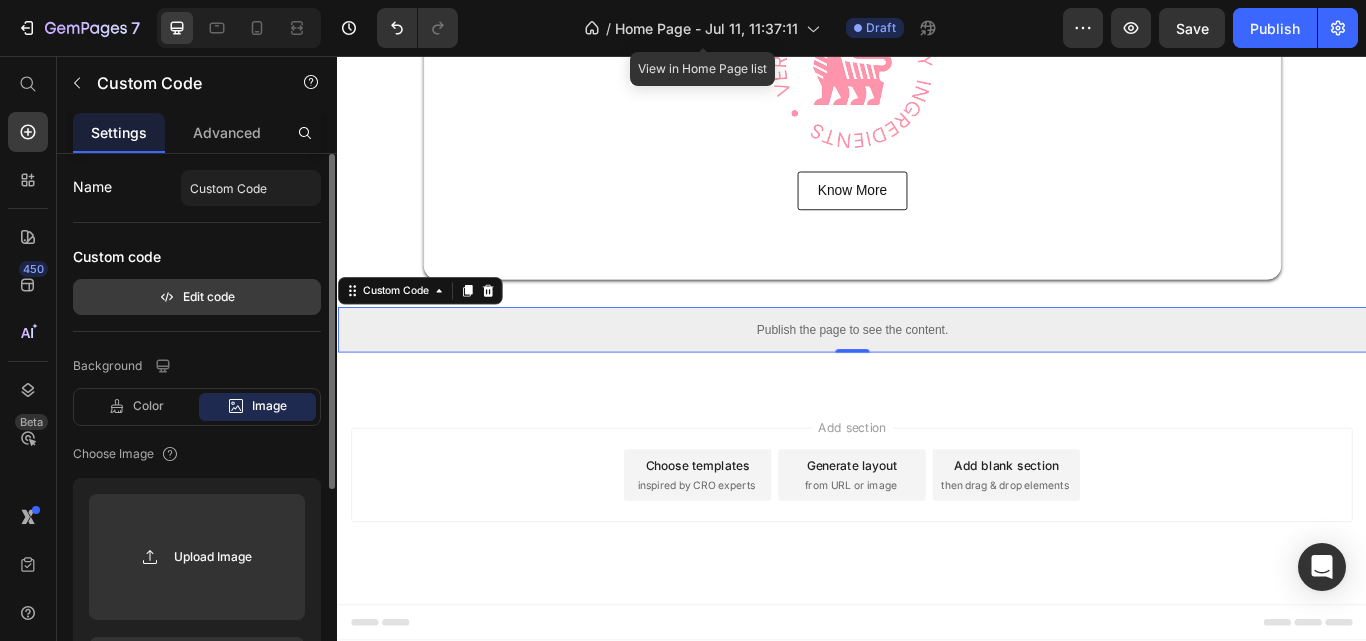 click on "Edit code" at bounding box center (197, 297) 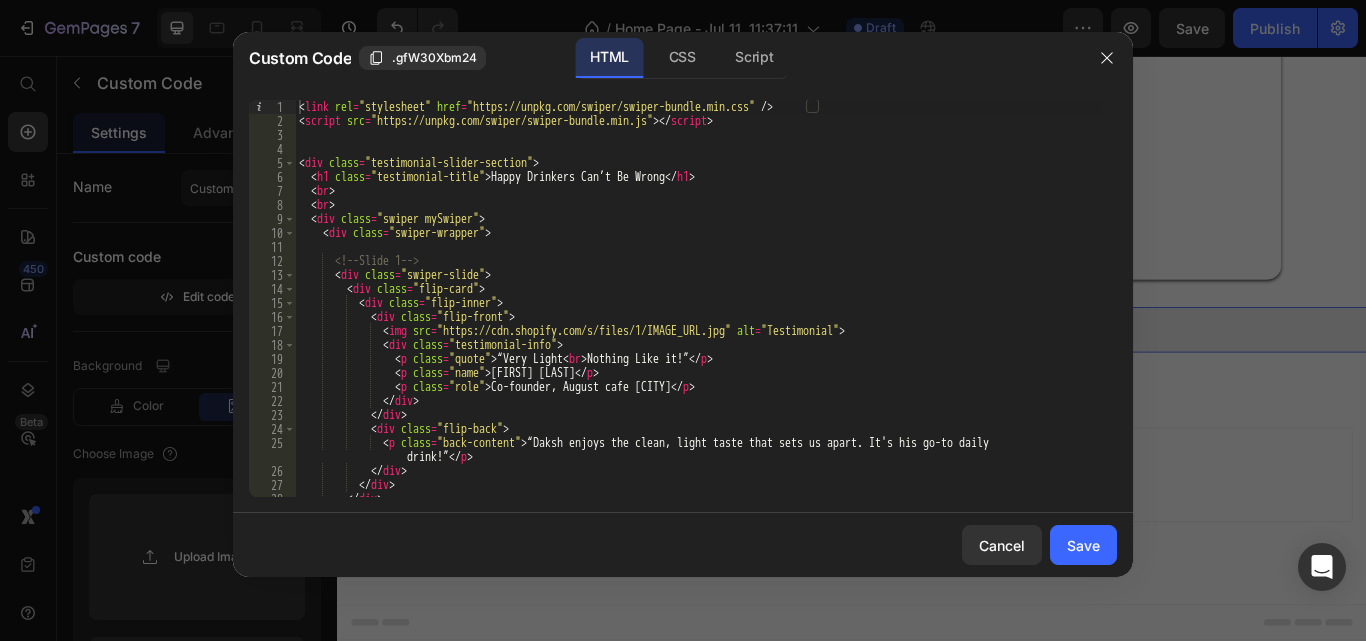 type on "<script src="https://unpkg.com/swiper/swiper-bundle.min.js"></script>" 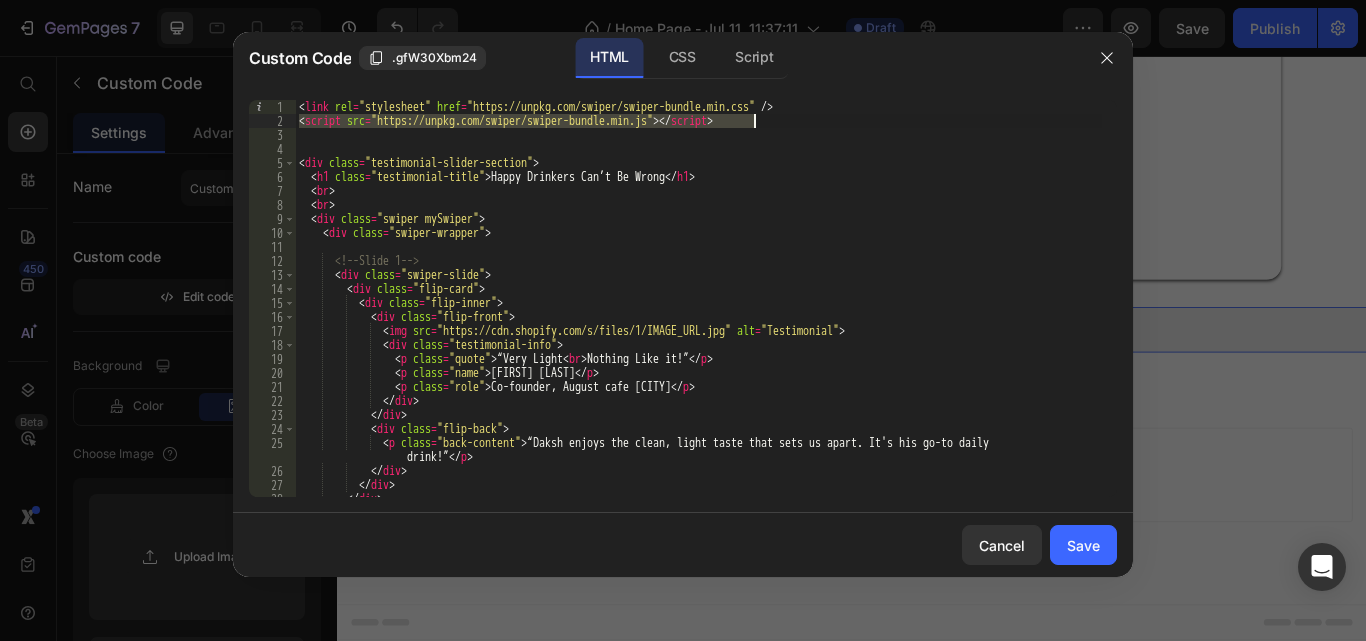 drag, startPoint x: 299, startPoint y: 119, endPoint x: 765, endPoint y: 119, distance: 466 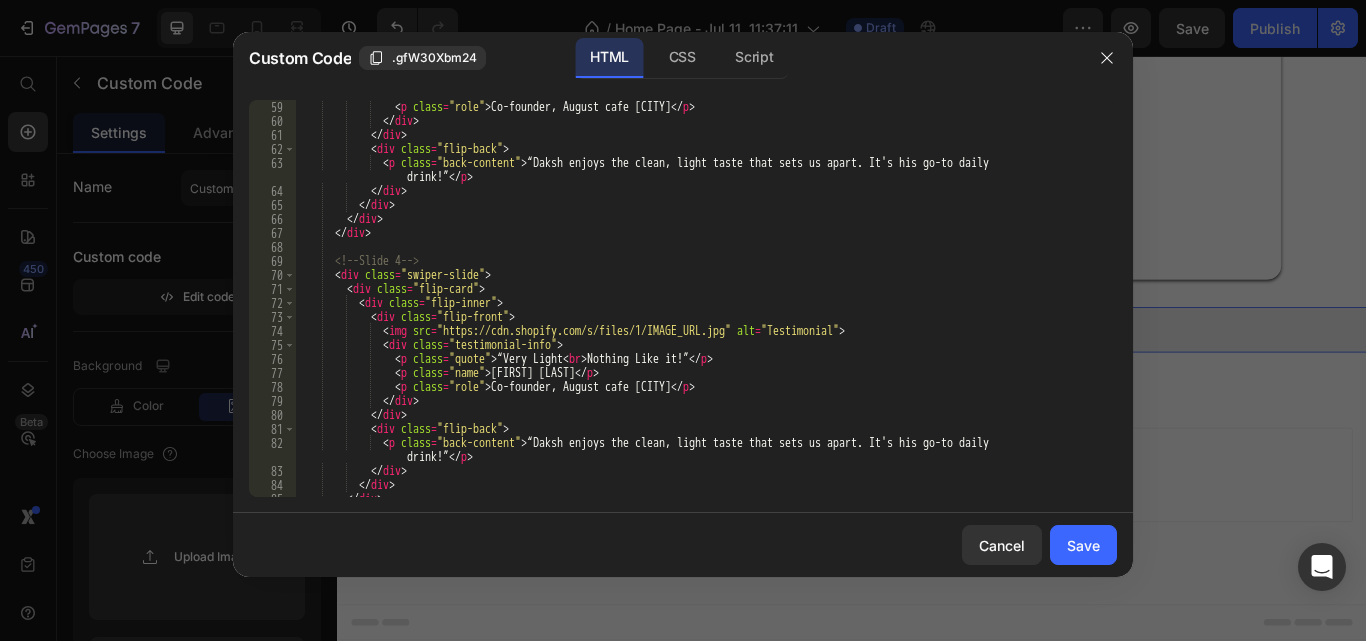 scroll, scrollTop: 1003, scrollLeft: 0, axis: vertical 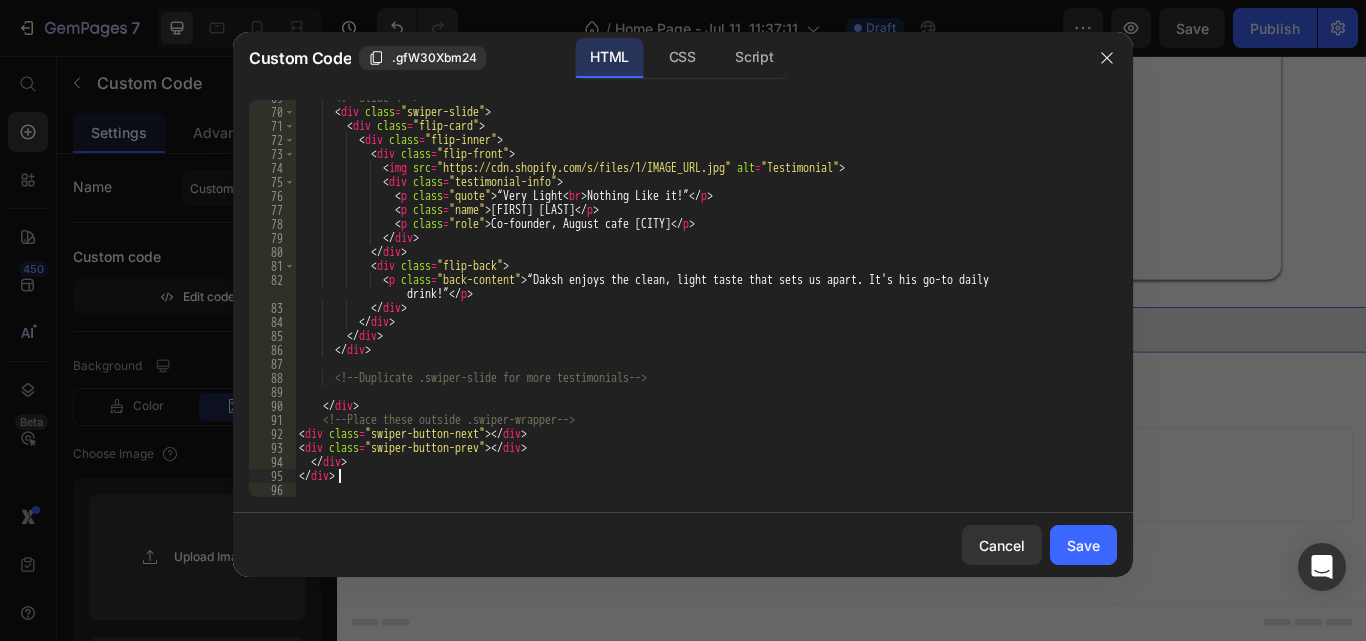 click on "<!--  Slide 4  -->         <div   class = "swiper-slide" >           <div   class = "flip-card" >              <div   class = "flip-inner" >                <div   class = "flip-front" >                   <img   src = "https://cdn.shopify.com/s/files/1/IMAGE_URL.jpg"   alt = "Testimonial" >                   <div   class = "testimonial-info" >                     <p   class = "quote" > “Very Light <br > Nothing Like it!” </p>                     <p   class = "name" > [FIRST] [LAST] </p>                     <p   class = "role" > Co-founder, August cafe [CITY] </p>                   </div>                </div>                <div   class = "flip-back" >                   <p   class = "back-content" > “Daksh enjoys the clean, light taste that sets us apart. It's his go-to daily                     drink!” </p>                </div>              </div>           </div>         </div>         <!--  Duplicate .swiper-slide for more testimonials  -->" at bounding box center (698, 303) 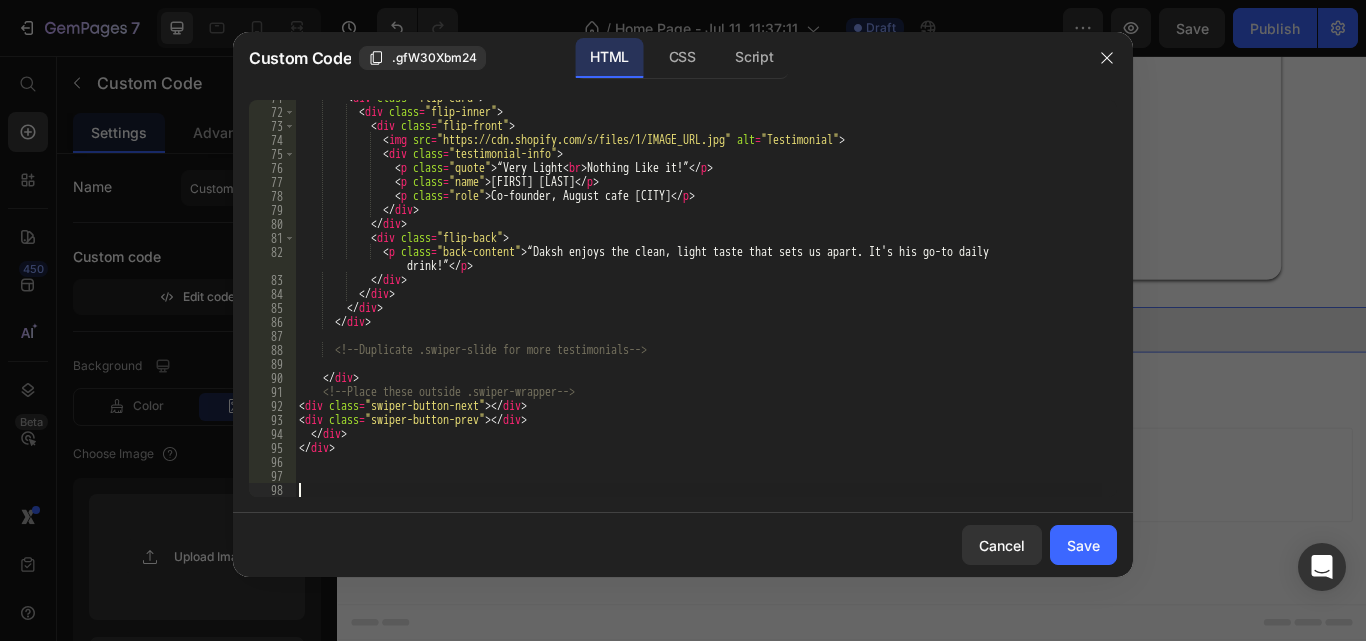 scroll, scrollTop: 1031, scrollLeft: 0, axis: vertical 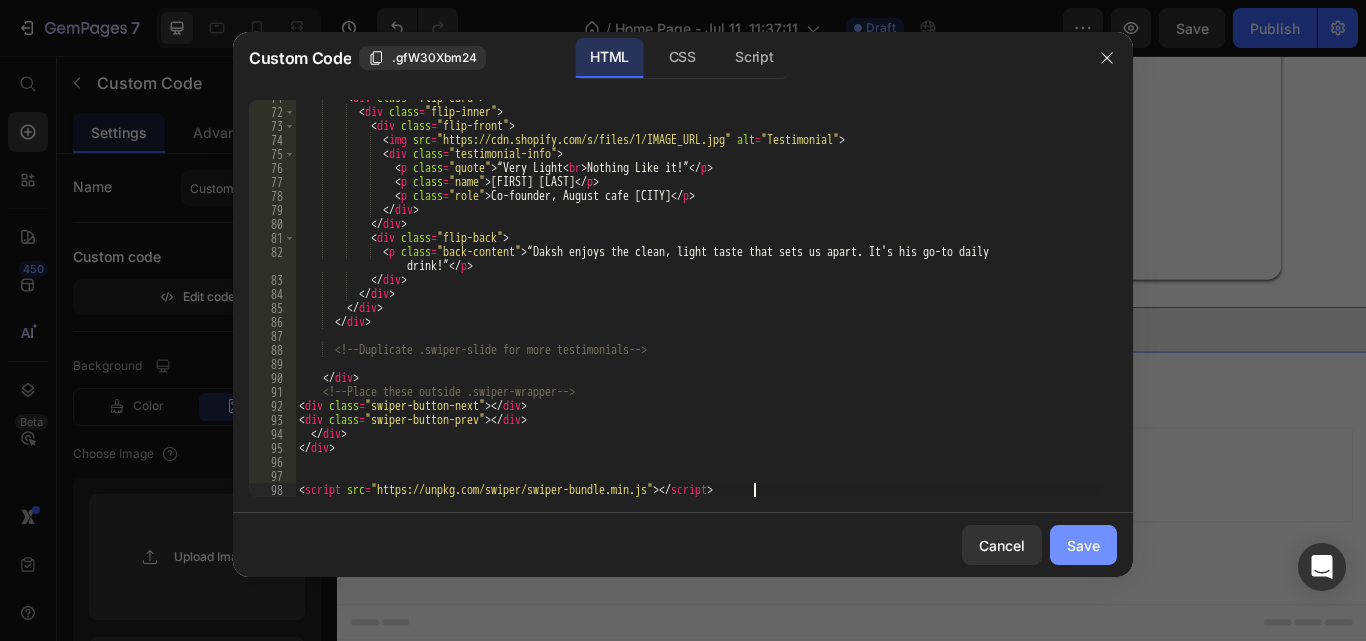 type on "<script src="https://unpkg.com/swiper/swiper-bundle.min.js"></script>" 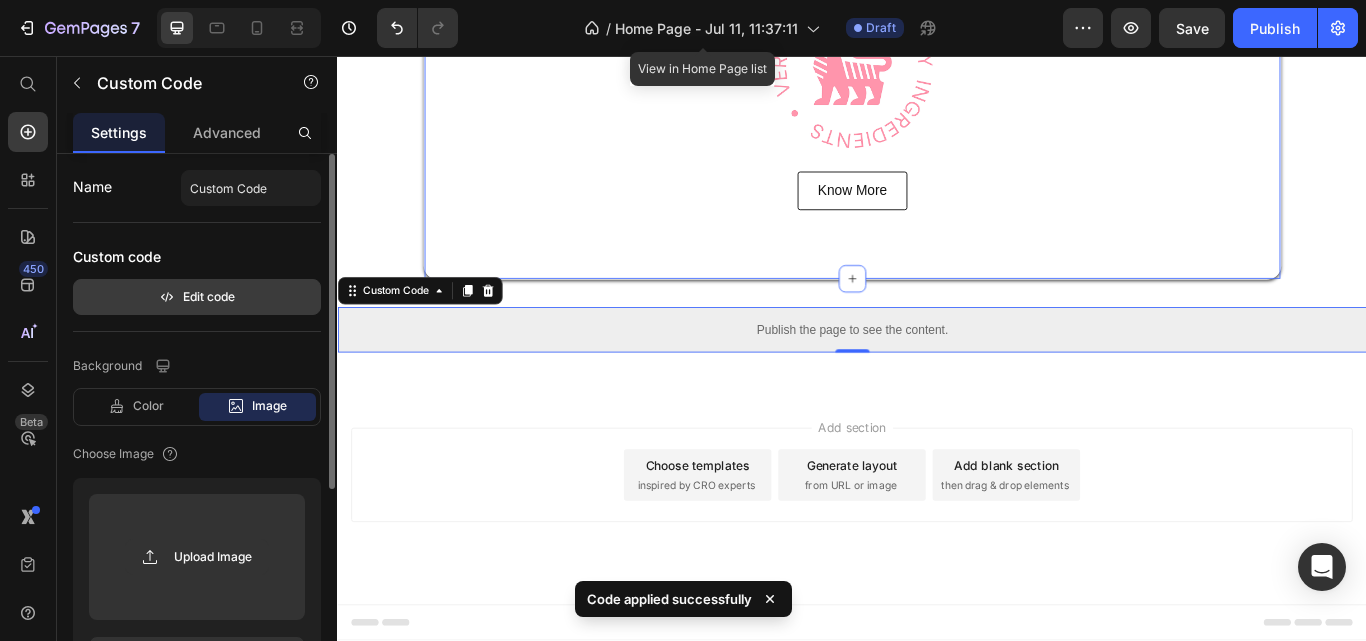 click on "Edit code" at bounding box center [197, 297] 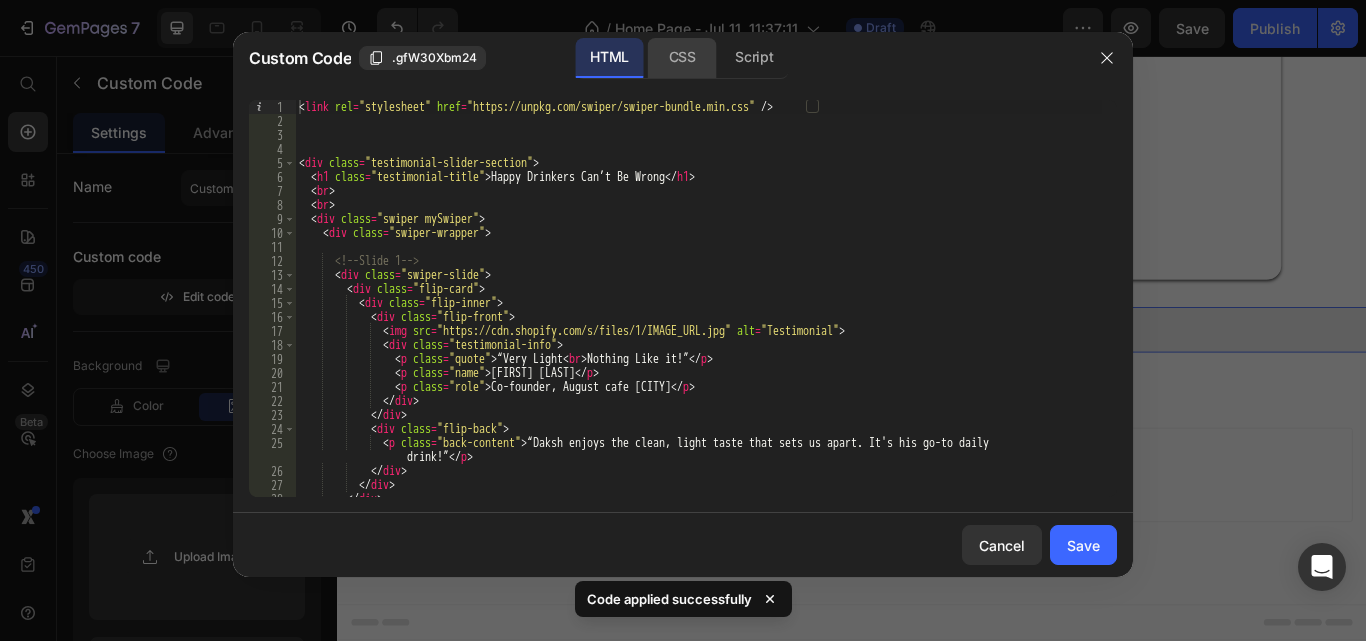 click on "CSS" 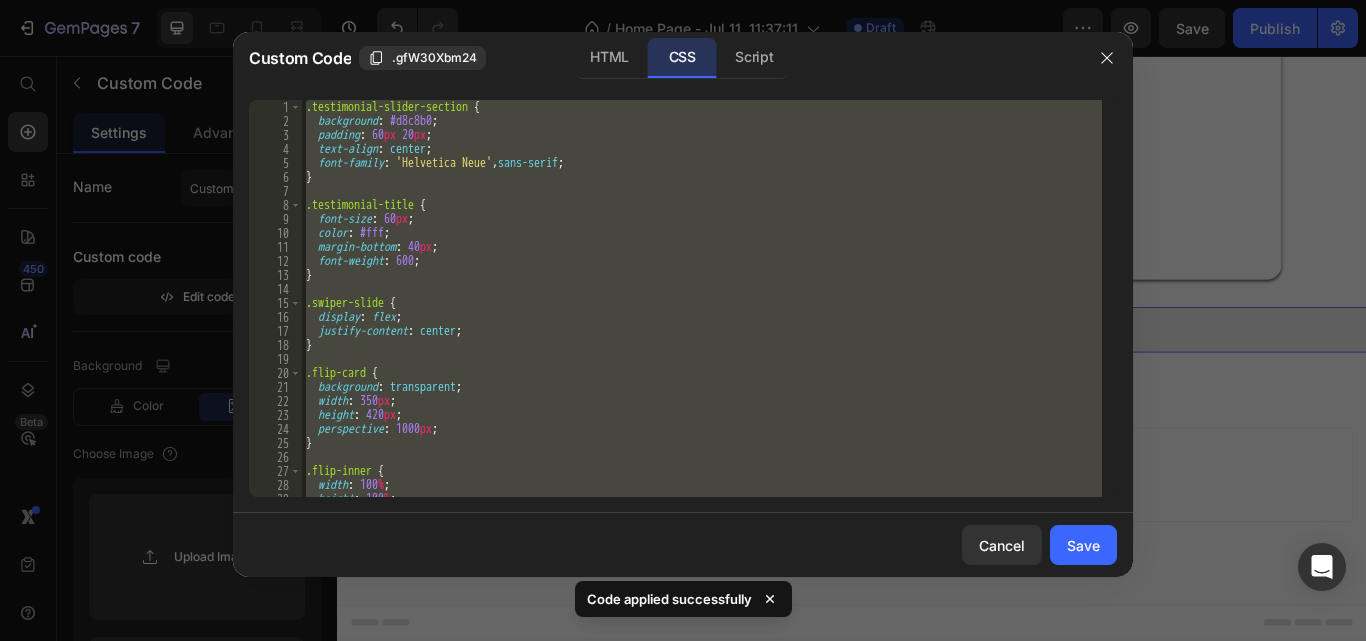 click on ".testimonial-slider-section   {    background :   #d8c8b0 ;    padding :   60 px   20 px ;    text-align :   center ;    font-family :   ' Helvetica Neue ' ,  sans-serif ; } .testimonial-title   {    font-size :   60 px ;    color :   #fff ;    margin-bottom :   40 px ;    font-weight :   600 ; } .swiper-slide   {    display :   flex ;    justify-content :   center ; } .flip-card   {    background :   transparent ;    width :   350 px ;    height :   420 px ;    perspective :   1000 px ; } .flip-inner   {    width :   100 % ;    height :   100 % ;    transition :   transform   0.8 s ;" at bounding box center [702, 298] 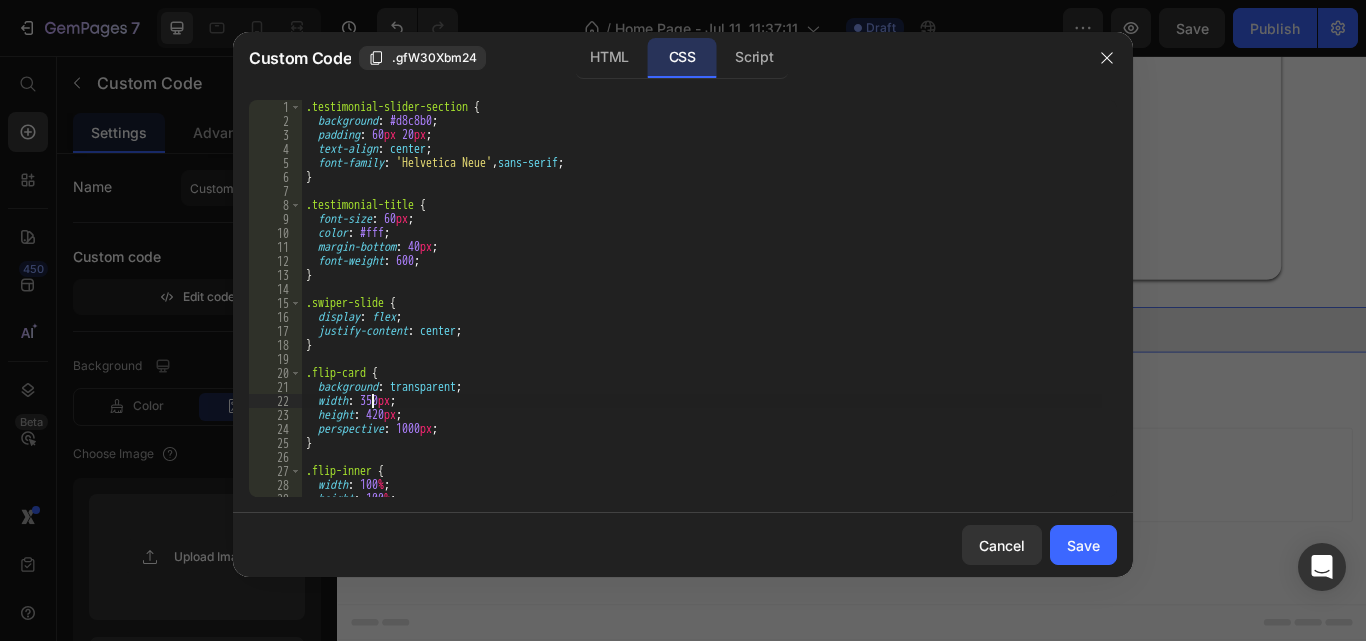 click on ".testimonial-slider-section   {    background :   #d8c8b0 ;    padding :   60 px   20 px ;    text-align :   center ;    font-family :   ' Helvetica Neue ' ,  sans-serif ; } .testimonial-title   {    font-size :   60 px ;    color :   #fff ;    margin-bottom :   40 px ;    font-weight :   600 ; } .swiper-slide   {    display :   flex ;    justify-content :   center ; } .flip-card   {    background :   transparent ;    width :   350 px ;    height :   420 px ;    perspective :   1000 px ; } .flip-inner   {    width :   100 % ;    height :   100 % ;    transition :   transform   0.8 s ;" at bounding box center [702, 312] 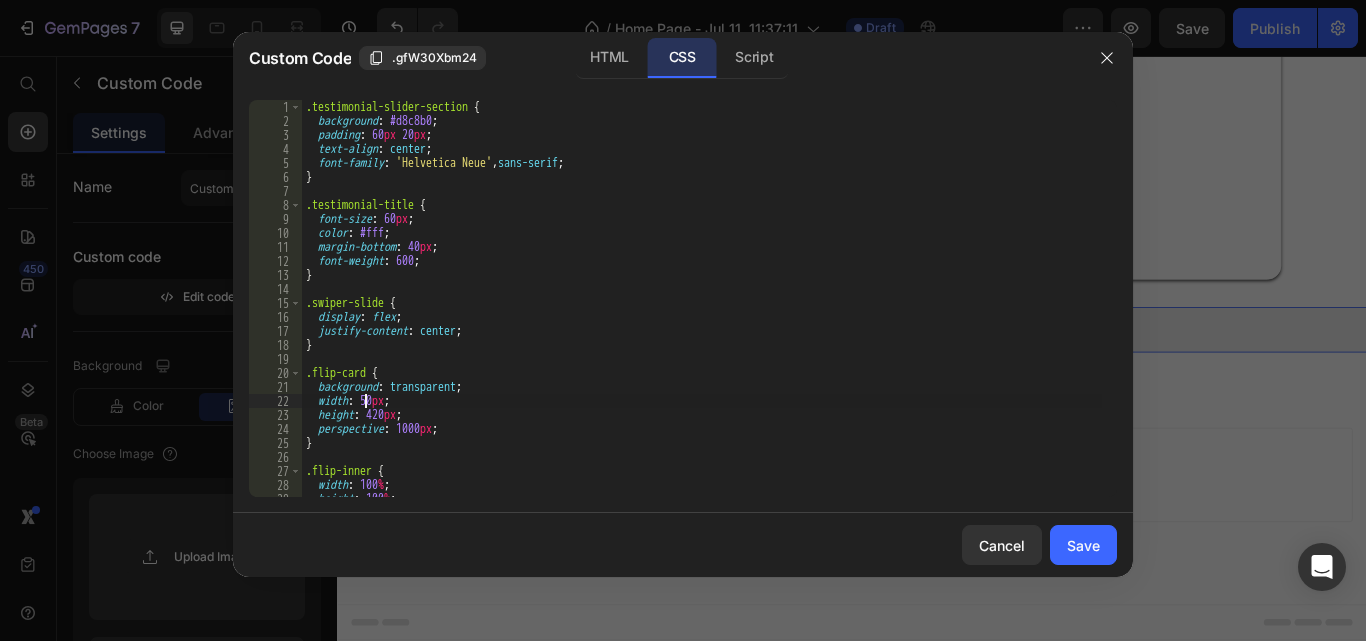scroll, scrollTop: 0, scrollLeft: 5, axis: horizontal 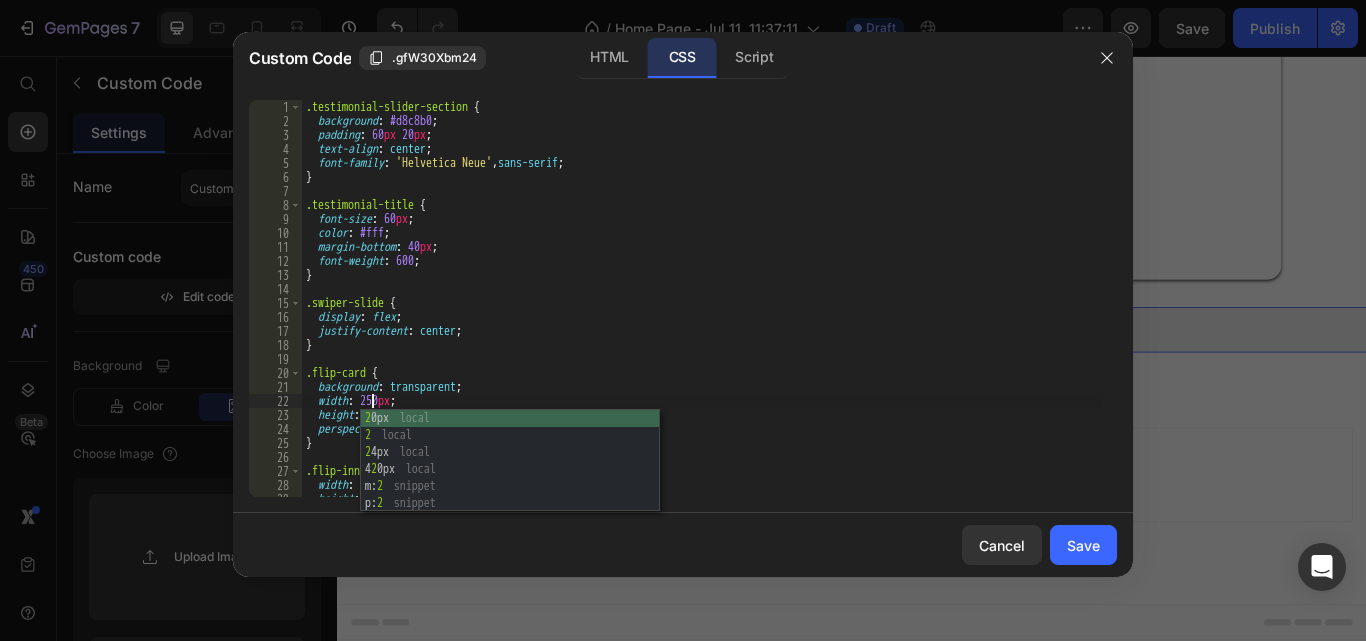 click on ".testimonial-slider-section   {    background :   #d8c8b0 ;    padding :   60 px   20 px ;    text-align :   center ;    font-family :   ' Helvetica Neue ' ,  sans-serif ; } .testimonial-title   {    font-size :   60 px ;    color :   #fff ;    margin-bottom :   40 px ;    font-weight :   600 ; } .swiper-slide   {    display :   flex ;    justify-content :   center ; } .flip-card   {    background :   transparent ;    width :   250 px ;    height :   420 px ;    perspective :   1000 px ; } .flip-inner   {    width :   100 % ;    height :   100 % ;    transition :   transform   0.8 s ;" at bounding box center (702, 312) 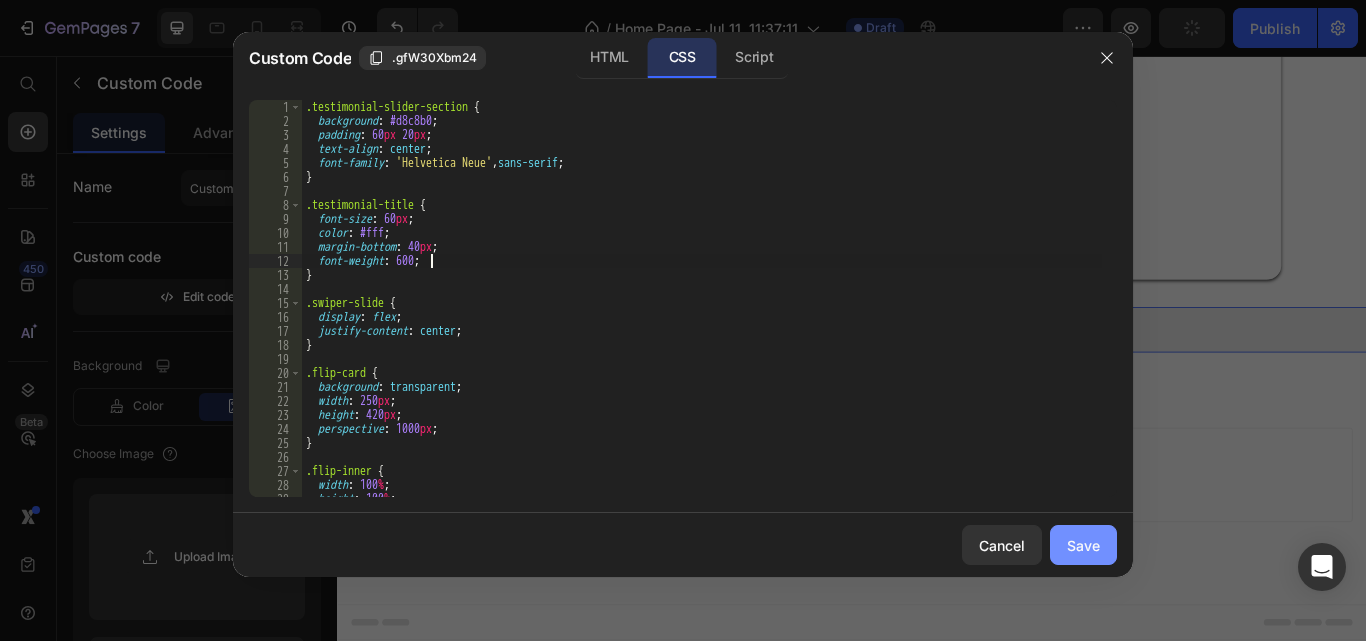 type on "font-weight: 600;" 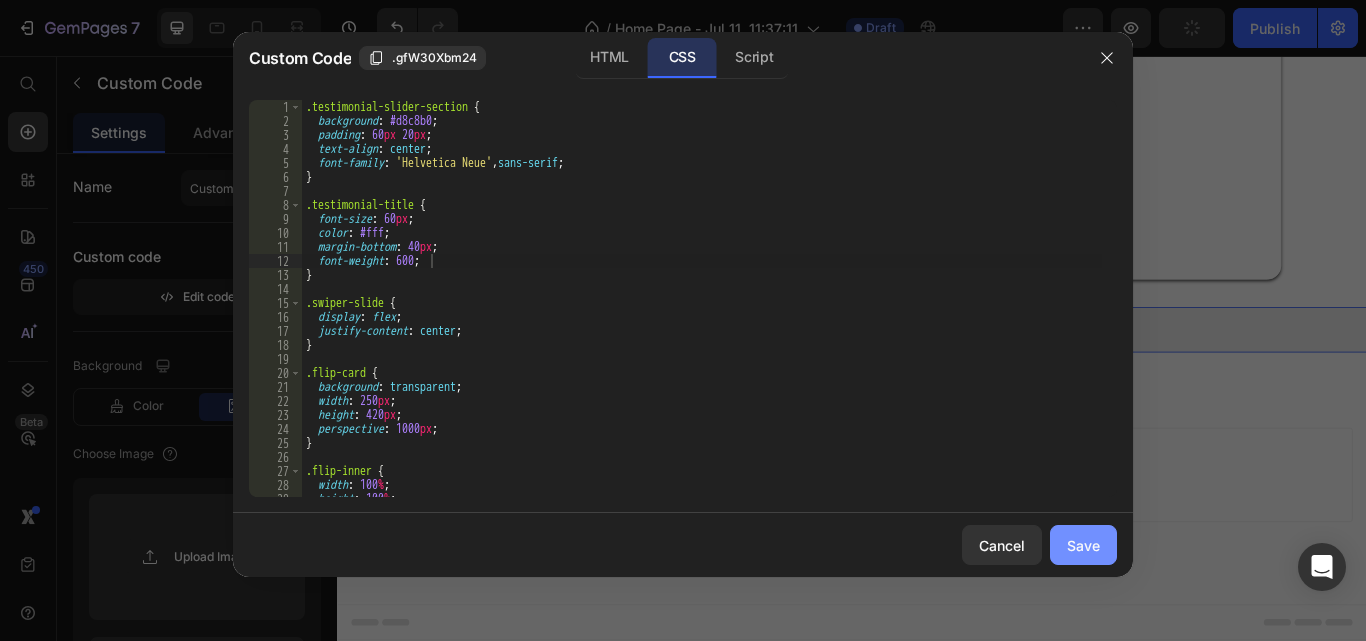 click on "Save" at bounding box center [1083, 545] 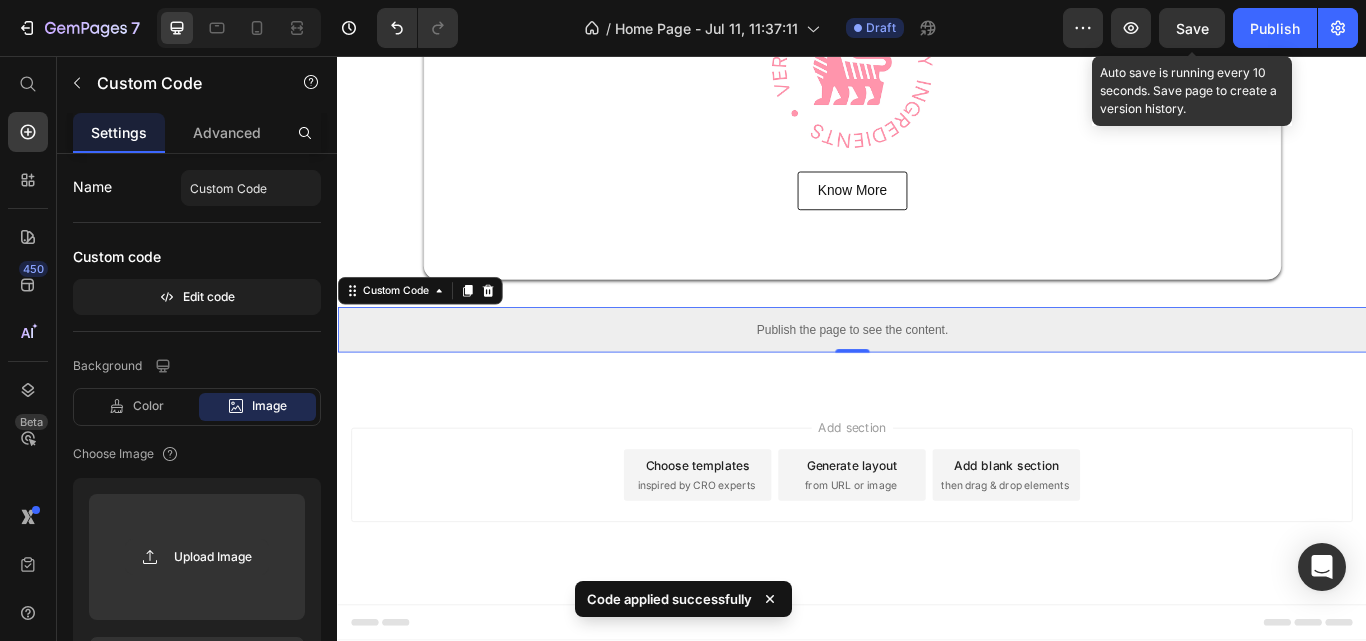 click on "Save" at bounding box center [1192, 28] 